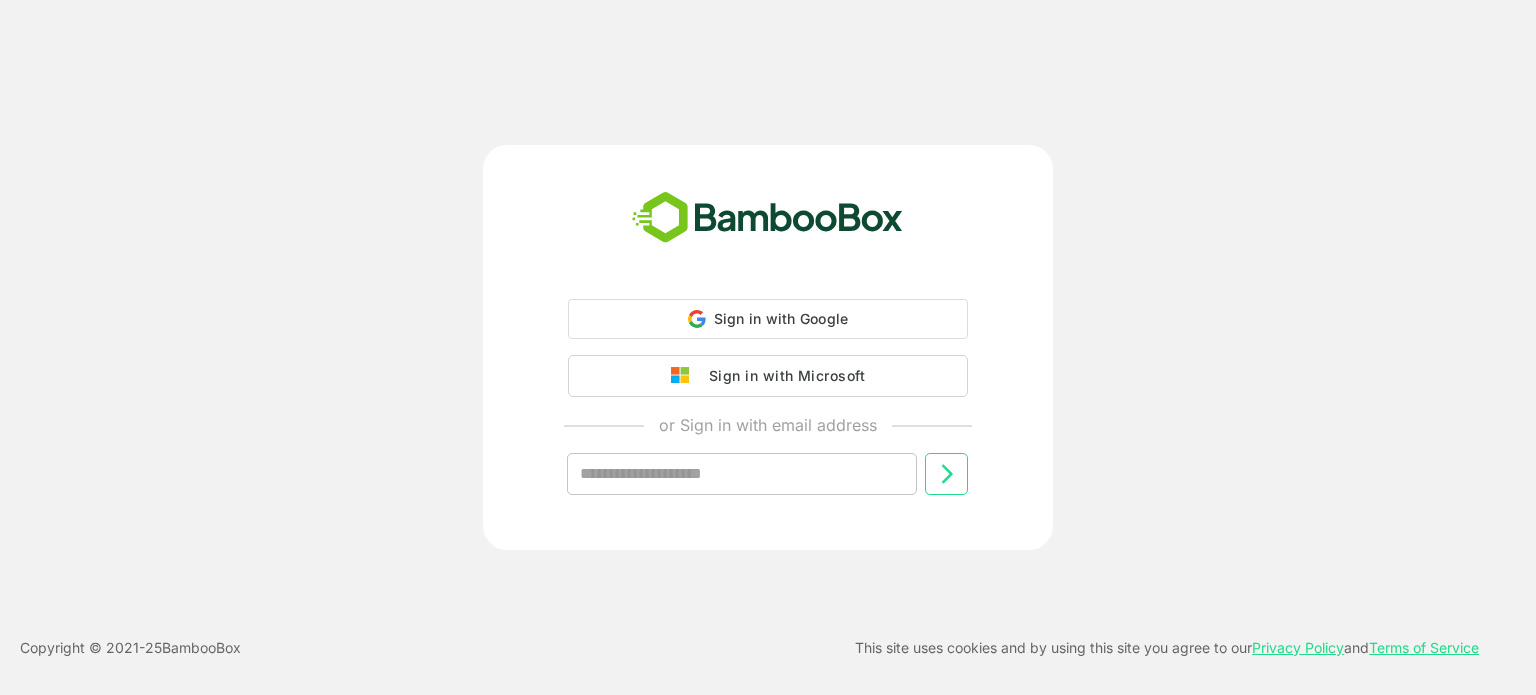 scroll, scrollTop: 0, scrollLeft: 0, axis: both 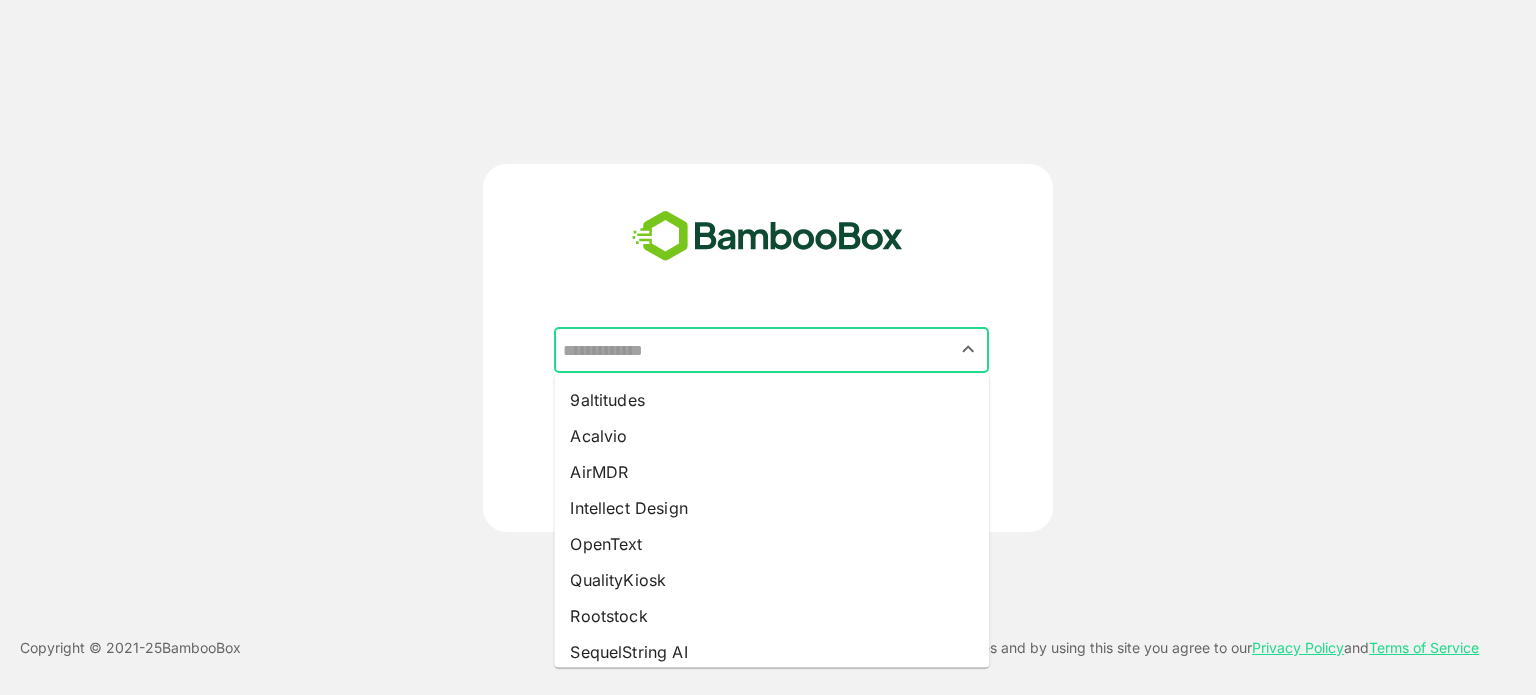 click at bounding box center [771, 350] 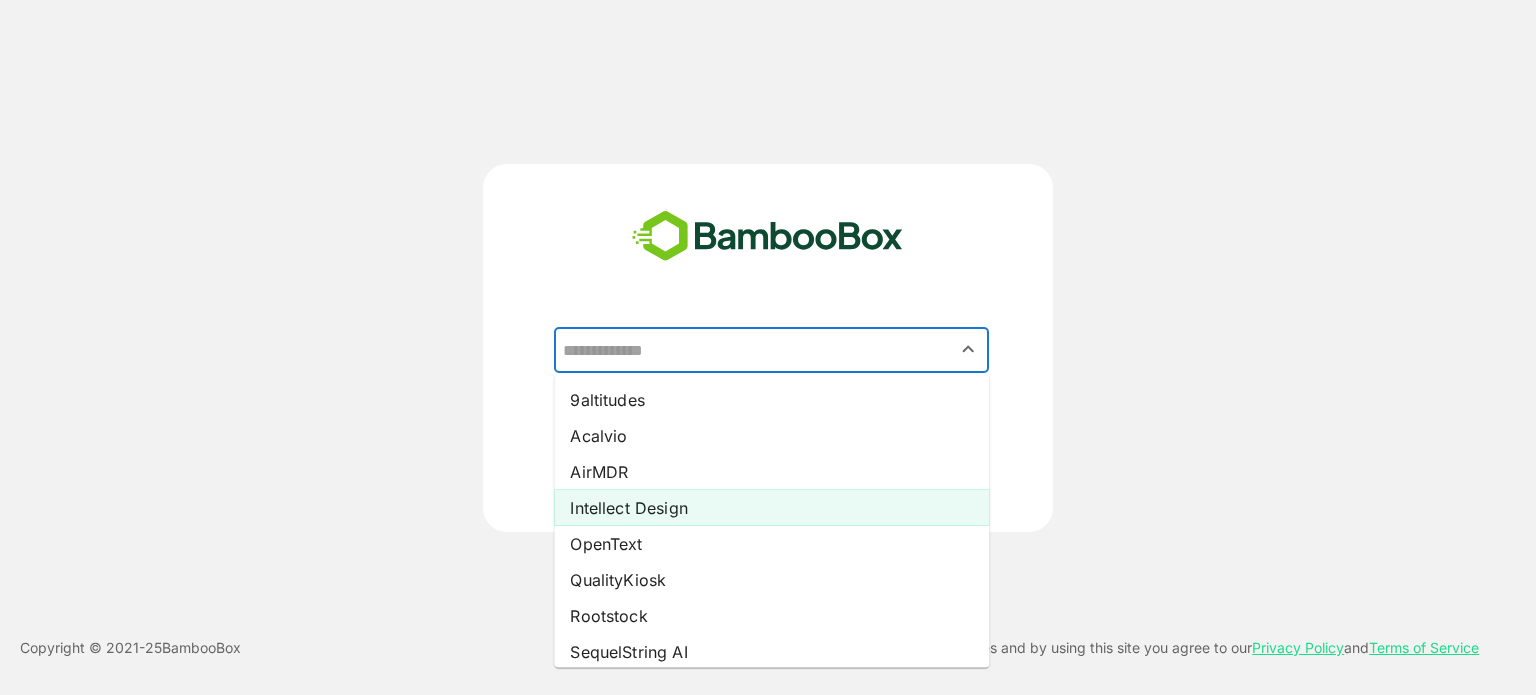 scroll, scrollTop: 9, scrollLeft: 0, axis: vertical 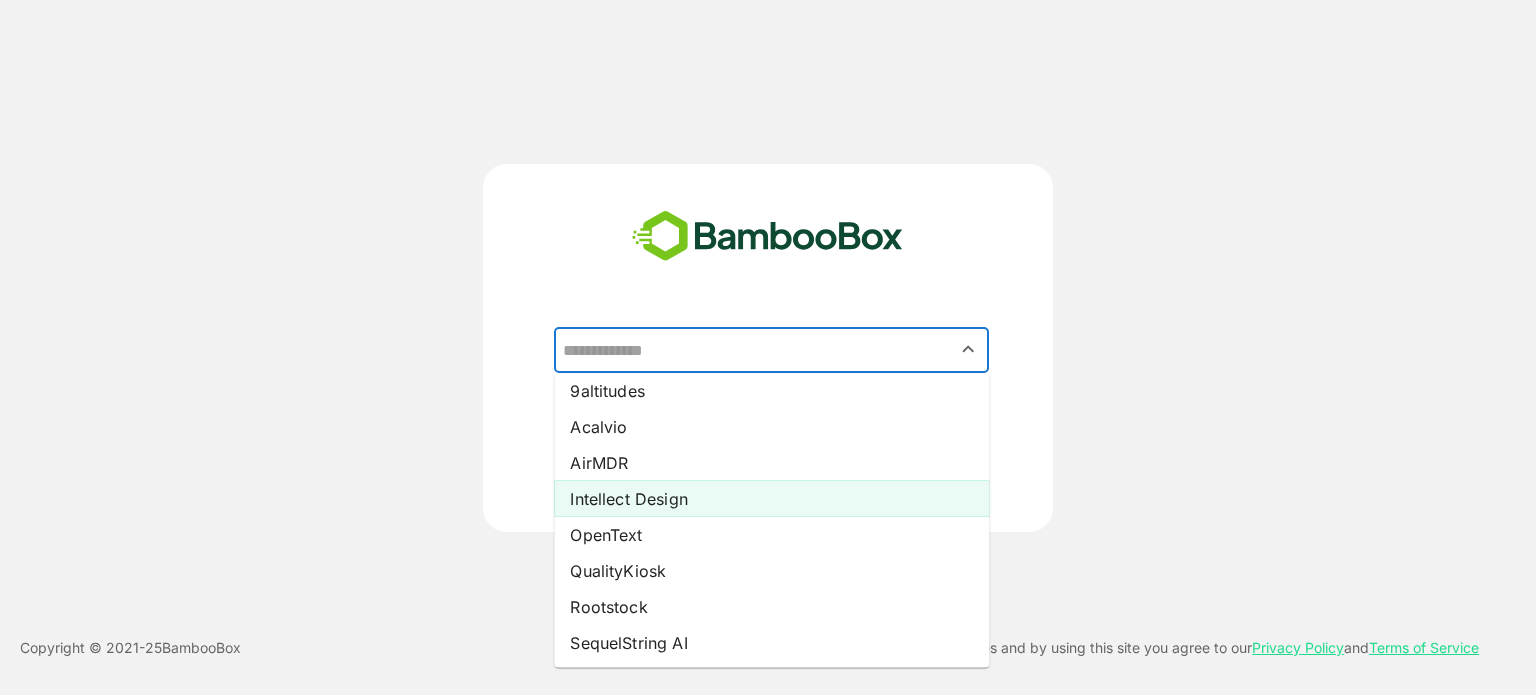 click on "Intellect Design" at bounding box center [771, 499] 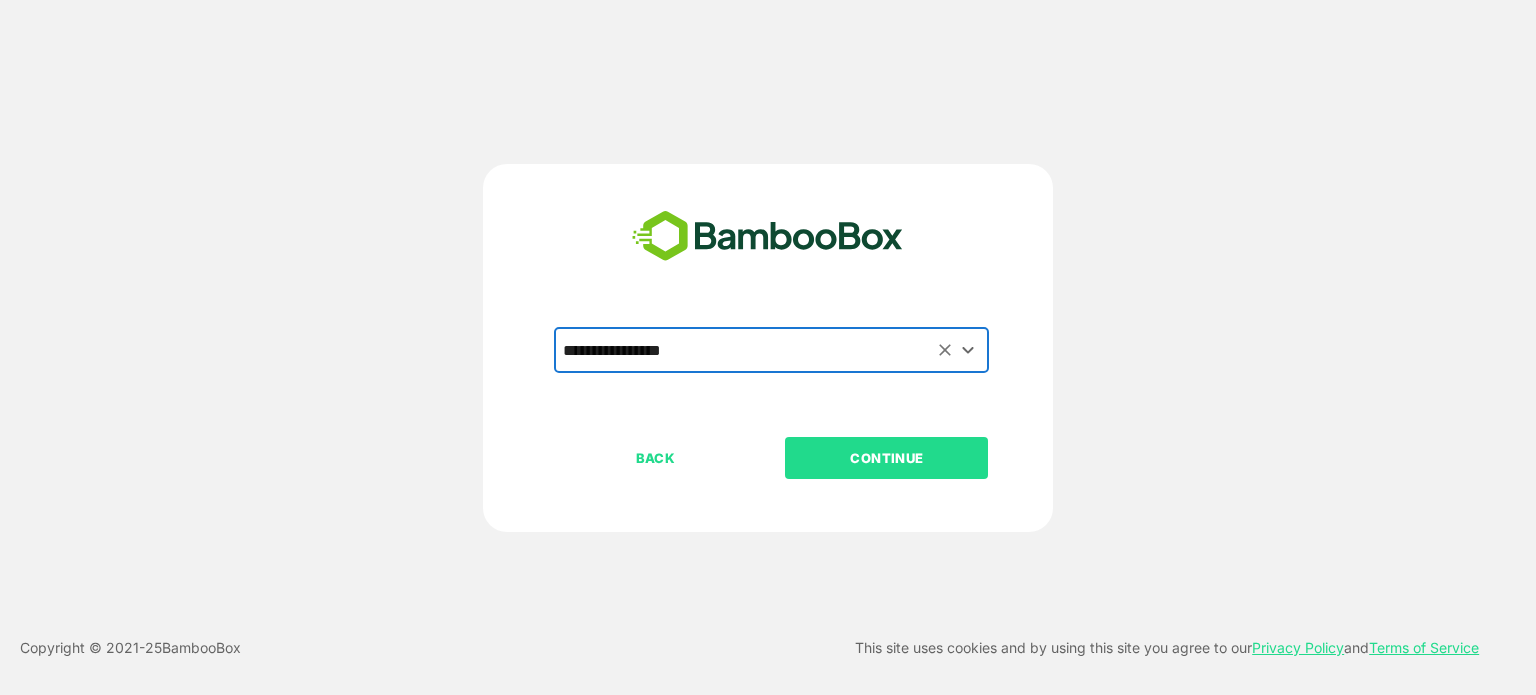 click on "CONTINUE" at bounding box center [886, 458] 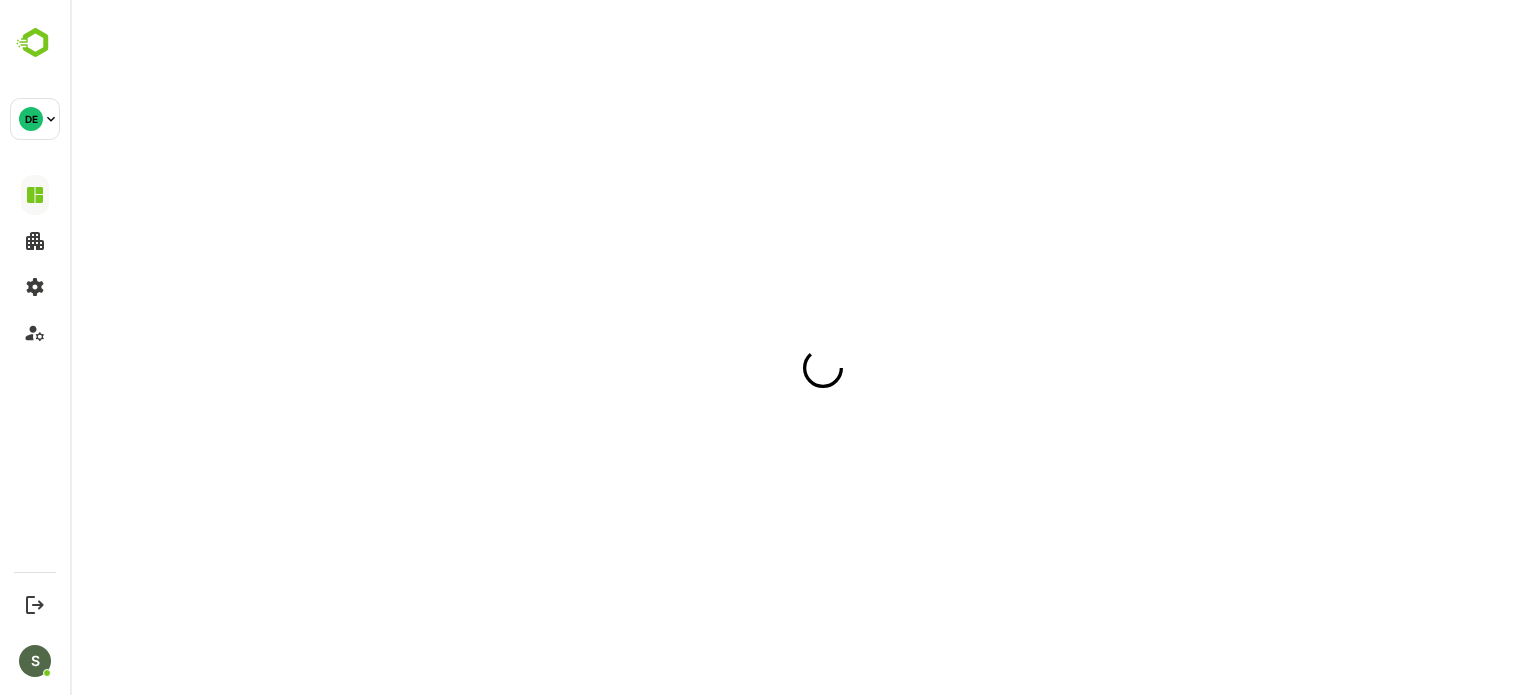 scroll, scrollTop: 0, scrollLeft: 0, axis: both 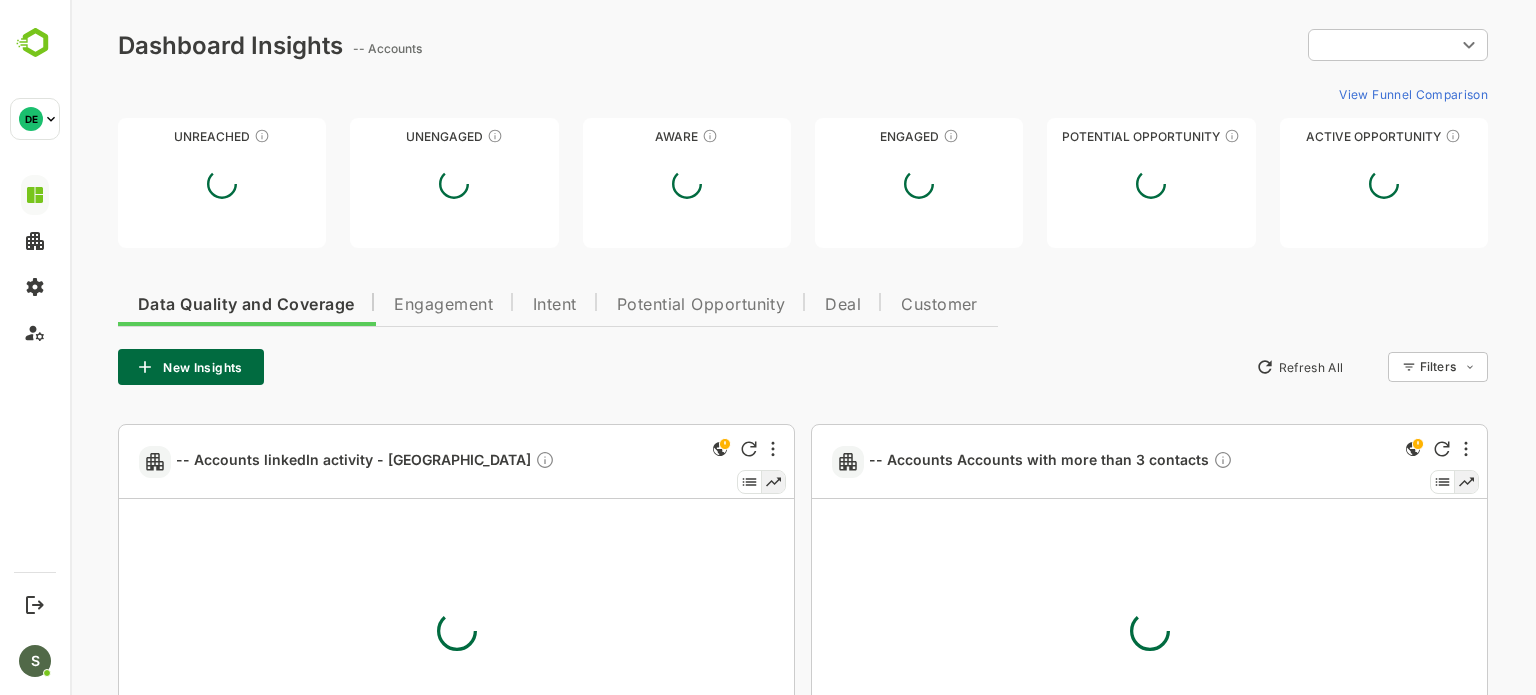 type on "**********" 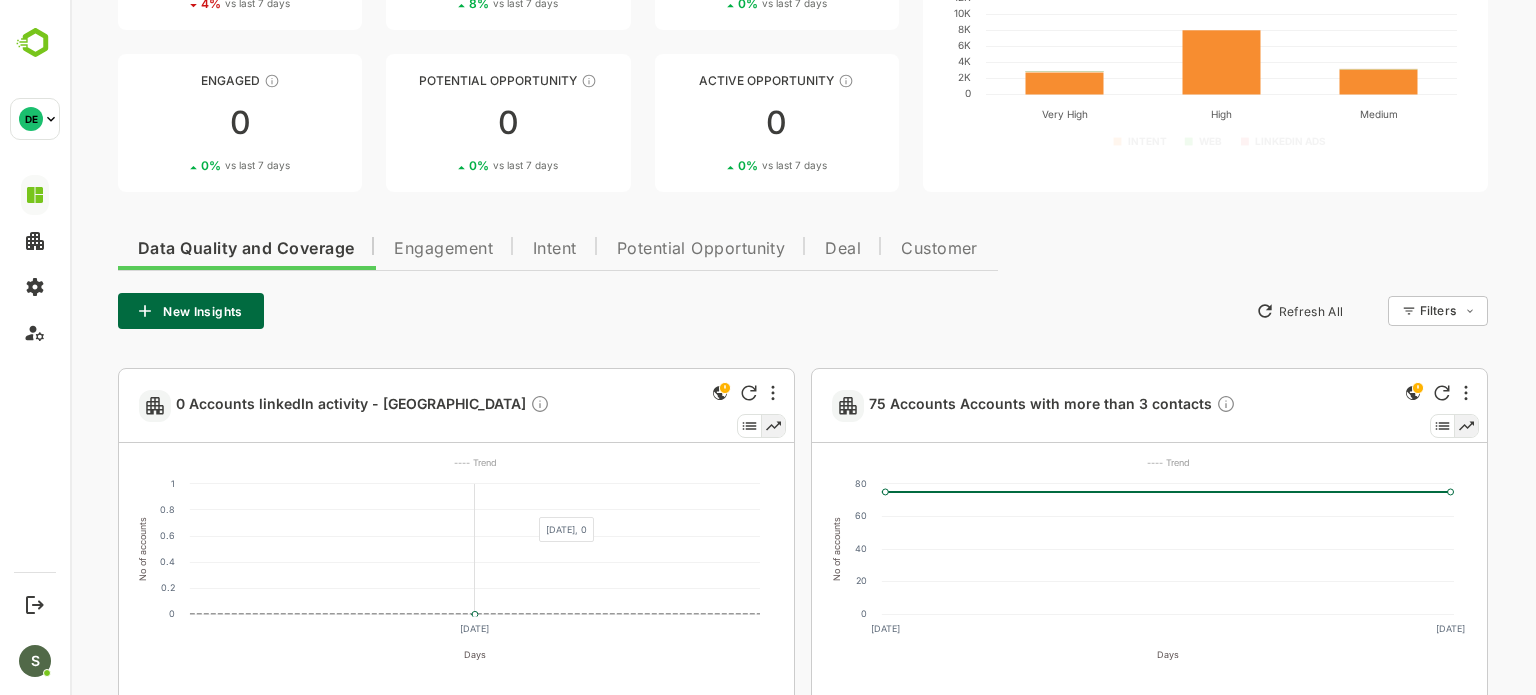 scroll, scrollTop: 236, scrollLeft: 0, axis: vertical 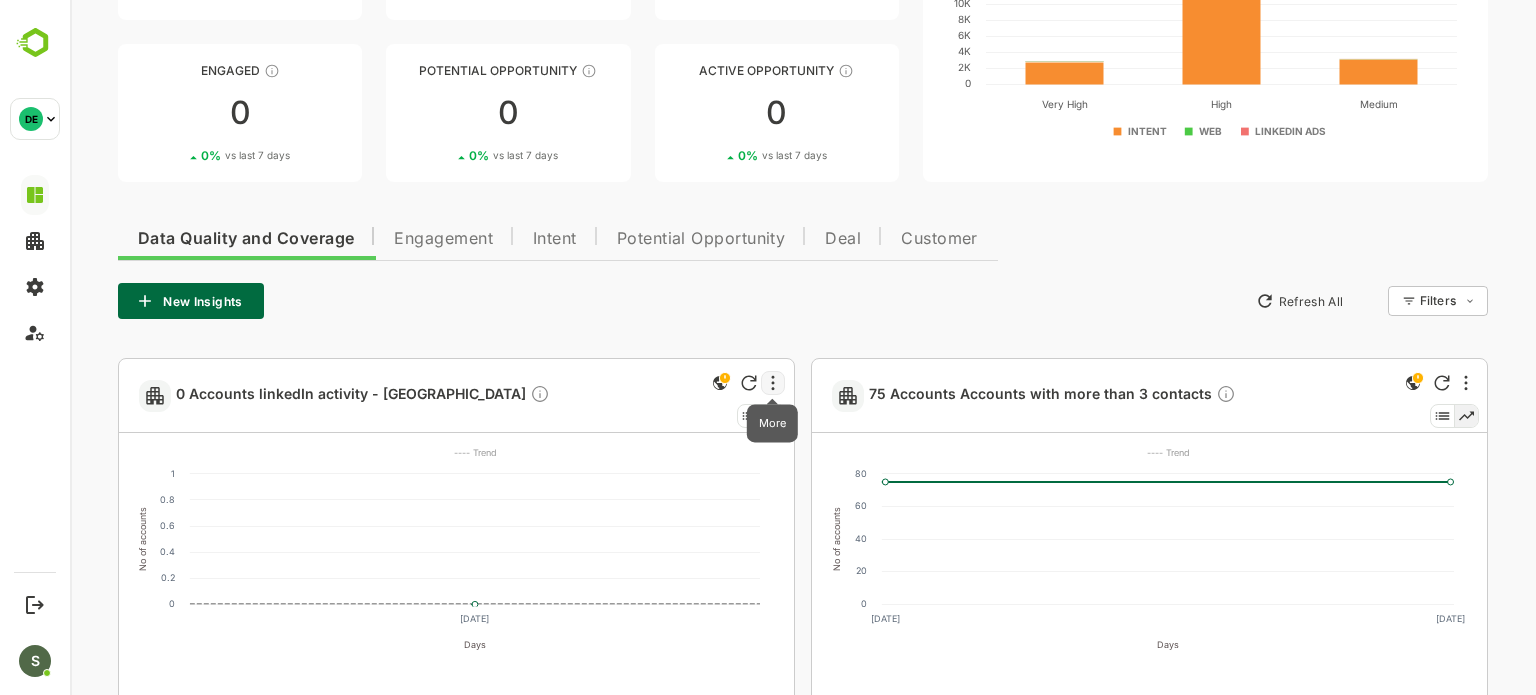click 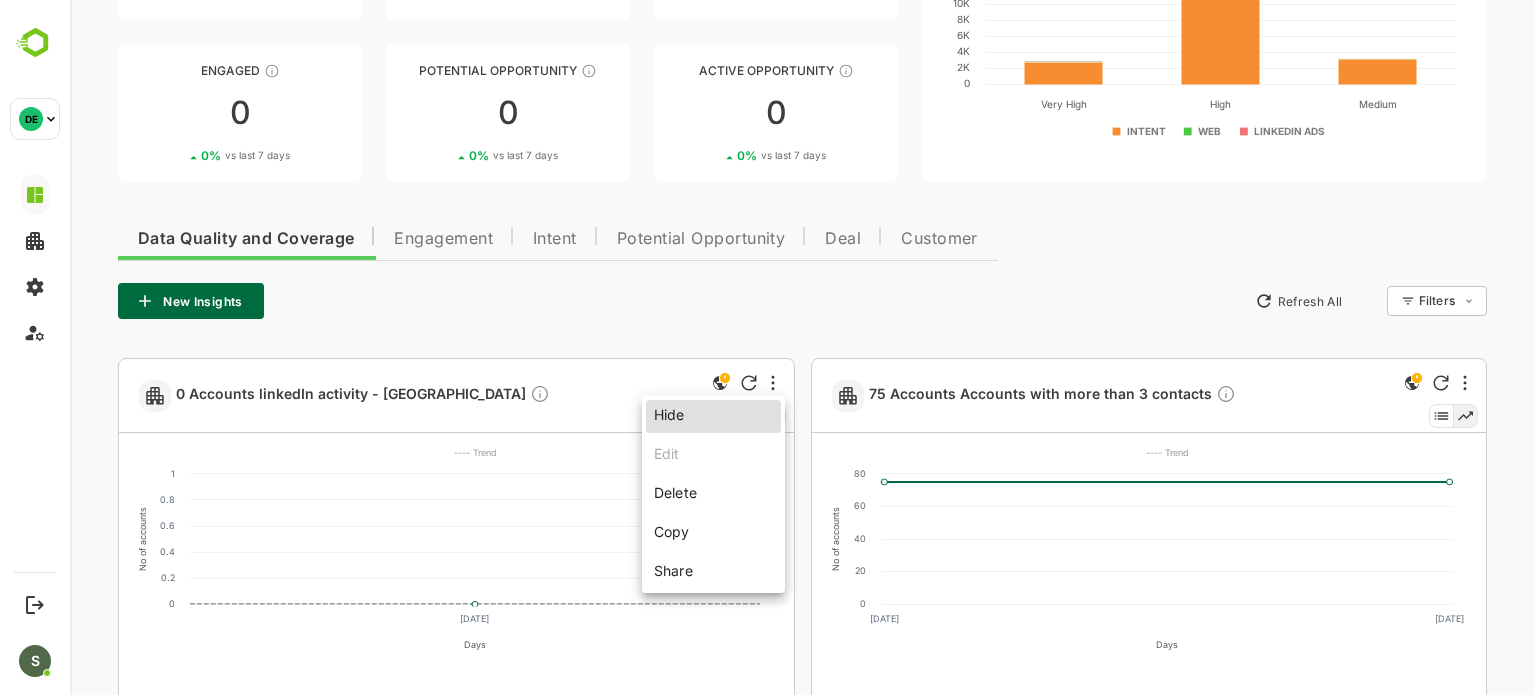 click at bounding box center (803, 347) 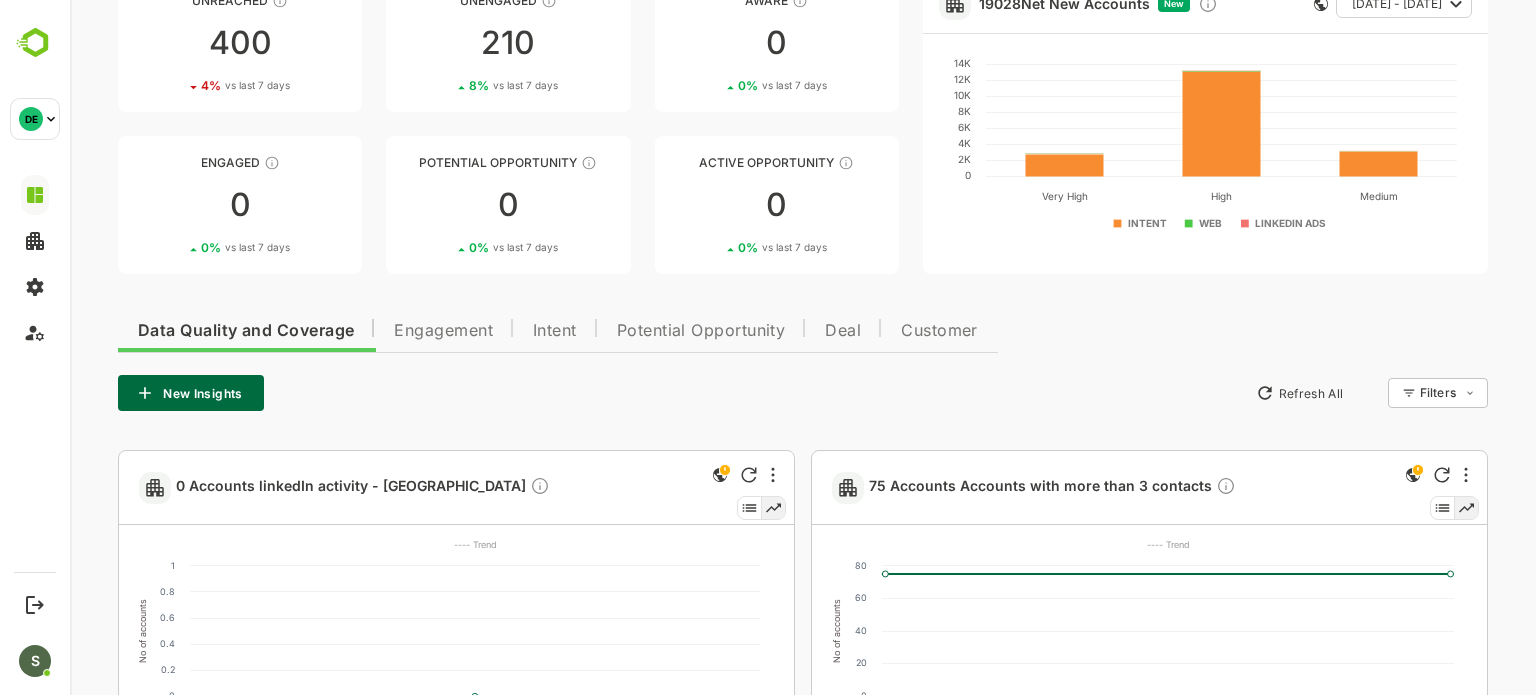 scroll, scrollTop: 143, scrollLeft: 0, axis: vertical 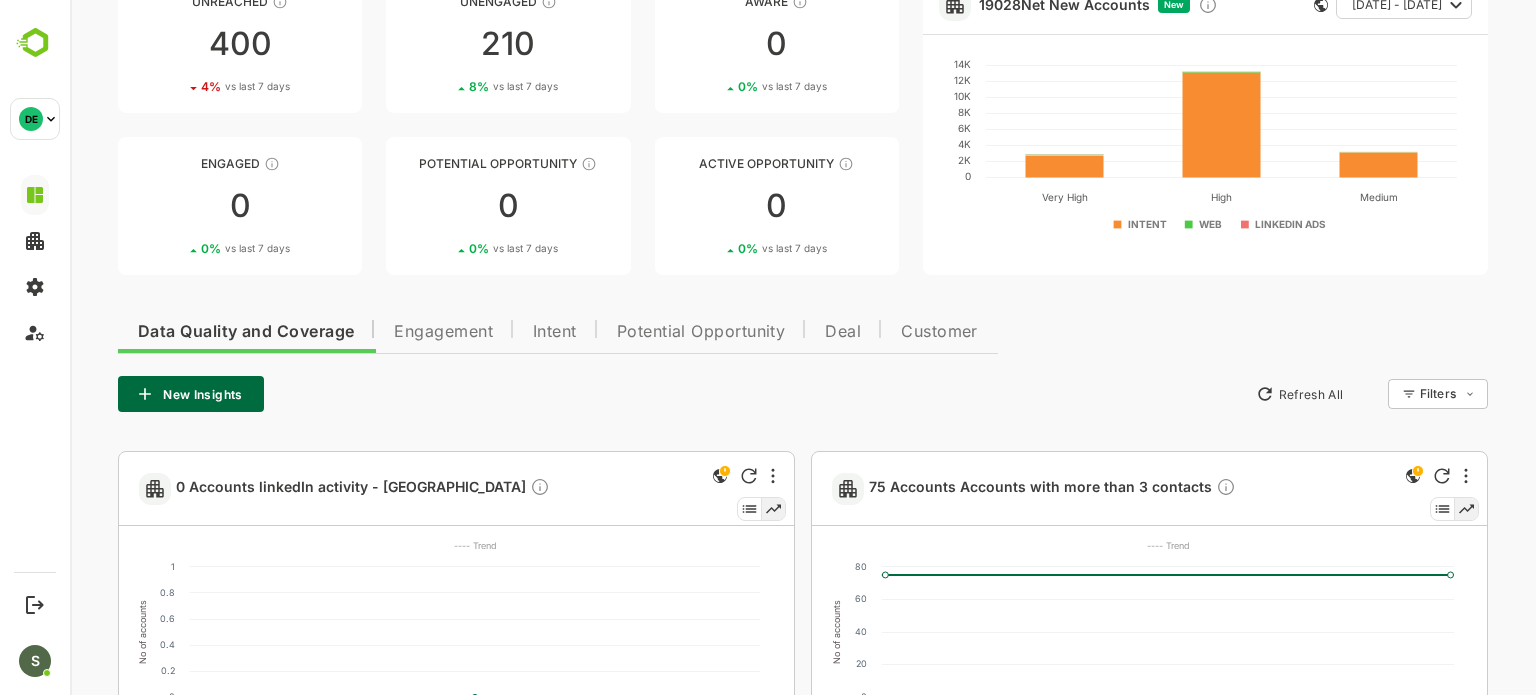 click on "Engagement" at bounding box center [443, 332] 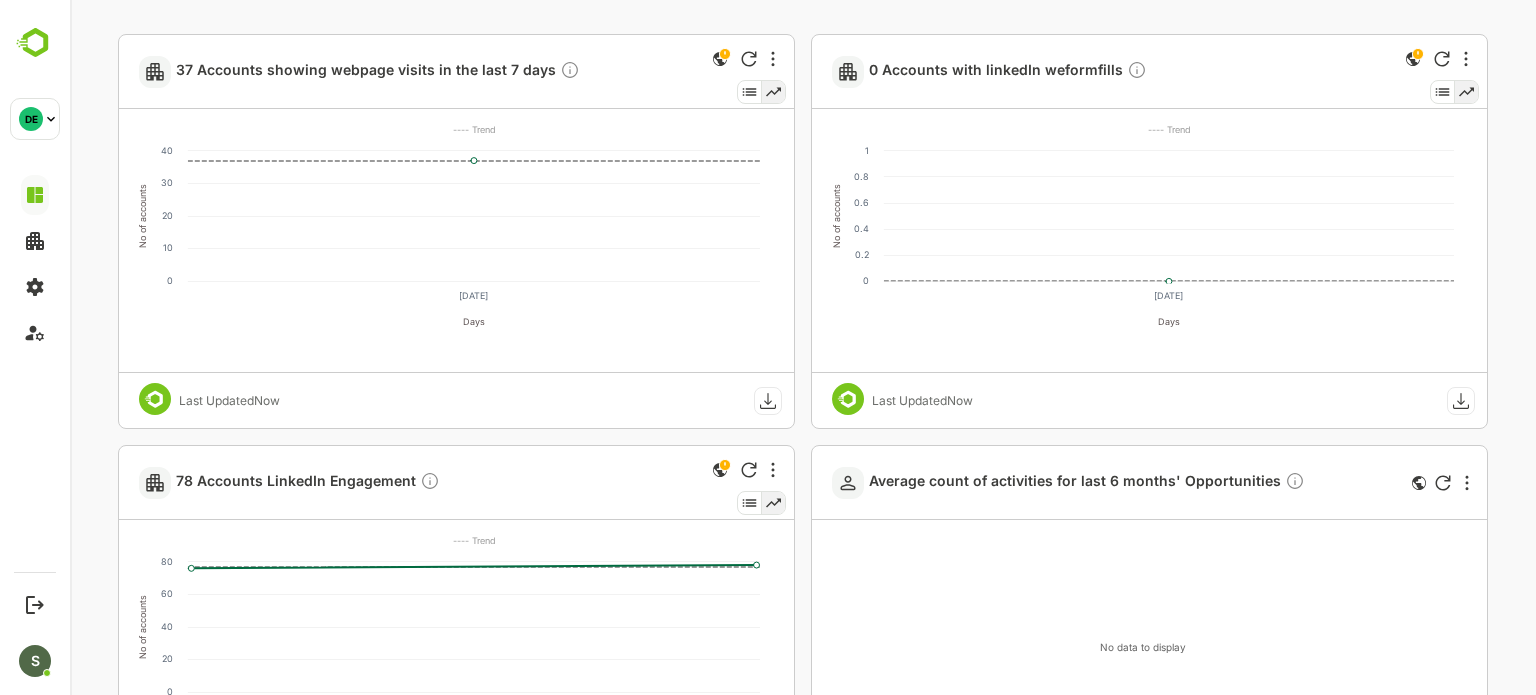 scroll, scrollTop: 560, scrollLeft: 0, axis: vertical 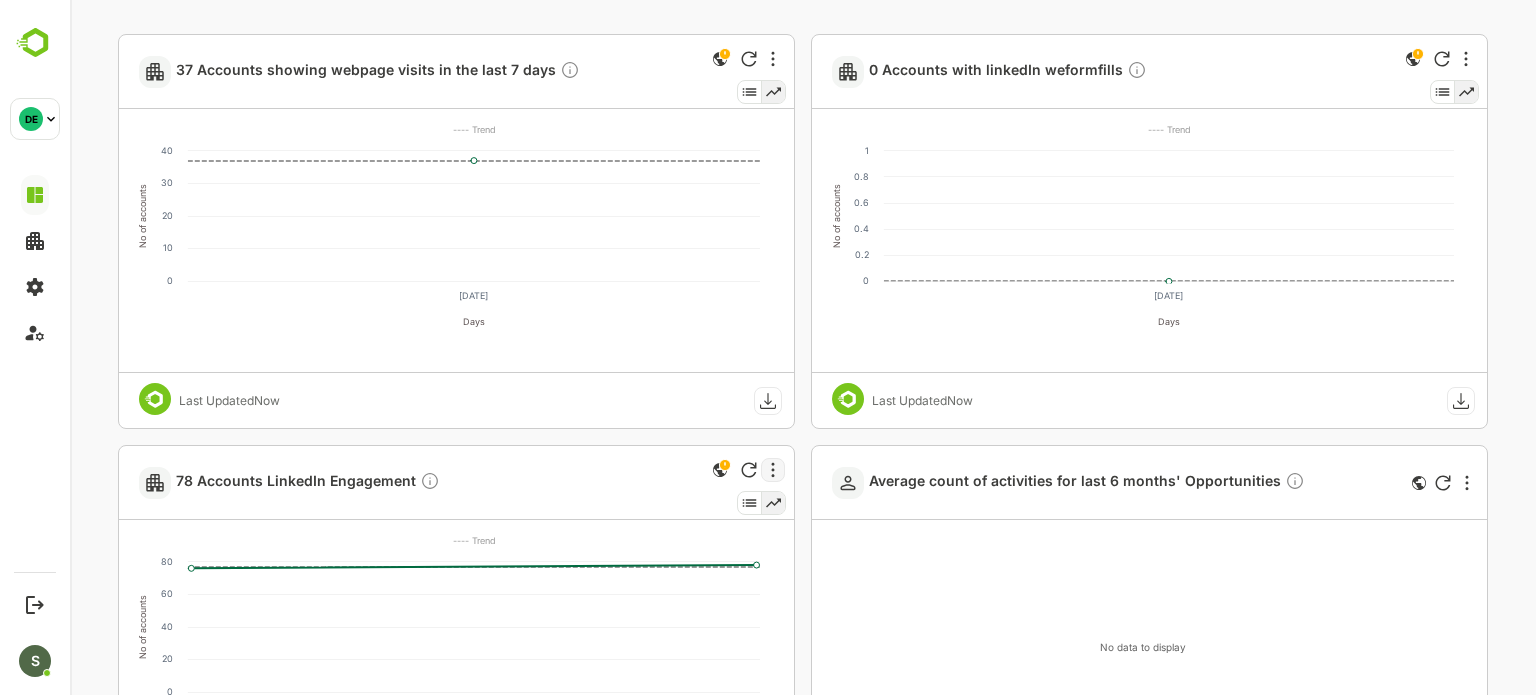 click at bounding box center [773, 470] 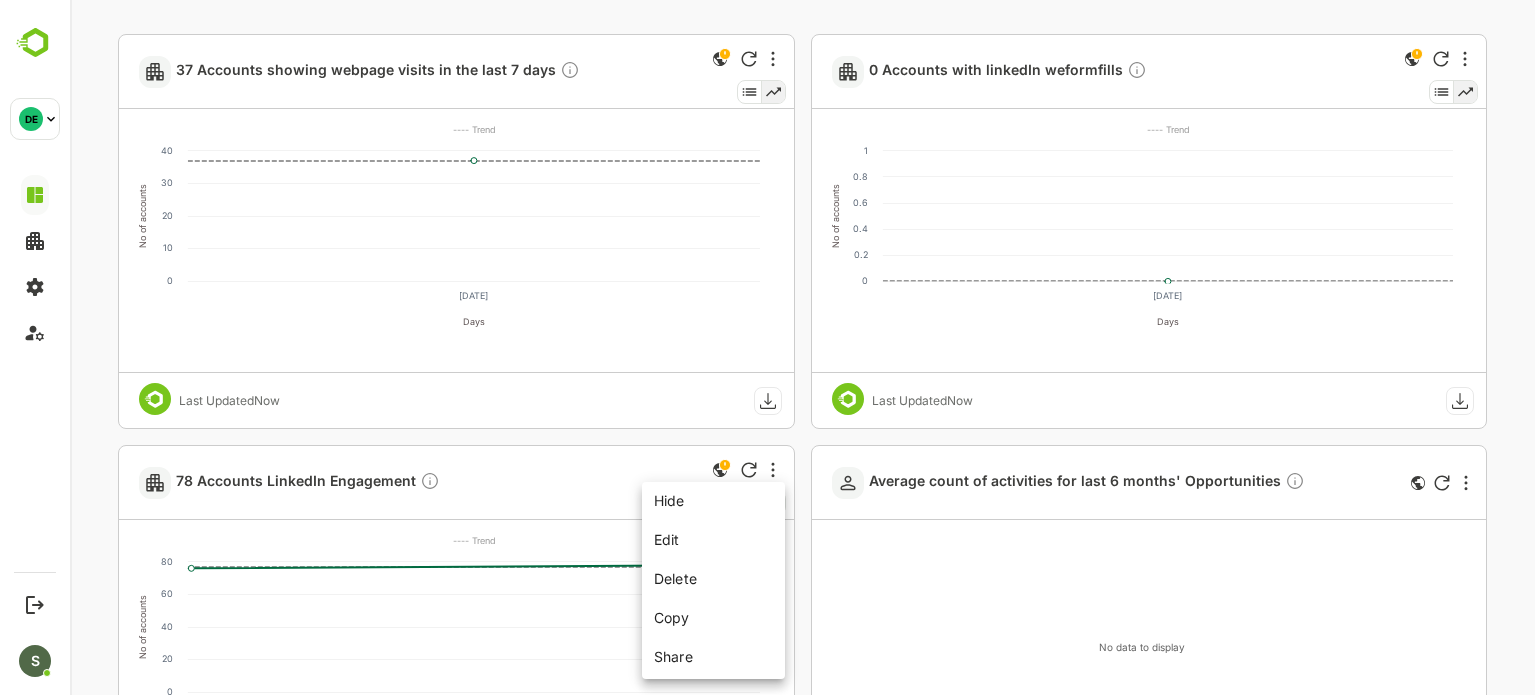 click at bounding box center (803, 347) 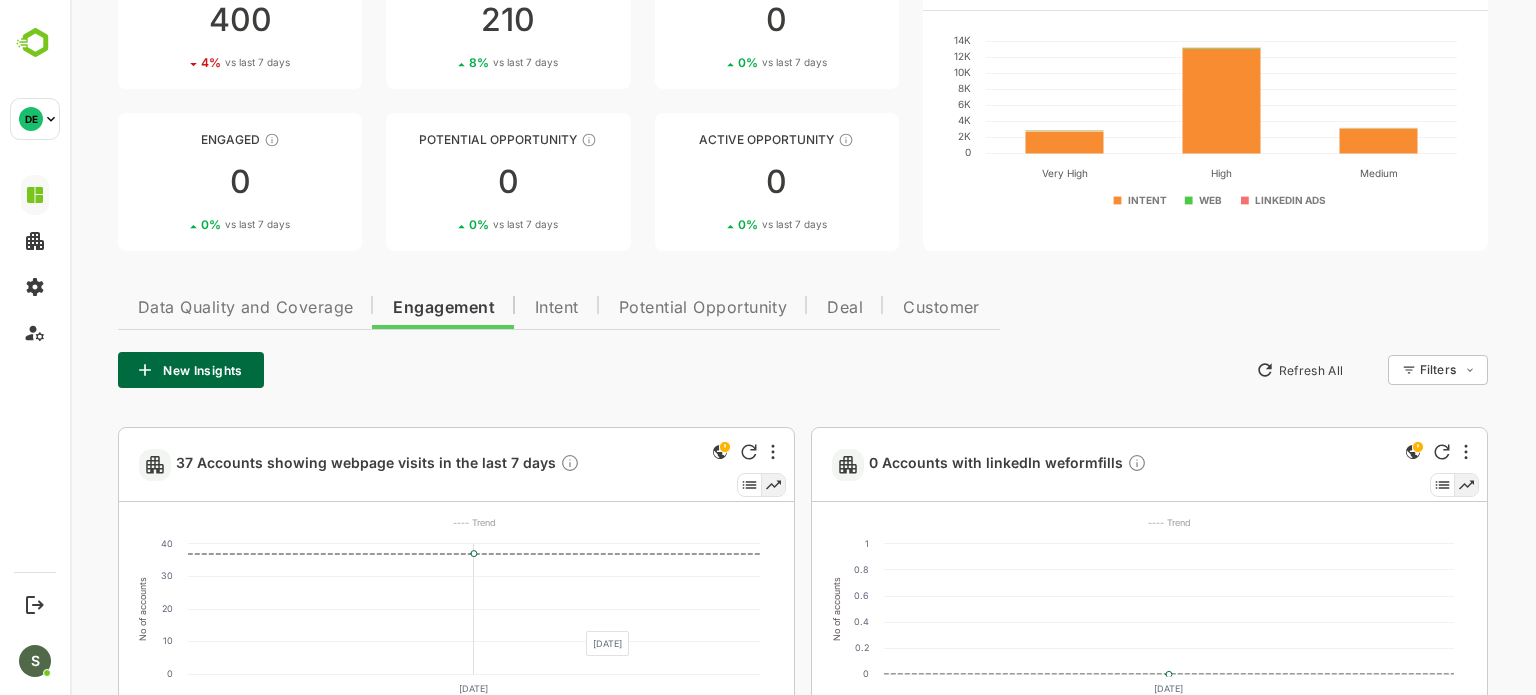 scroll, scrollTop: 136, scrollLeft: 0, axis: vertical 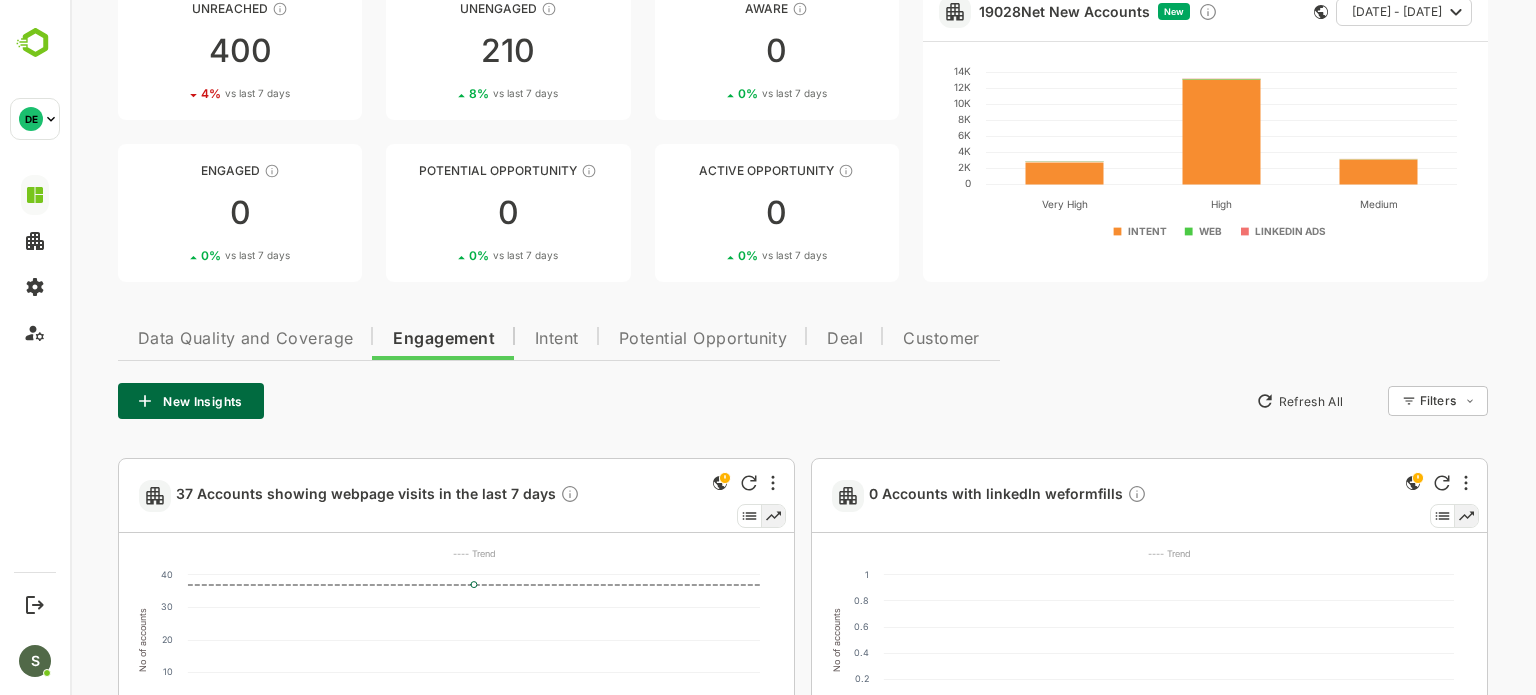 click on "Data Quality and Coverage" at bounding box center [245, 339] 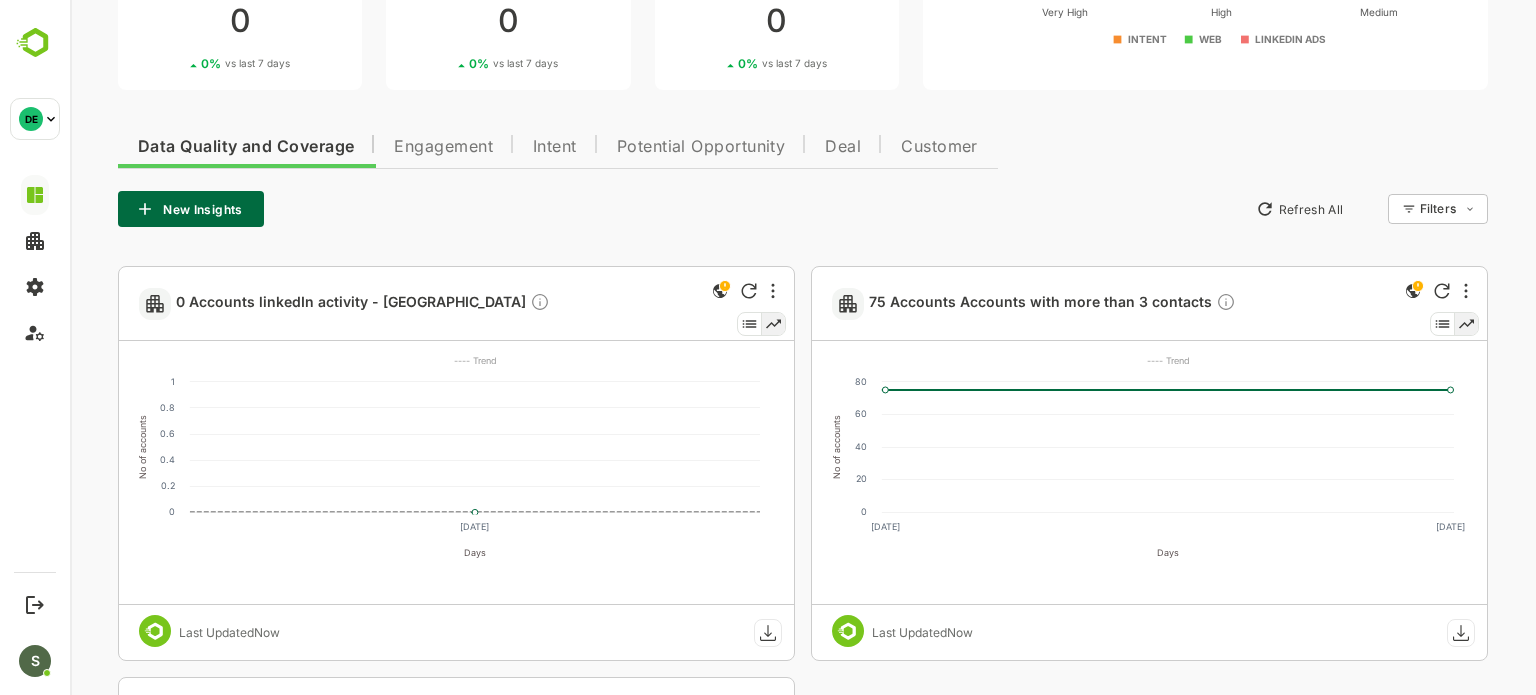 scroll, scrollTop: 412, scrollLeft: 0, axis: vertical 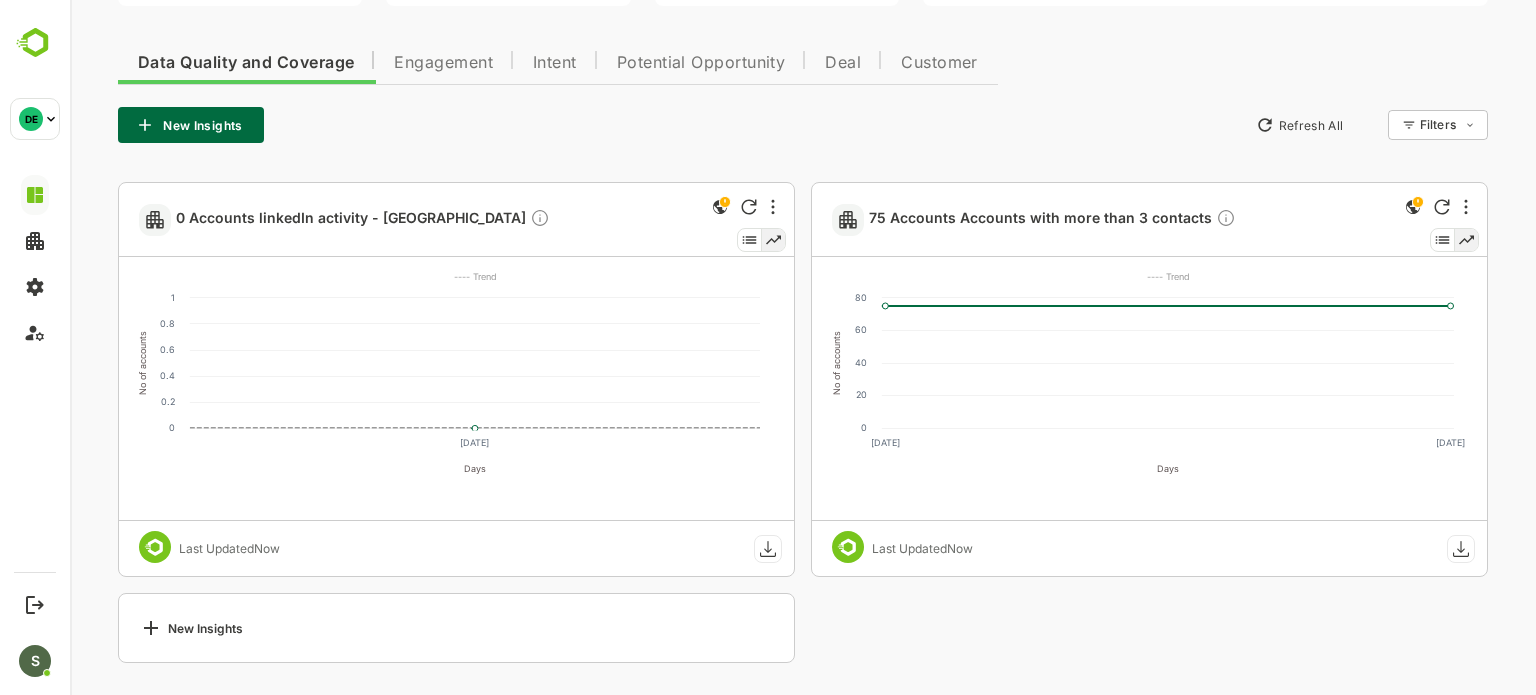 click on "New Insights" at bounding box center (456, 628) 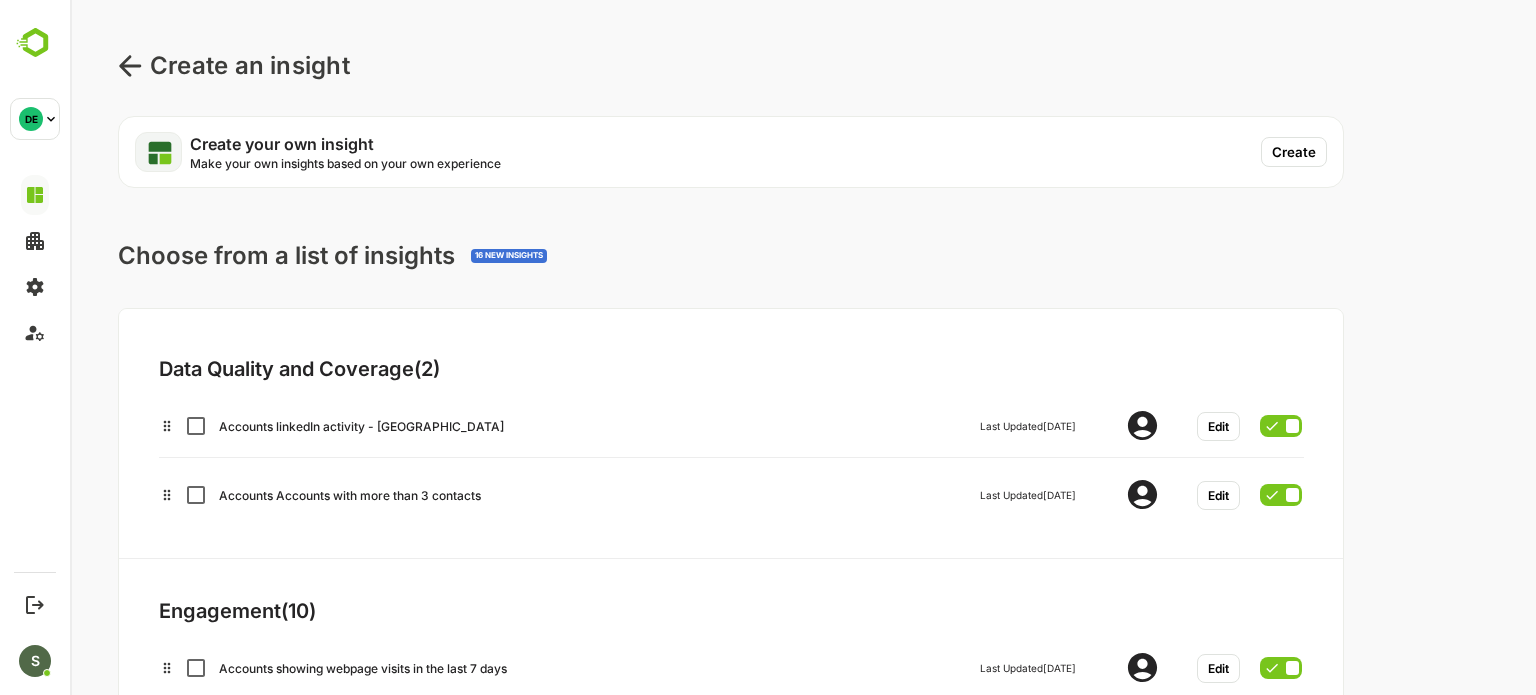 click on "Create" at bounding box center (1294, 152) 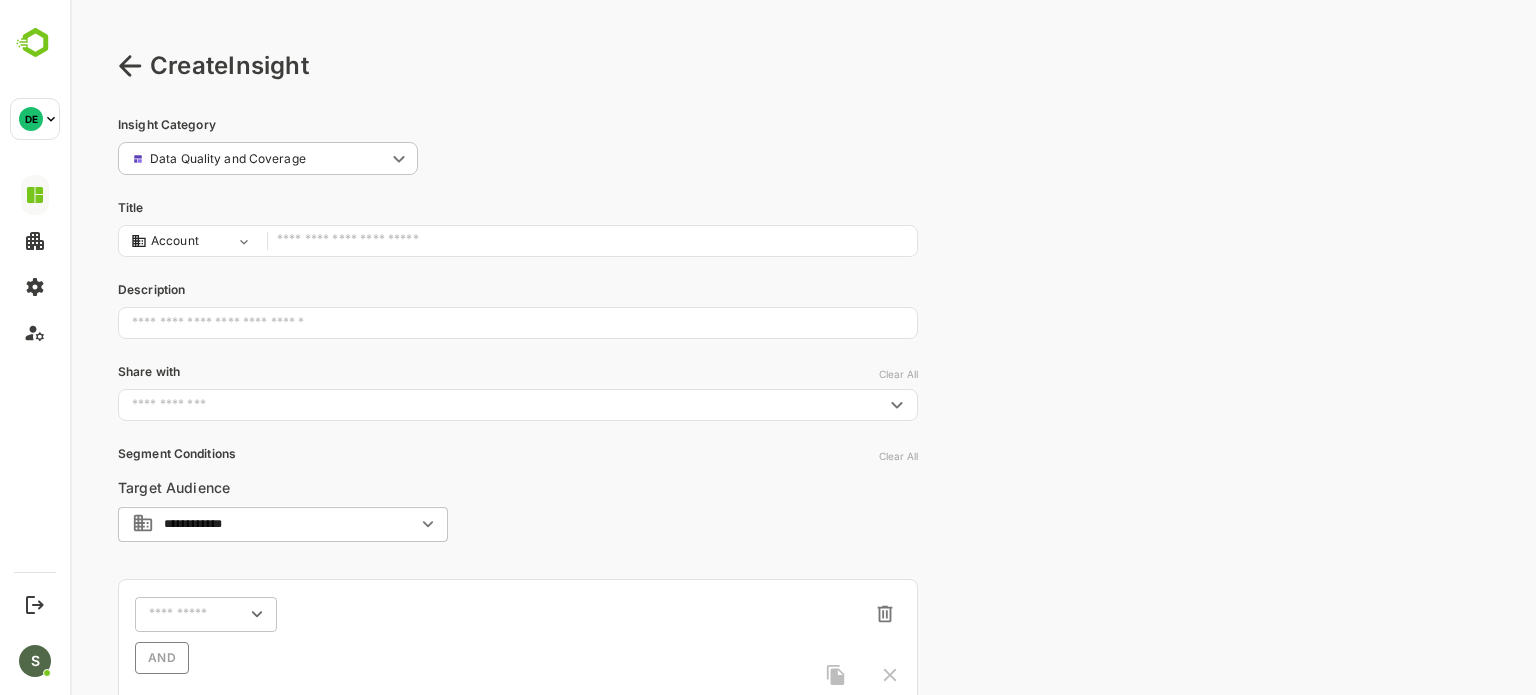 click 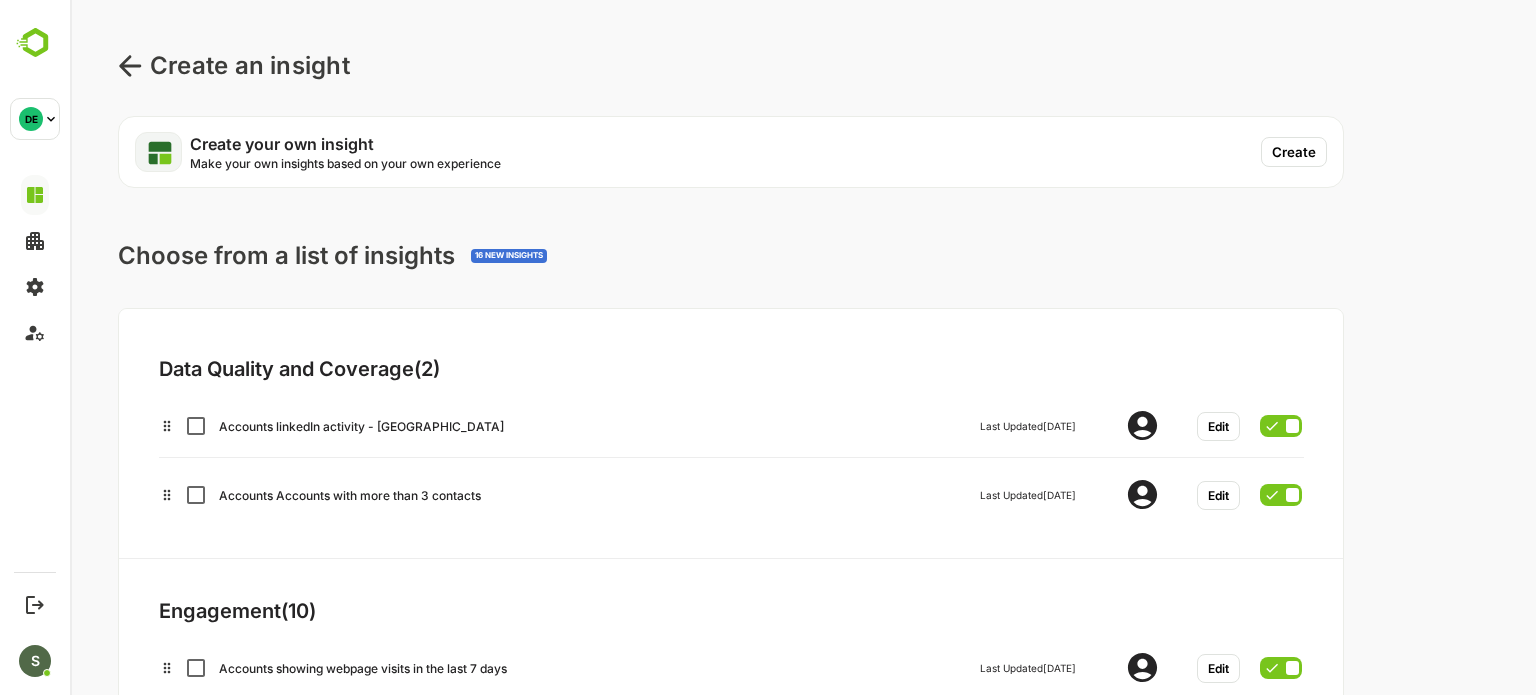click 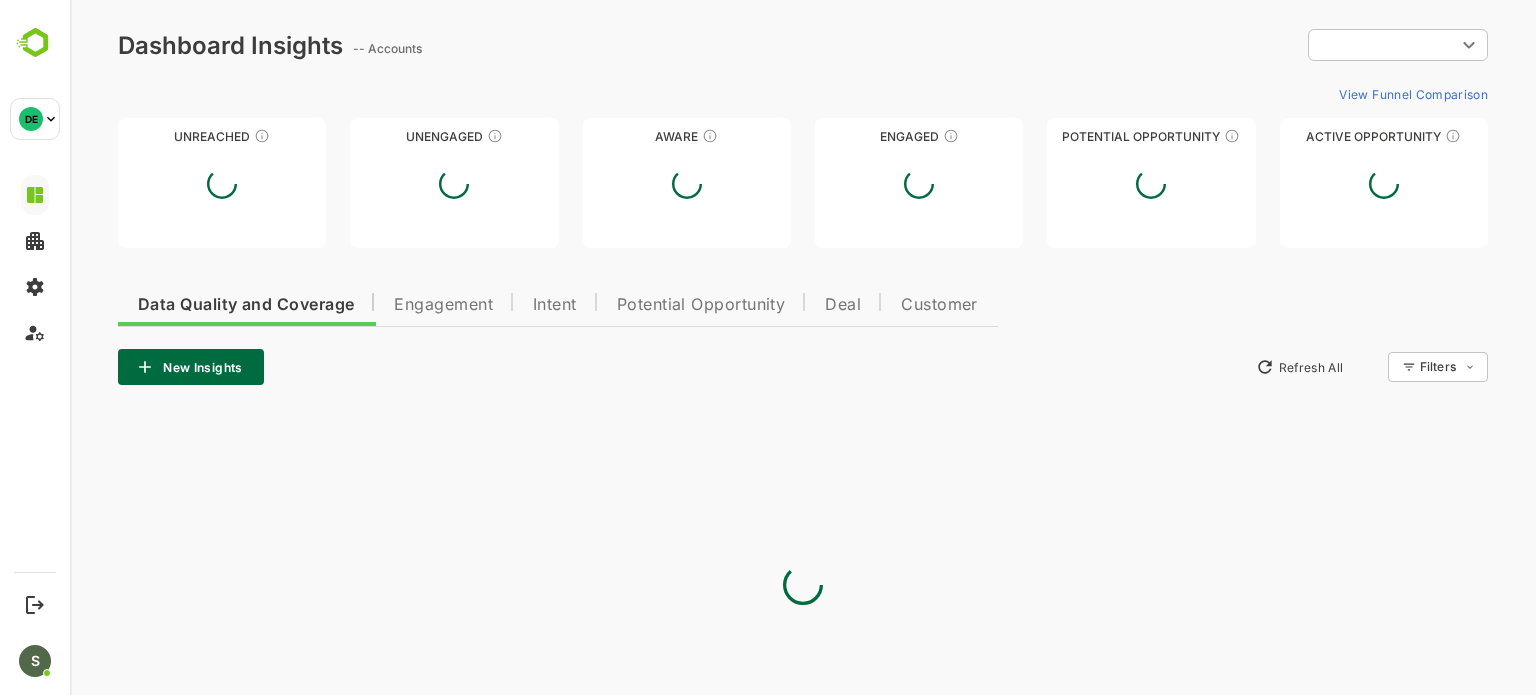 type on "**********" 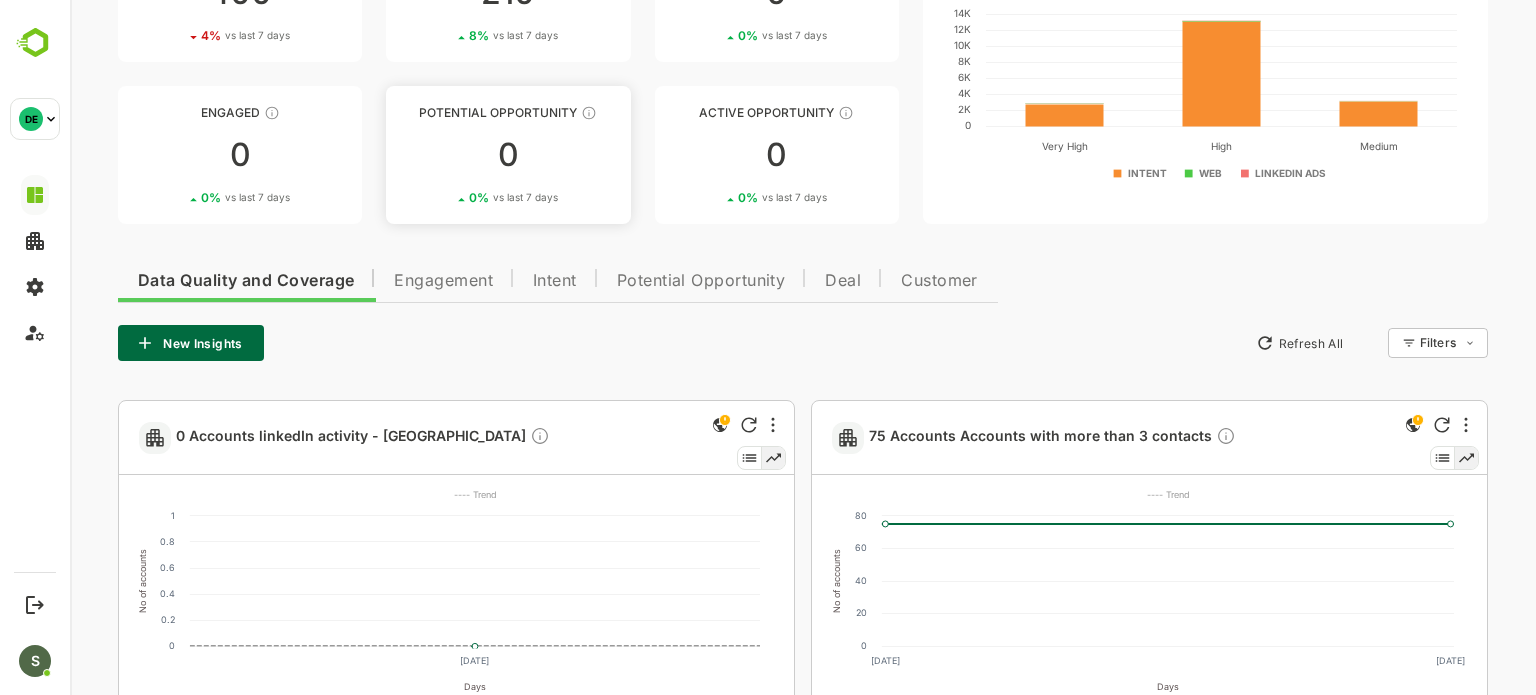 scroll, scrollTop: 200, scrollLeft: 0, axis: vertical 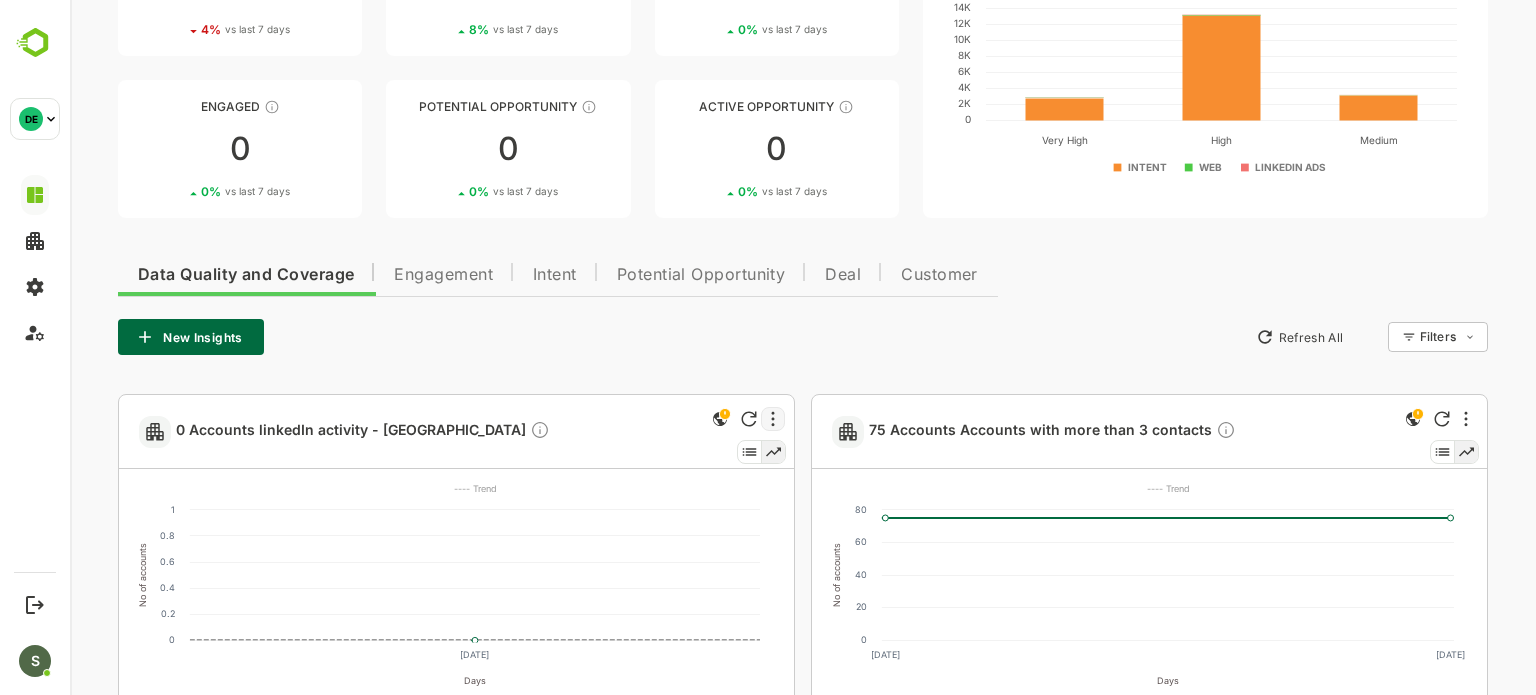 click at bounding box center [773, 419] 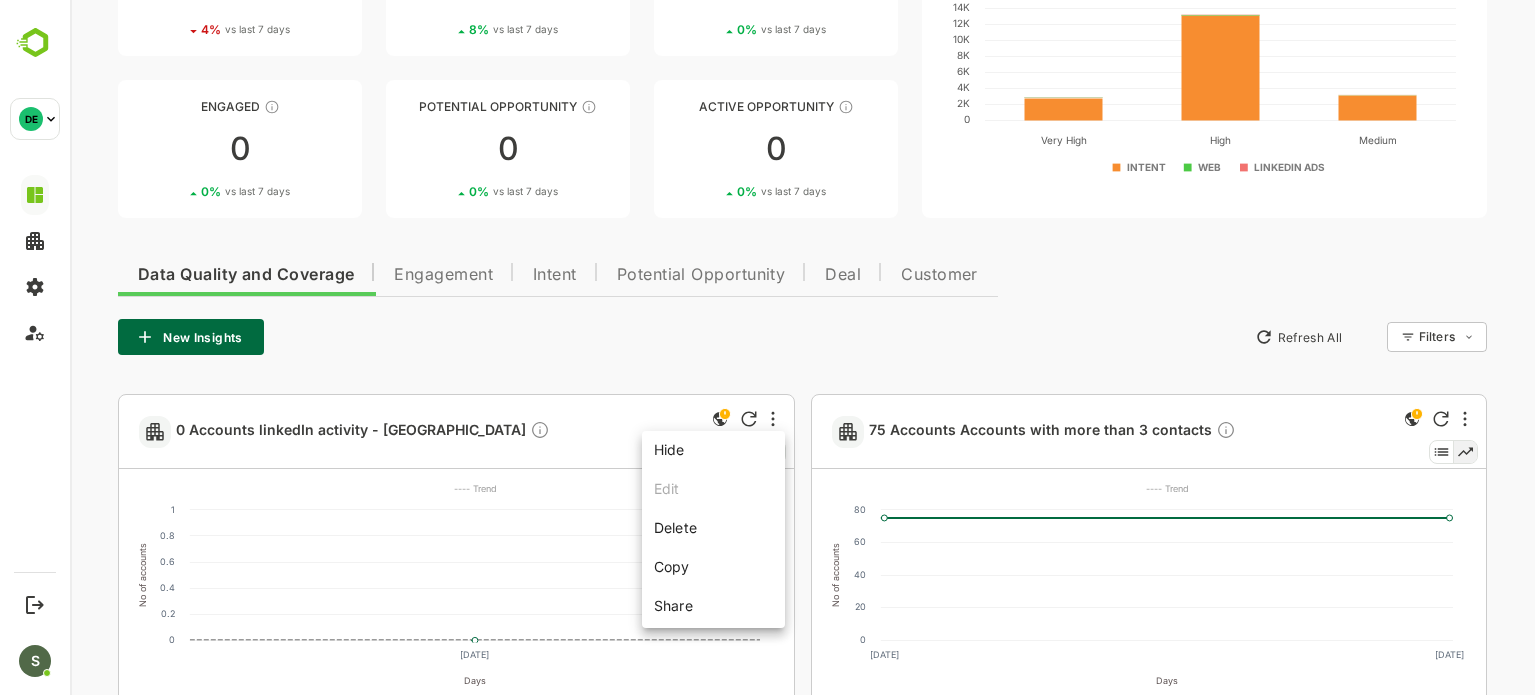 click on "Hide" at bounding box center [713, 451] 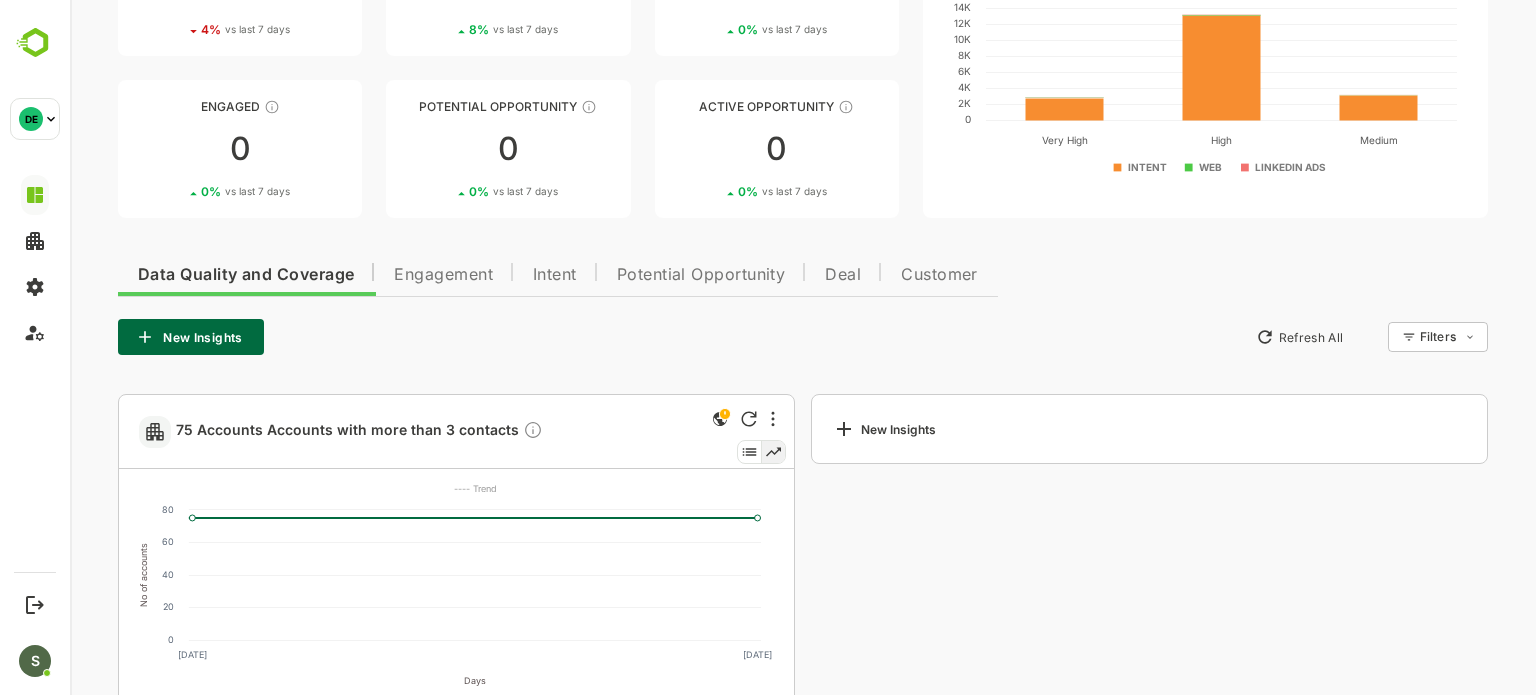 click on "Data Quality and Coverage Engagement Intent Potential Opportunity Deal Customer New Insights Refresh All Filters ​ 75 Accounts Accounts with more than 3 contacts No of accounts 0 20 40 60 80 Days [DATE] [DATE] ---- Trend Last Updated  Now  New Insights" at bounding box center (803, 518) 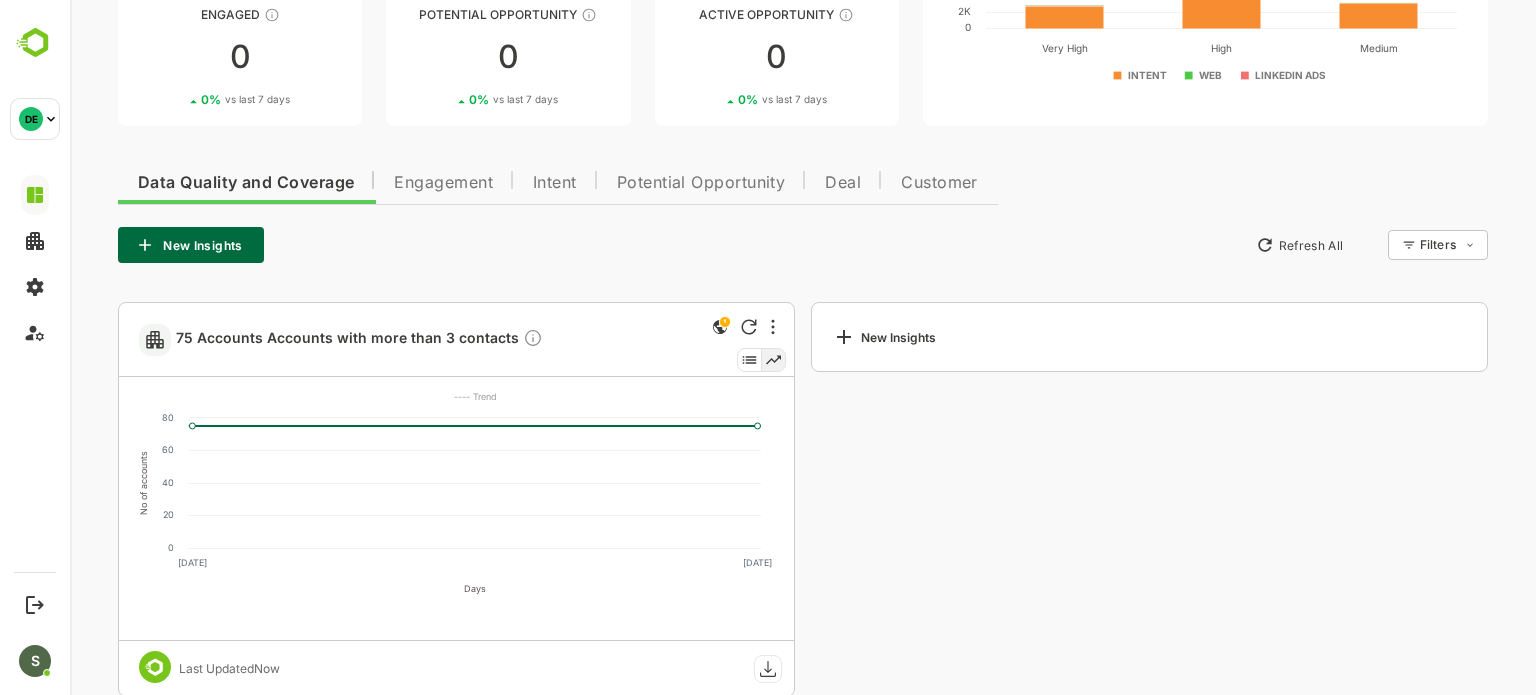 scroll, scrollTop: 324, scrollLeft: 0, axis: vertical 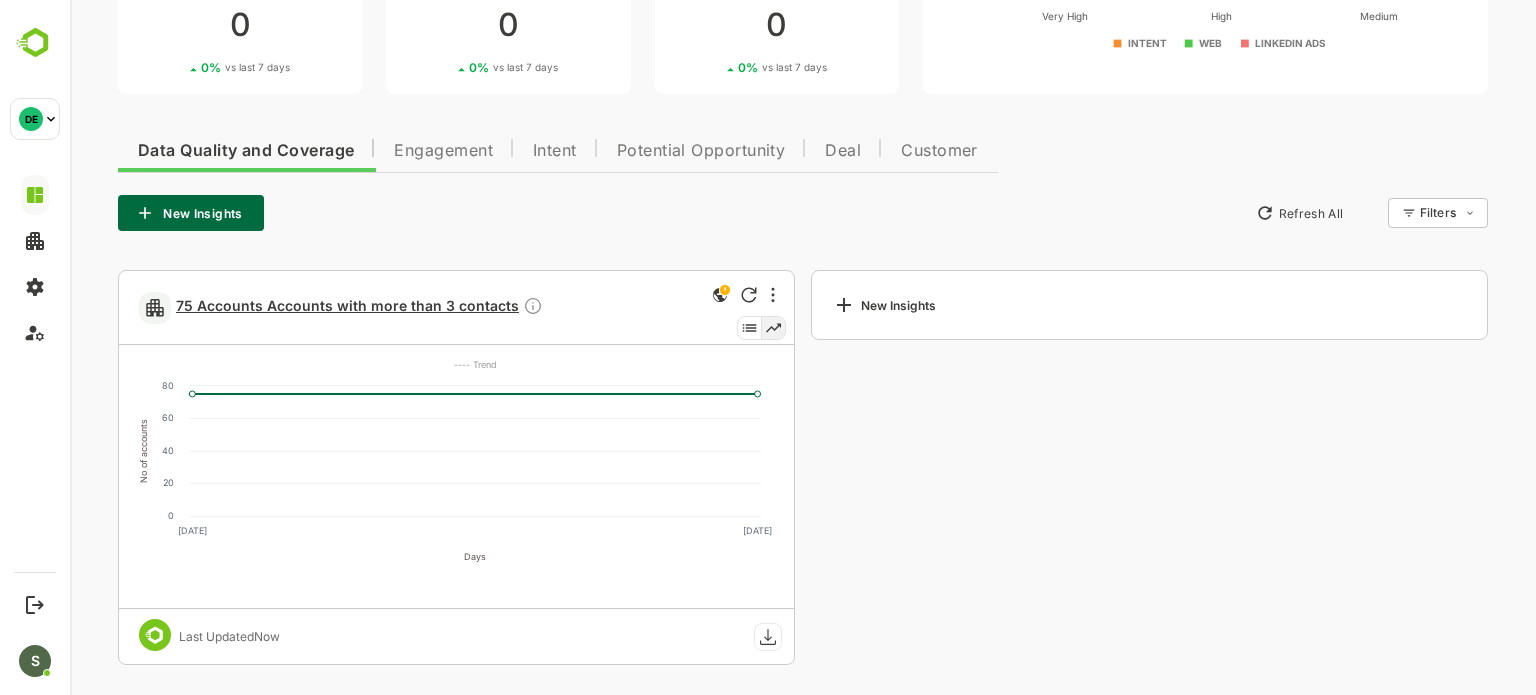 click on "75 Accounts Accounts with more than 3 contacts" at bounding box center (359, 307) 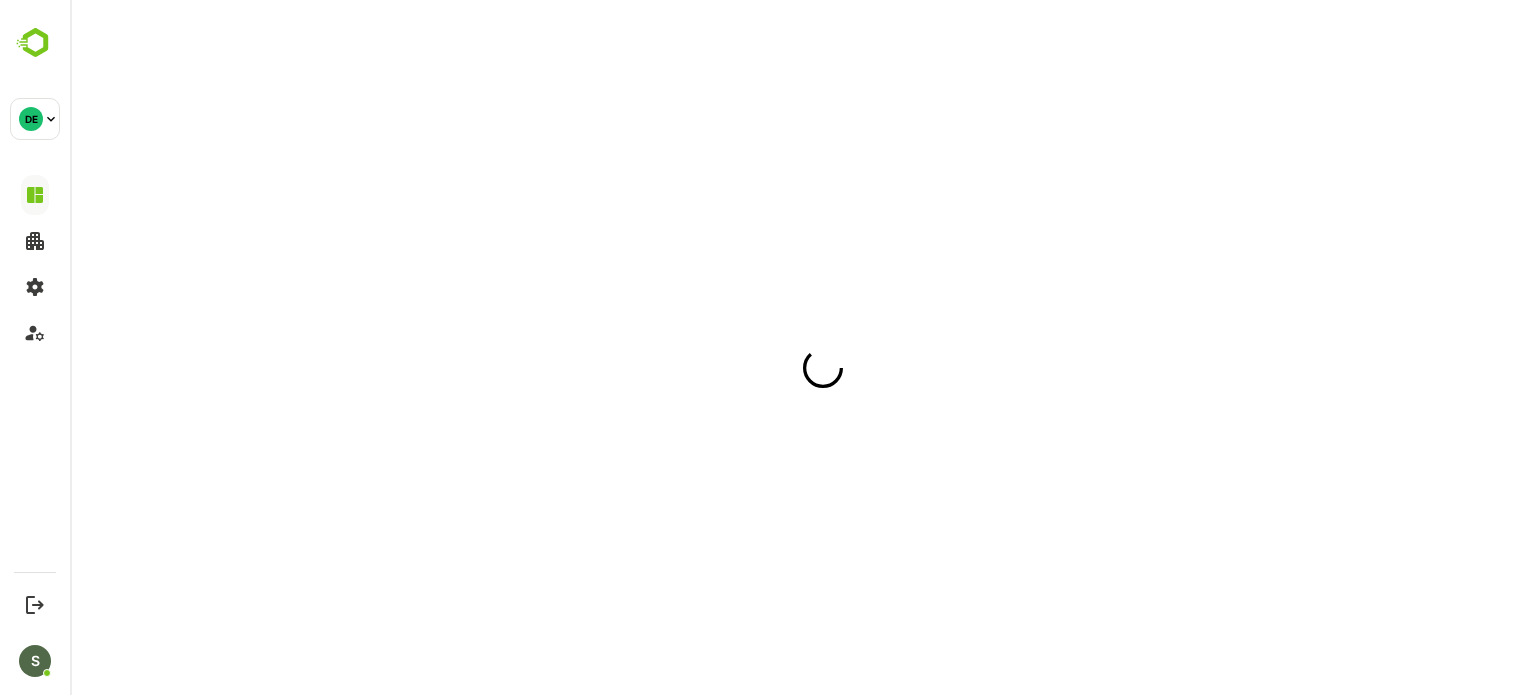 scroll, scrollTop: 0, scrollLeft: 0, axis: both 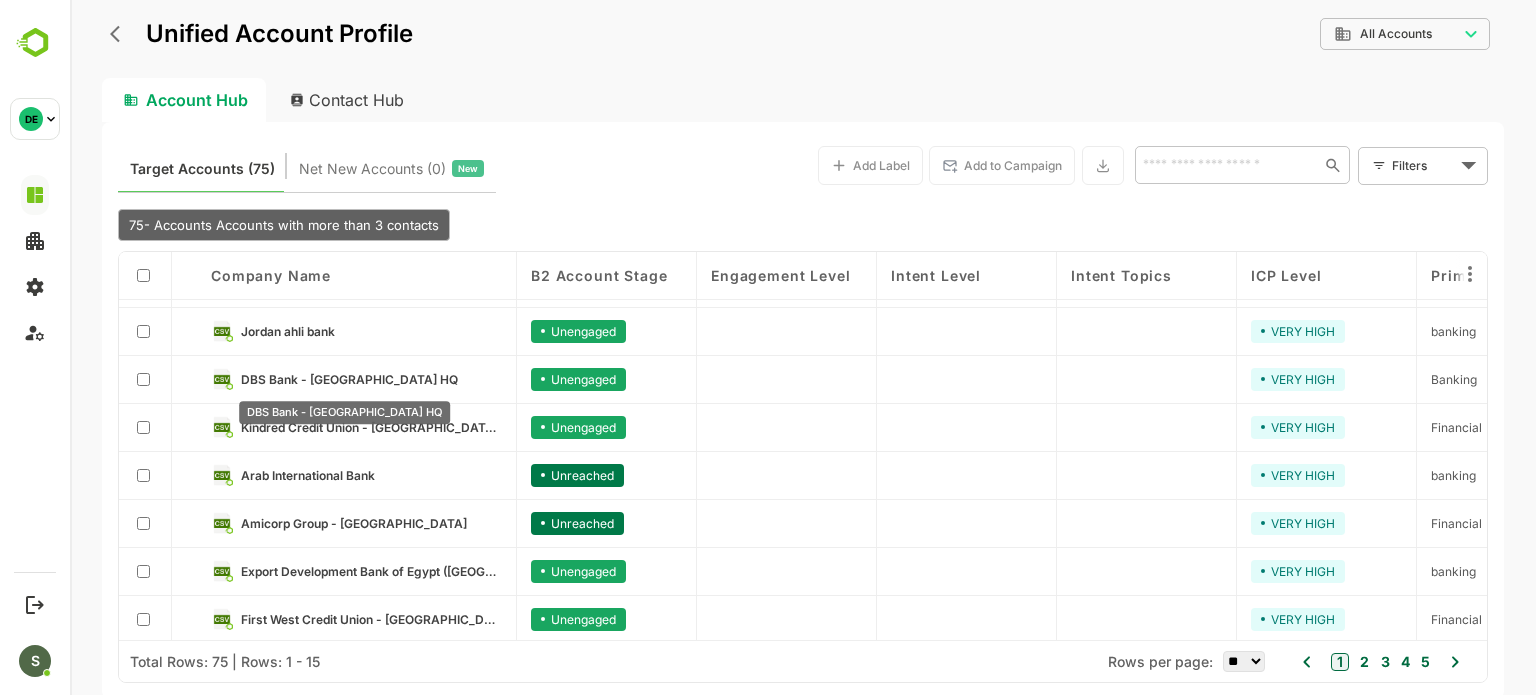 click on "DBS Bank - [GEOGRAPHIC_DATA] HQ" at bounding box center (349, 379) 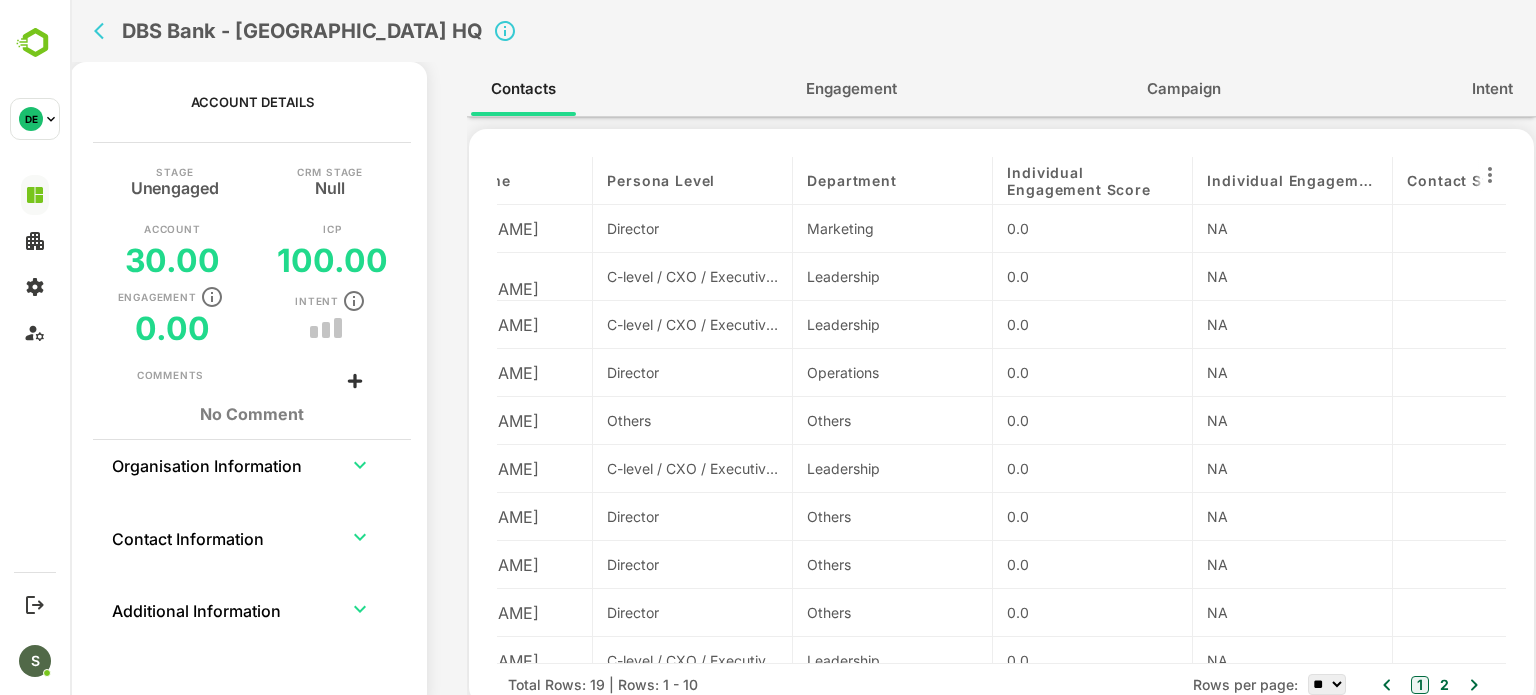 scroll, scrollTop: 0, scrollLeft: 0, axis: both 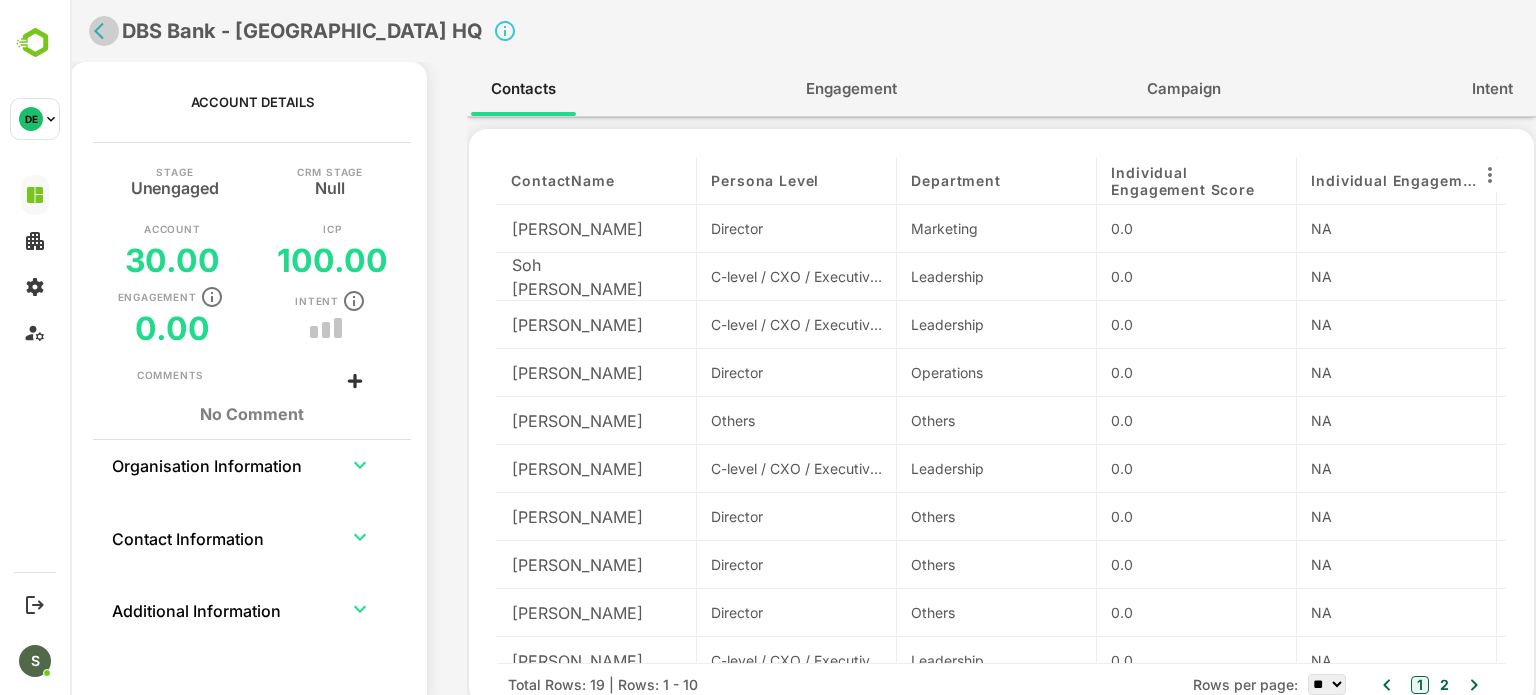 click 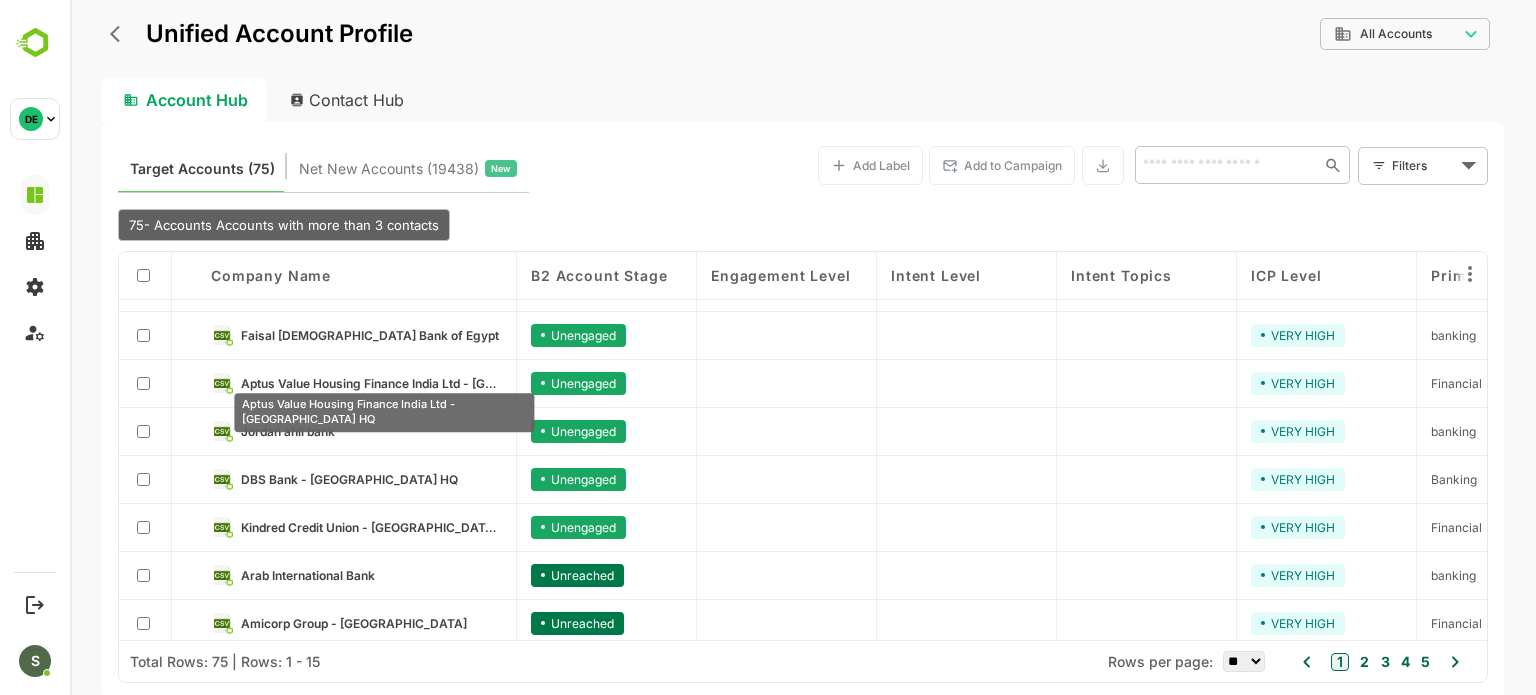 scroll, scrollTop: 96, scrollLeft: 0, axis: vertical 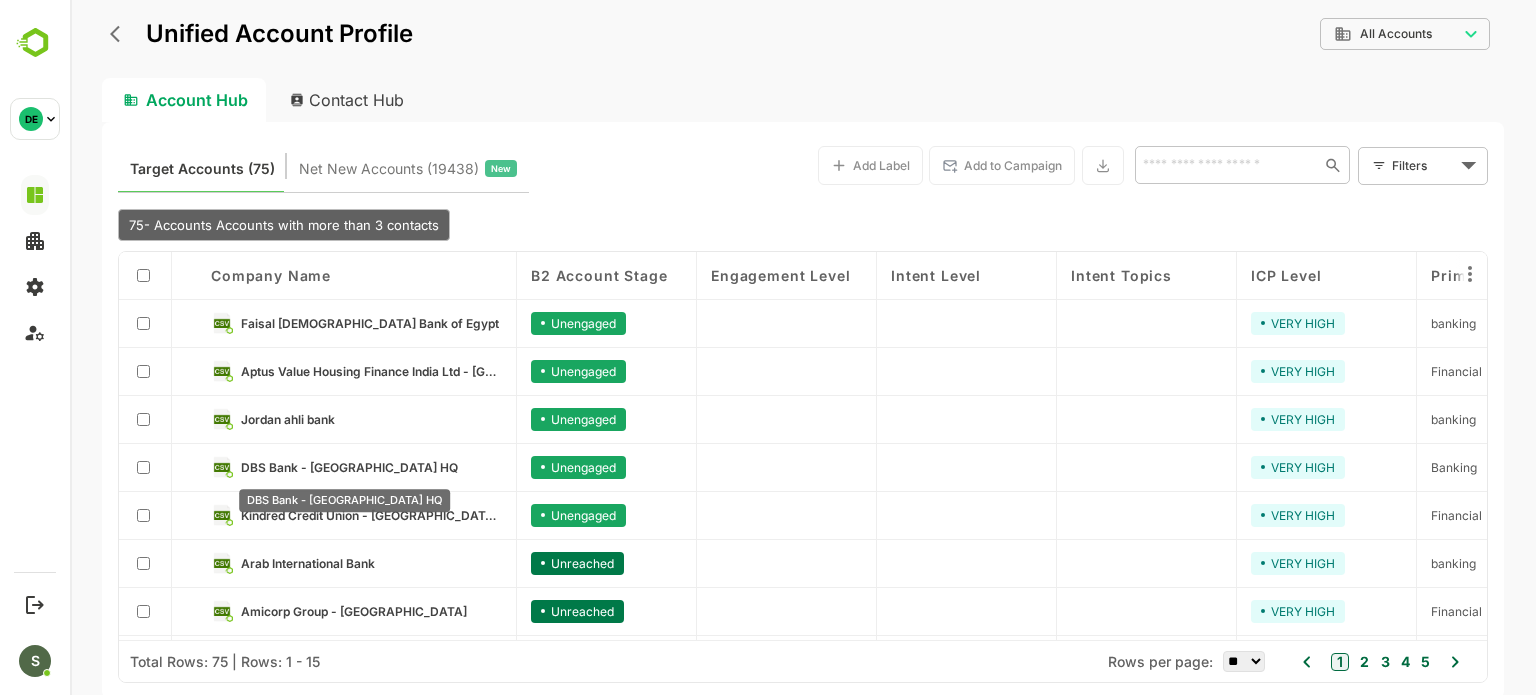 click on "DBS Bank - [GEOGRAPHIC_DATA] HQ" at bounding box center (349, 467) 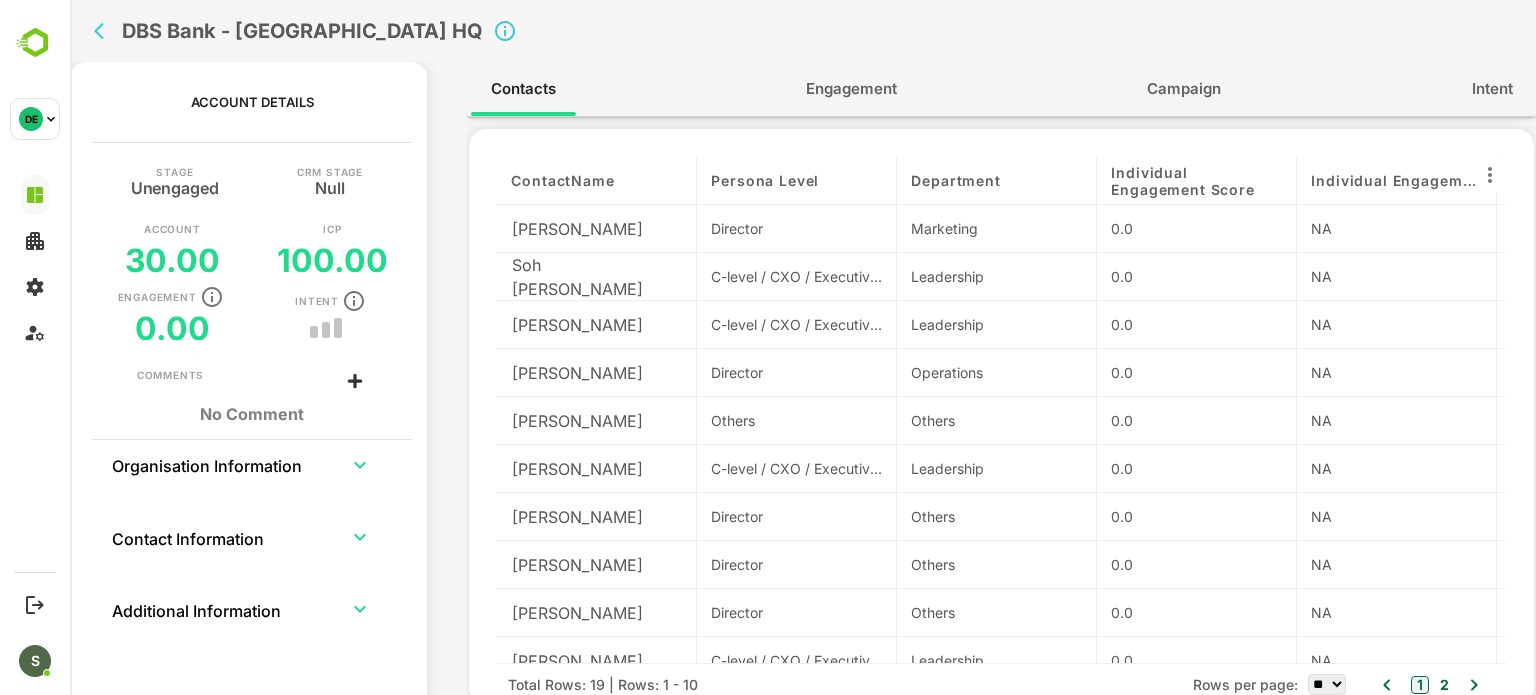 click at bounding box center (104, 31) 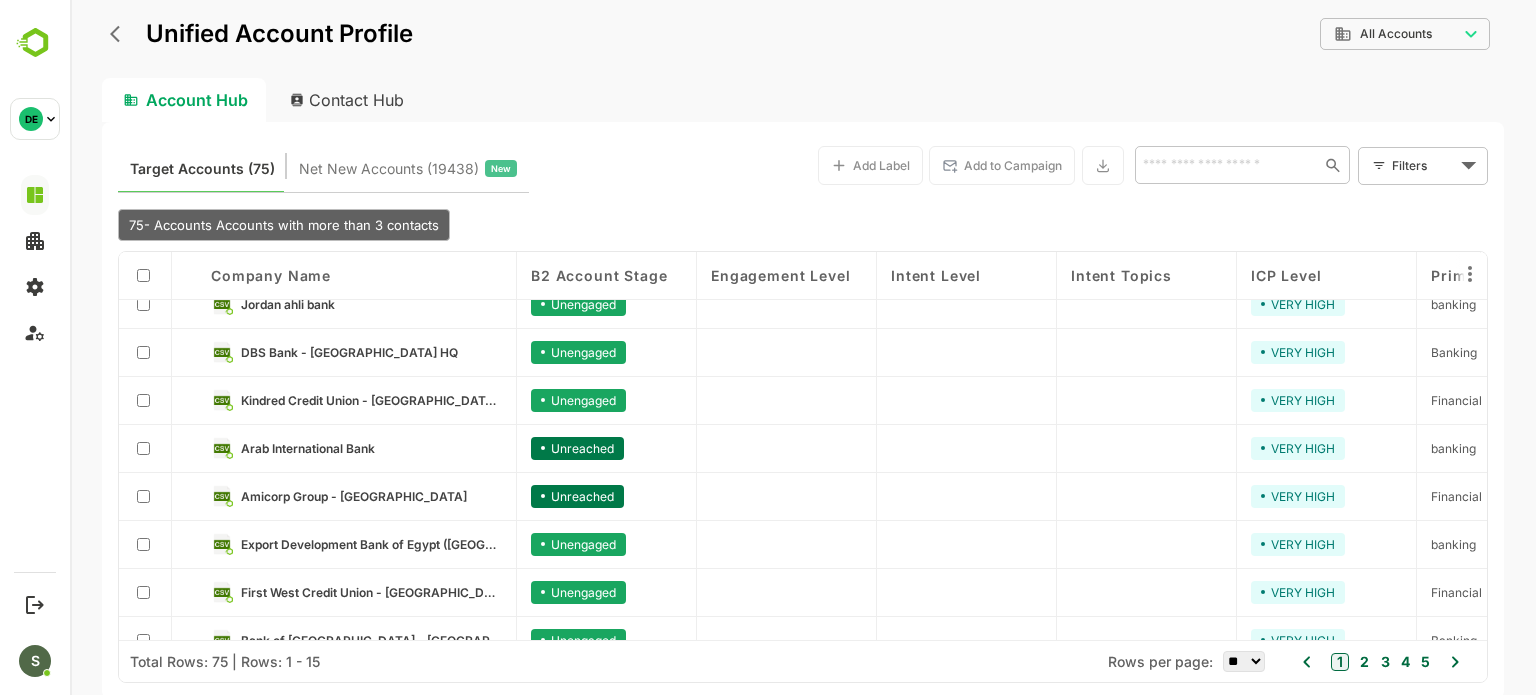 scroll, scrollTop: 219, scrollLeft: 0, axis: vertical 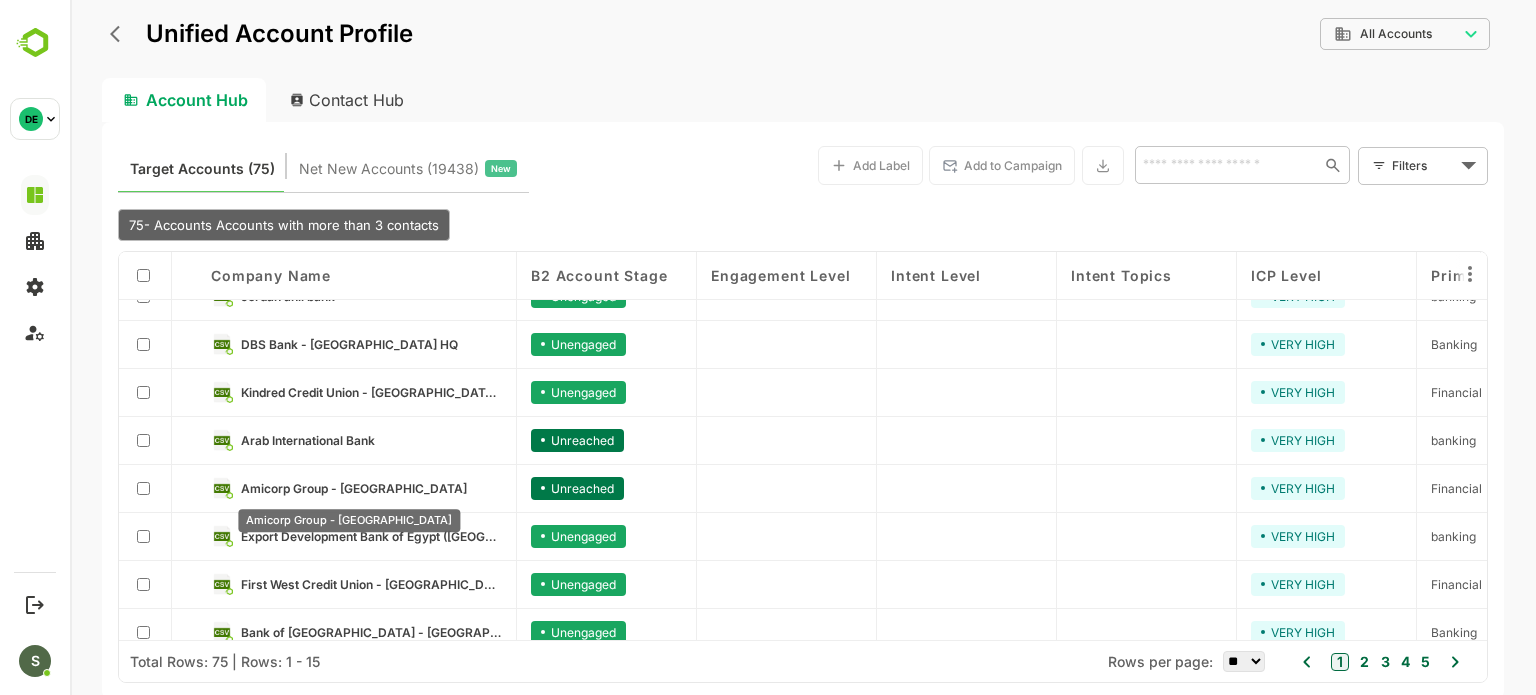 click on "Amicorp Group - [GEOGRAPHIC_DATA]" at bounding box center [354, 488] 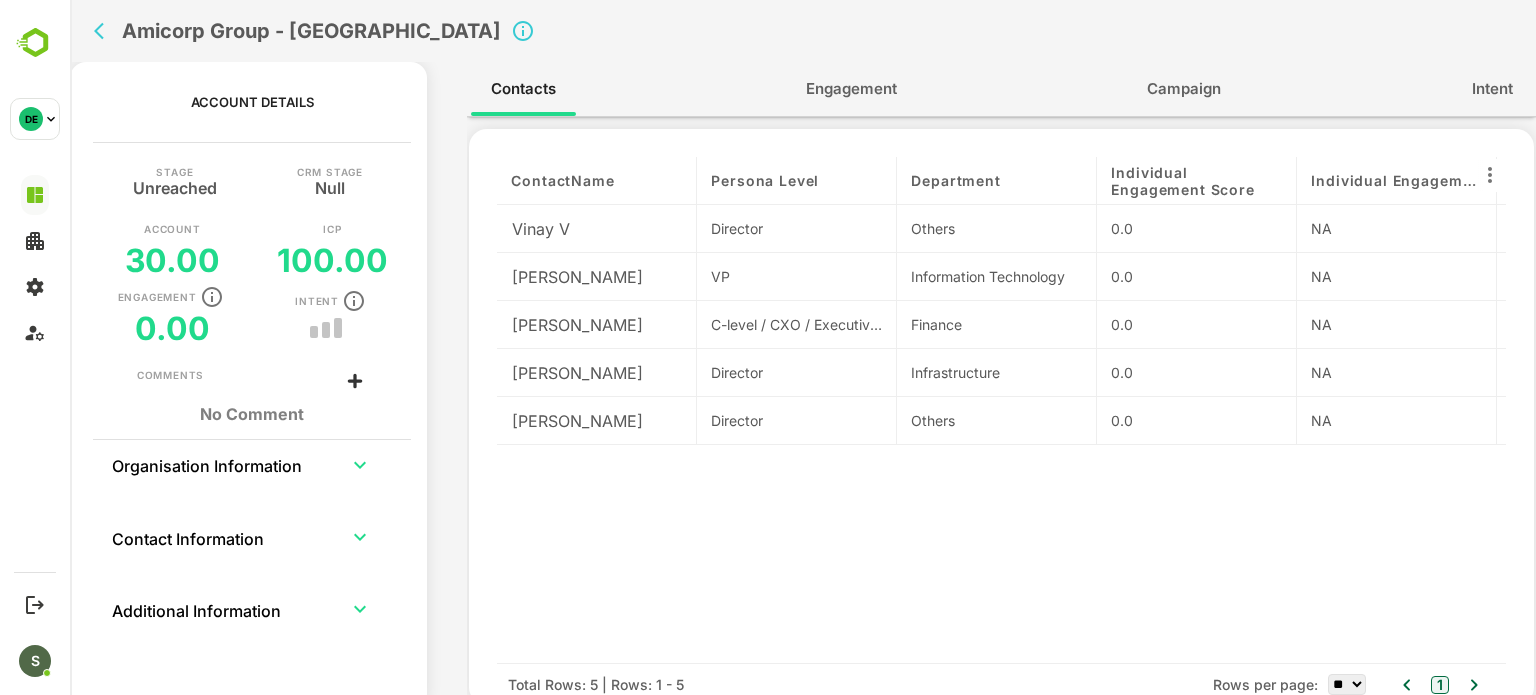 click 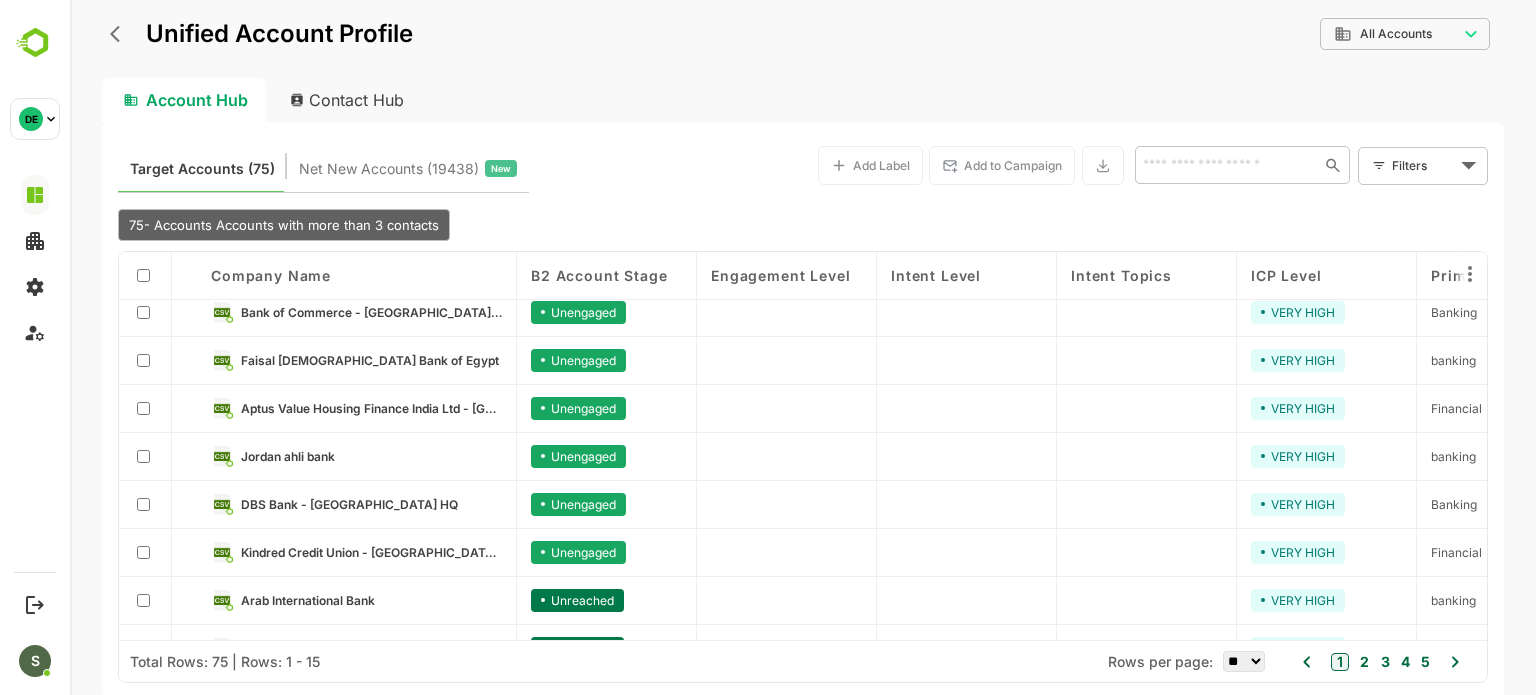 scroll, scrollTop: 0, scrollLeft: 0, axis: both 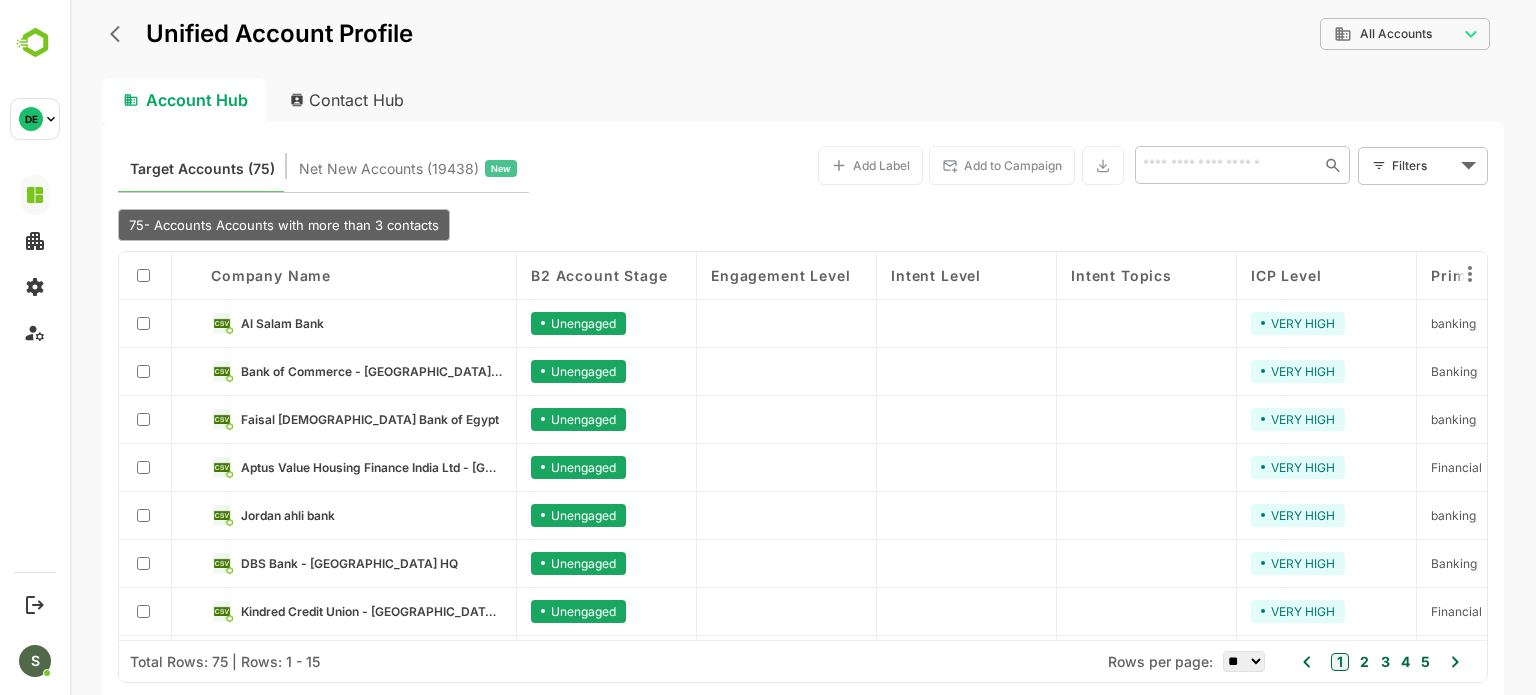 click 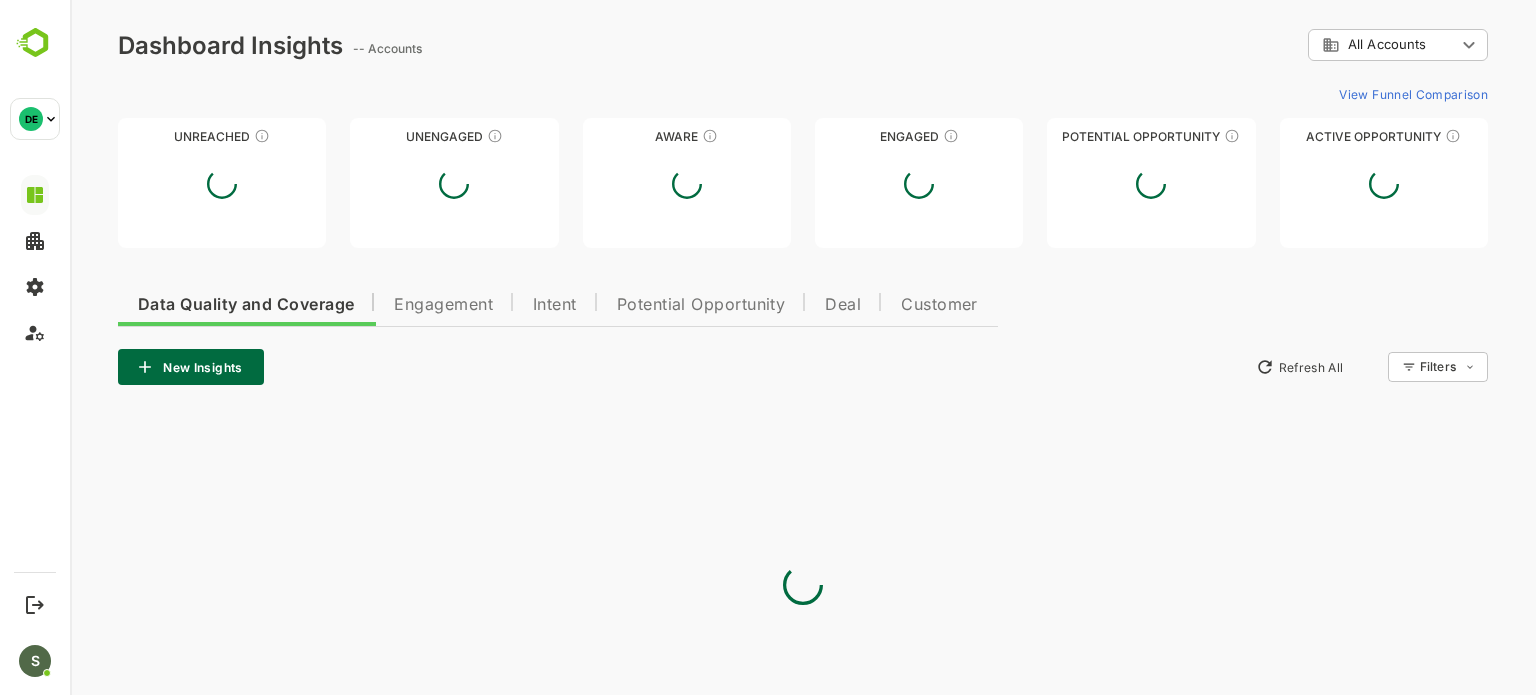 scroll, scrollTop: 0, scrollLeft: 0, axis: both 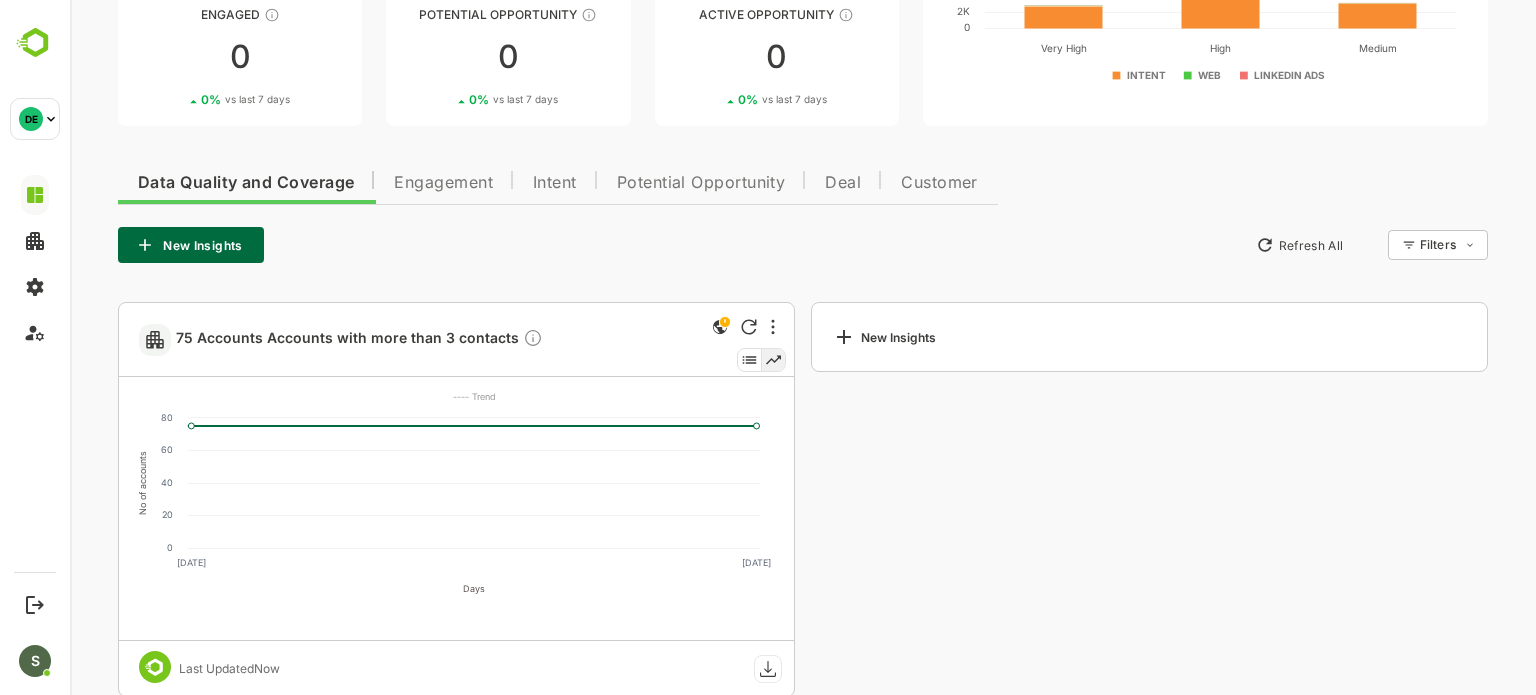 click on "Engagement" at bounding box center (443, 183) 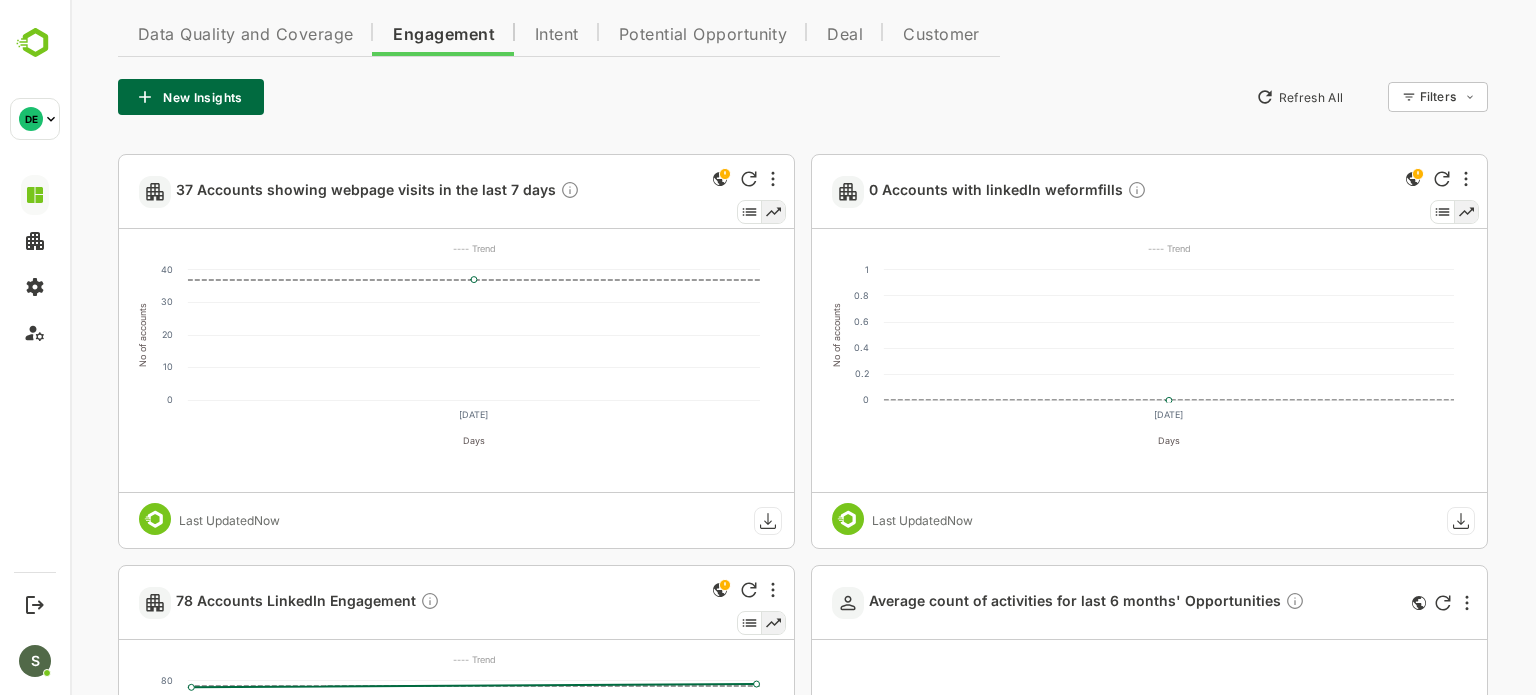 scroll, scrollTop: 442, scrollLeft: 0, axis: vertical 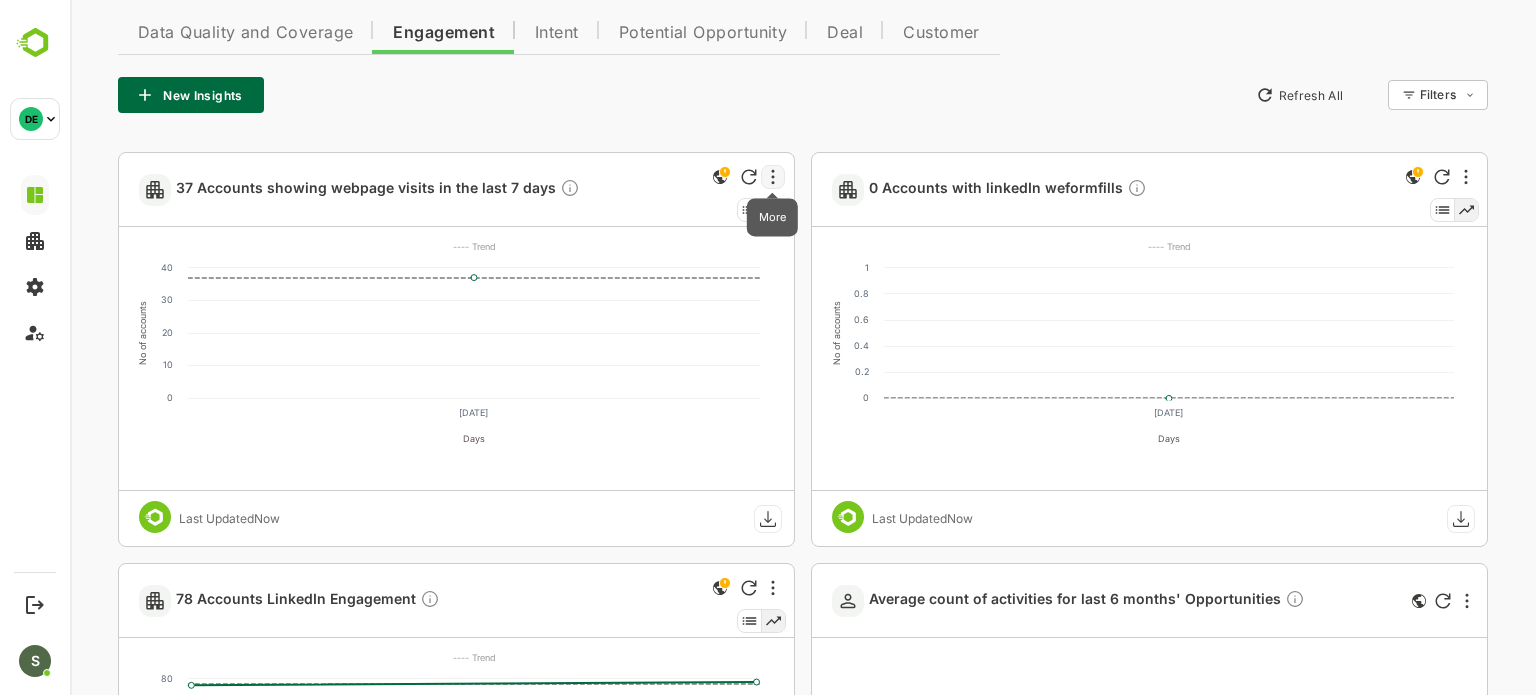 click 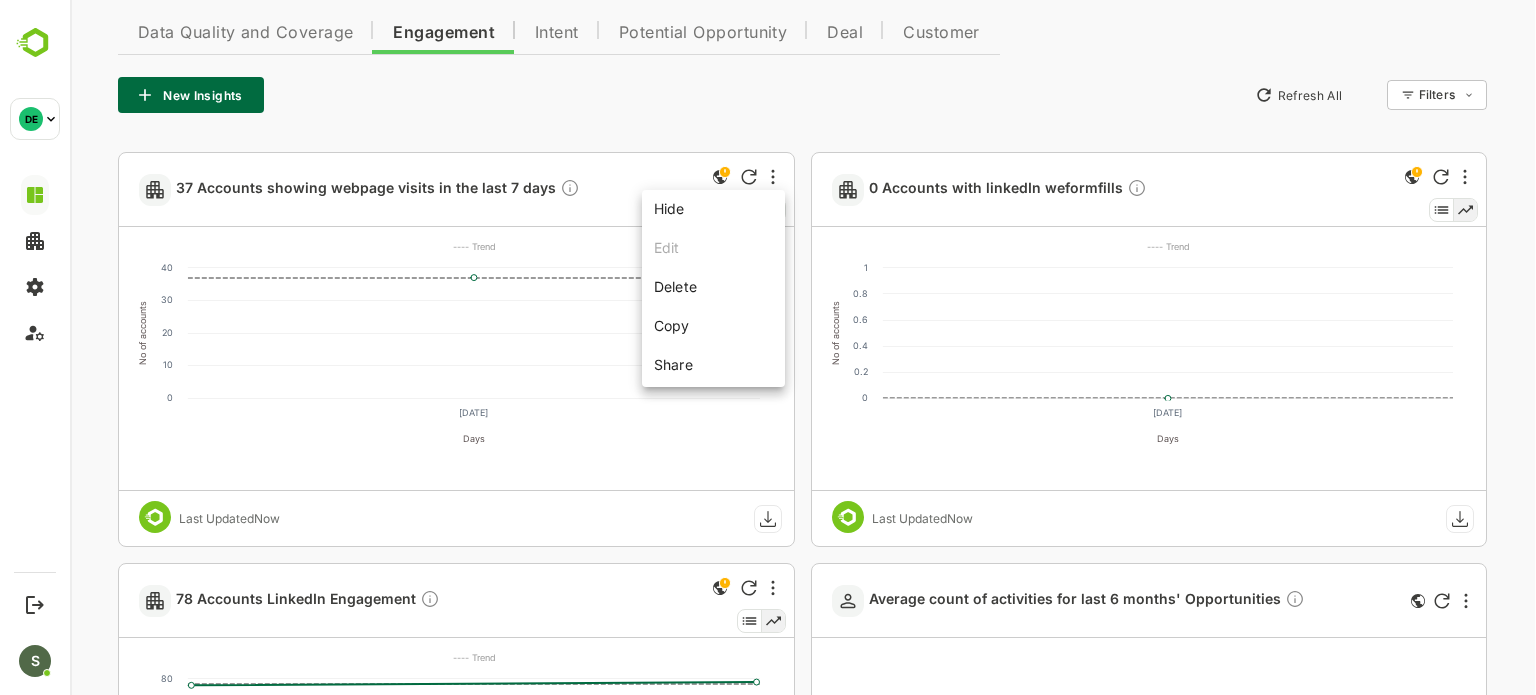 click at bounding box center (803, 347) 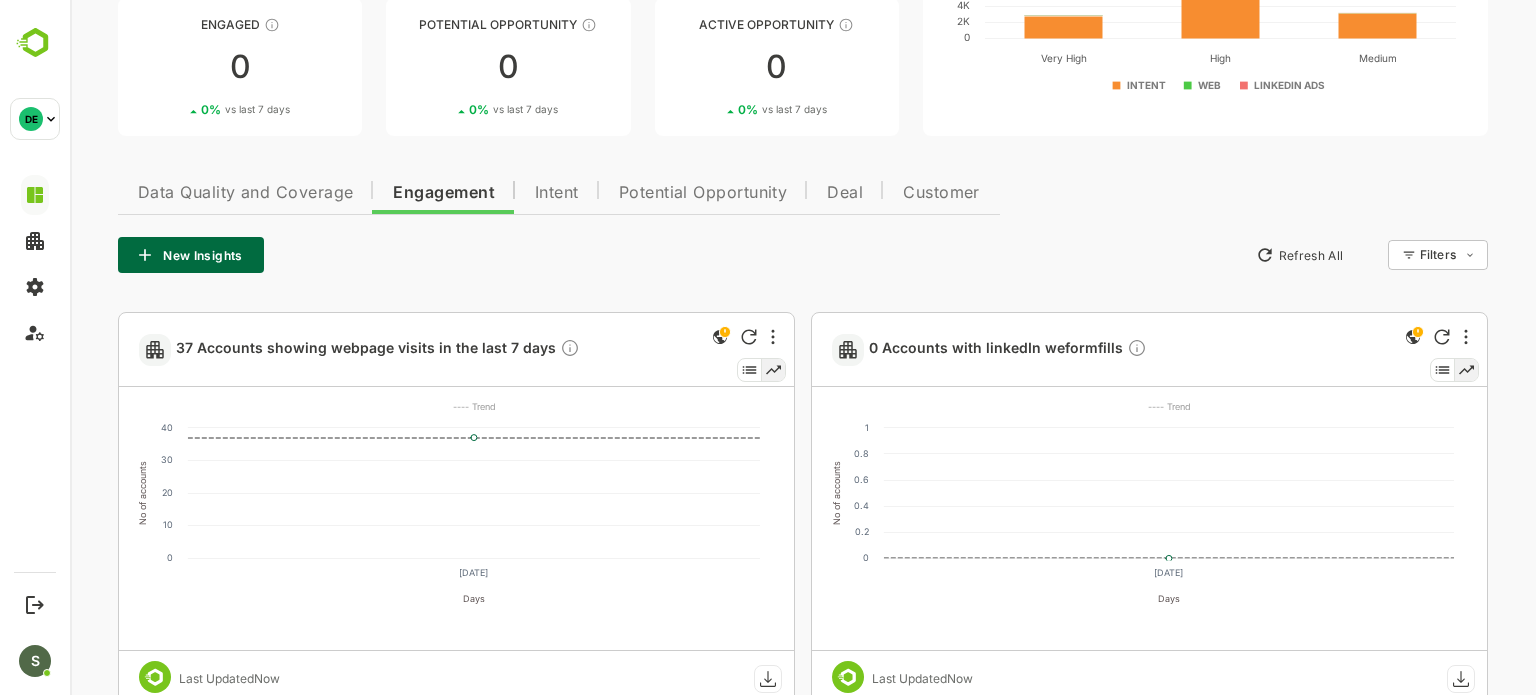 scroll, scrollTop: 283, scrollLeft: 0, axis: vertical 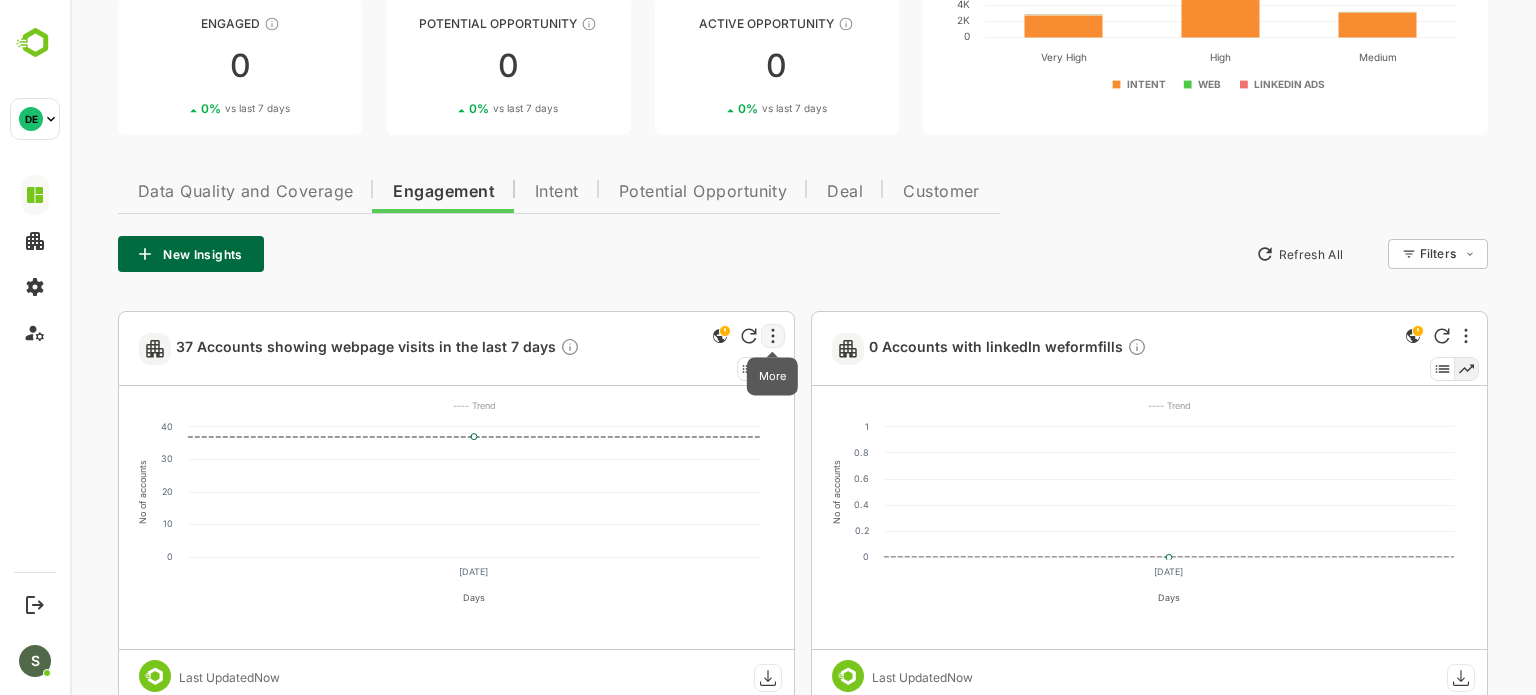 click 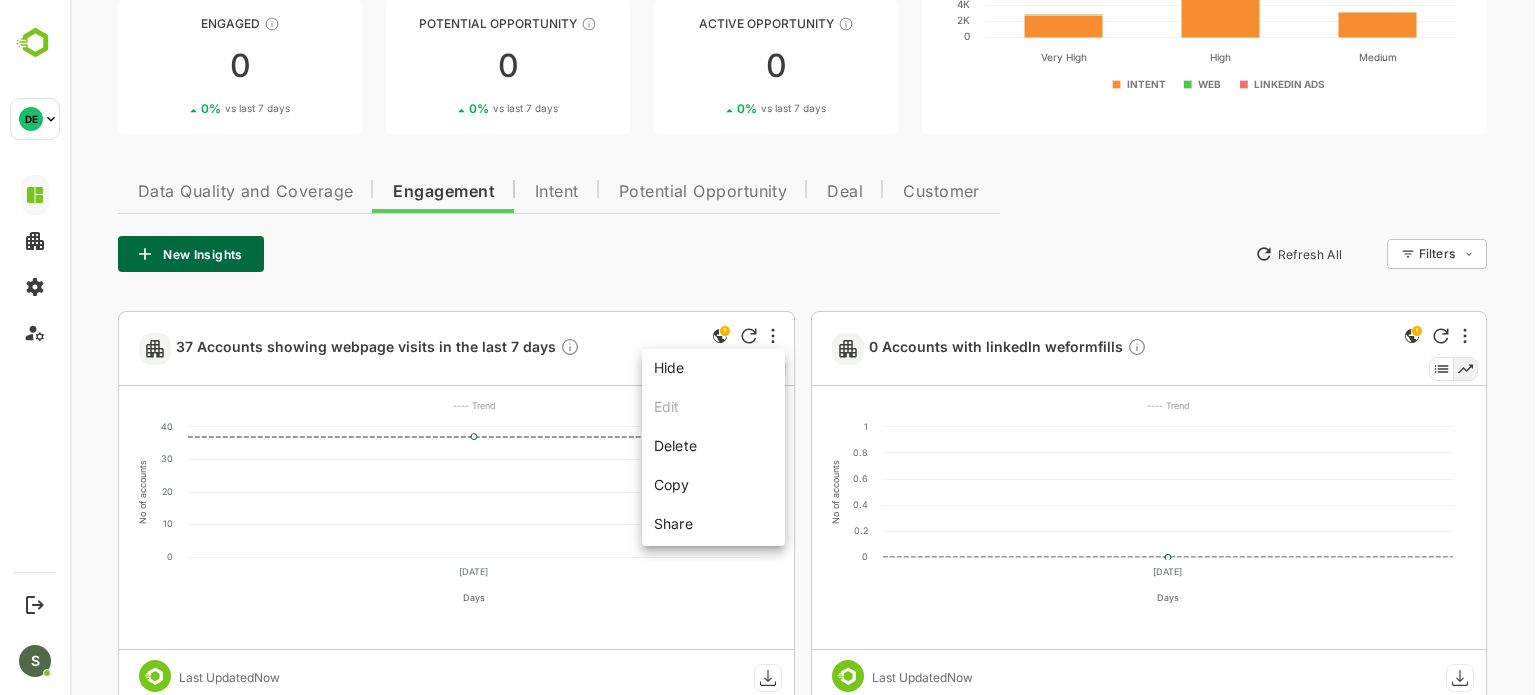 click on "Copy" at bounding box center [713, 484] 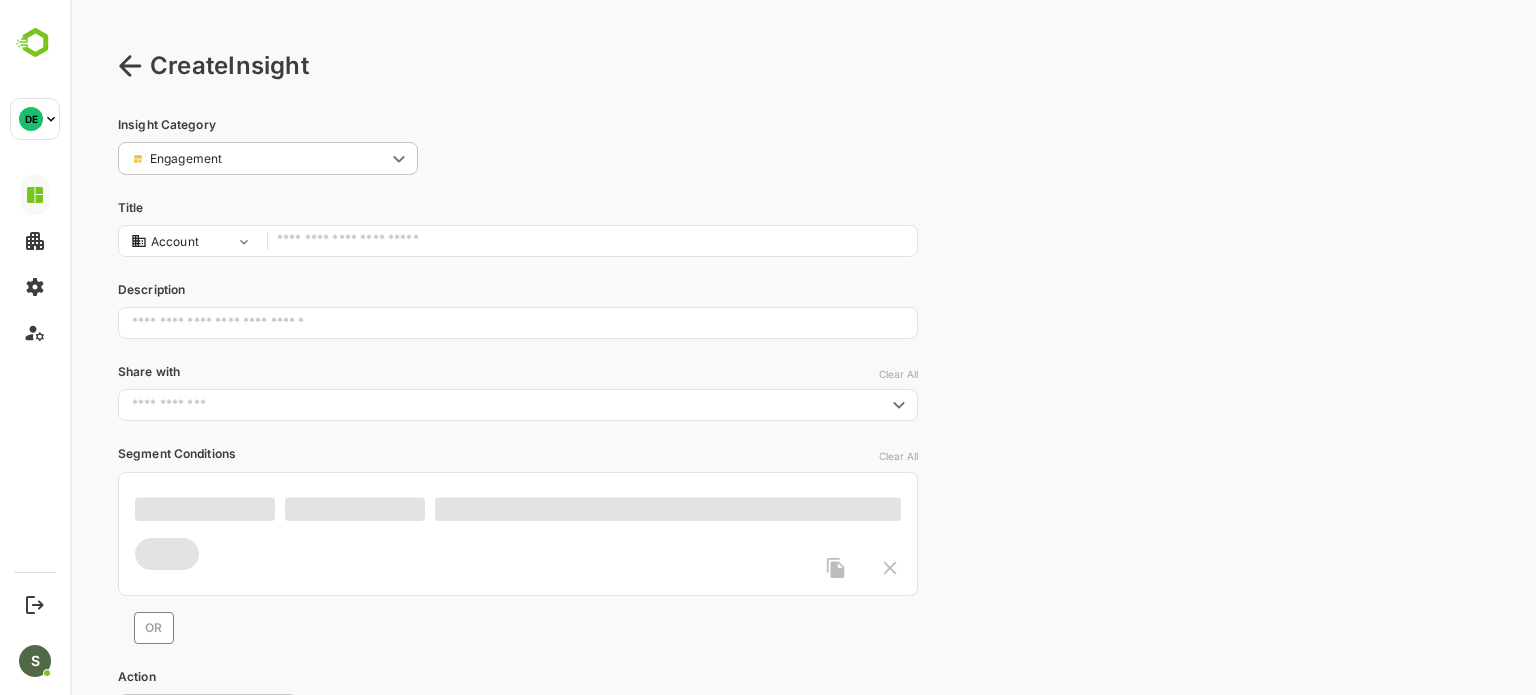 scroll, scrollTop: 0, scrollLeft: 0, axis: both 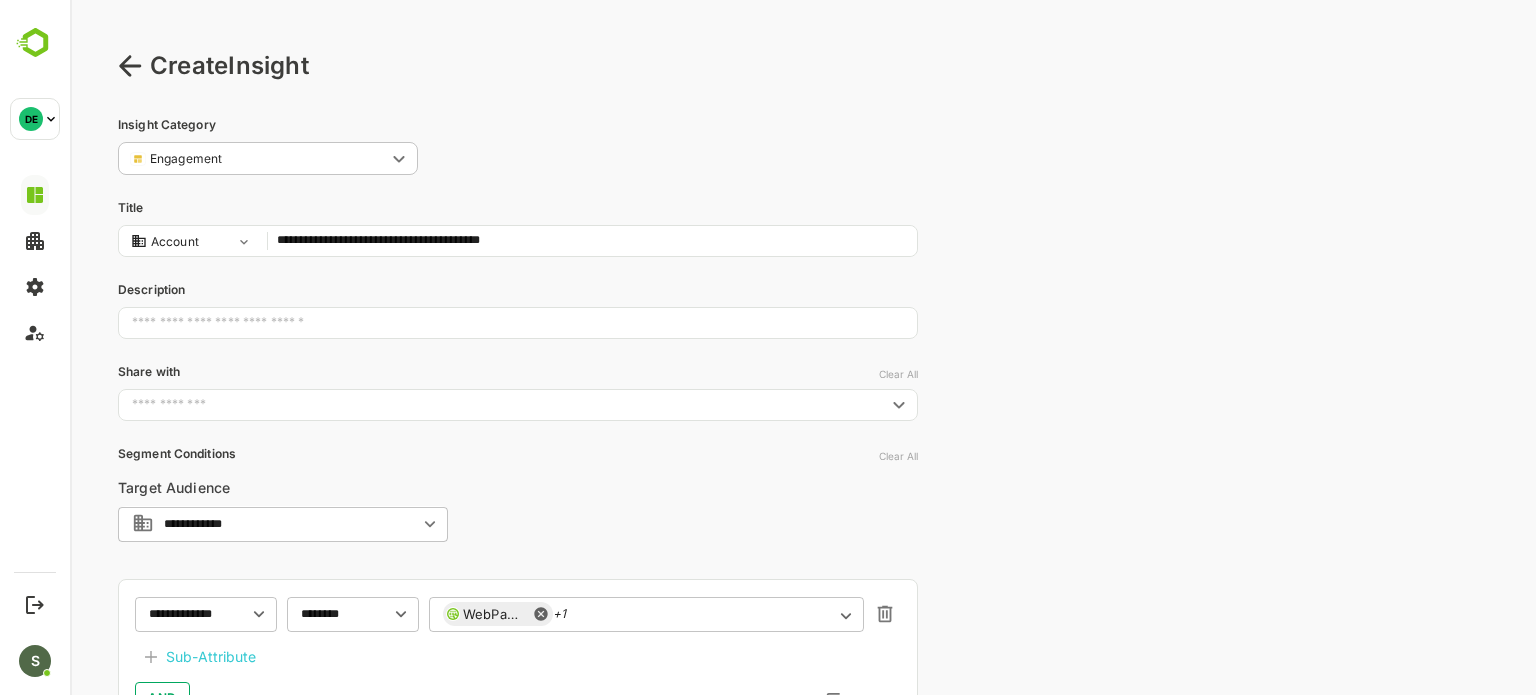 click on "**********" at bounding box center (592, 241) 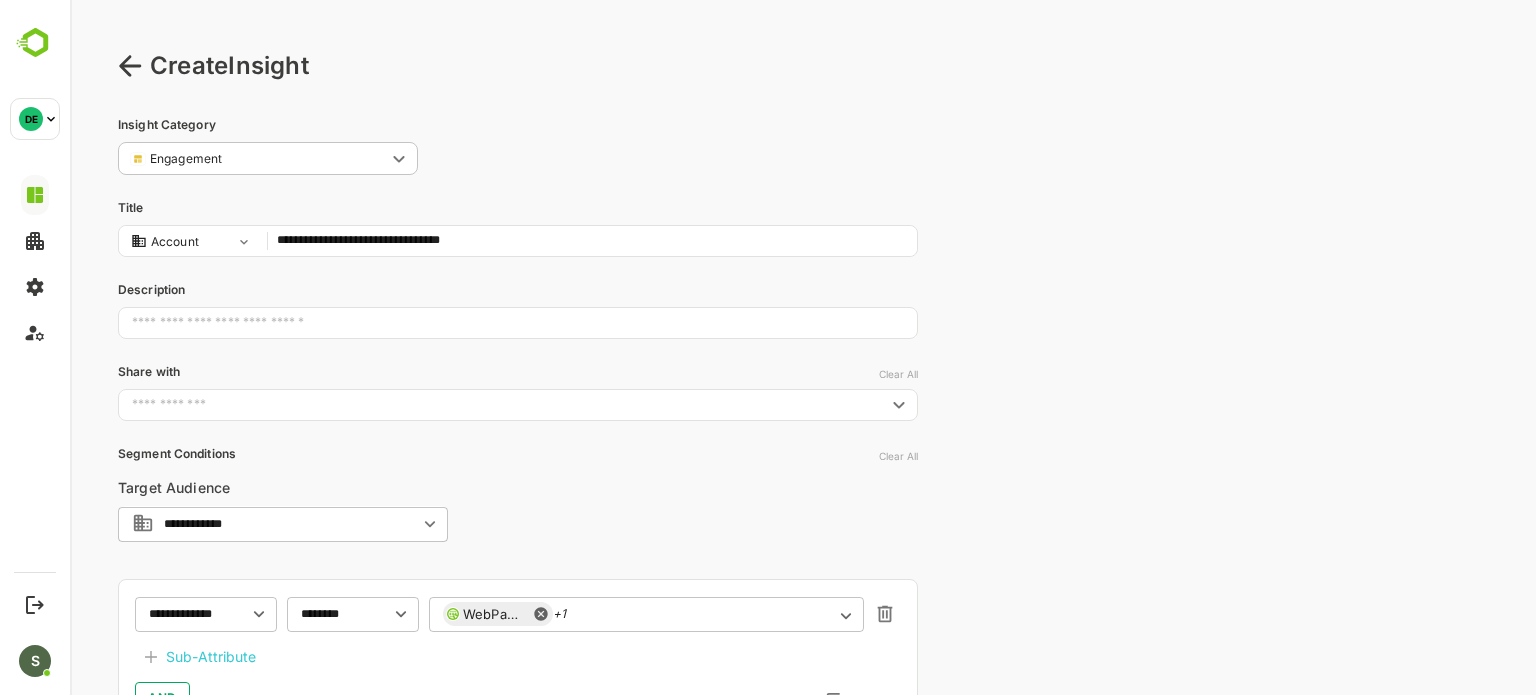 click on "**********" at bounding box center (592, 241) 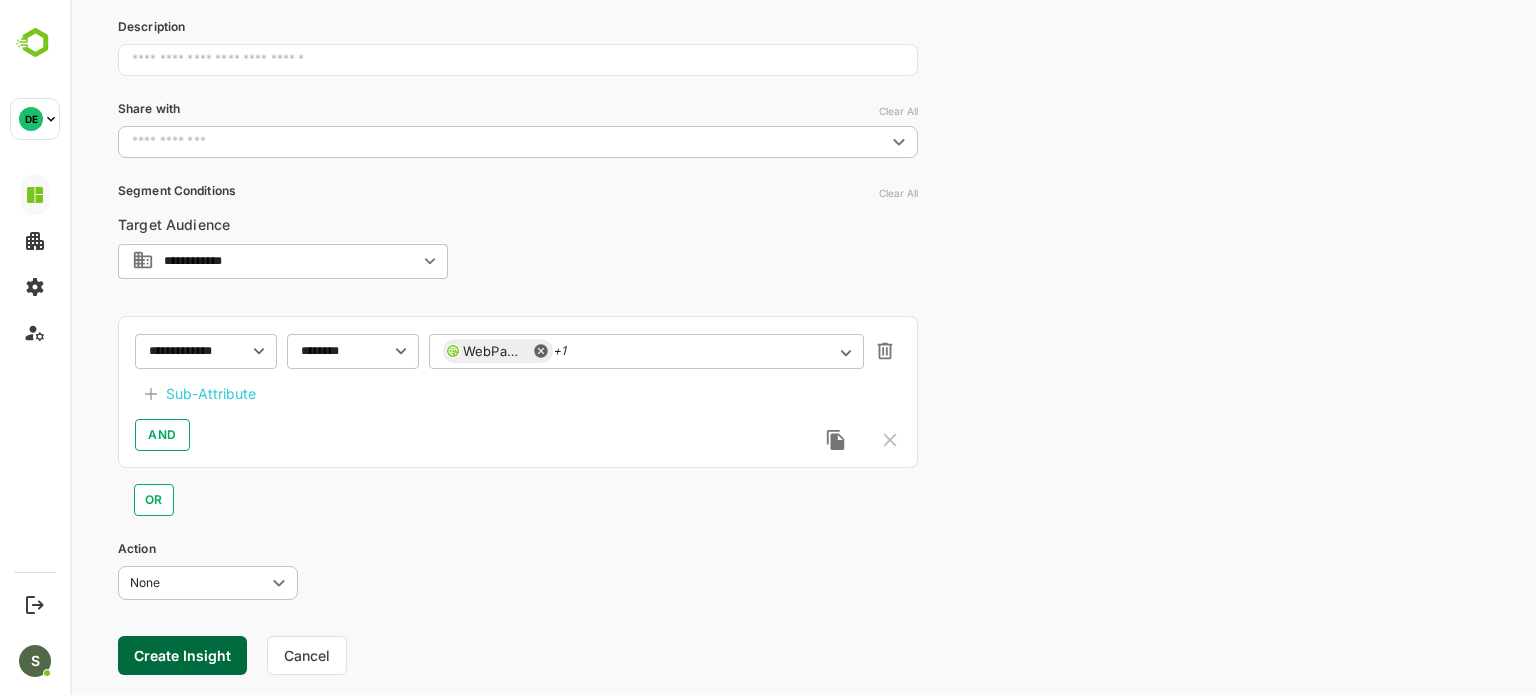 scroll, scrollTop: 276, scrollLeft: 0, axis: vertical 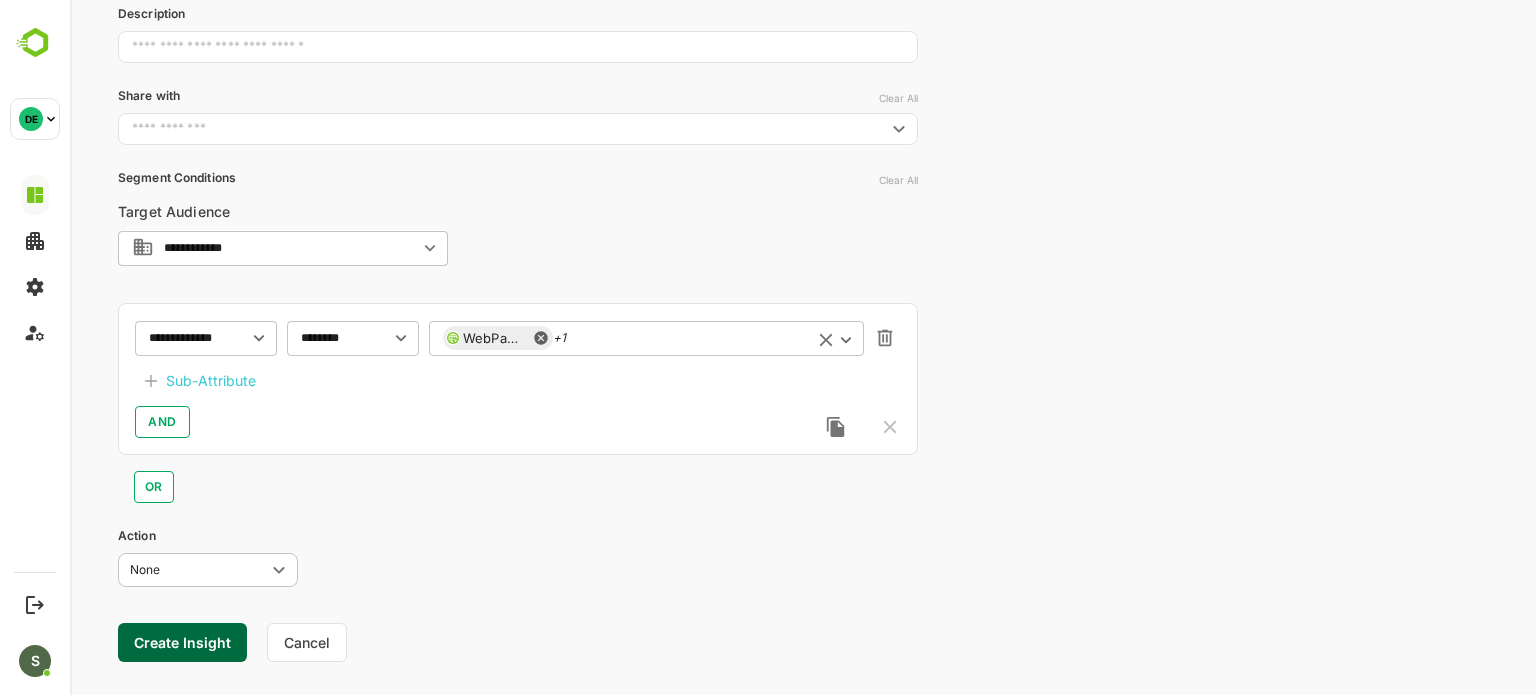 type on "**********" 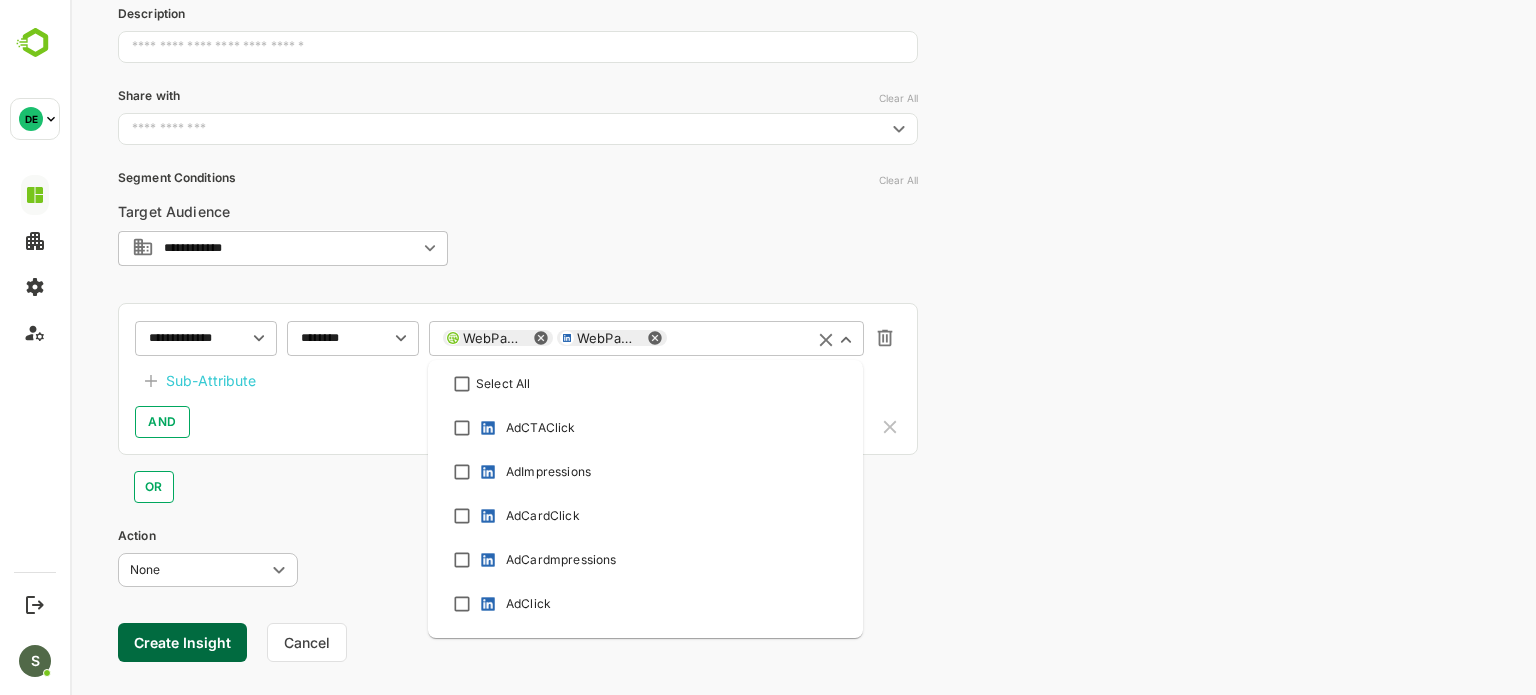 scroll, scrollTop: 473, scrollLeft: 0, axis: vertical 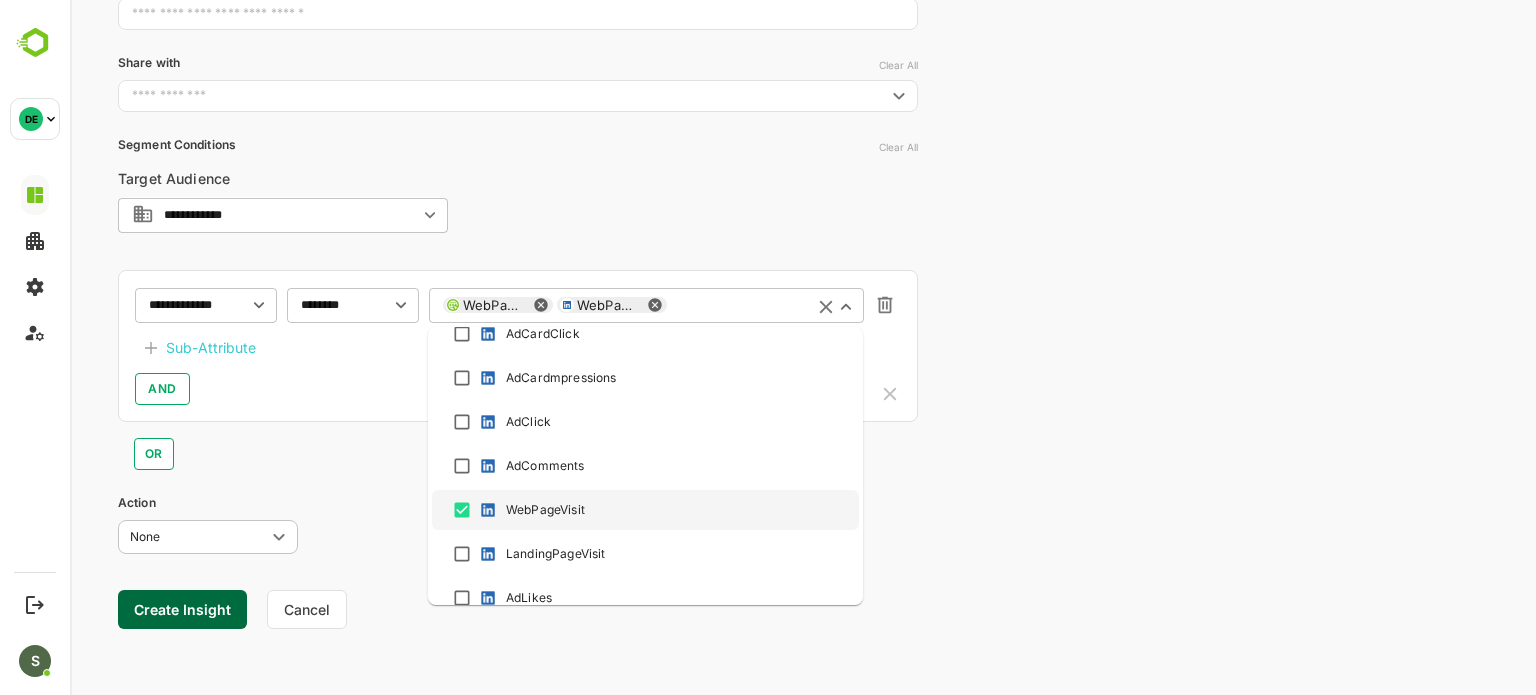 click on "**********" at bounding box center [518, 346] 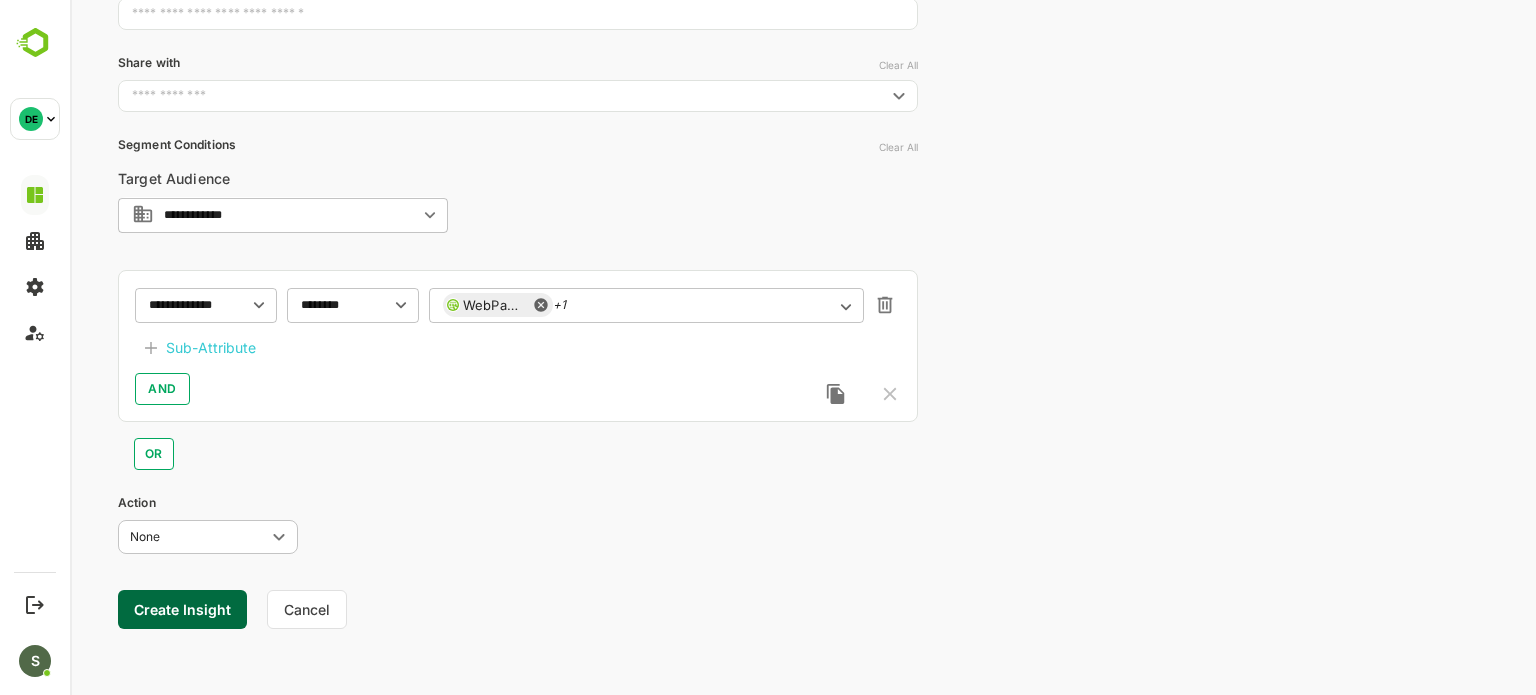 click on "Sub-Attribute" at bounding box center [211, 348] 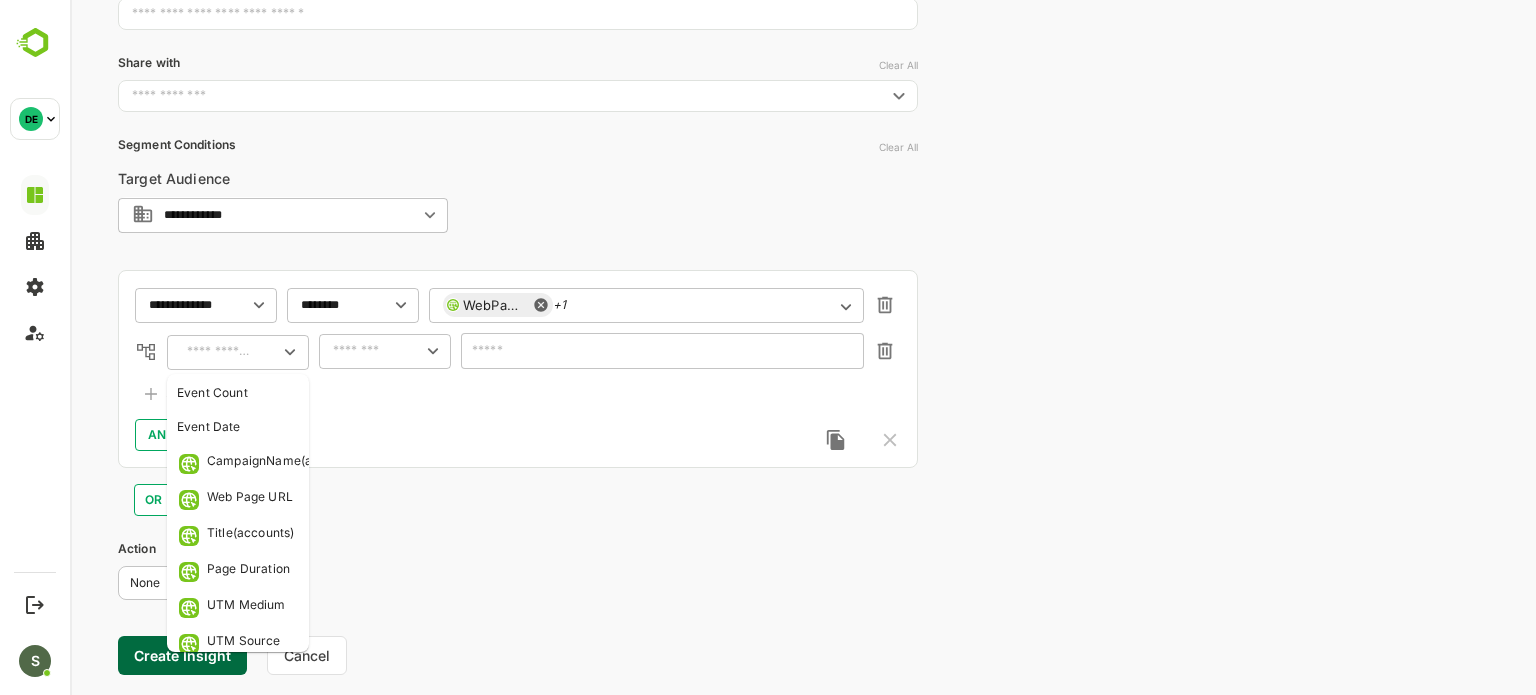 click at bounding box center [219, 352] 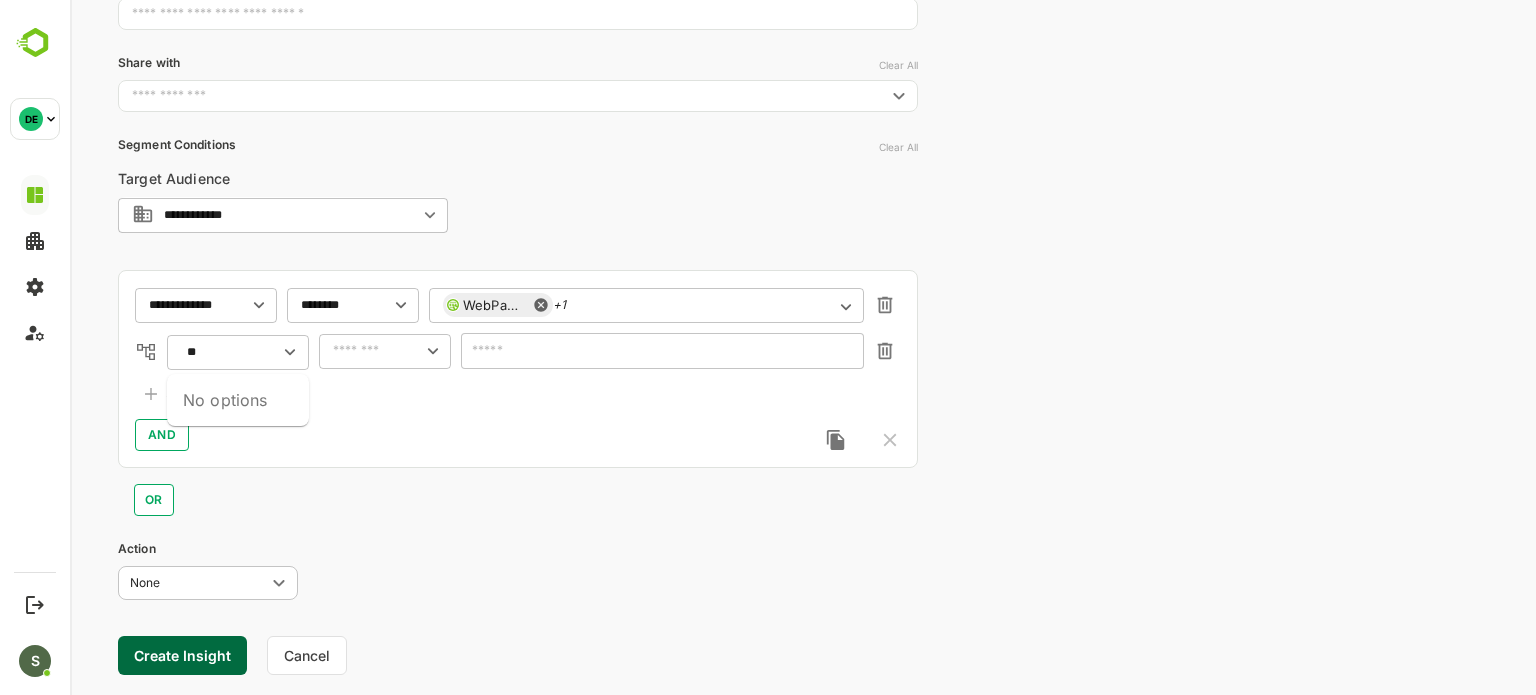 type on "*" 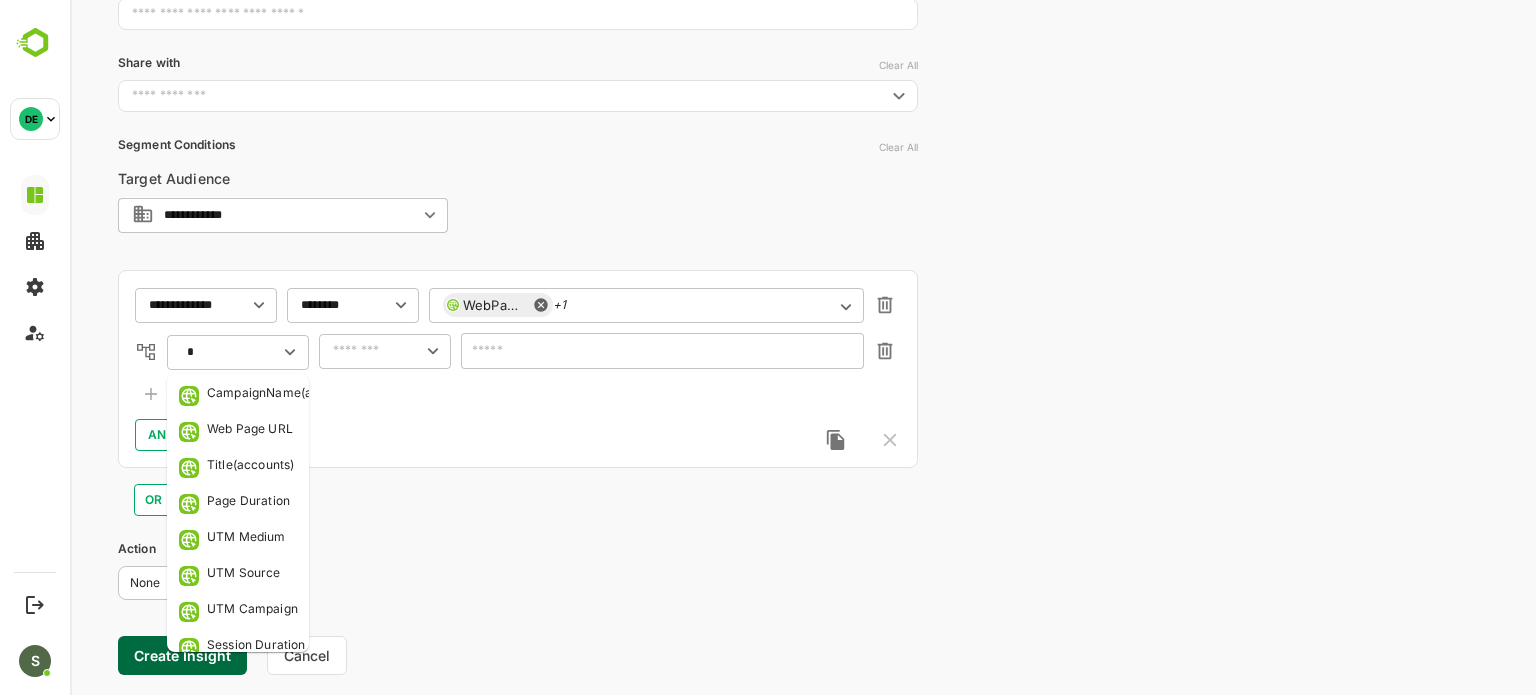 type 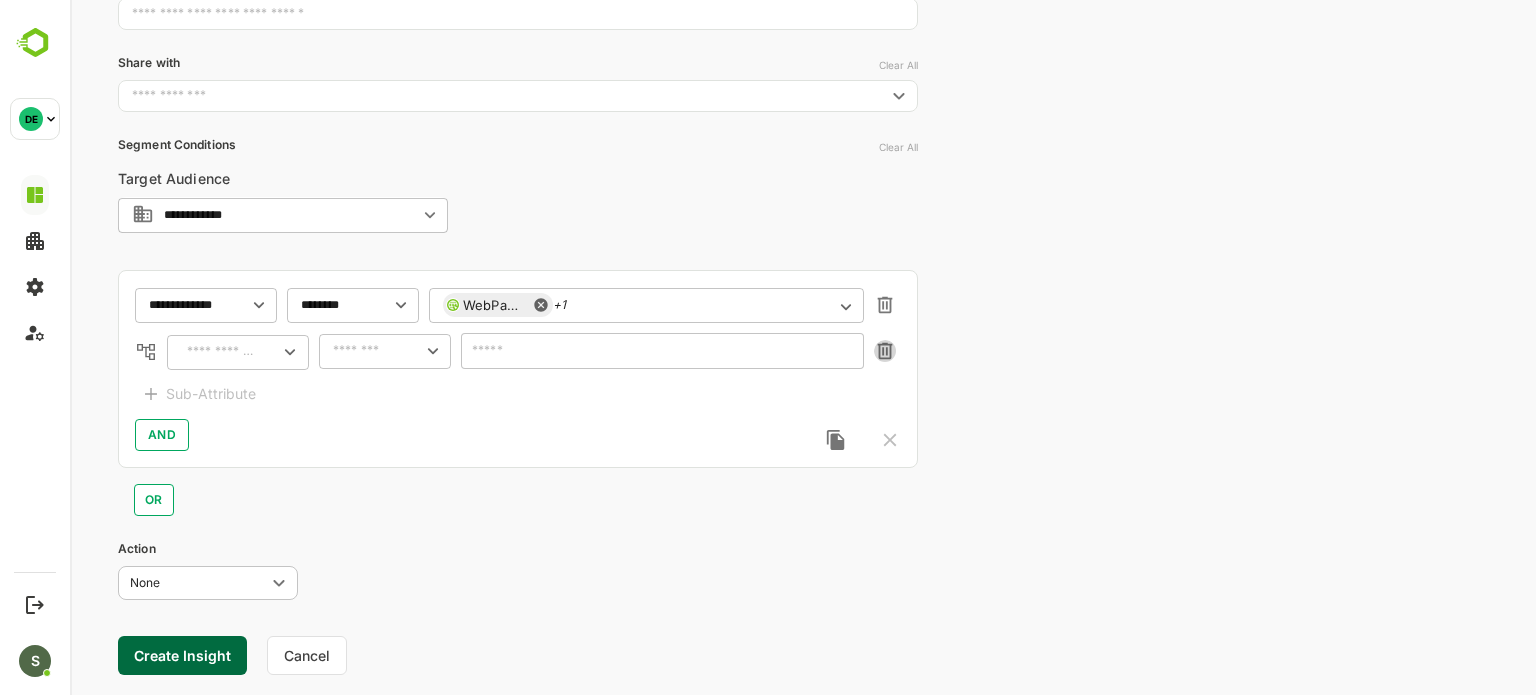 click 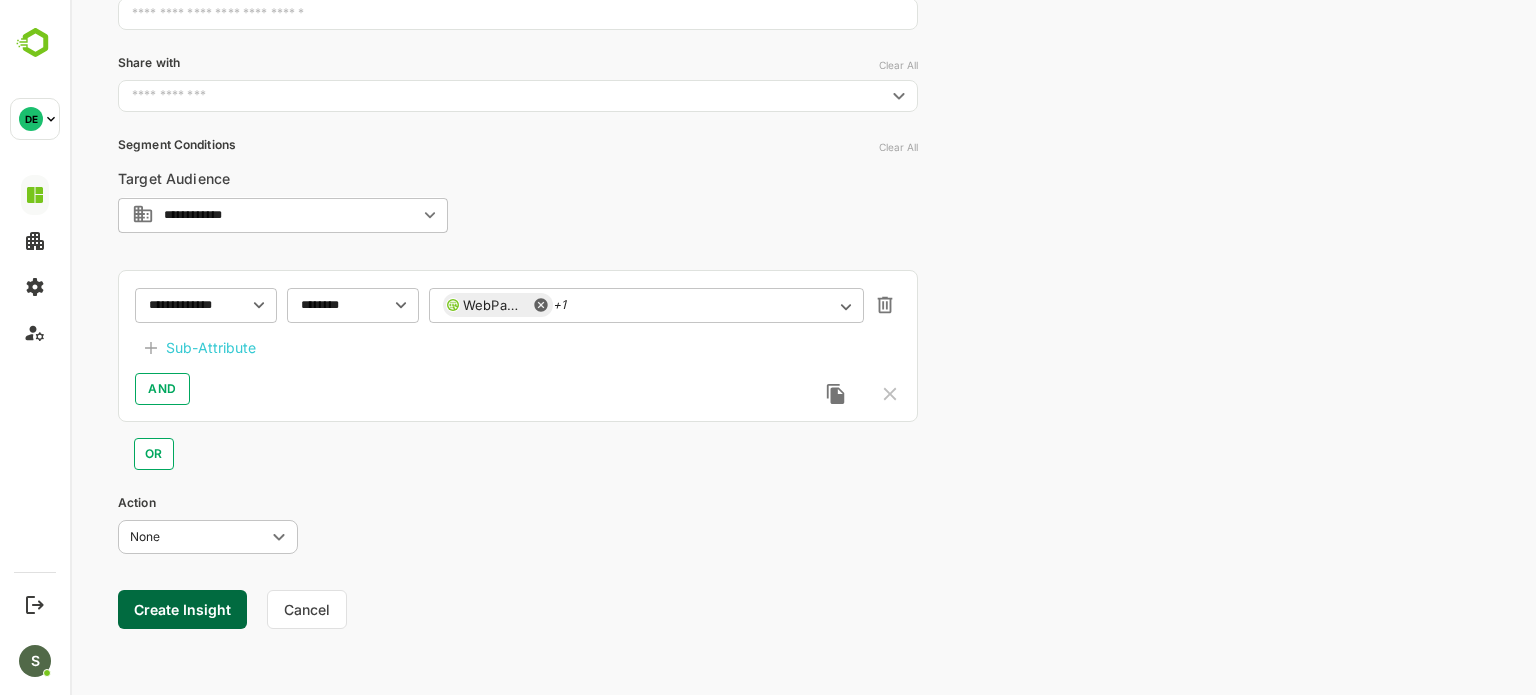 click on "AND" at bounding box center (518, 389) 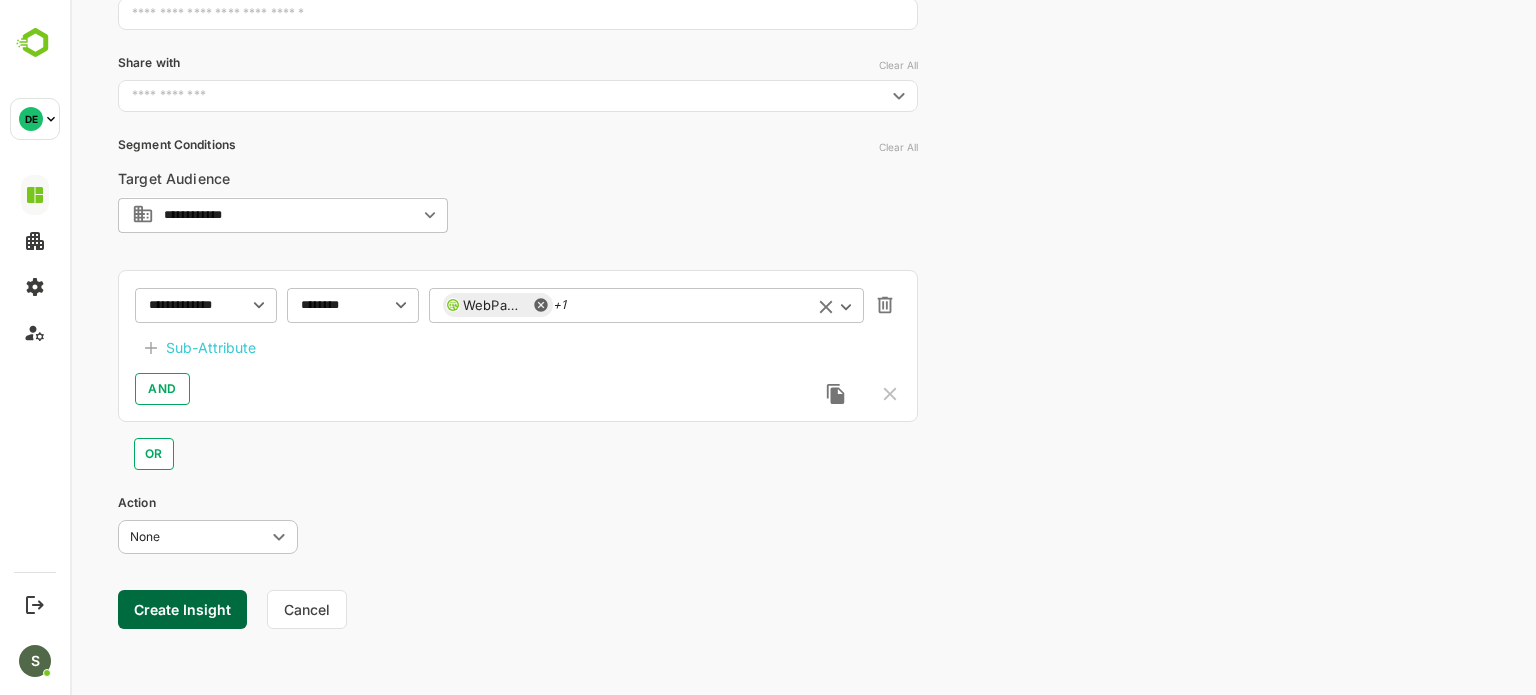 click on "WebPageVisit +1 ​" at bounding box center (646, 305) 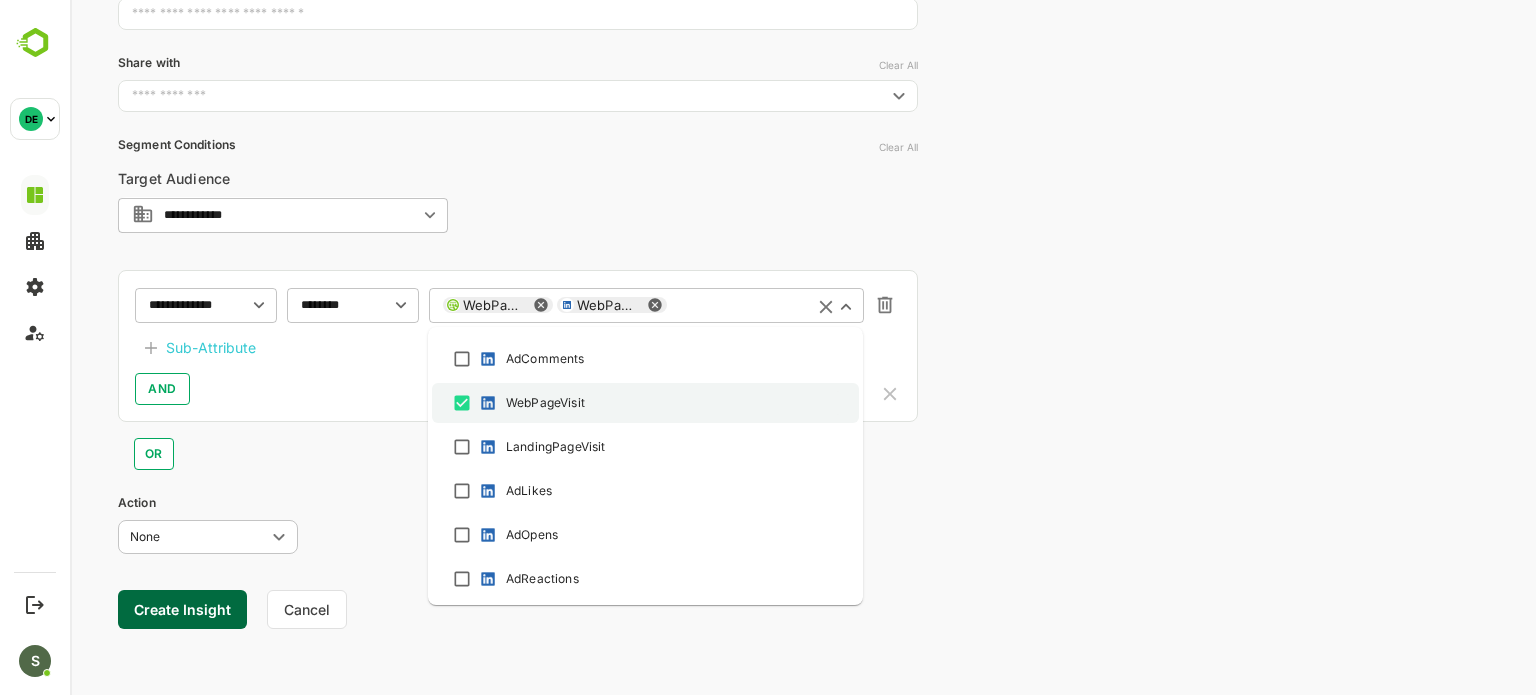 scroll, scrollTop: 473, scrollLeft: 0, axis: vertical 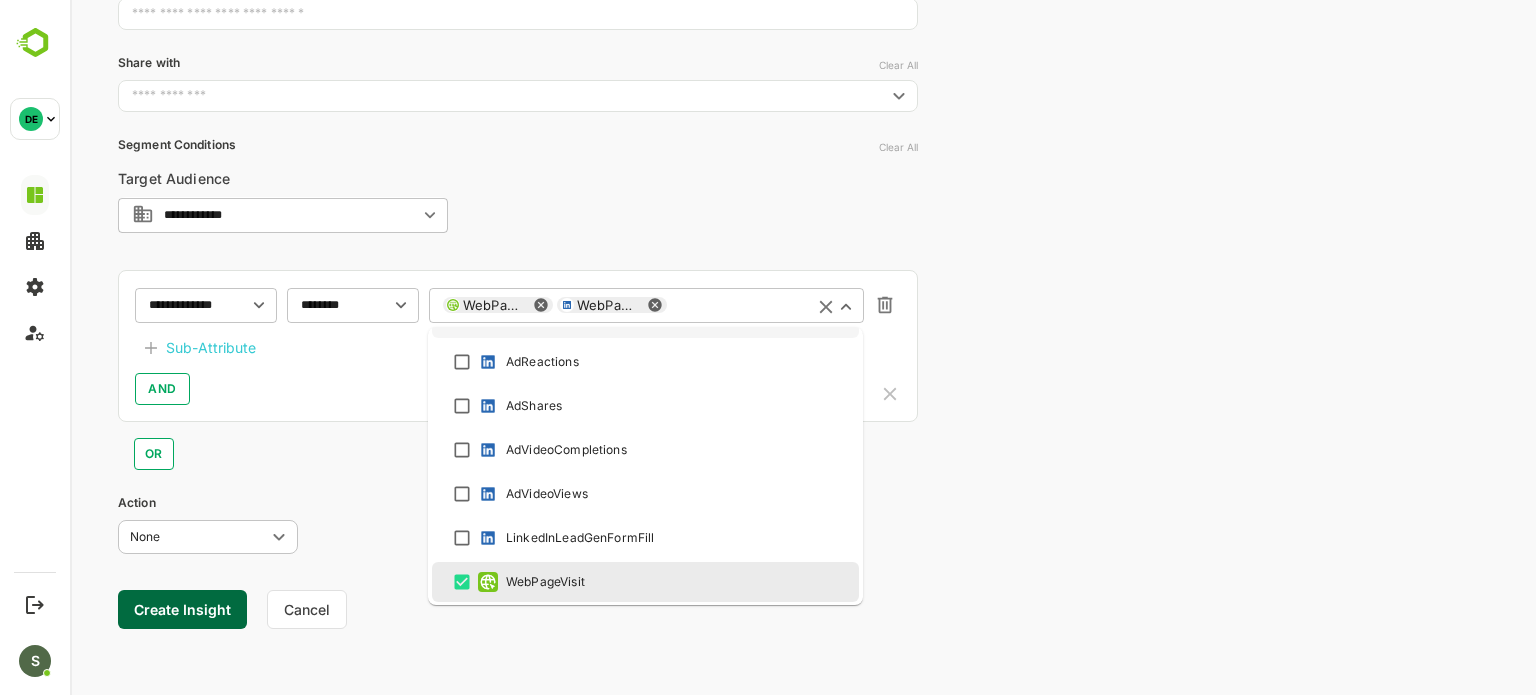 click 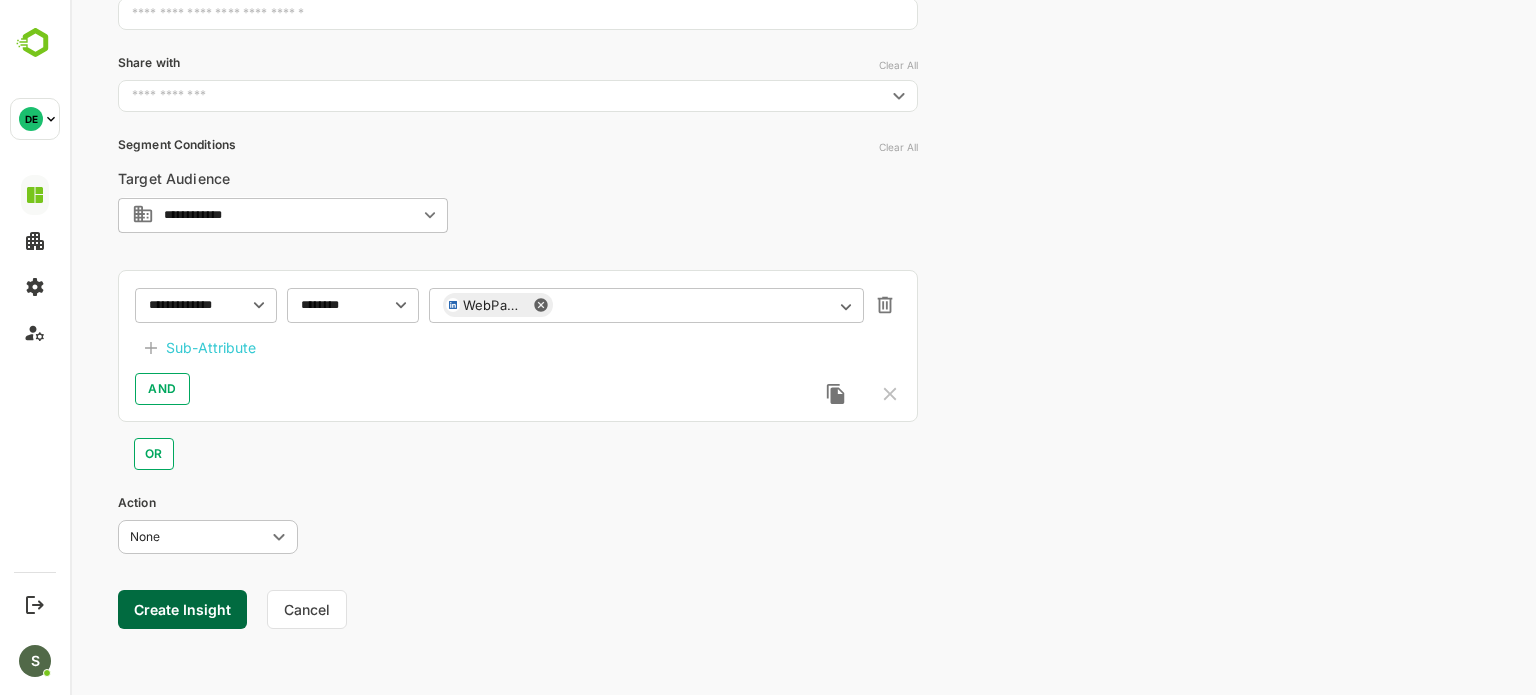click on "AND" at bounding box center [518, 389] 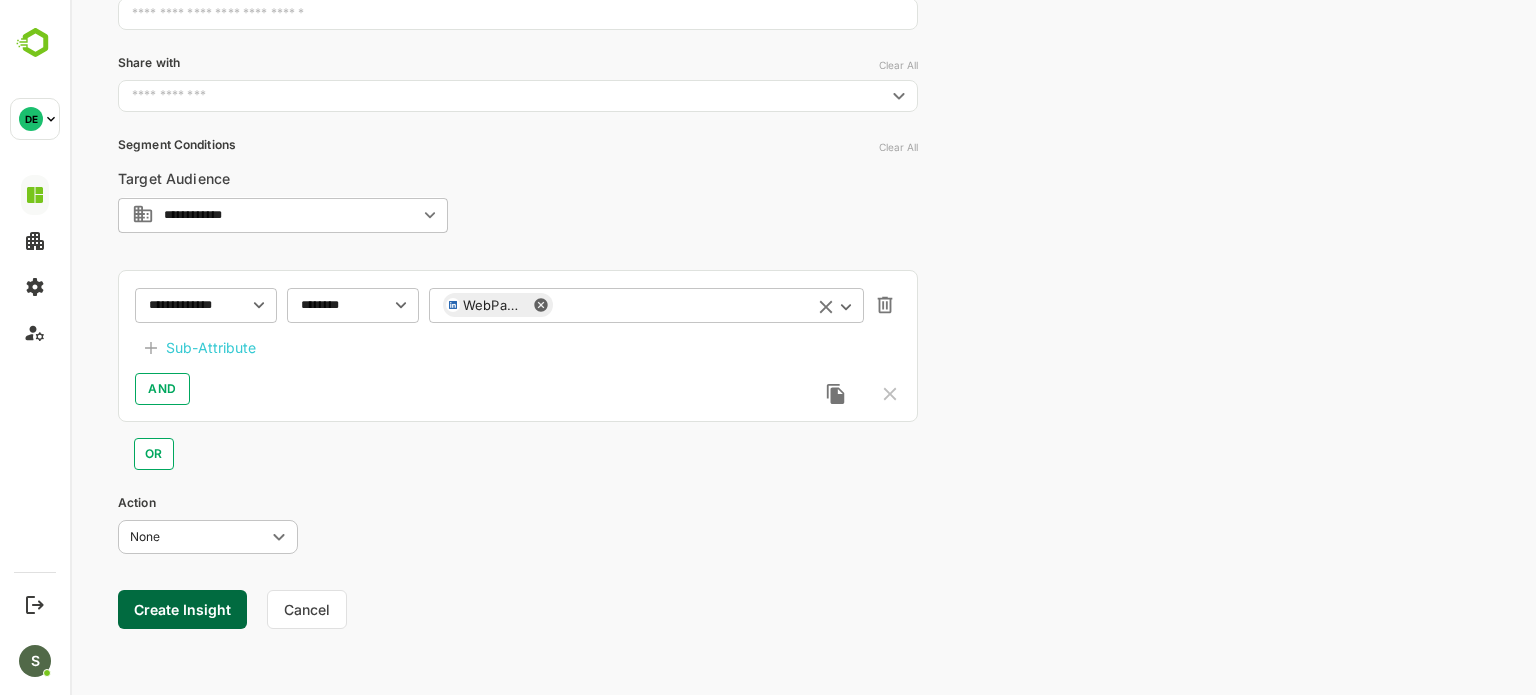 click at bounding box center (676, 305) 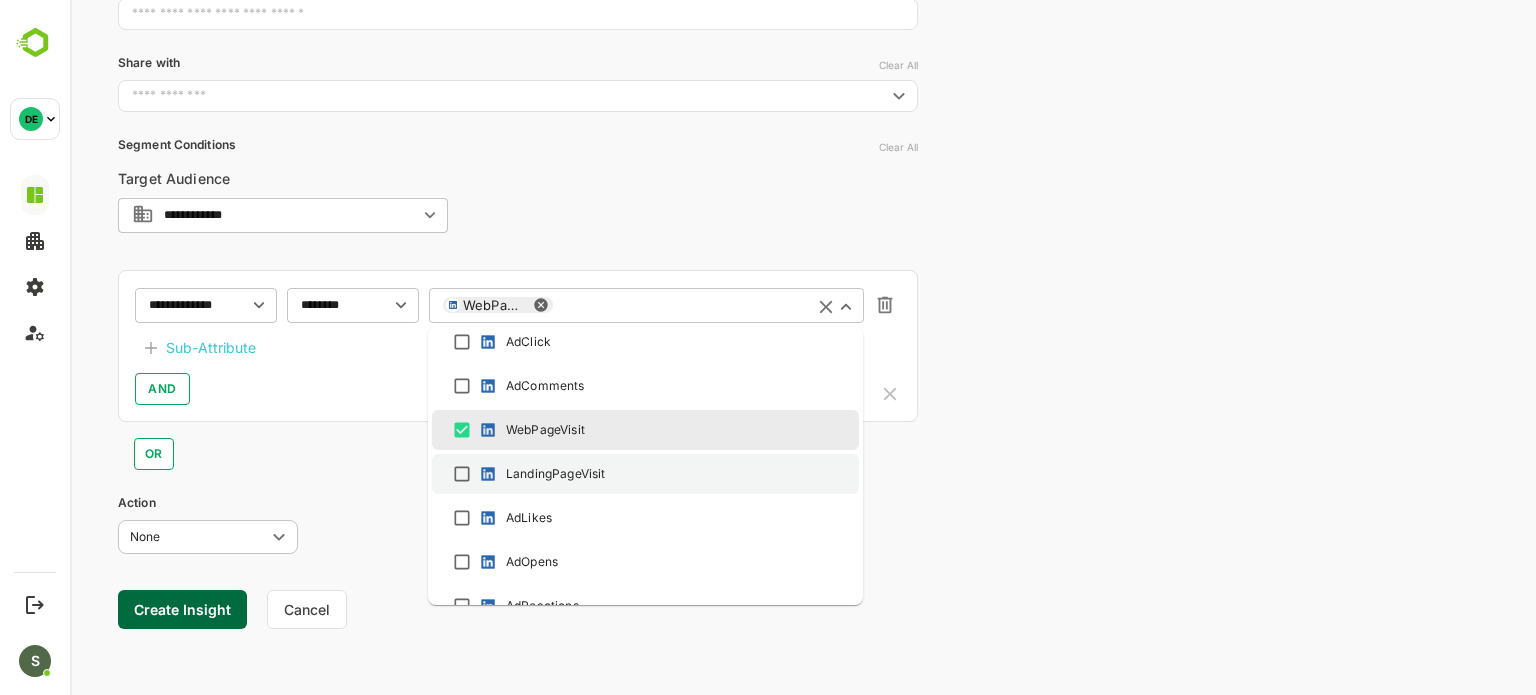 scroll, scrollTop: 473, scrollLeft: 0, axis: vertical 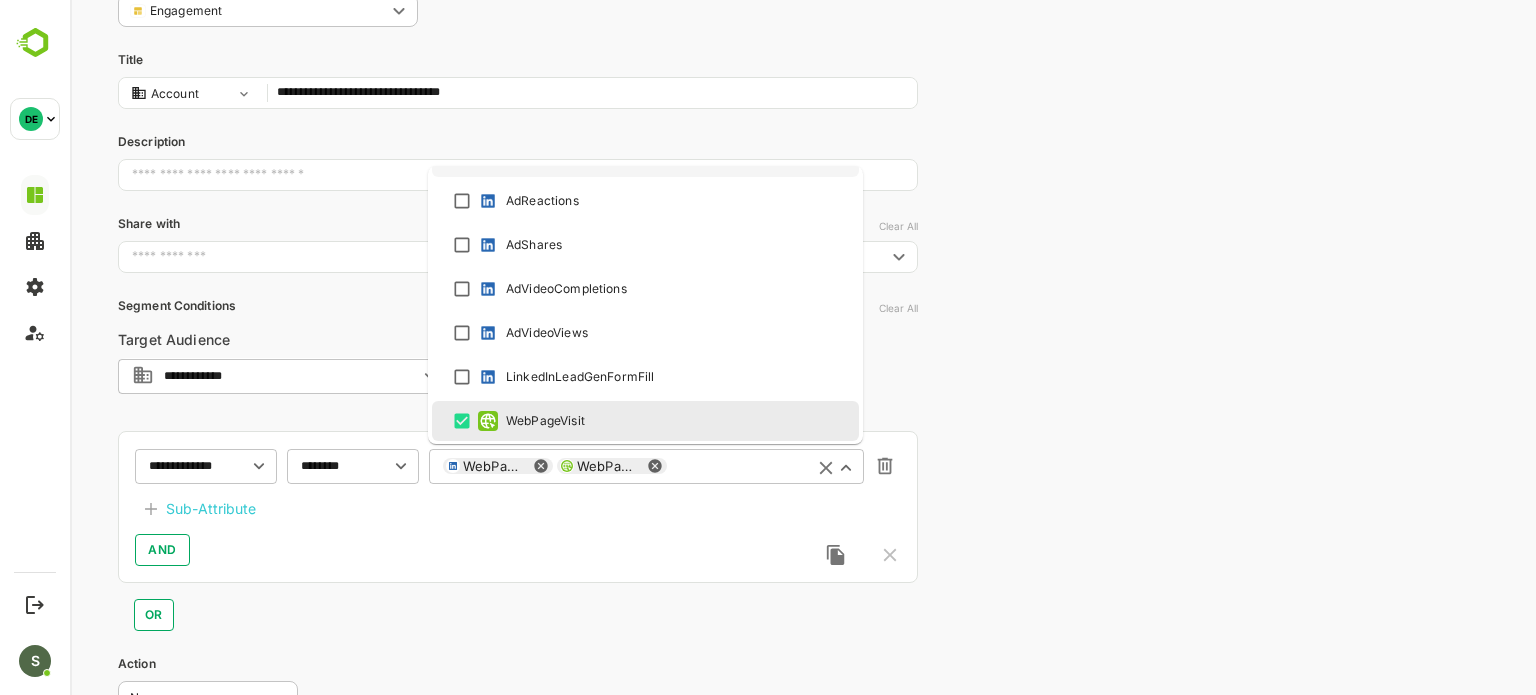 click on "**********" at bounding box center (592, 93) 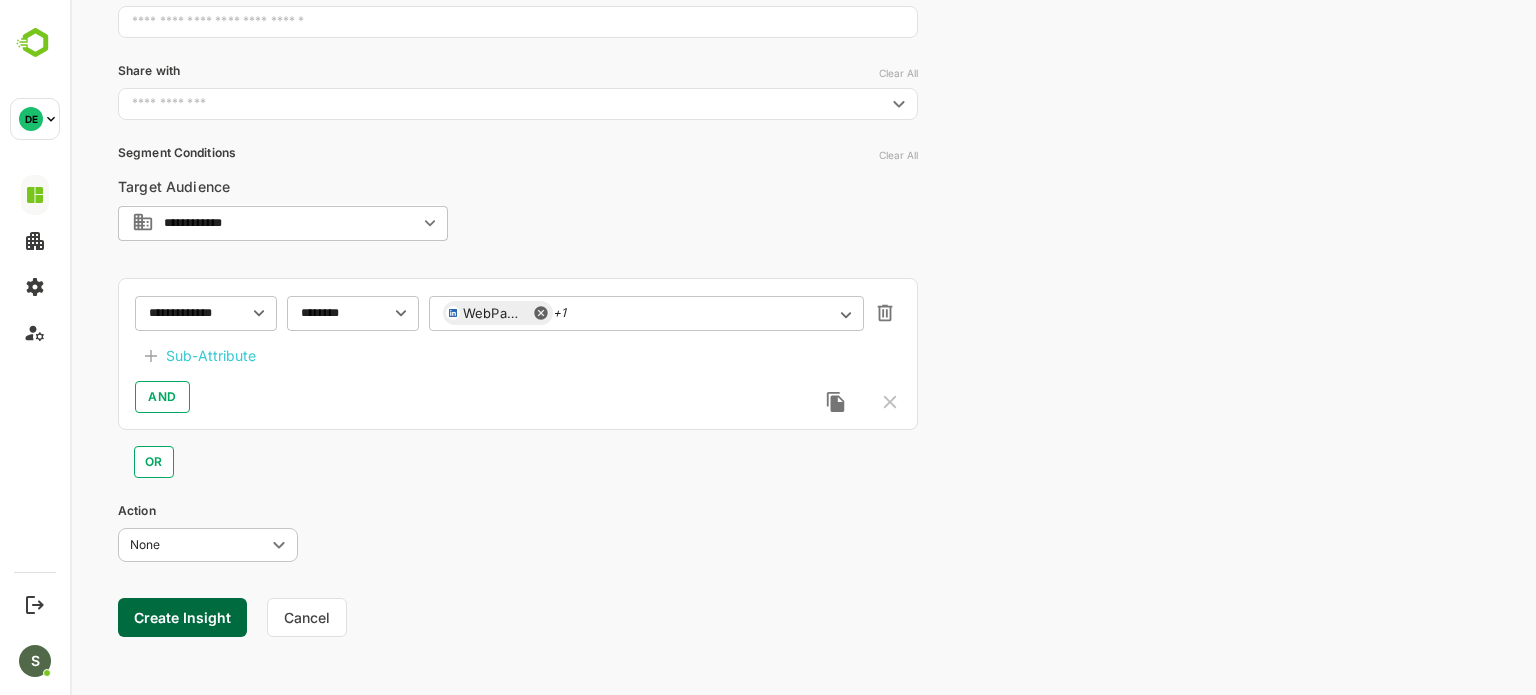 scroll, scrollTop: 309, scrollLeft: 0, axis: vertical 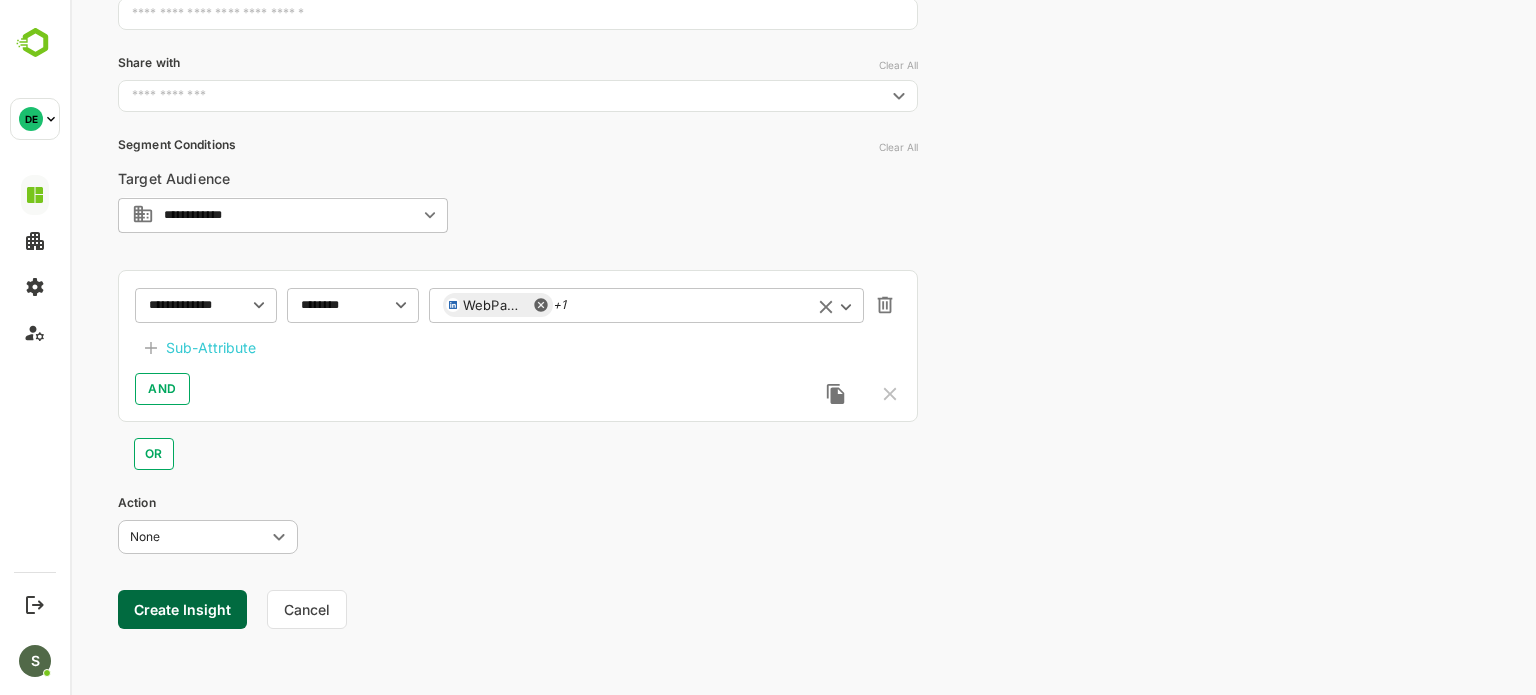 click on "WebPageVisit +1 ​" at bounding box center (646, 305) 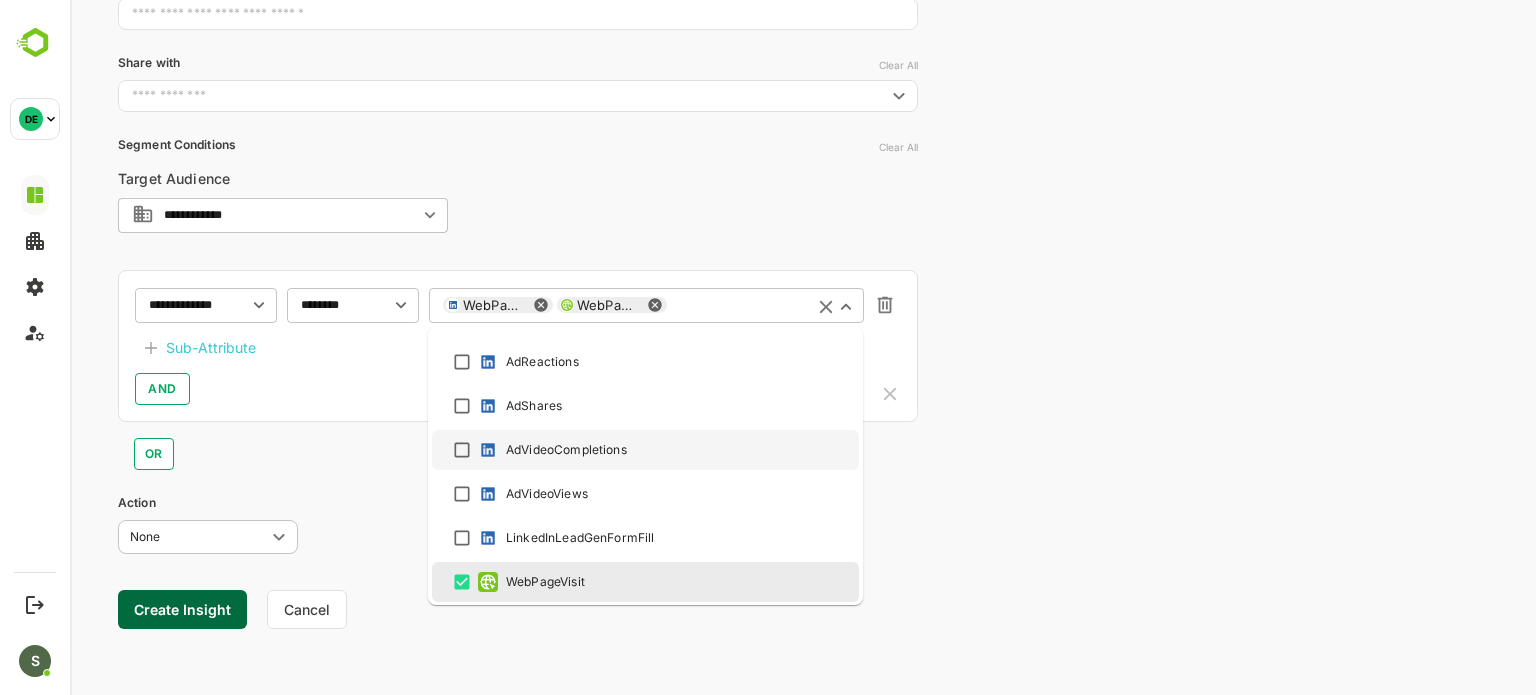 scroll, scrollTop: 316, scrollLeft: 0, axis: vertical 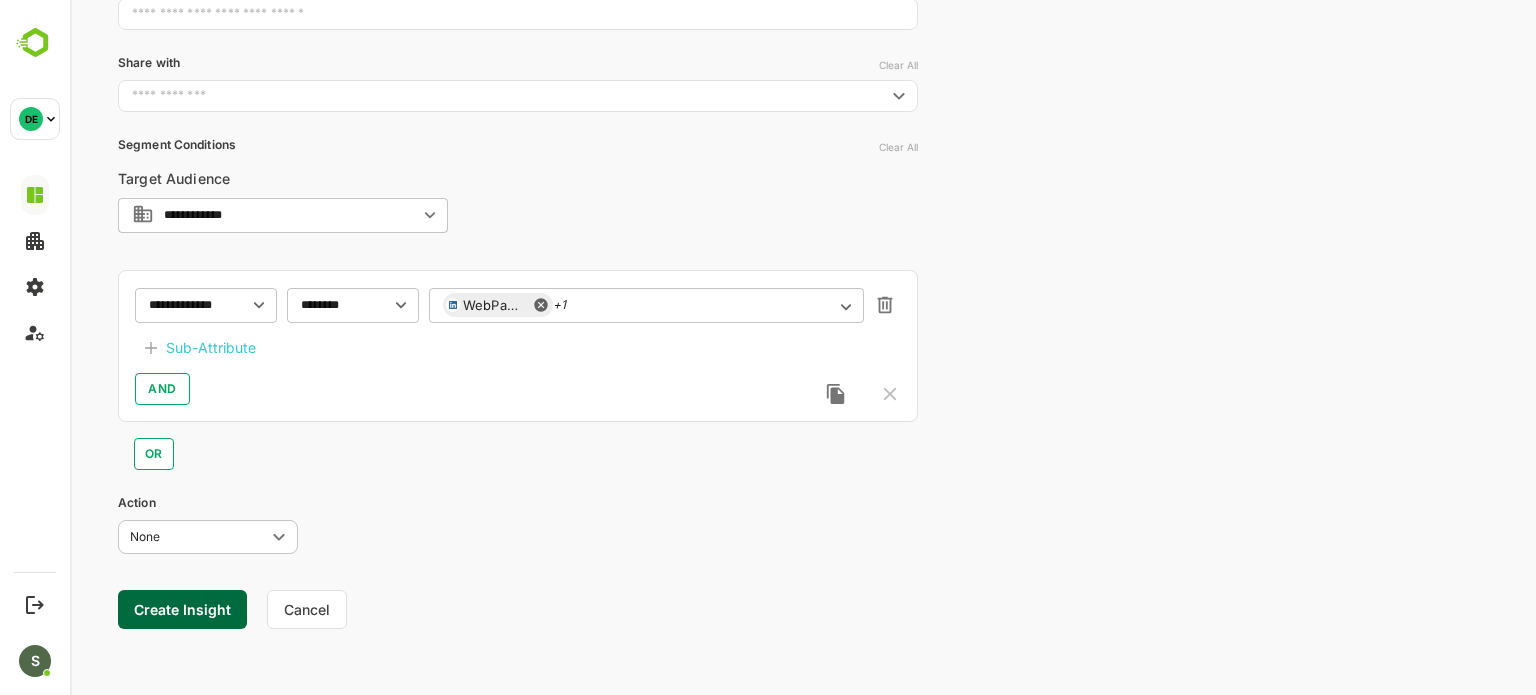 click on "AND" at bounding box center (518, 389) 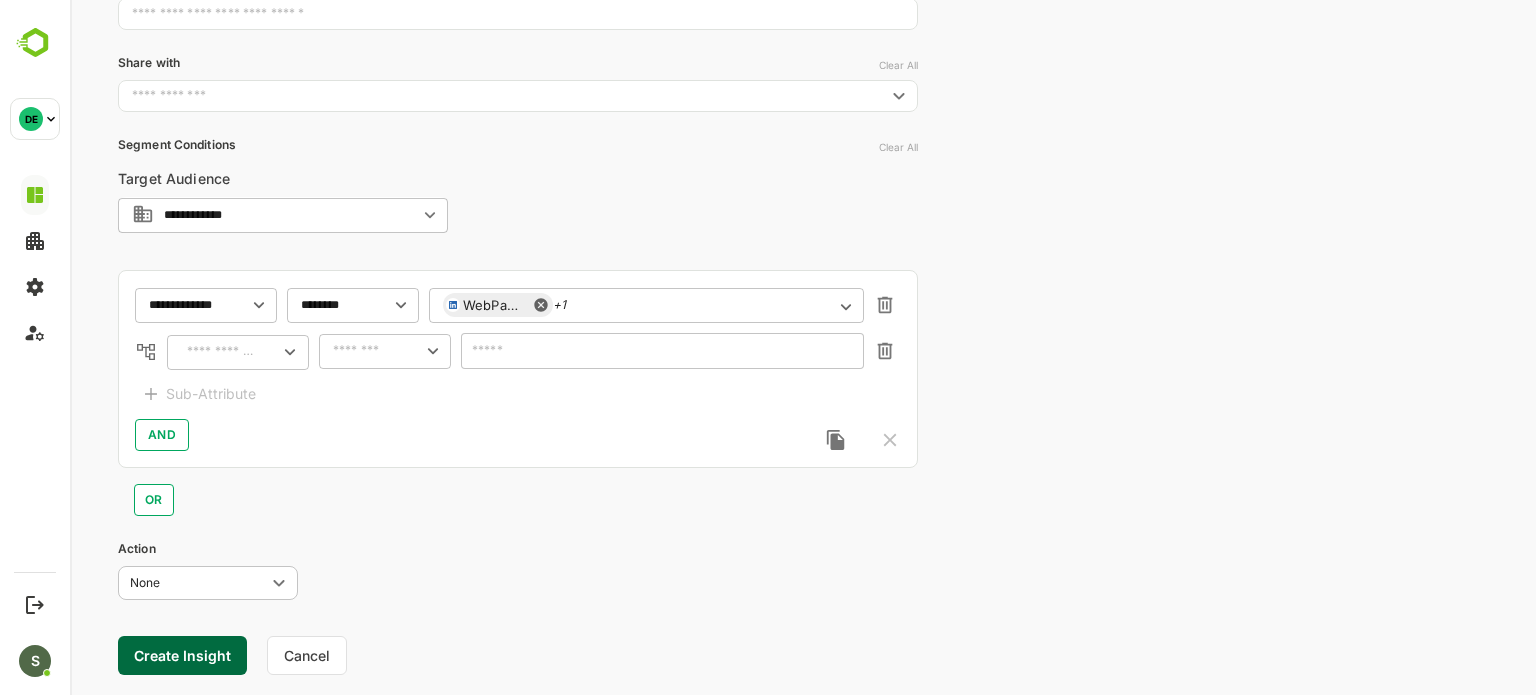 click at bounding box center (221, 352) 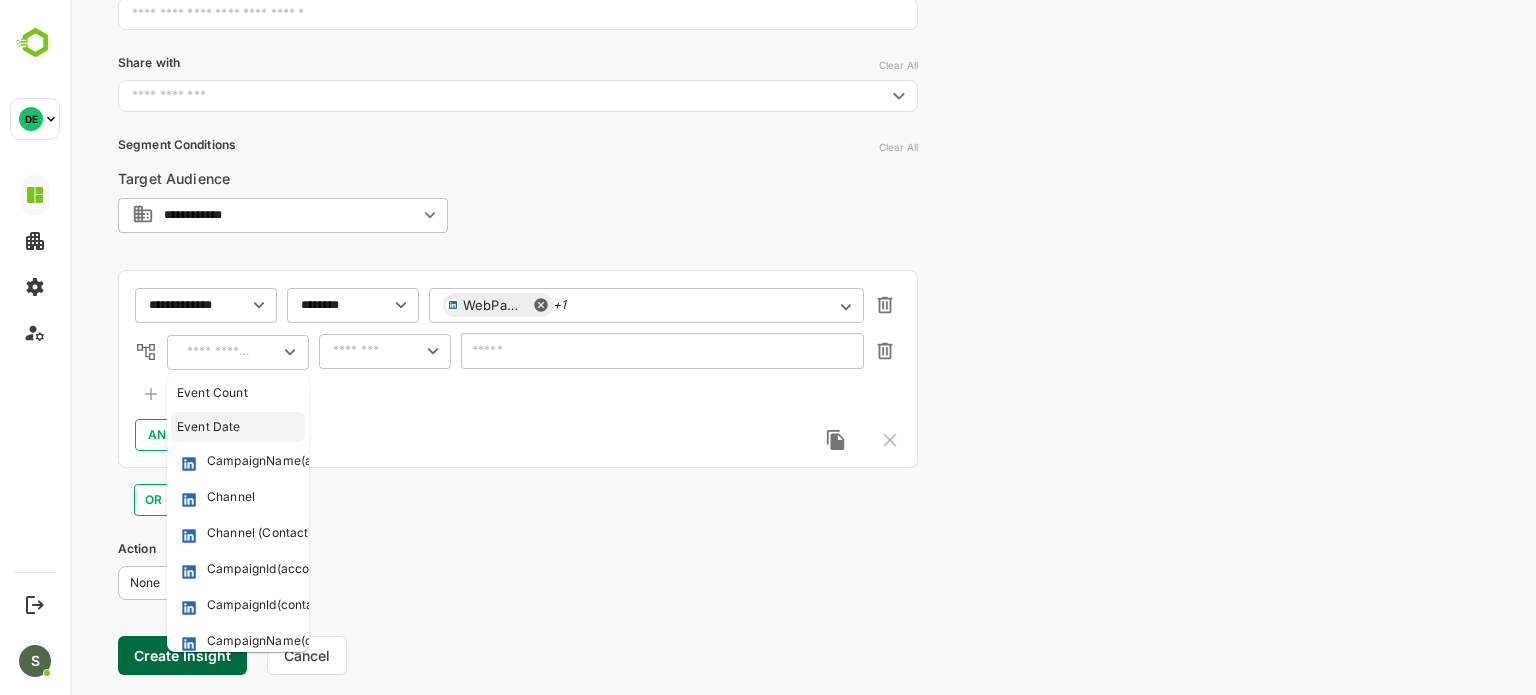 click on "Event Date" at bounding box center (233, 427) 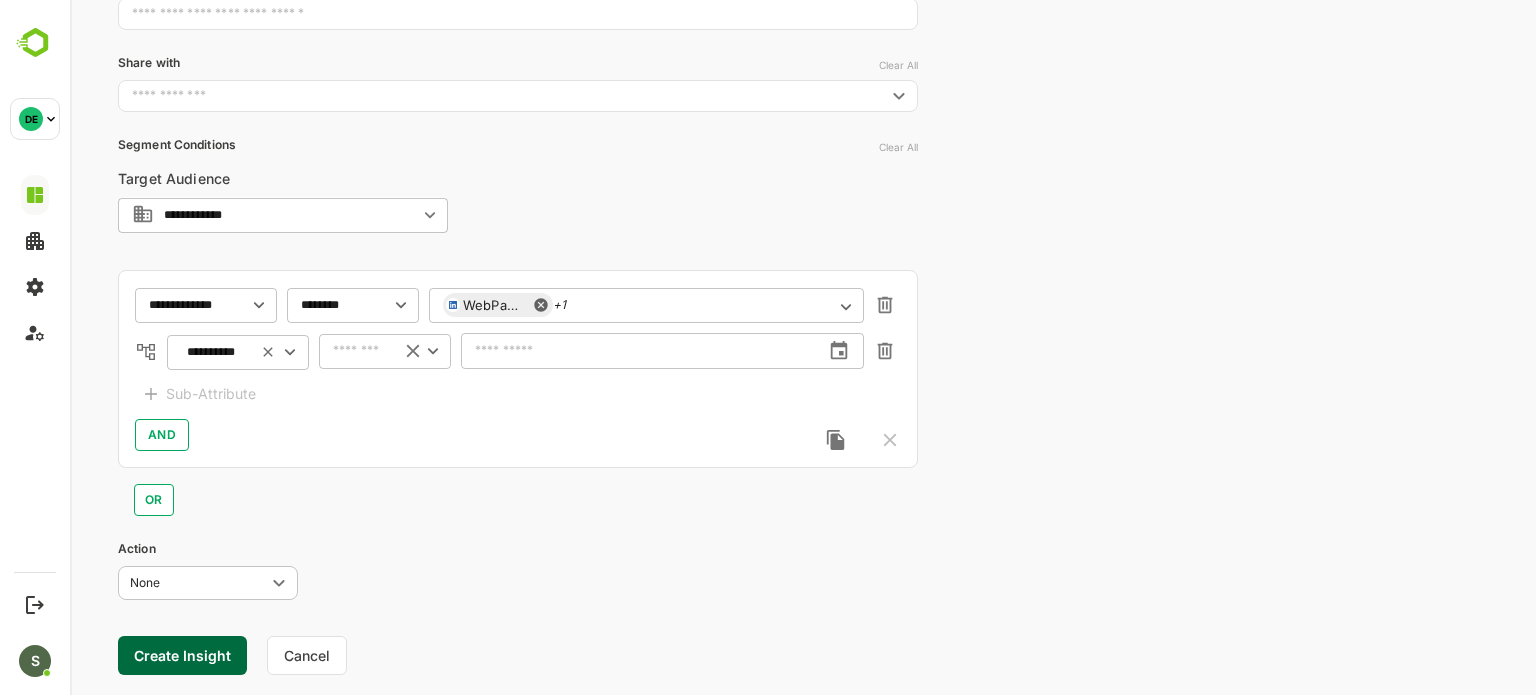 click at bounding box center (359, 351) 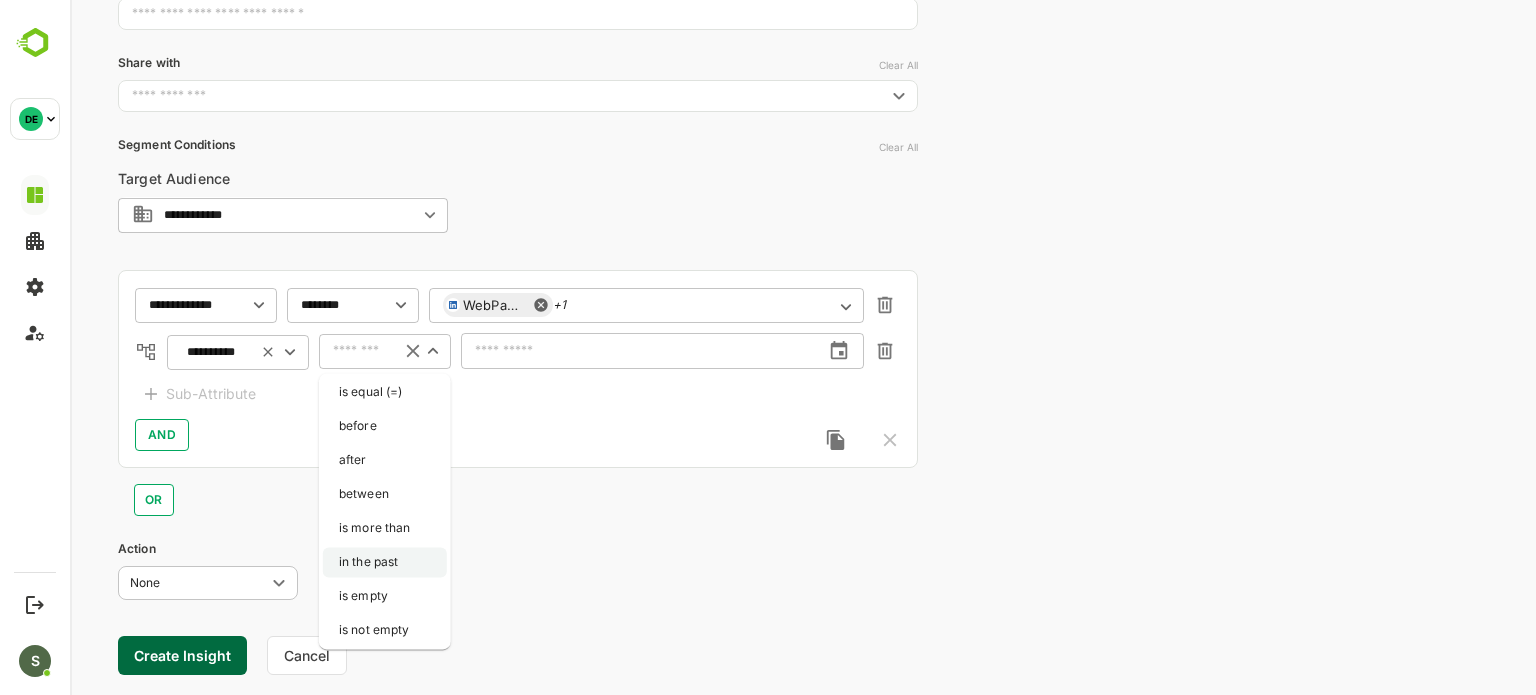click on "in the past" at bounding box center [385, 562] 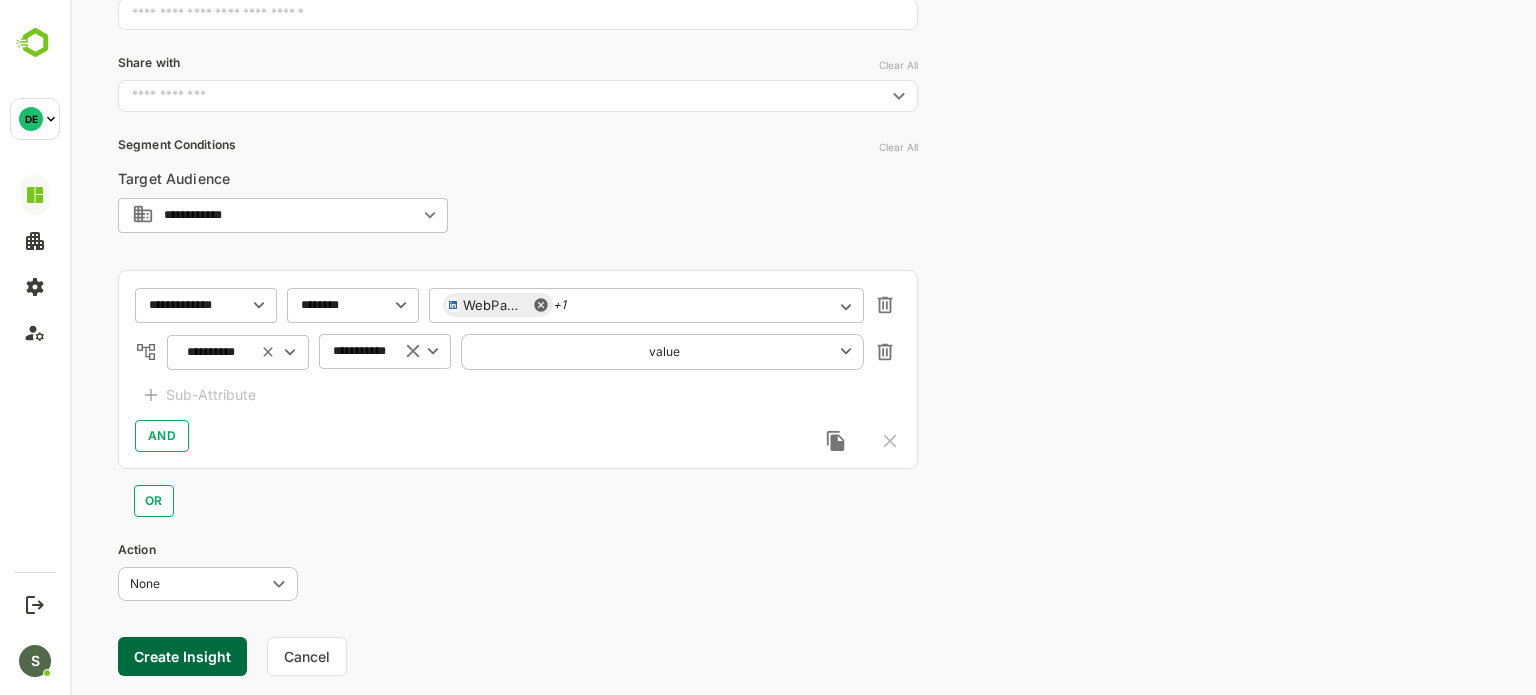 click on "**********" at bounding box center [803, 217] 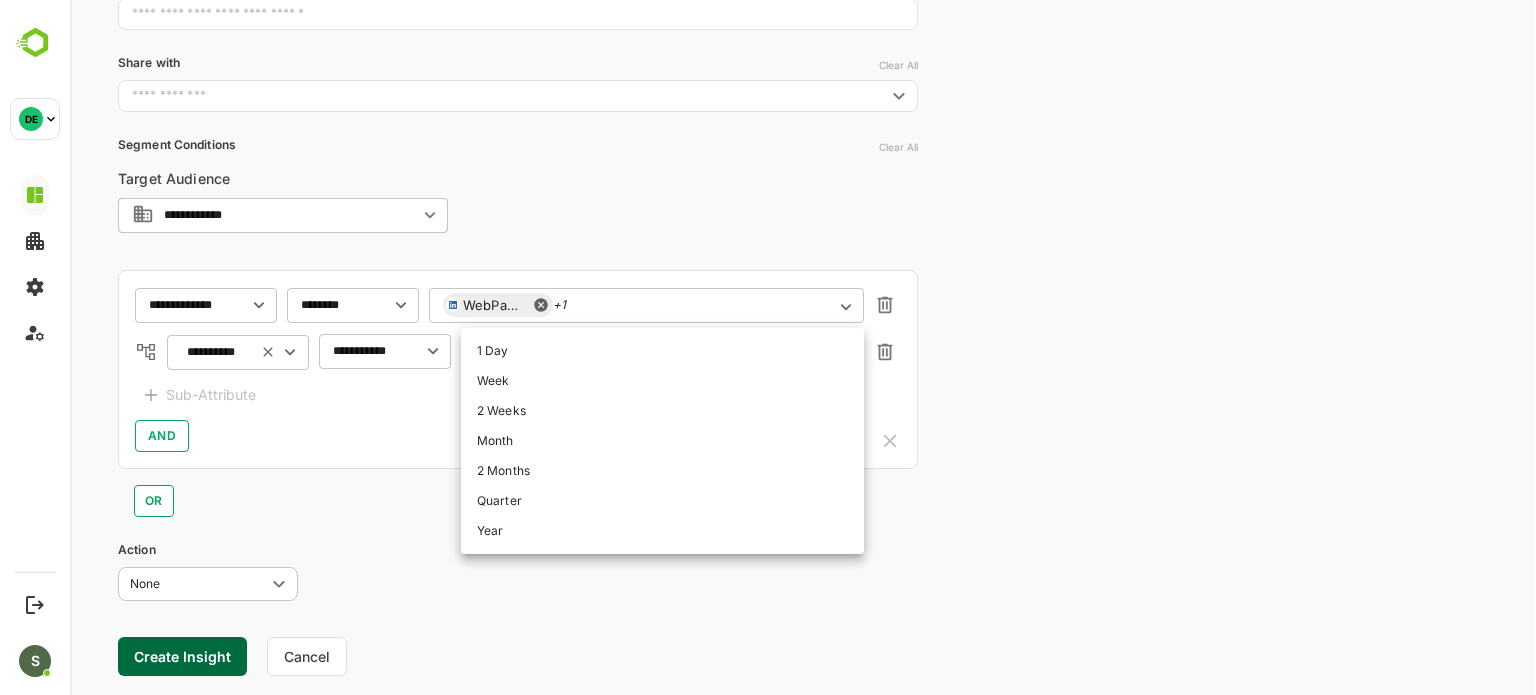 click on "Week" at bounding box center [662, 381] 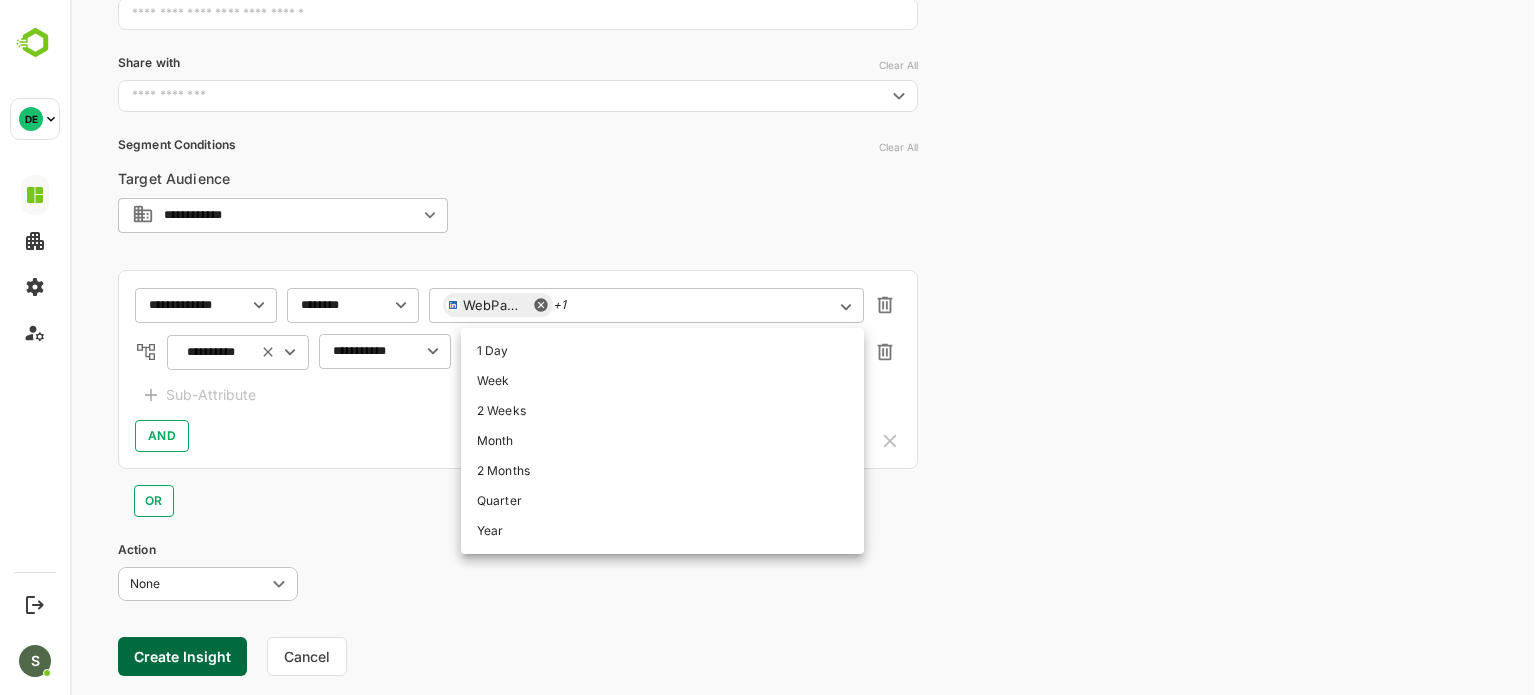 type on "****" 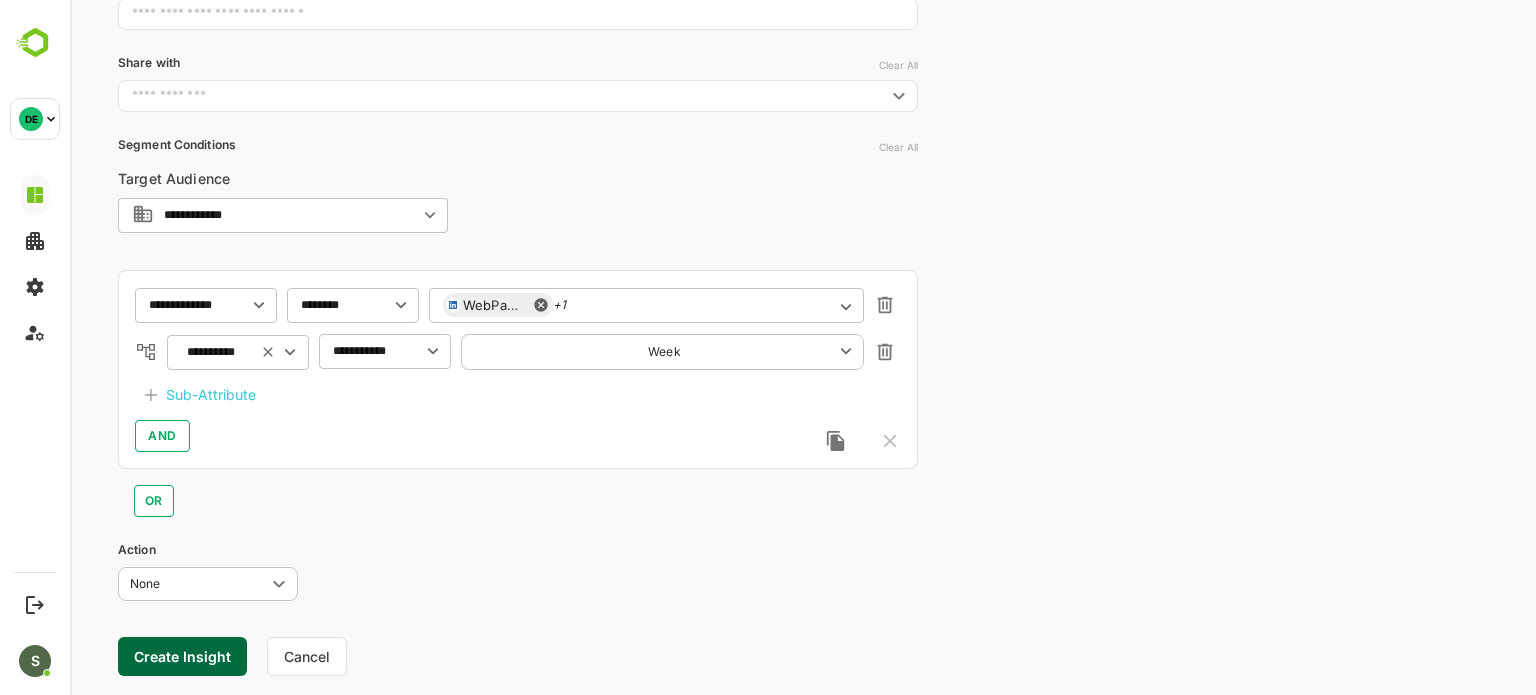 click on "**********" at bounding box center [518, 369] 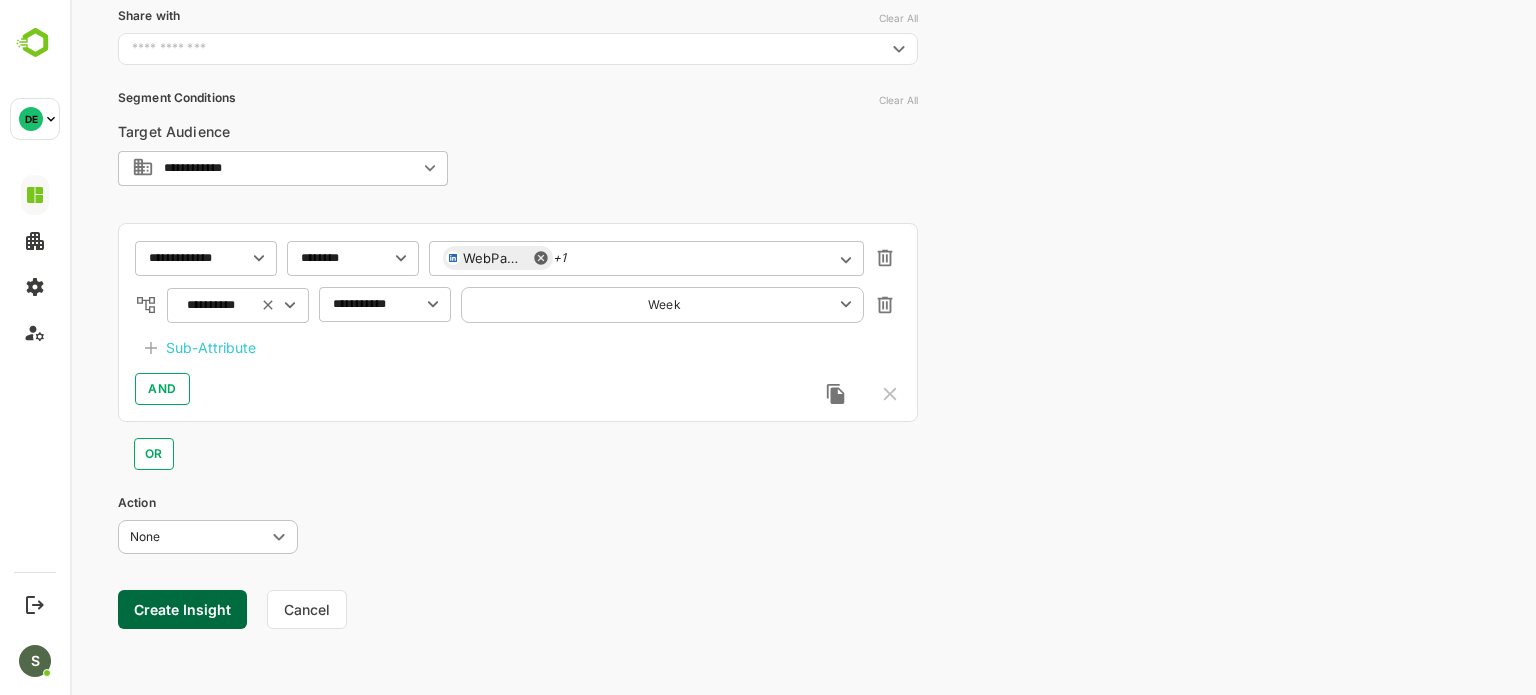 scroll, scrollTop: 355, scrollLeft: 0, axis: vertical 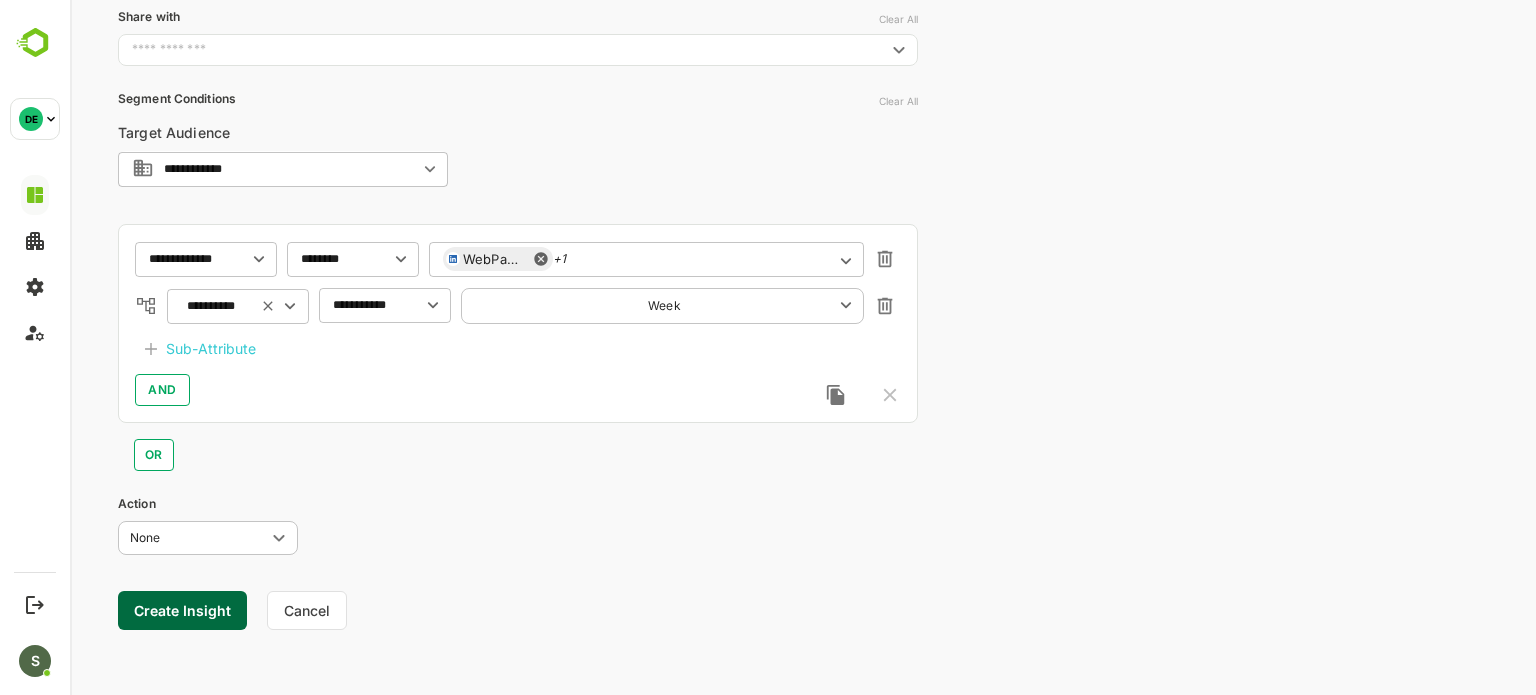 click on "Create Insight" at bounding box center [182, 610] 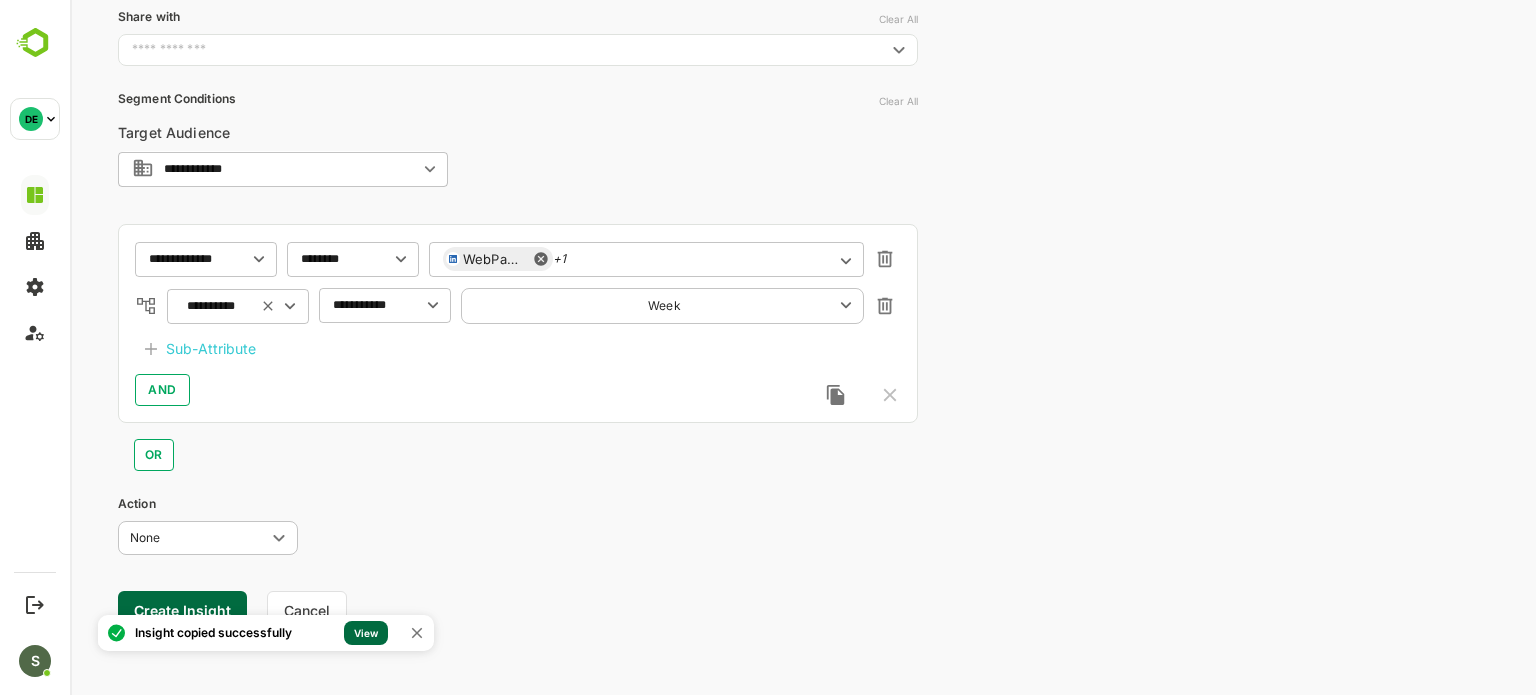 click on "View" at bounding box center [366, 633] 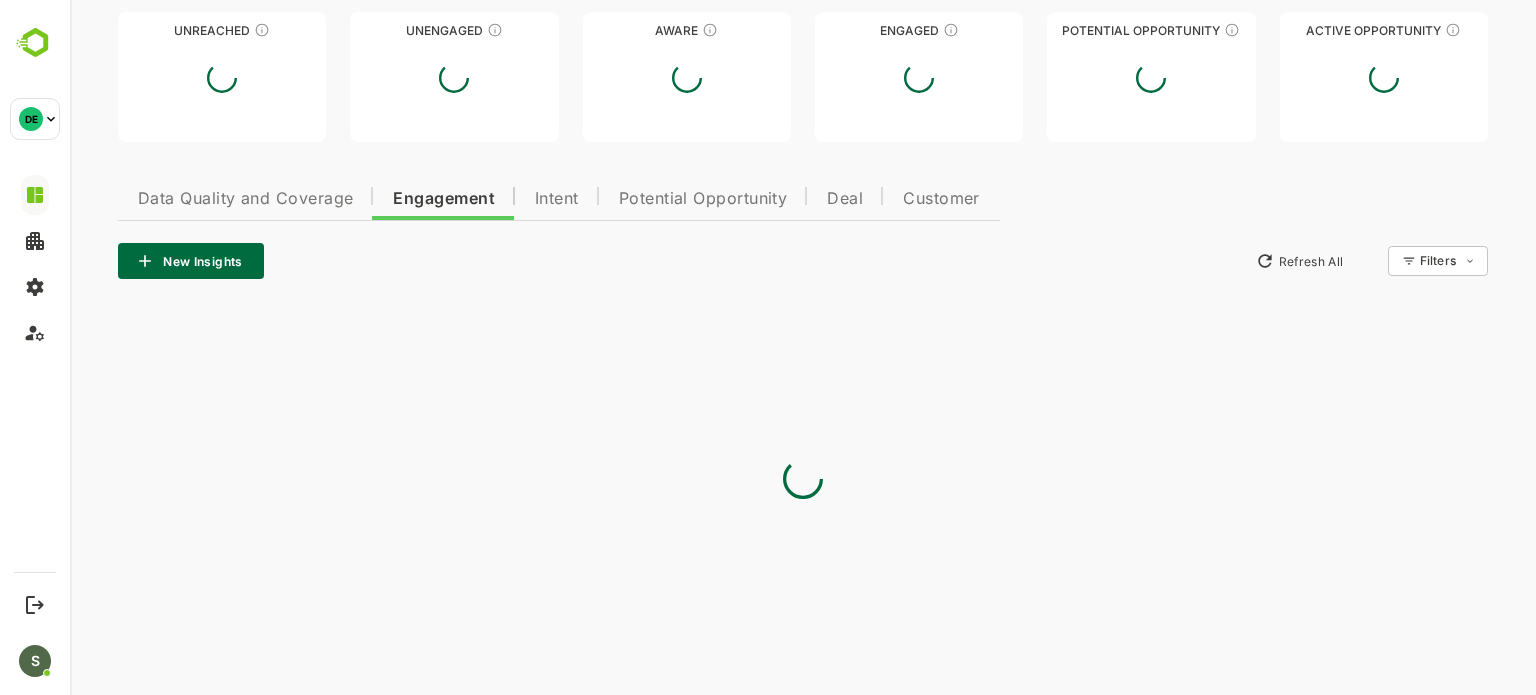 type on "**********" 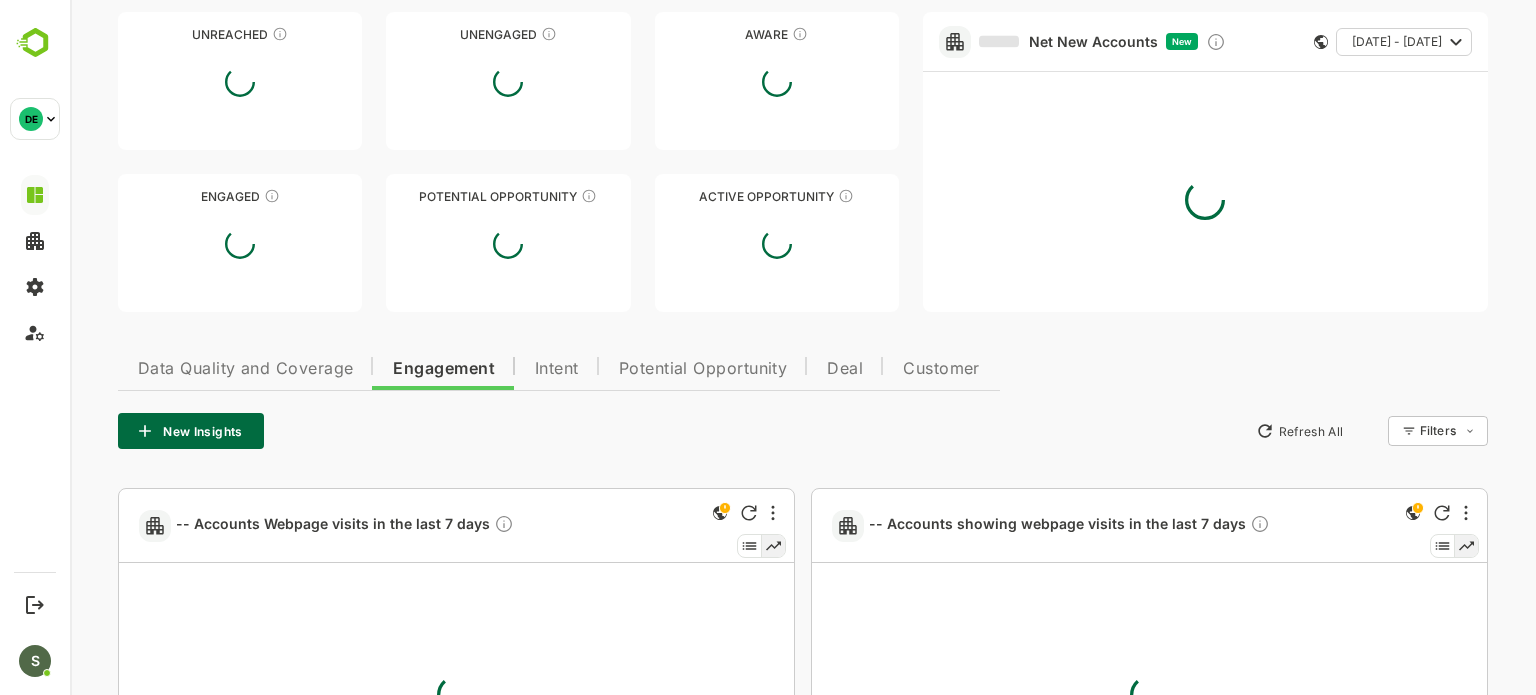 scroll, scrollTop: 355, scrollLeft: 0, axis: vertical 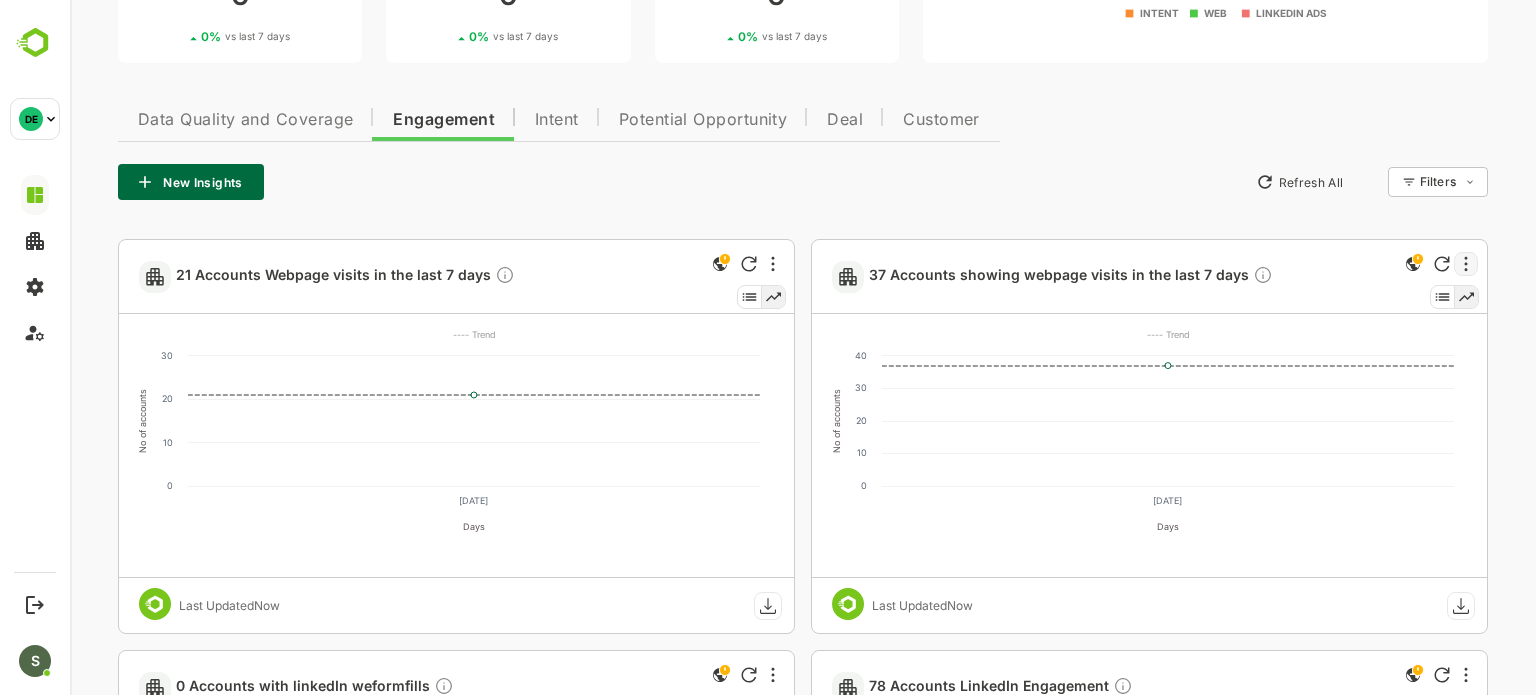 click at bounding box center (1466, 264) 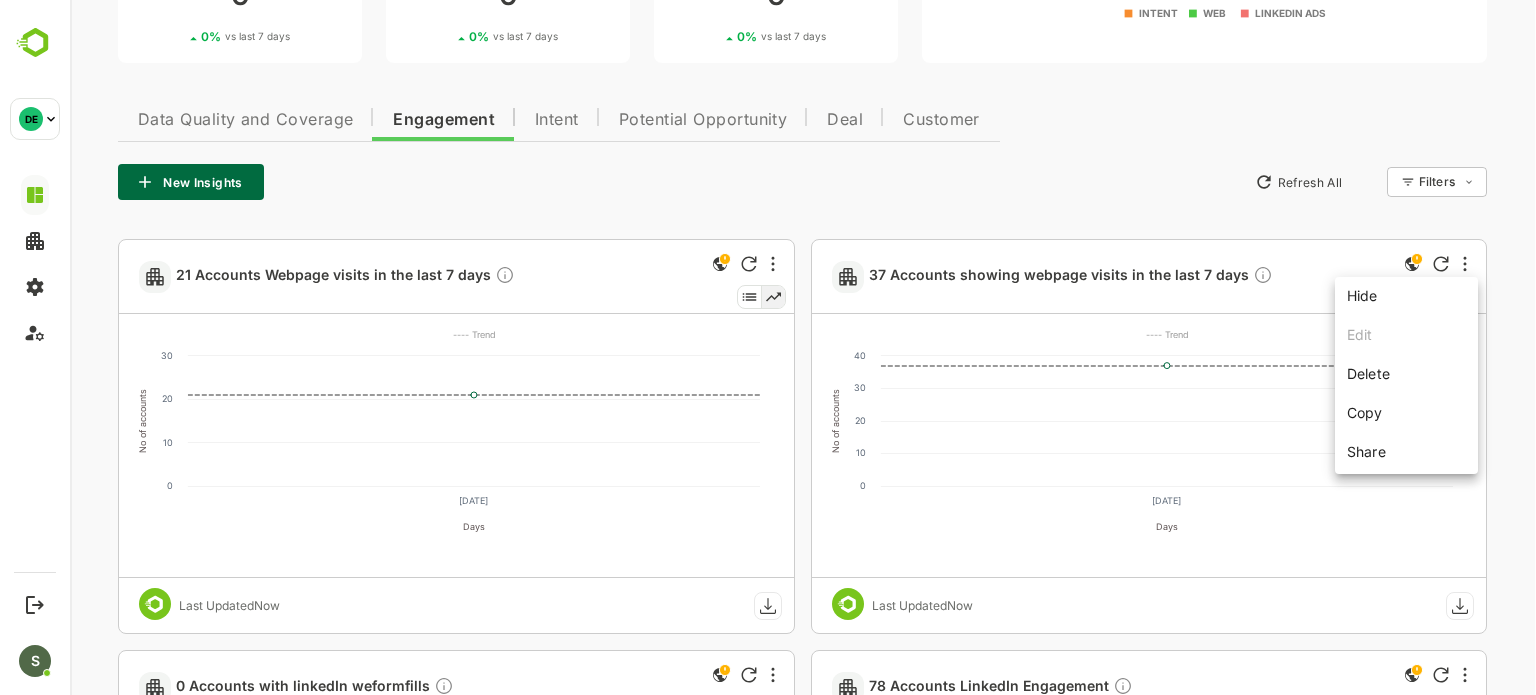 click on "Delete" at bounding box center (1406, 373) 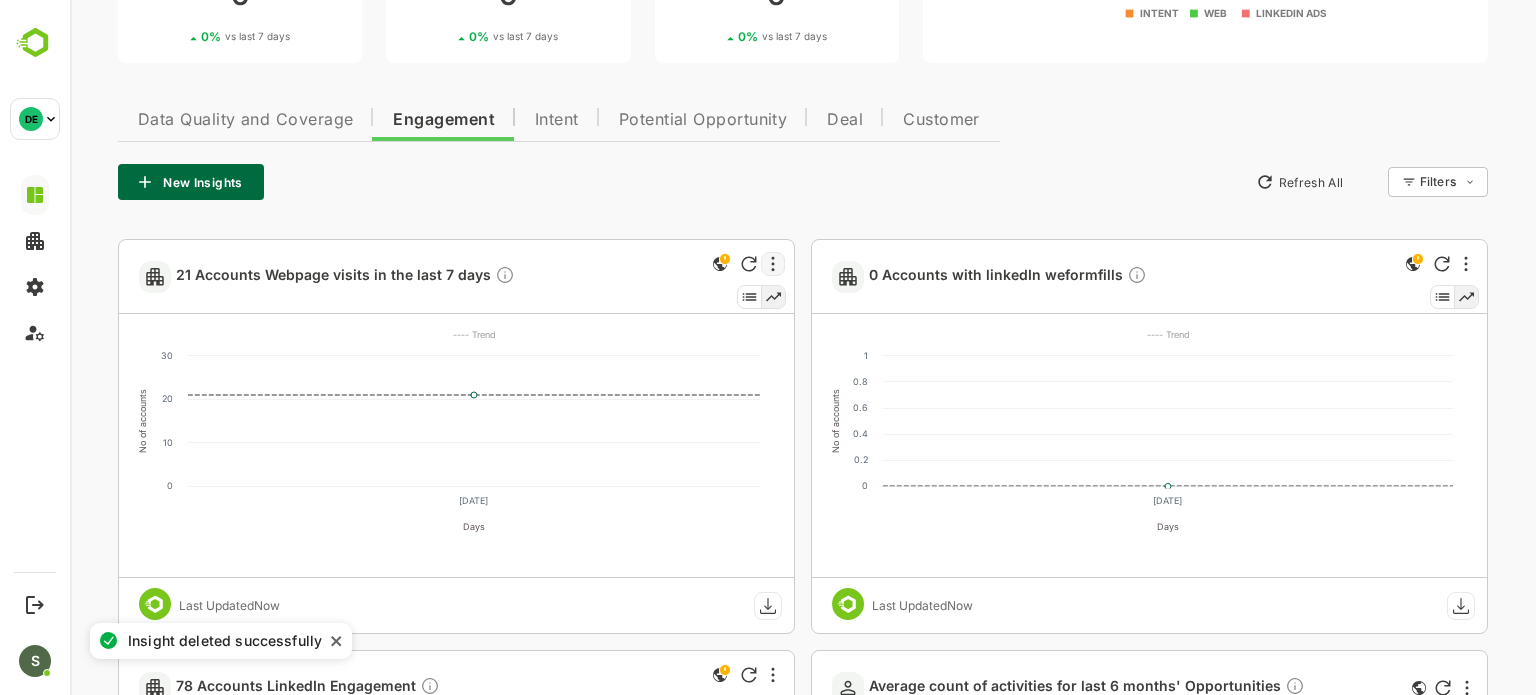 click at bounding box center (773, 264) 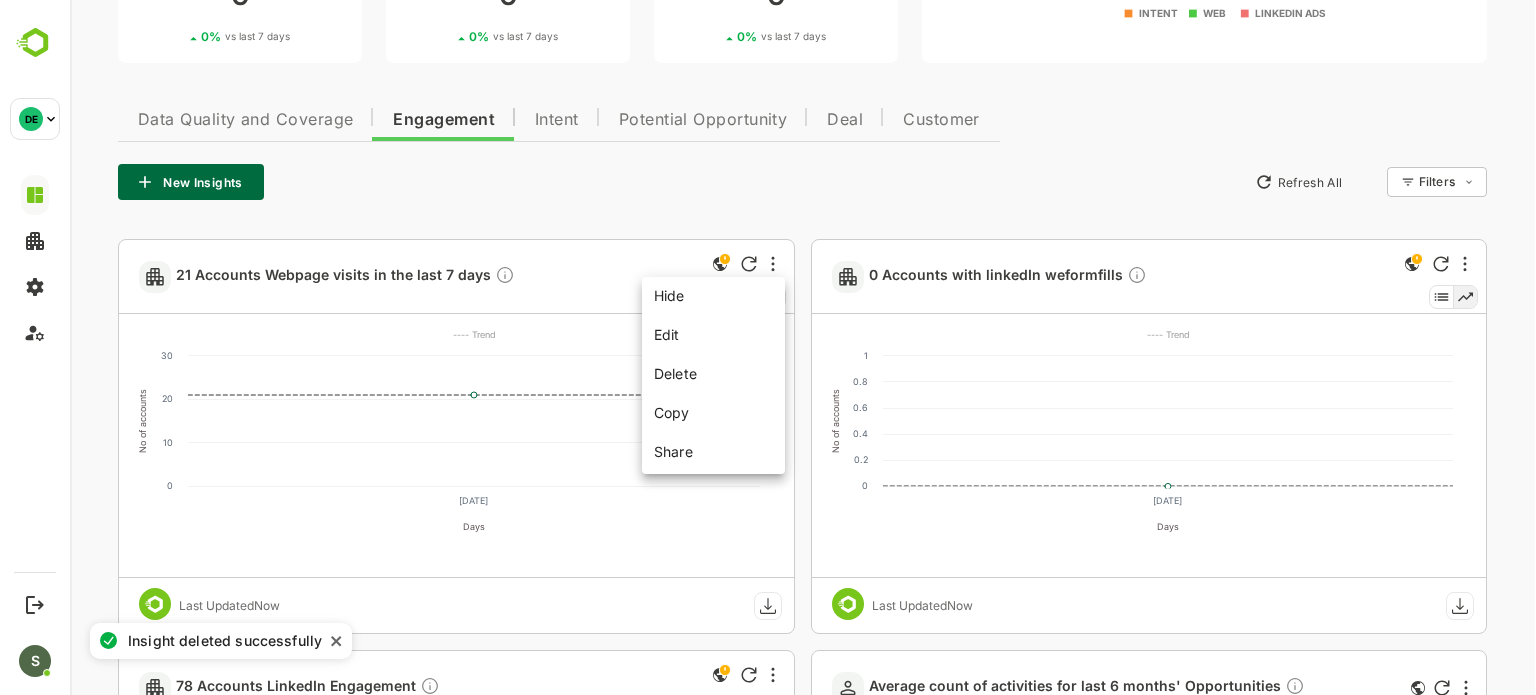 click on "Share" at bounding box center (713, 449) 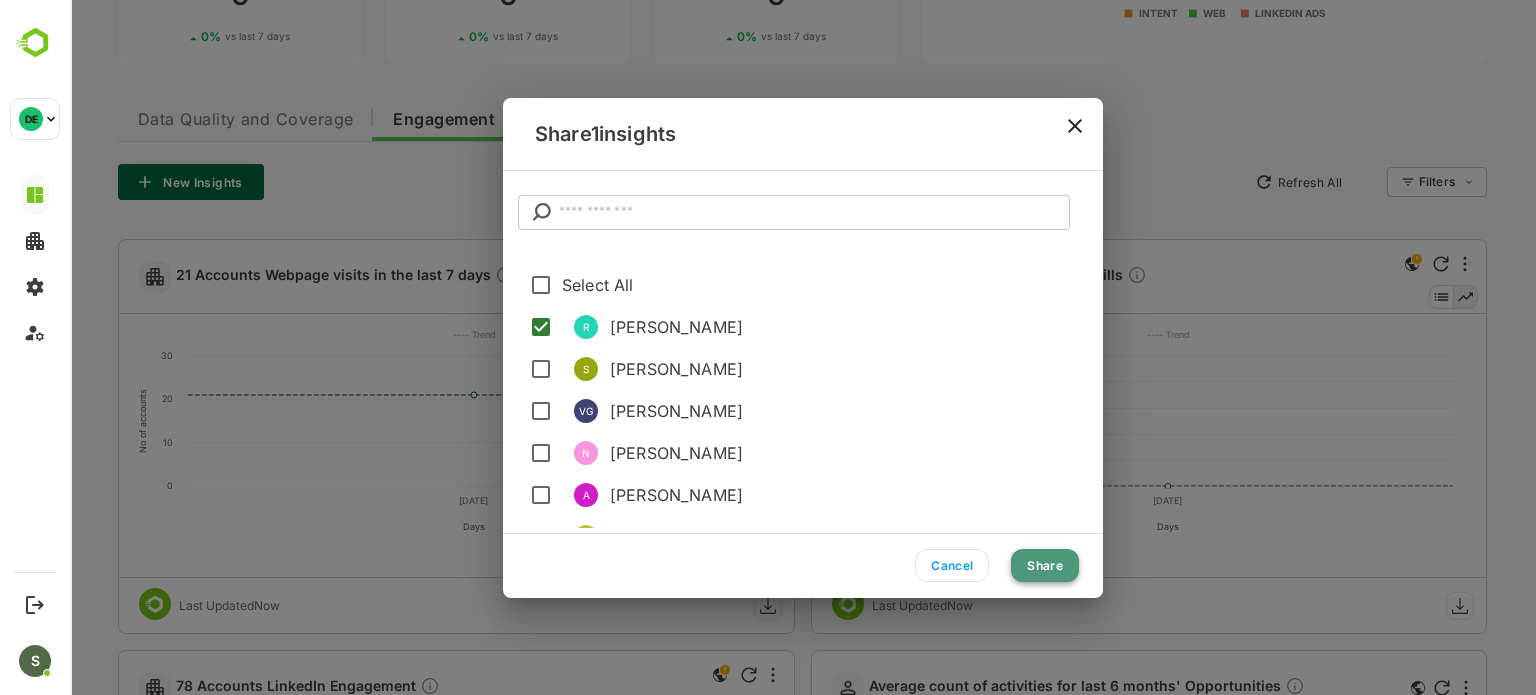 click on "Share" at bounding box center (1045, 565) 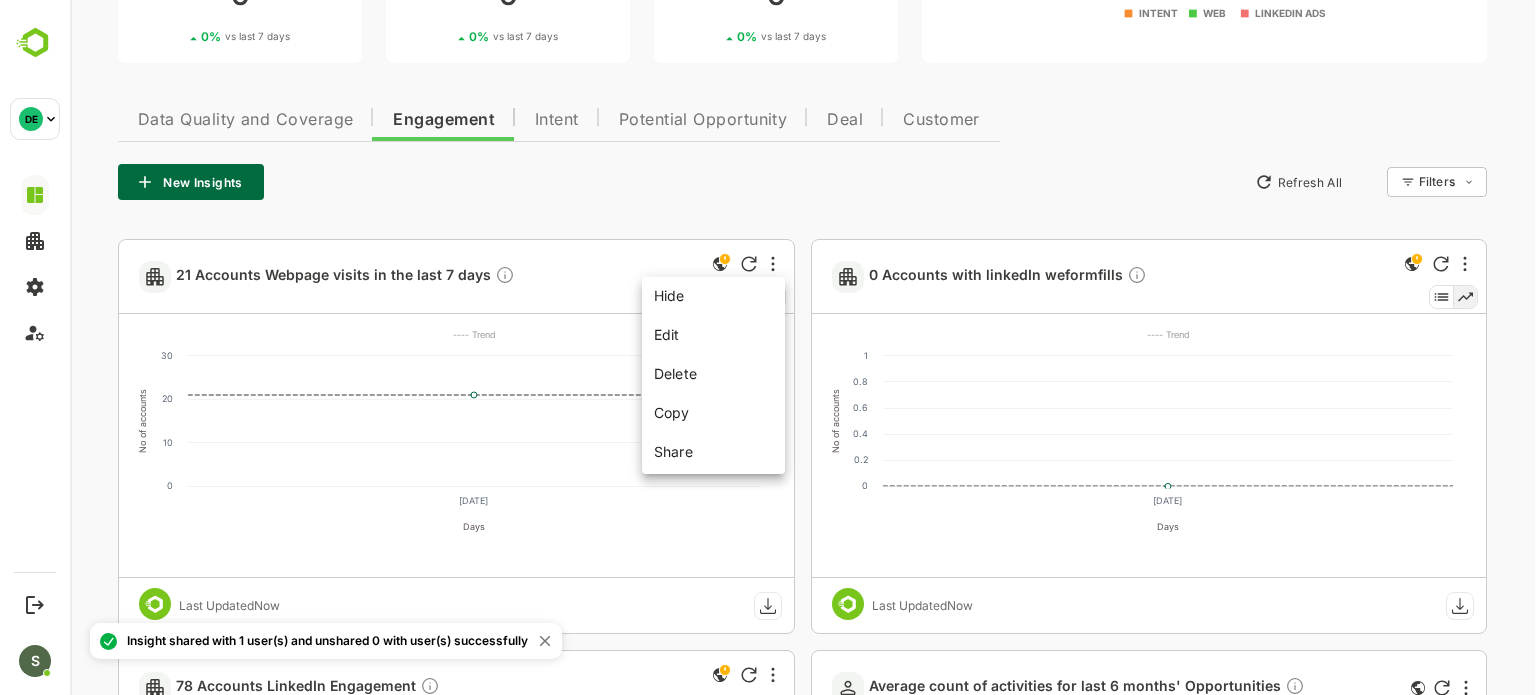 click at bounding box center (803, 347) 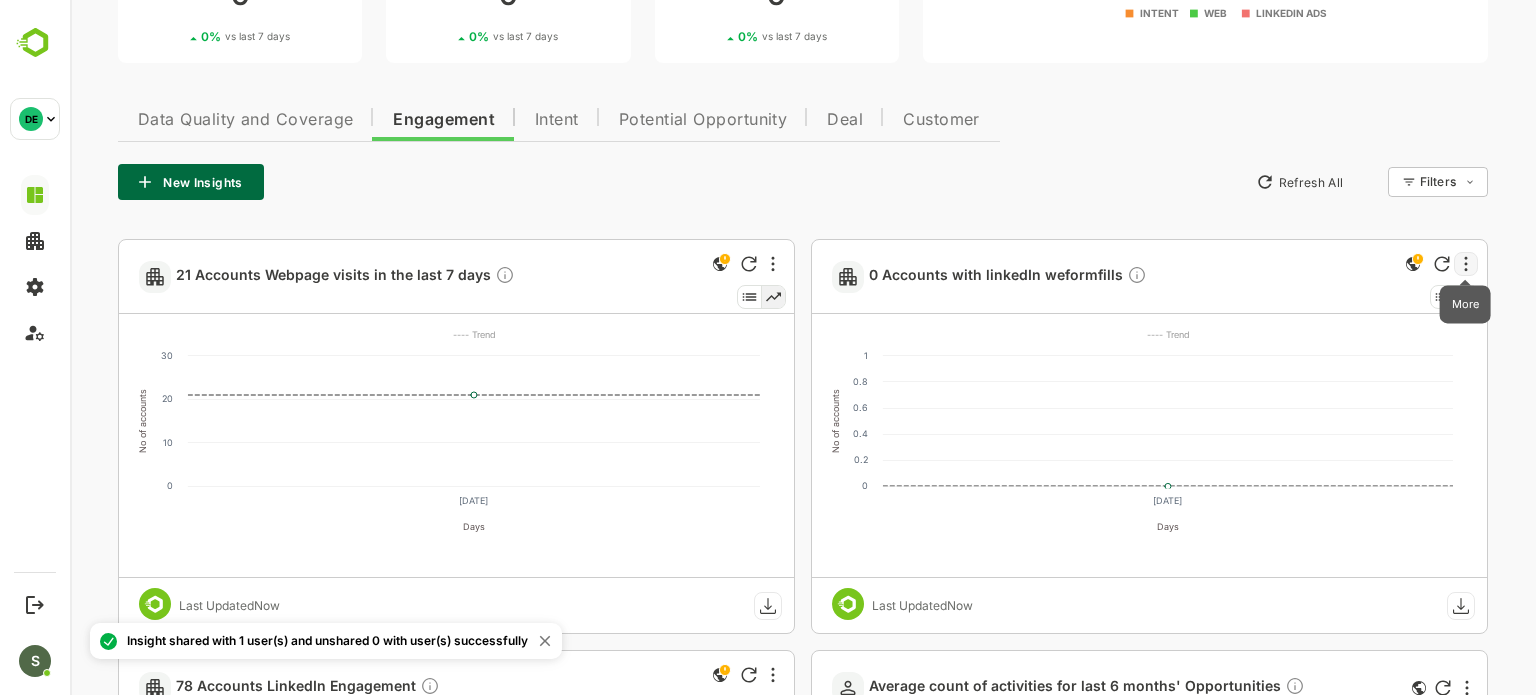click 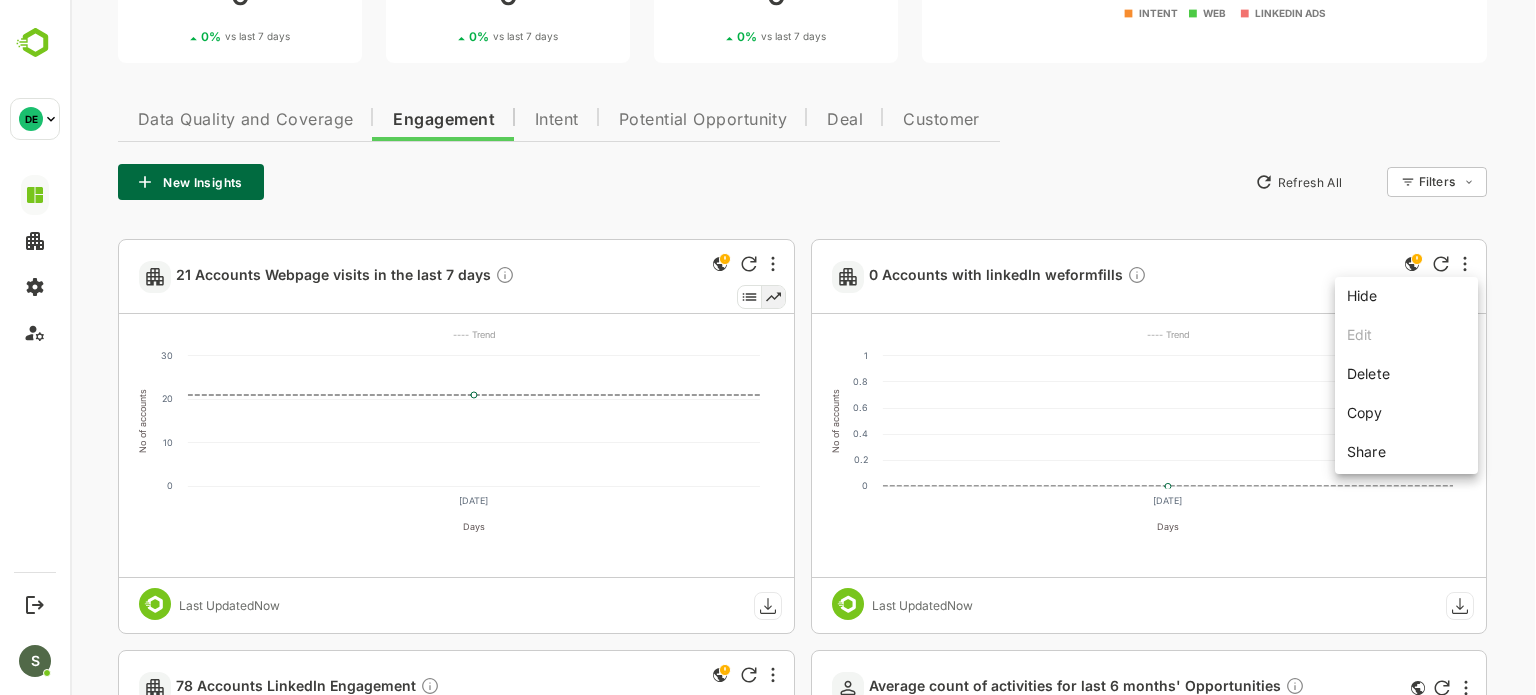 click on "Copy" at bounding box center (1406, 412) 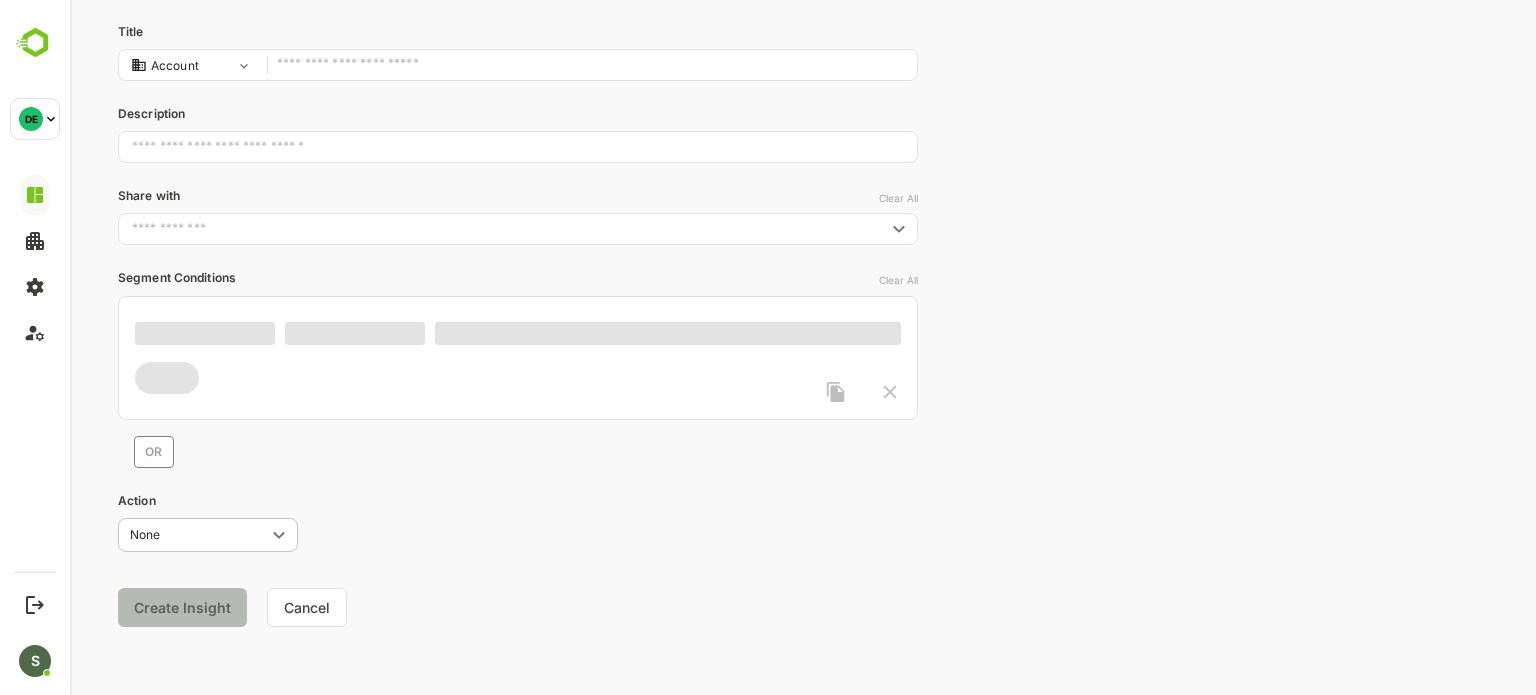 scroll, scrollTop: 174, scrollLeft: 0, axis: vertical 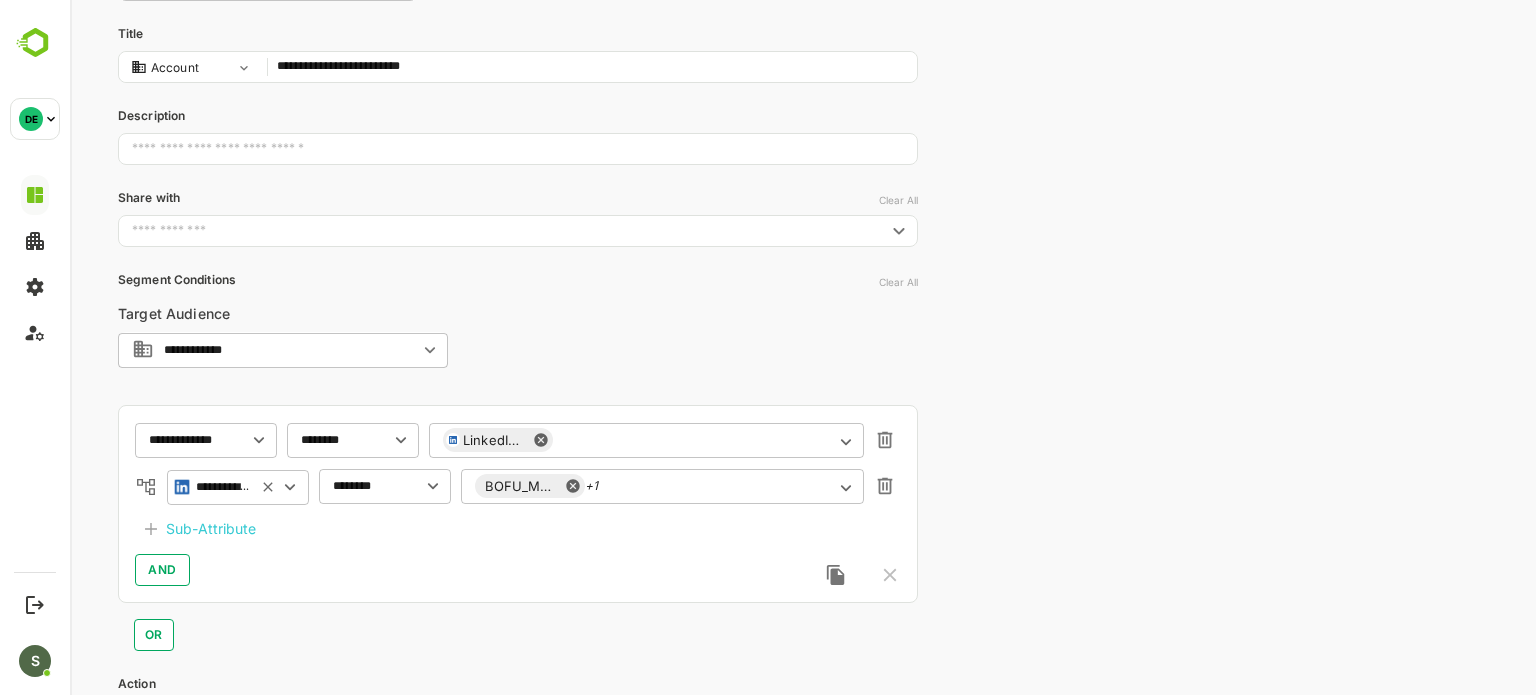 click on "**********" at bounding box center [592, 67] 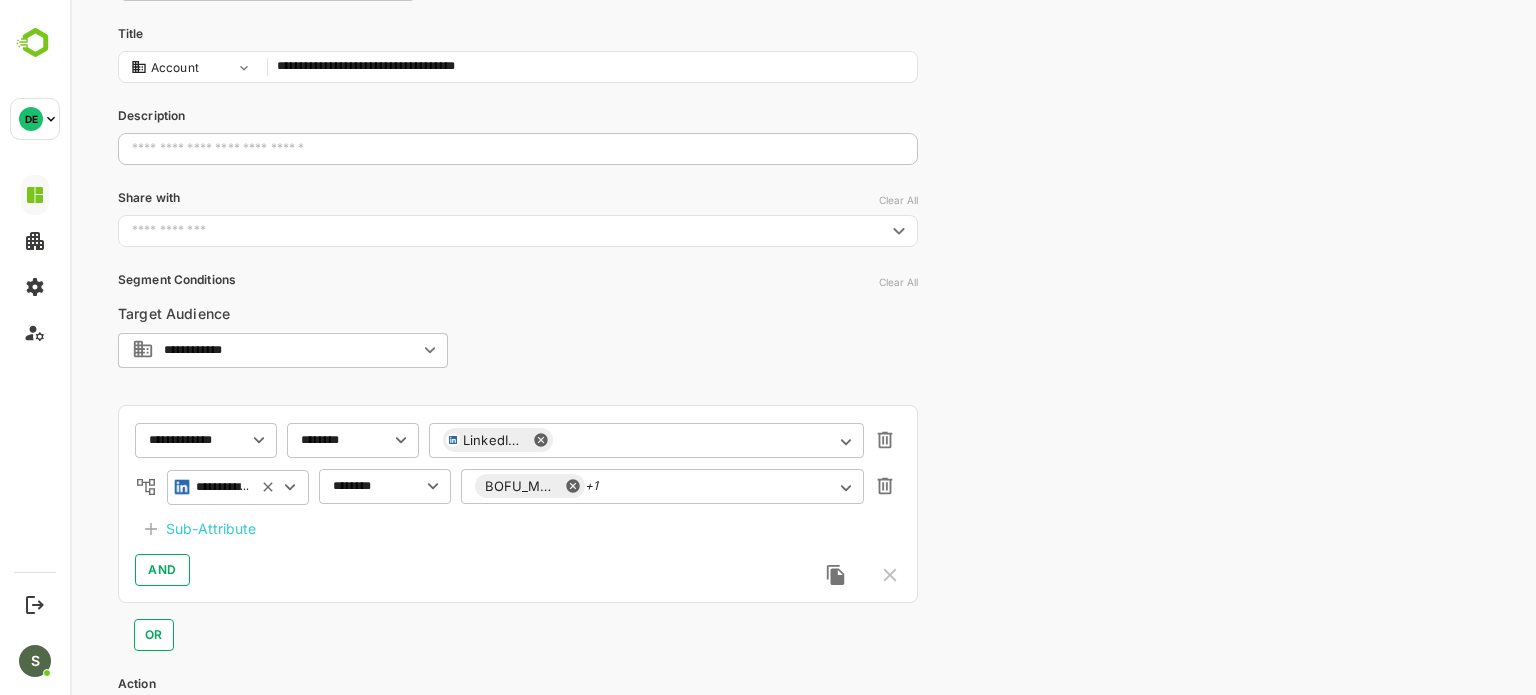 type on "**********" 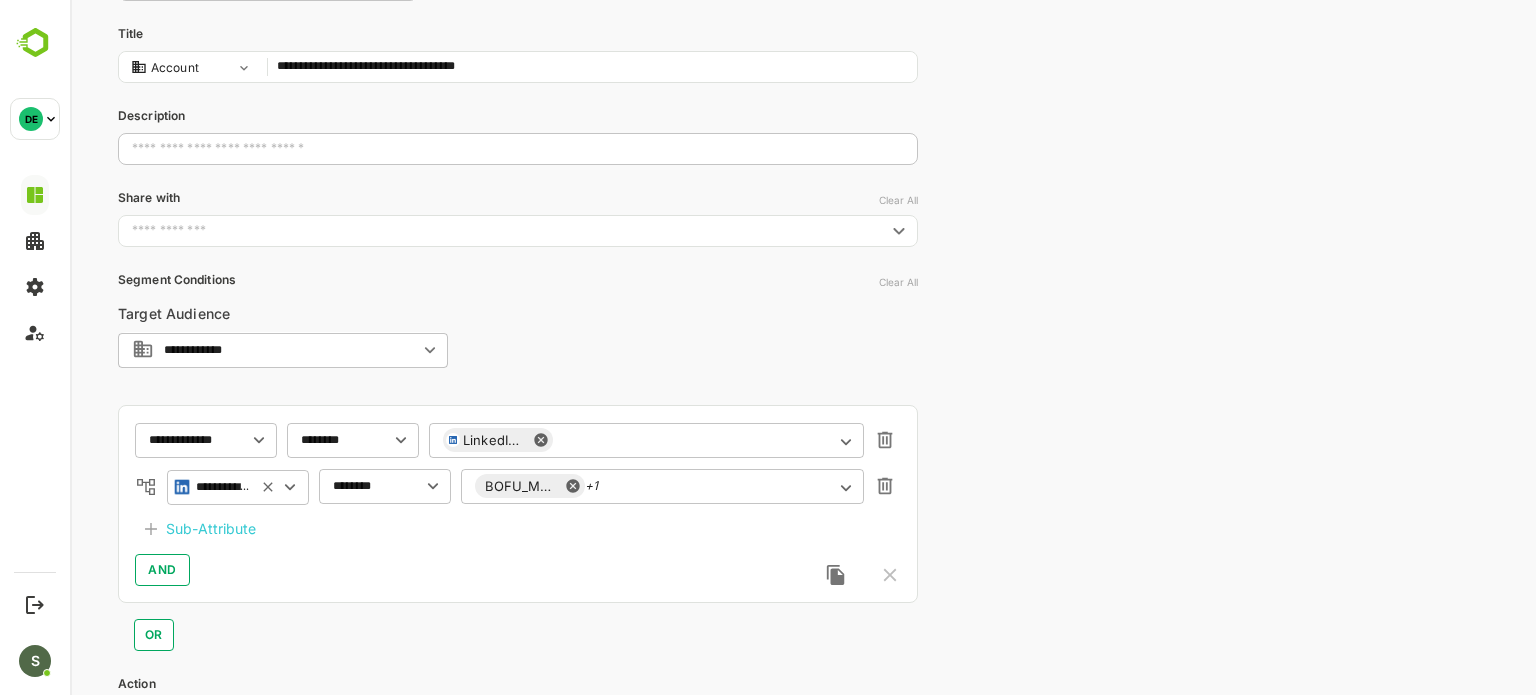 click at bounding box center (518, 149) 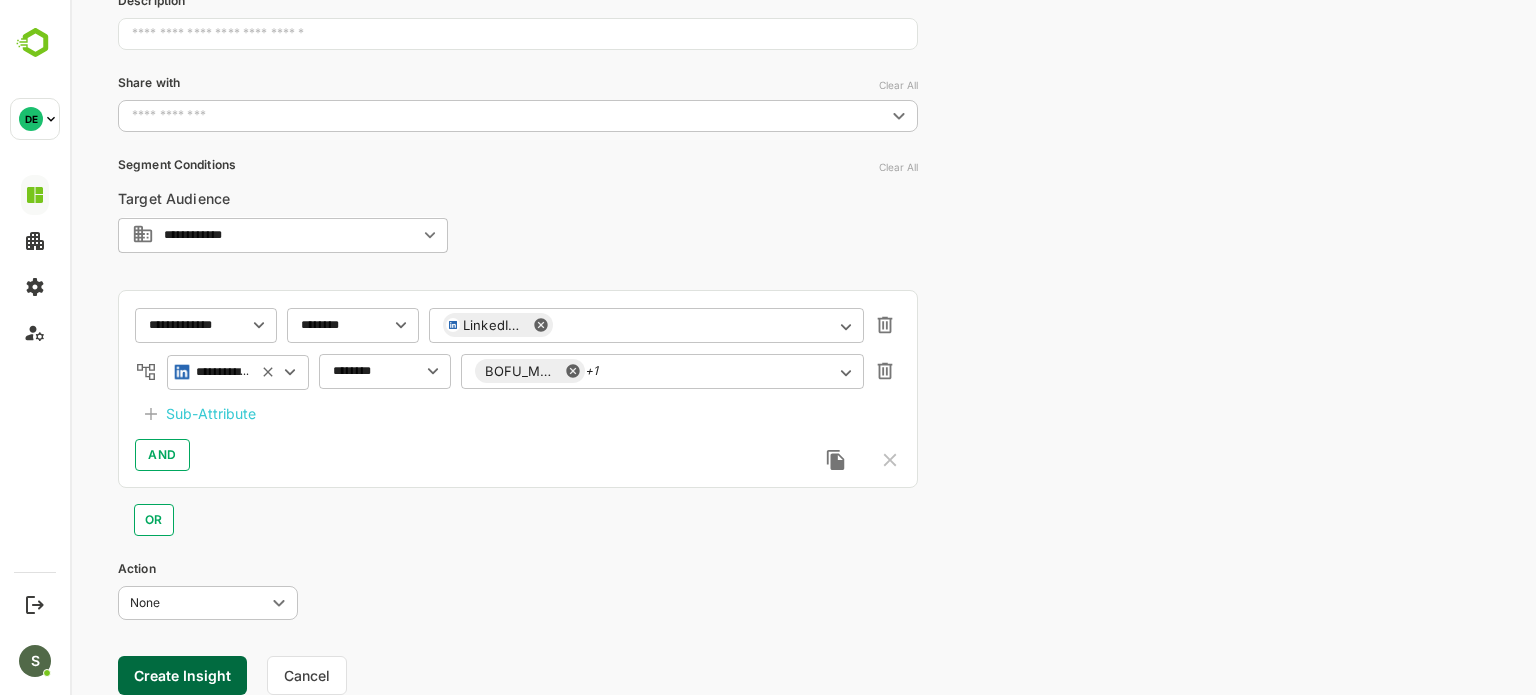 scroll, scrollTop: 290, scrollLeft: 0, axis: vertical 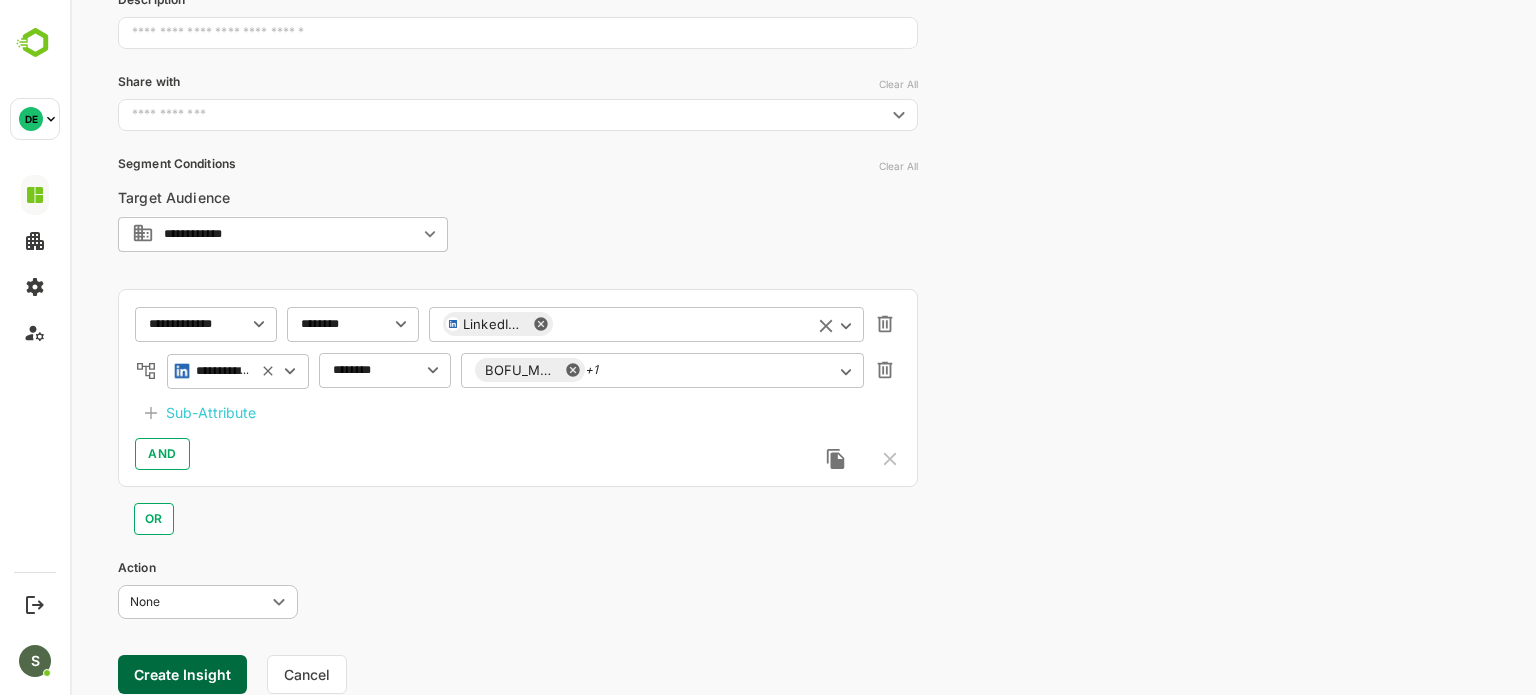 click at bounding box center [676, 324] 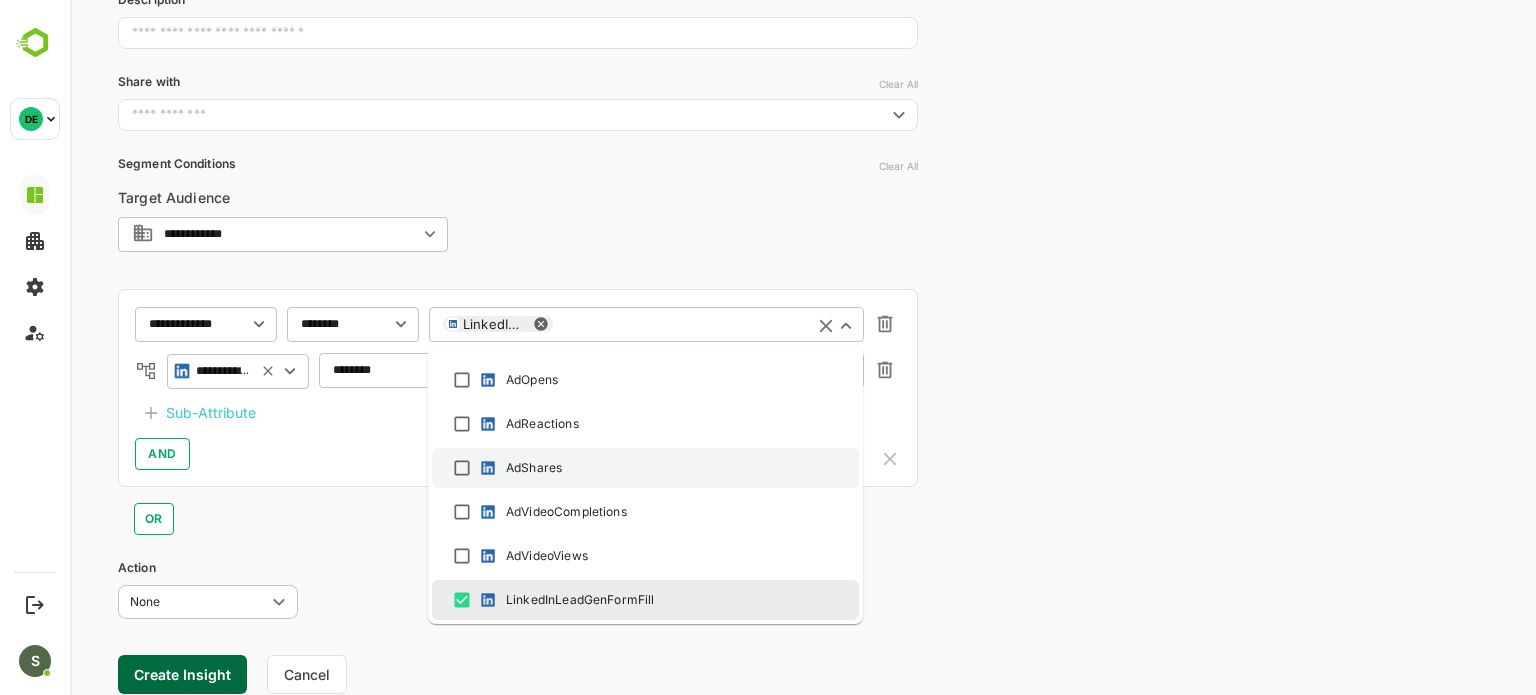 scroll, scrollTop: 473, scrollLeft: 0, axis: vertical 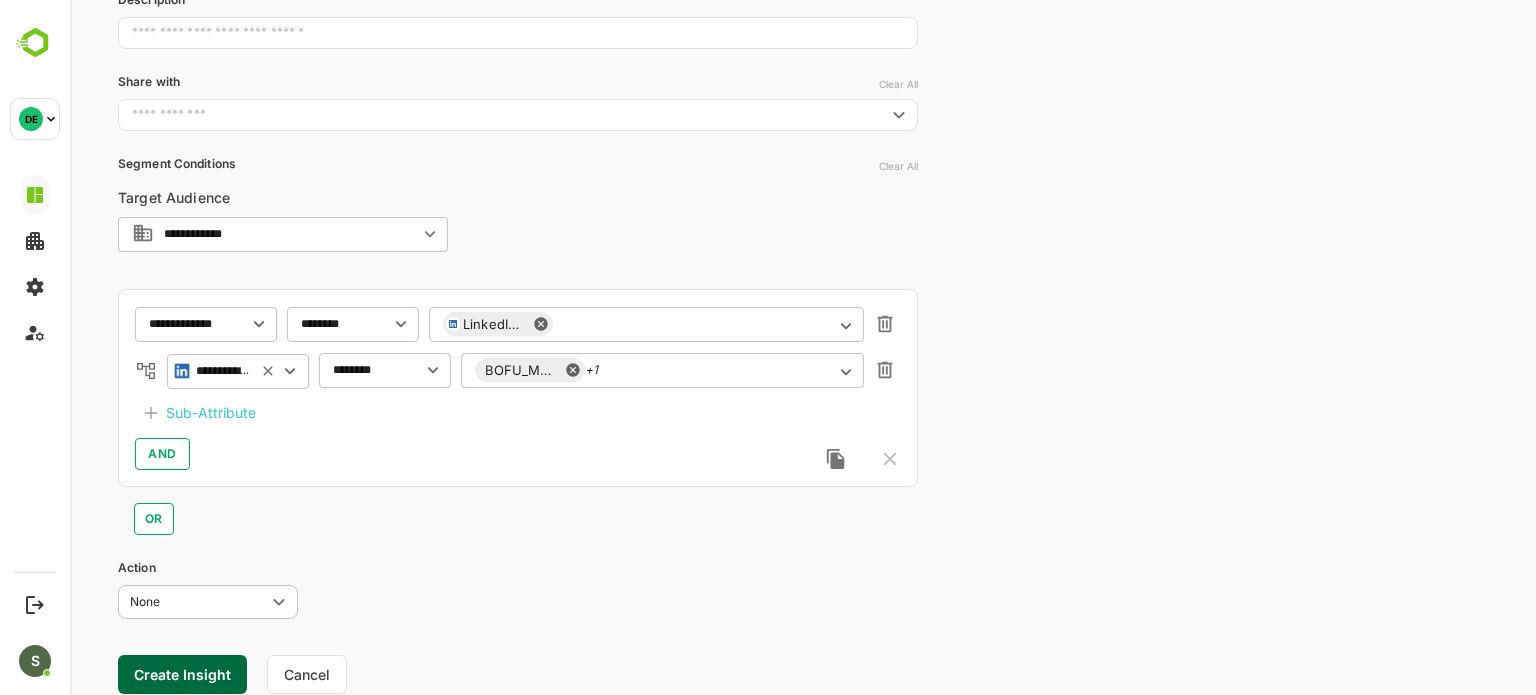 click on "AND" at bounding box center [518, 454] 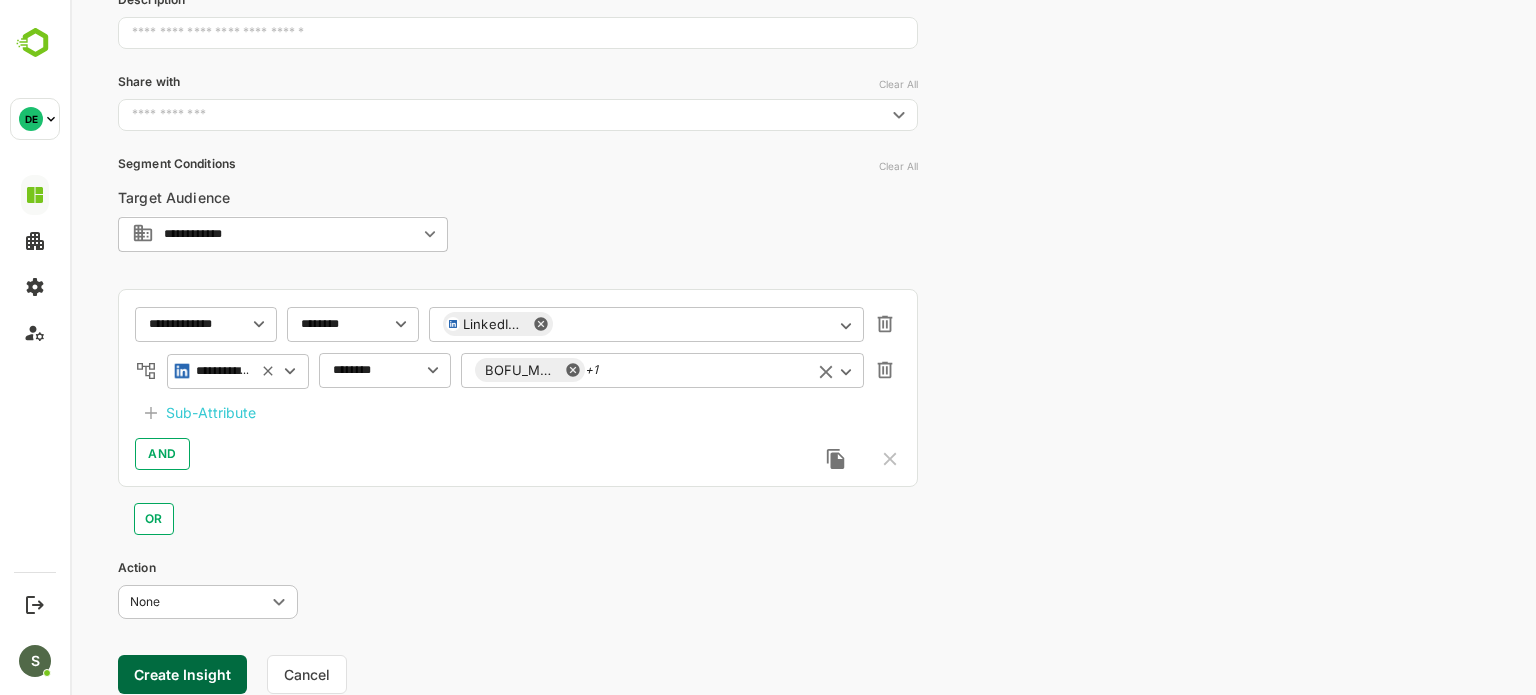click on "BOFU_ME_IDM_DocuAd_Lead generation - [DATE] +1 ​" at bounding box center (662, 370) 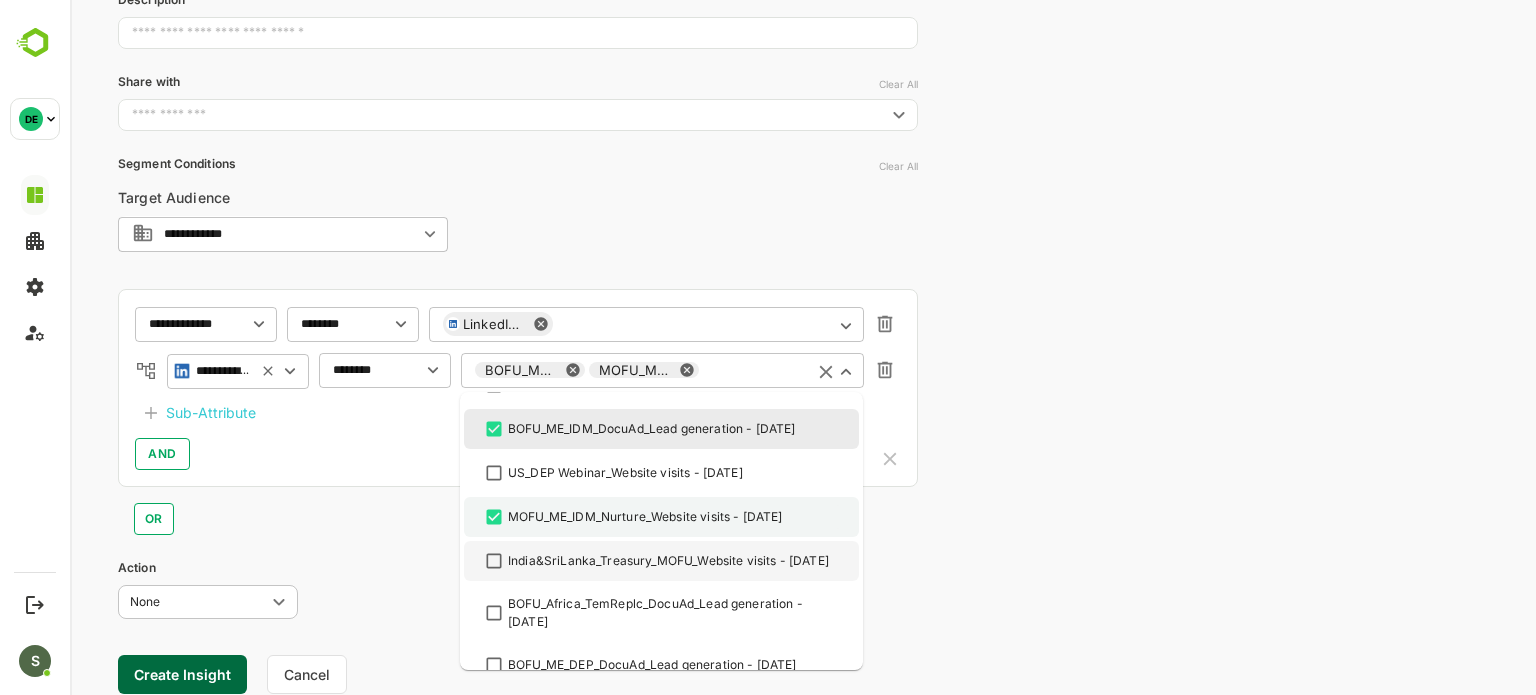 scroll, scrollTop: 32, scrollLeft: 0, axis: vertical 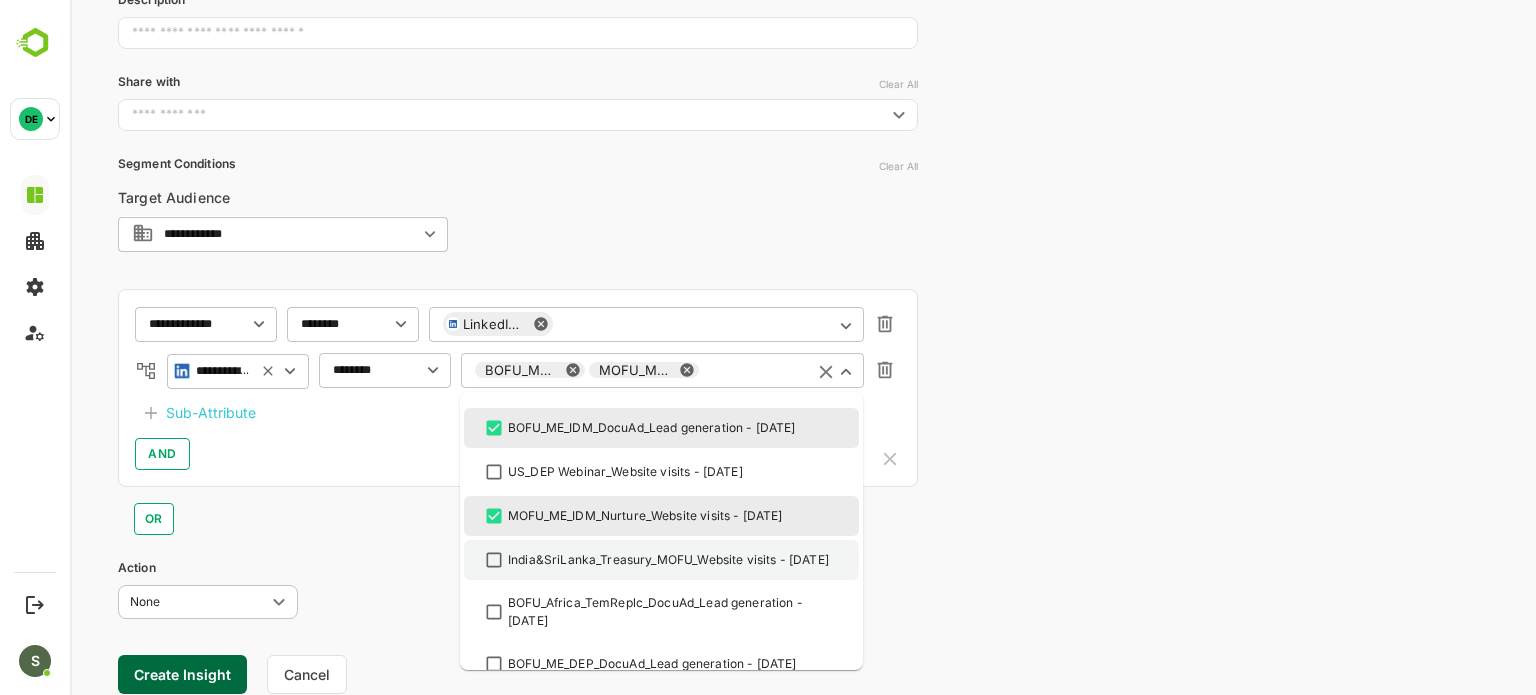 click on "India&SriLanka_Treasury_MOFU_Website visits - [DATE]" at bounding box center [668, 560] 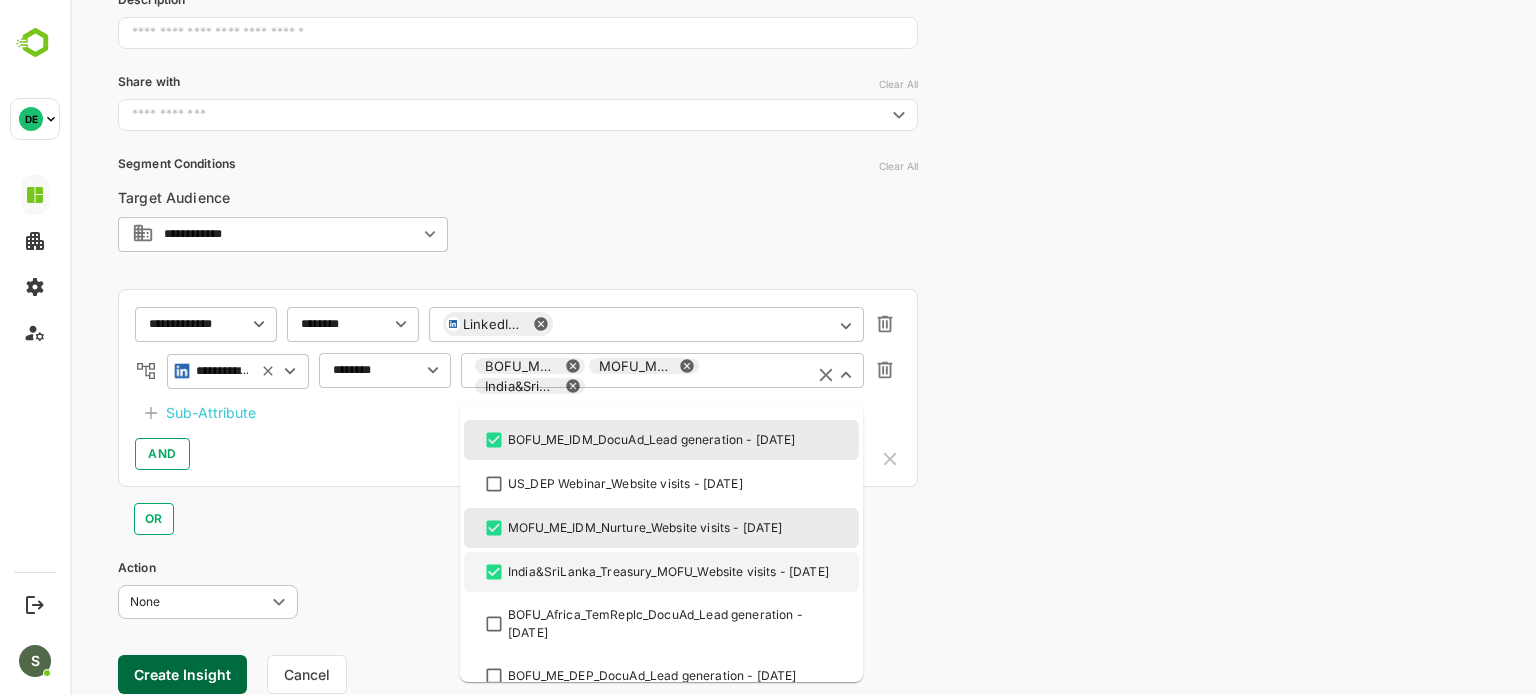 click on "India&SriLanka_Treasury_MOFU_Website visits - [DATE]" at bounding box center [668, 572] 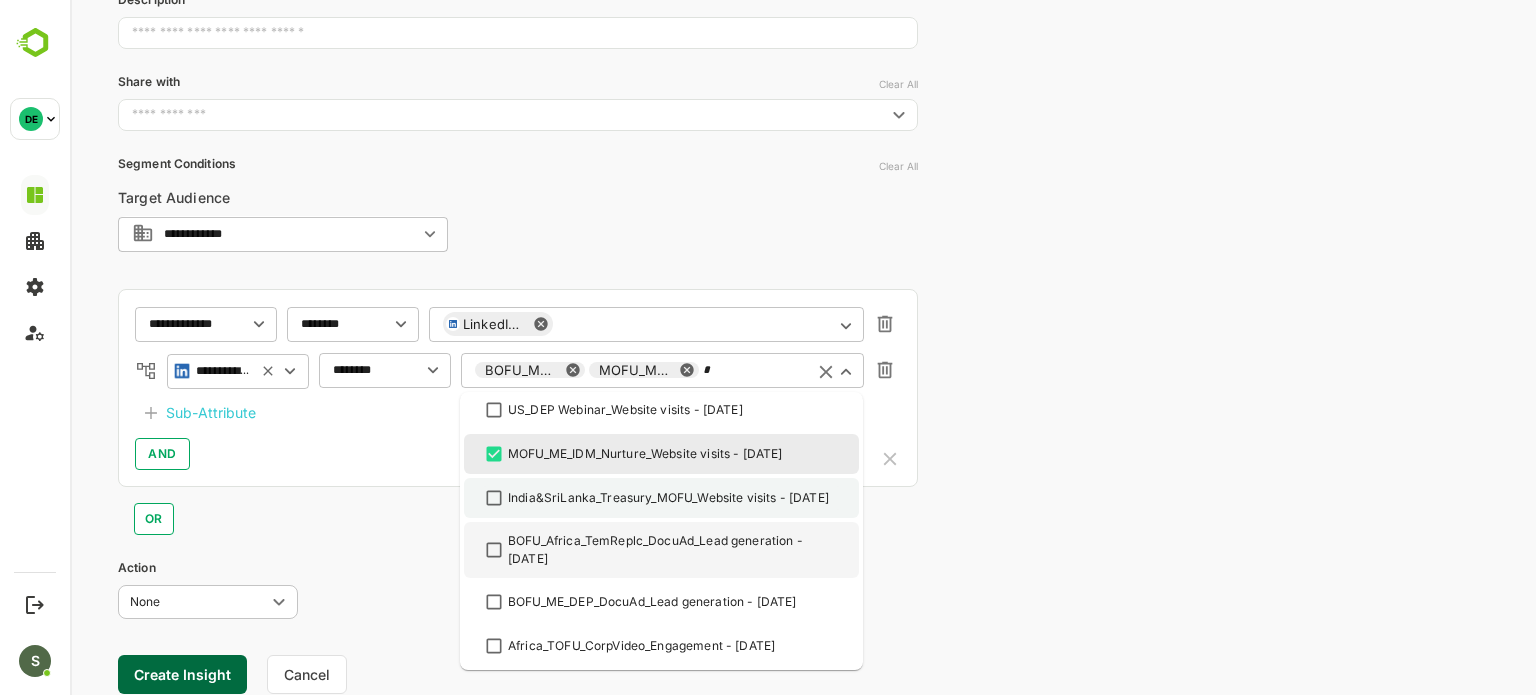 scroll, scrollTop: 52, scrollLeft: 0, axis: vertical 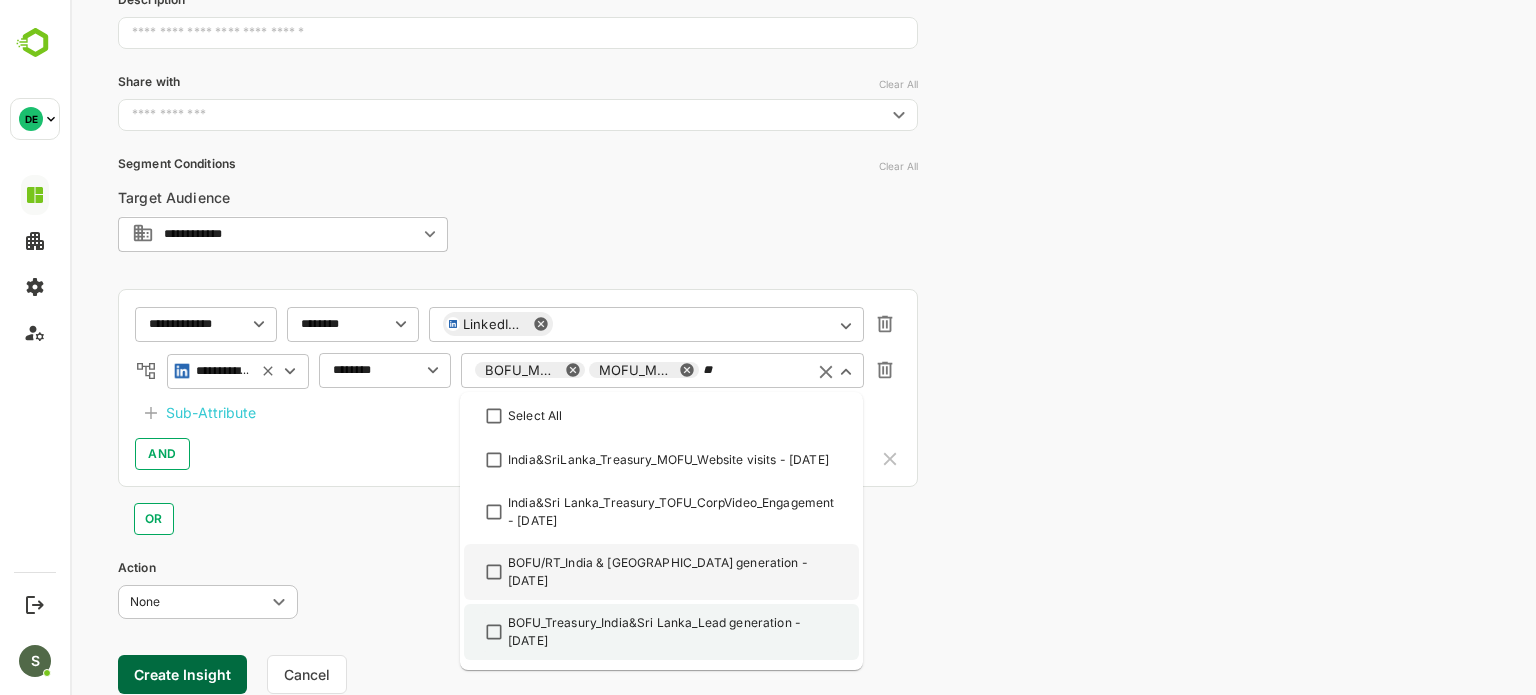 type on "***" 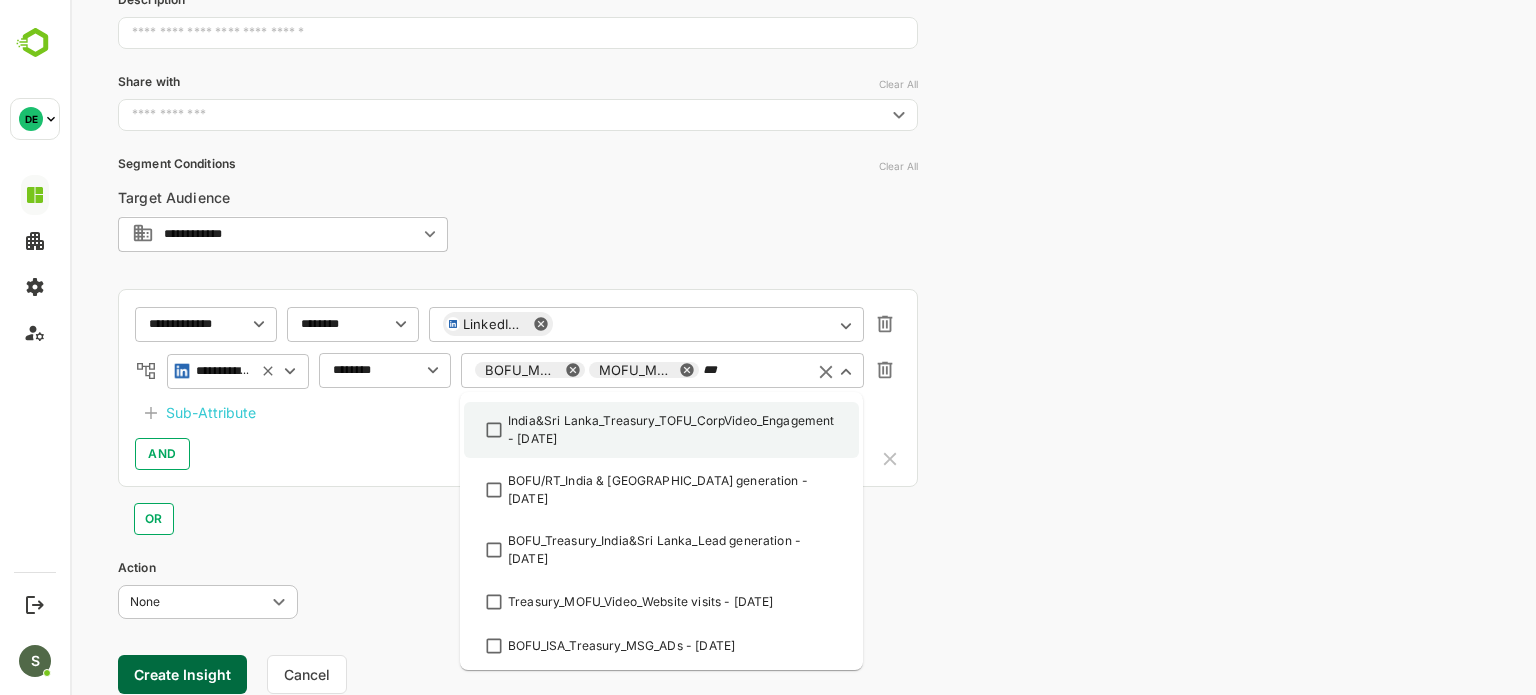 scroll, scrollTop: 97, scrollLeft: 0, axis: vertical 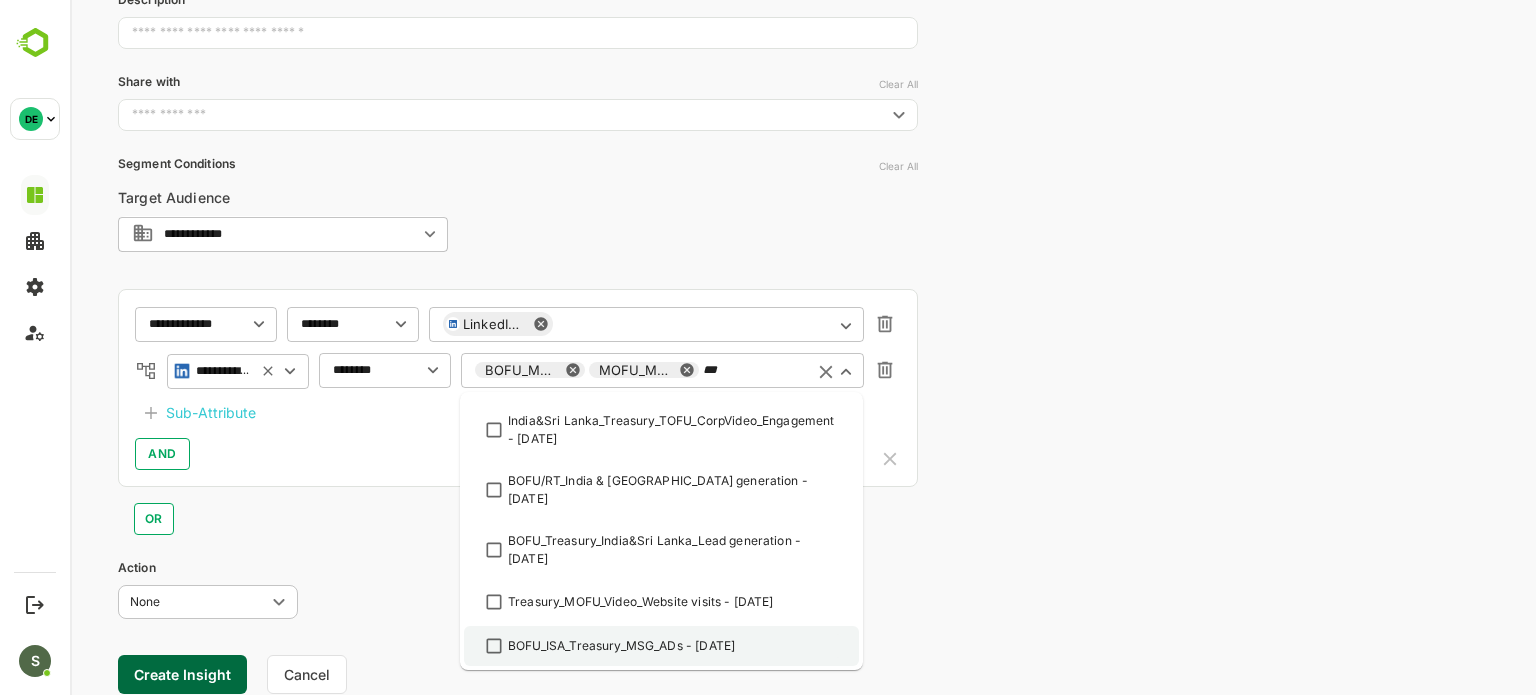 click on "BOFU_ISA_Treasury_MSG_ADs - [DATE]" at bounding box center [621, 646] 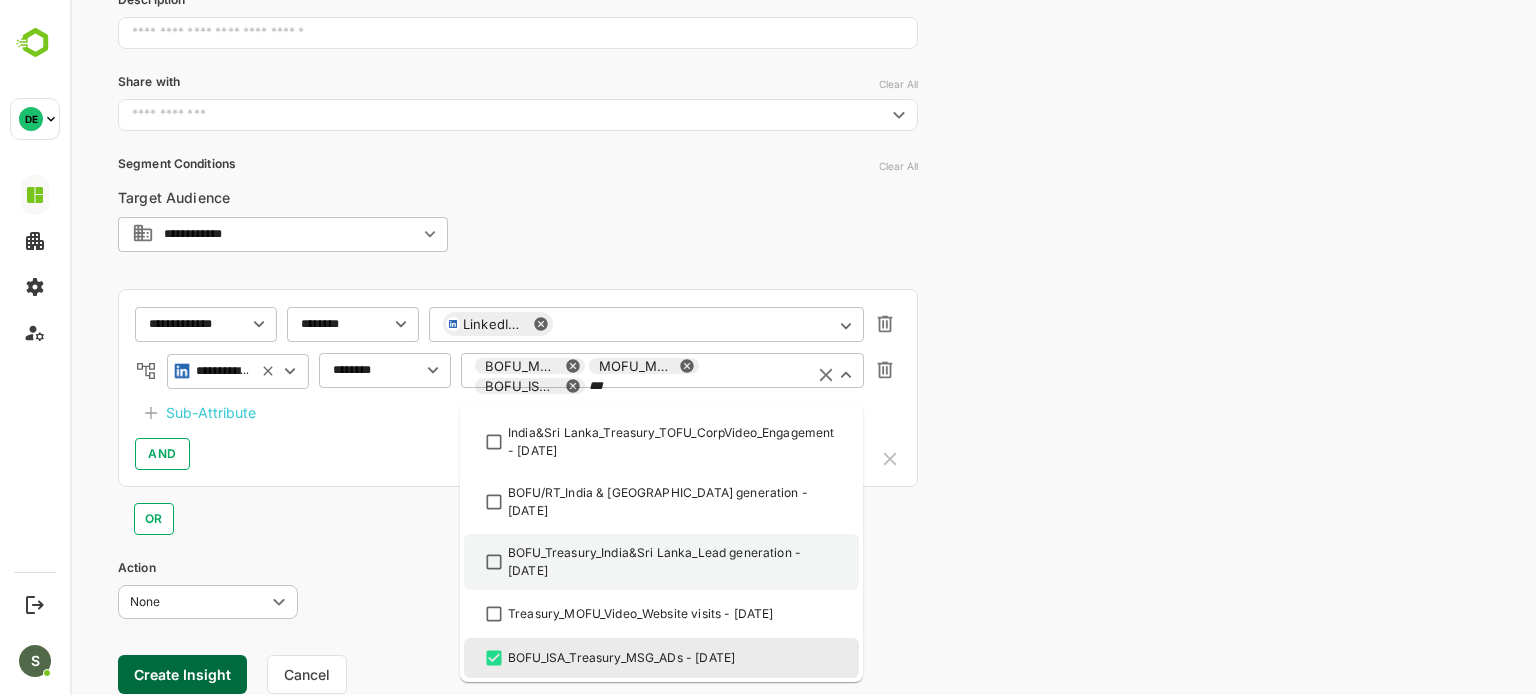 scroll, scrollTop: 0, scrollLeft: 0, axis: both 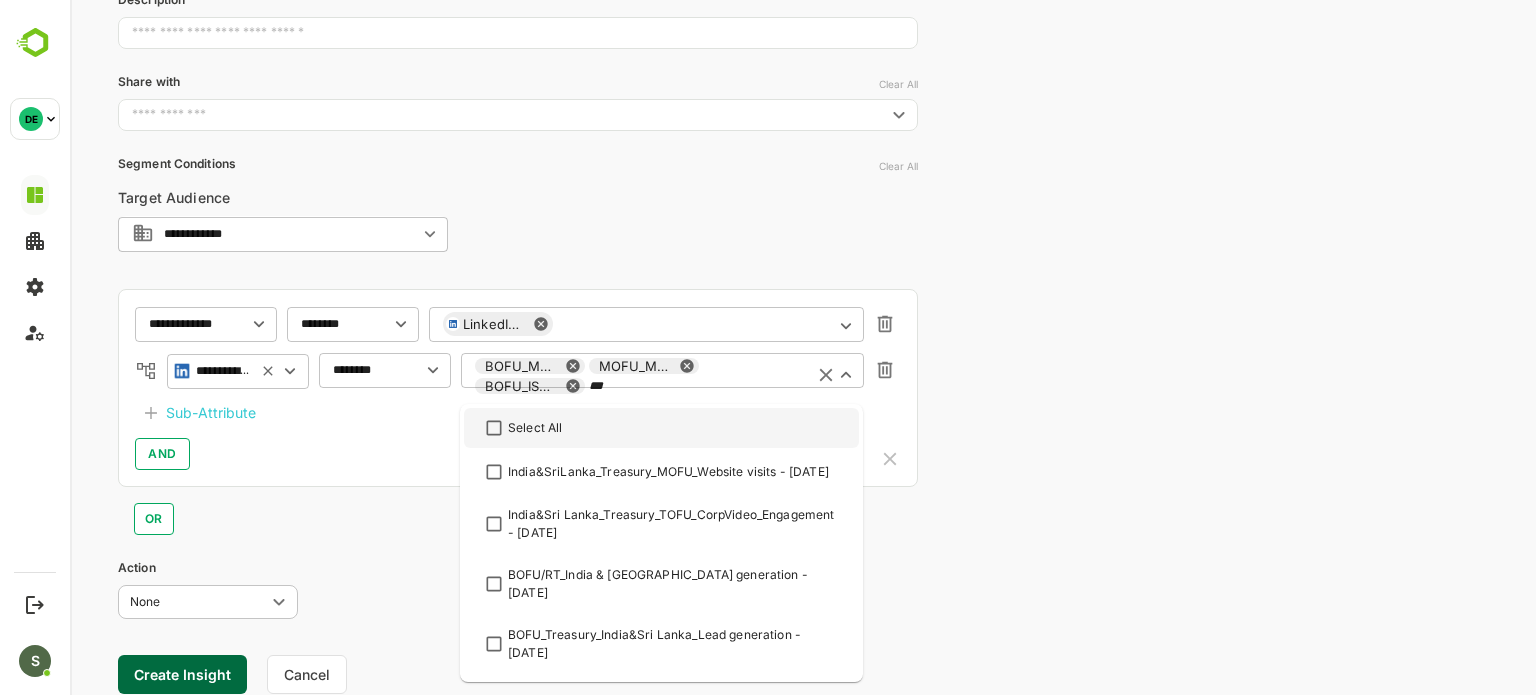 click on "***" at bounding box center [694, 386] 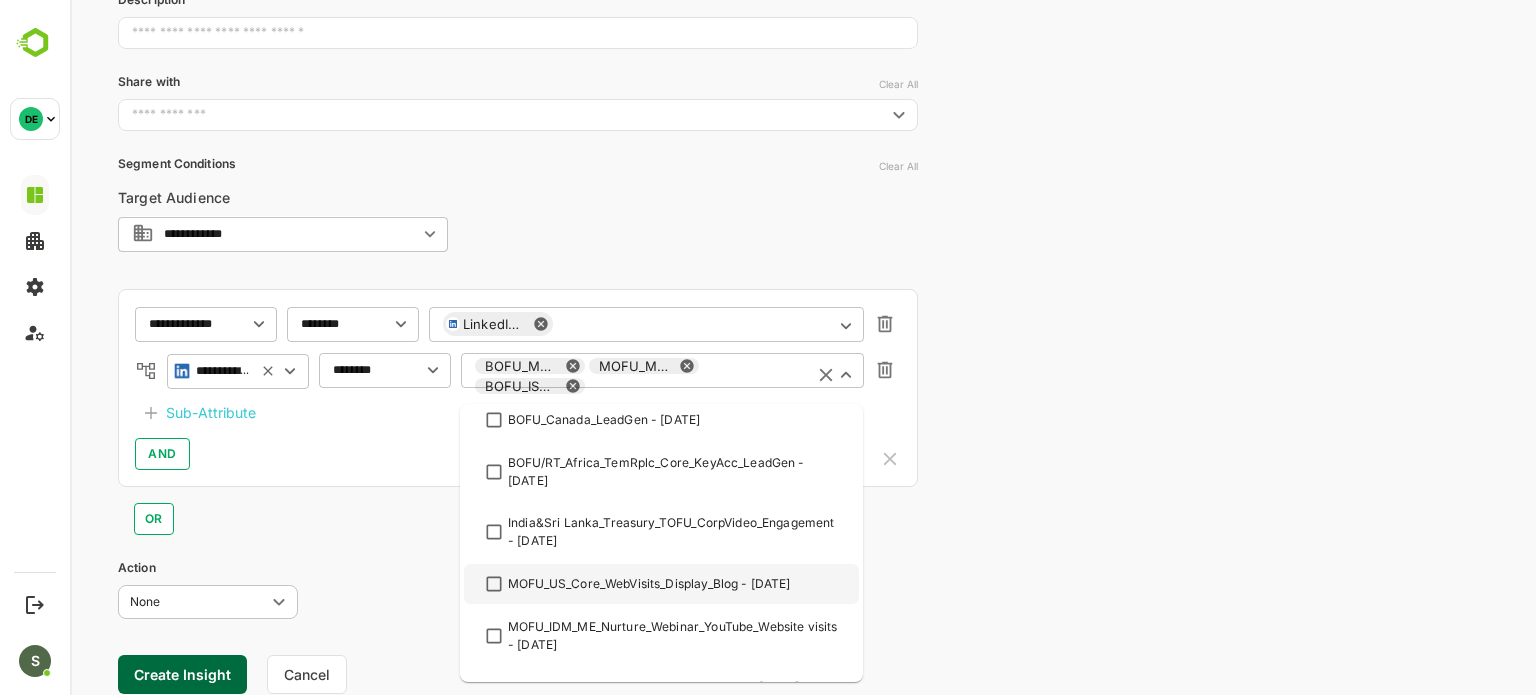 scroll, scrollTop: 376, scrollLeft: 0, axis: vertical 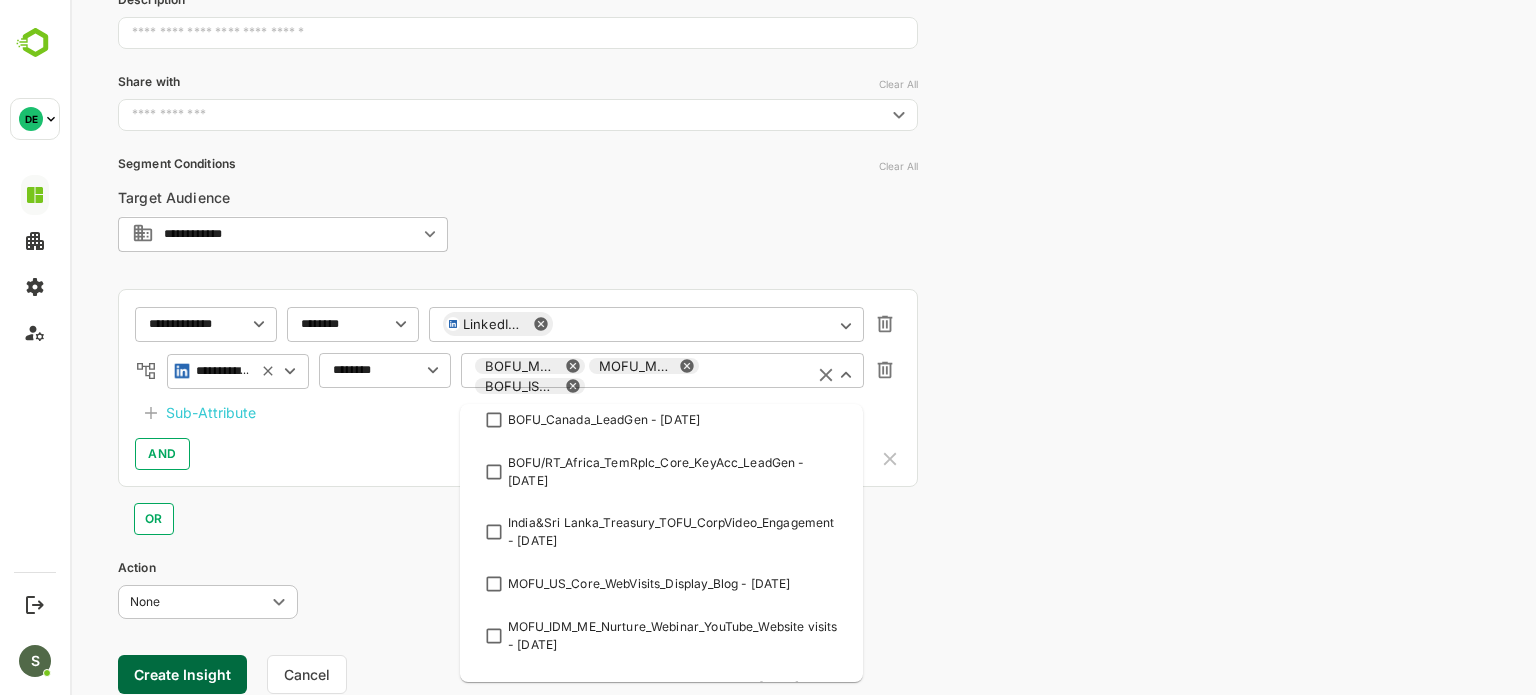 click 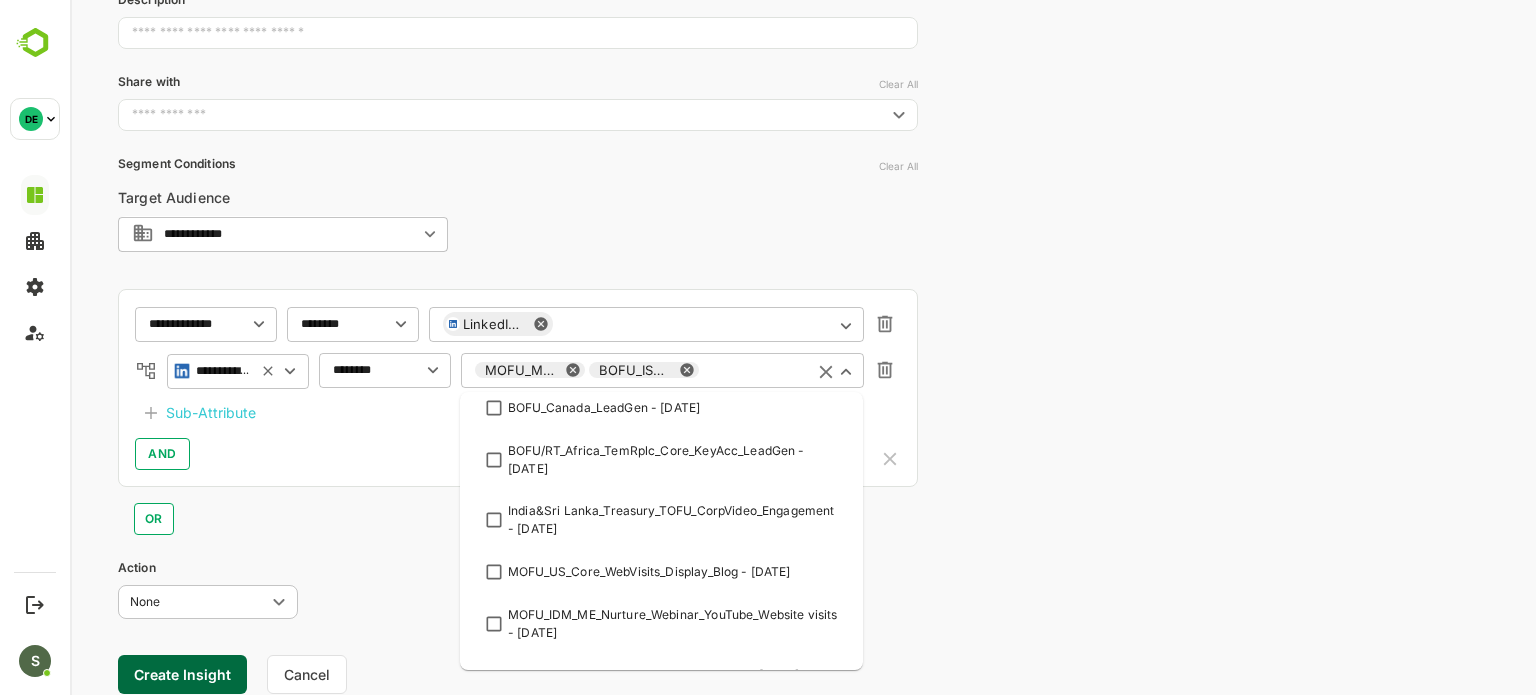 click 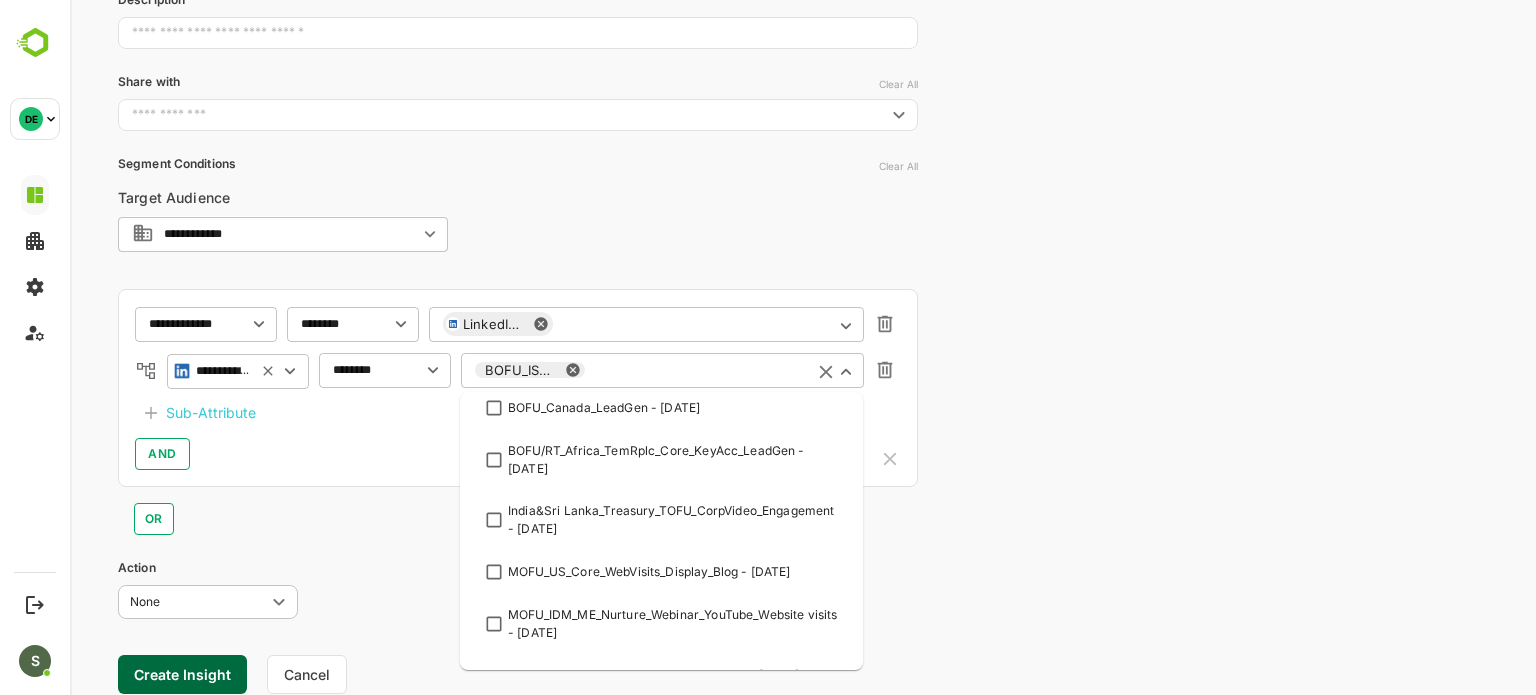 click 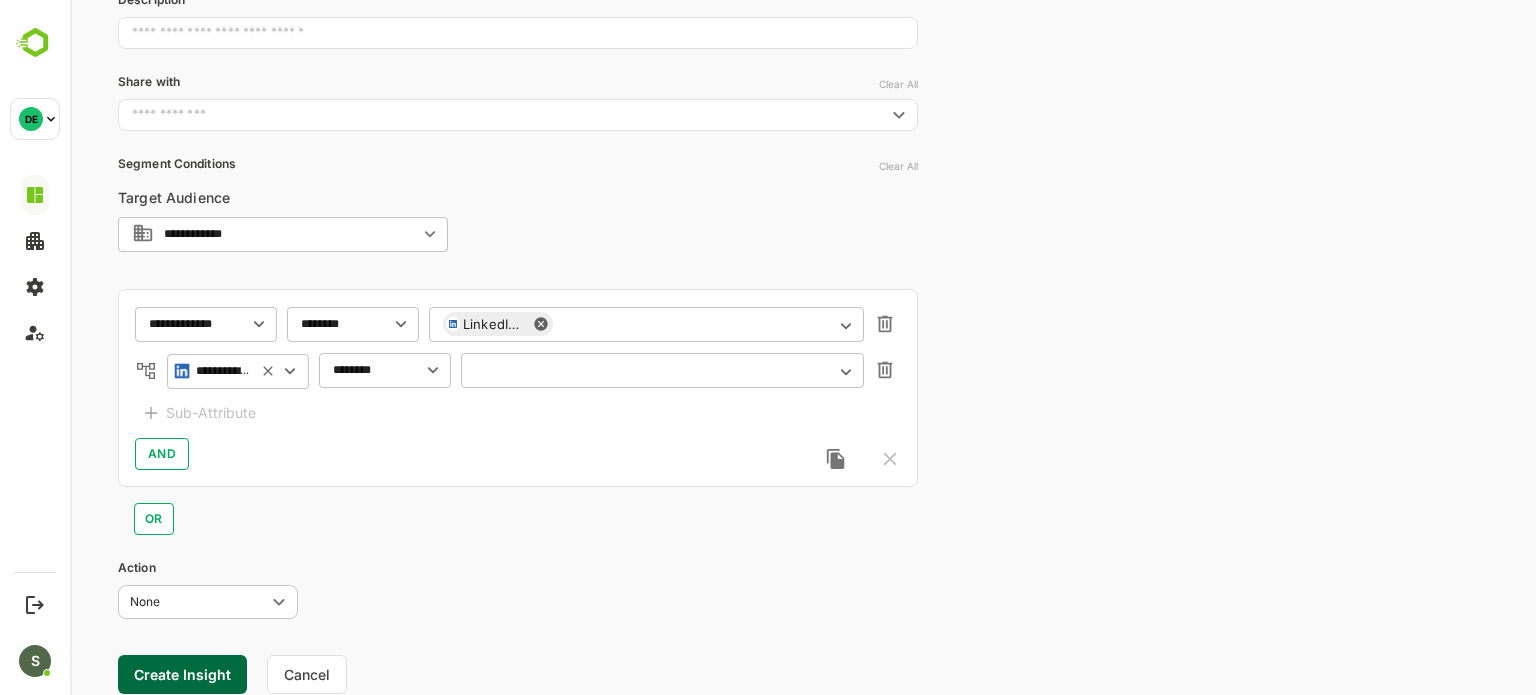 click at bounding box center [662, 370] 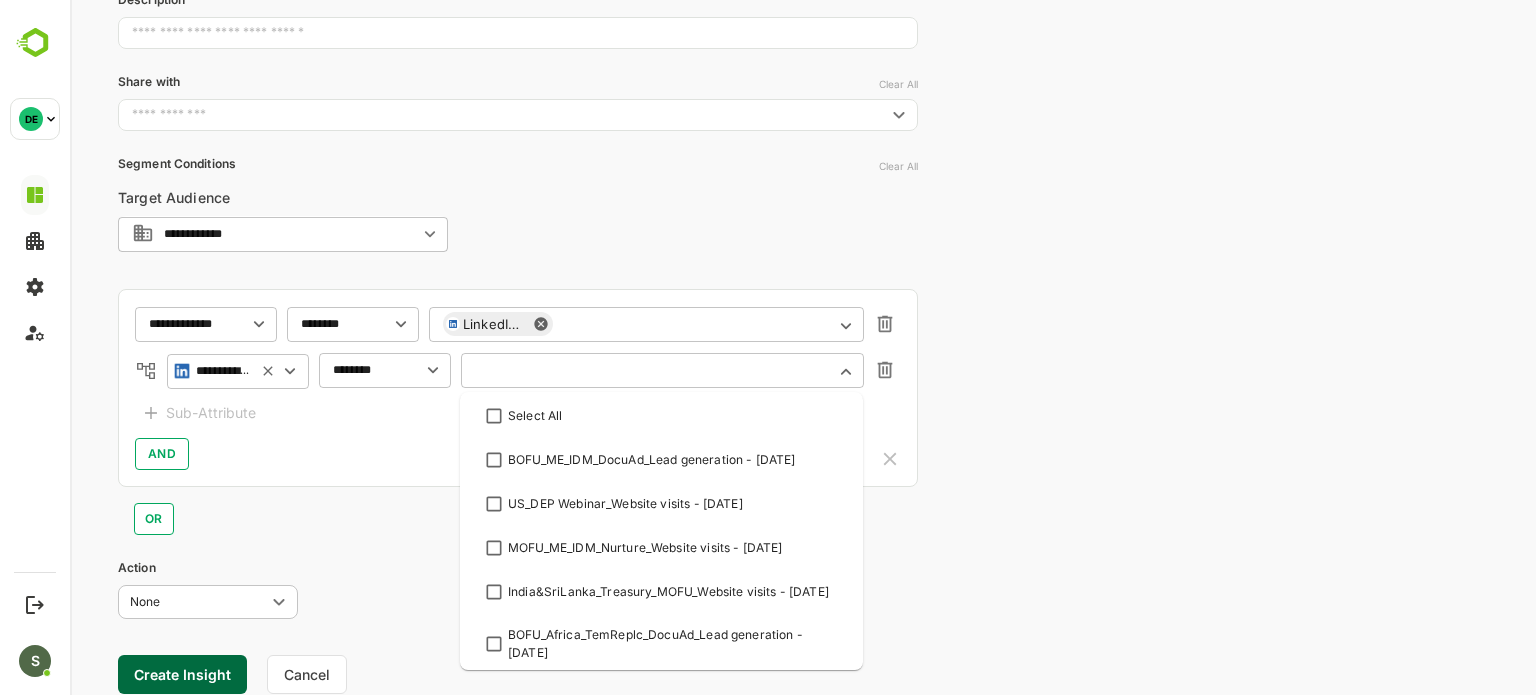 click at bounding box center [662, 370] 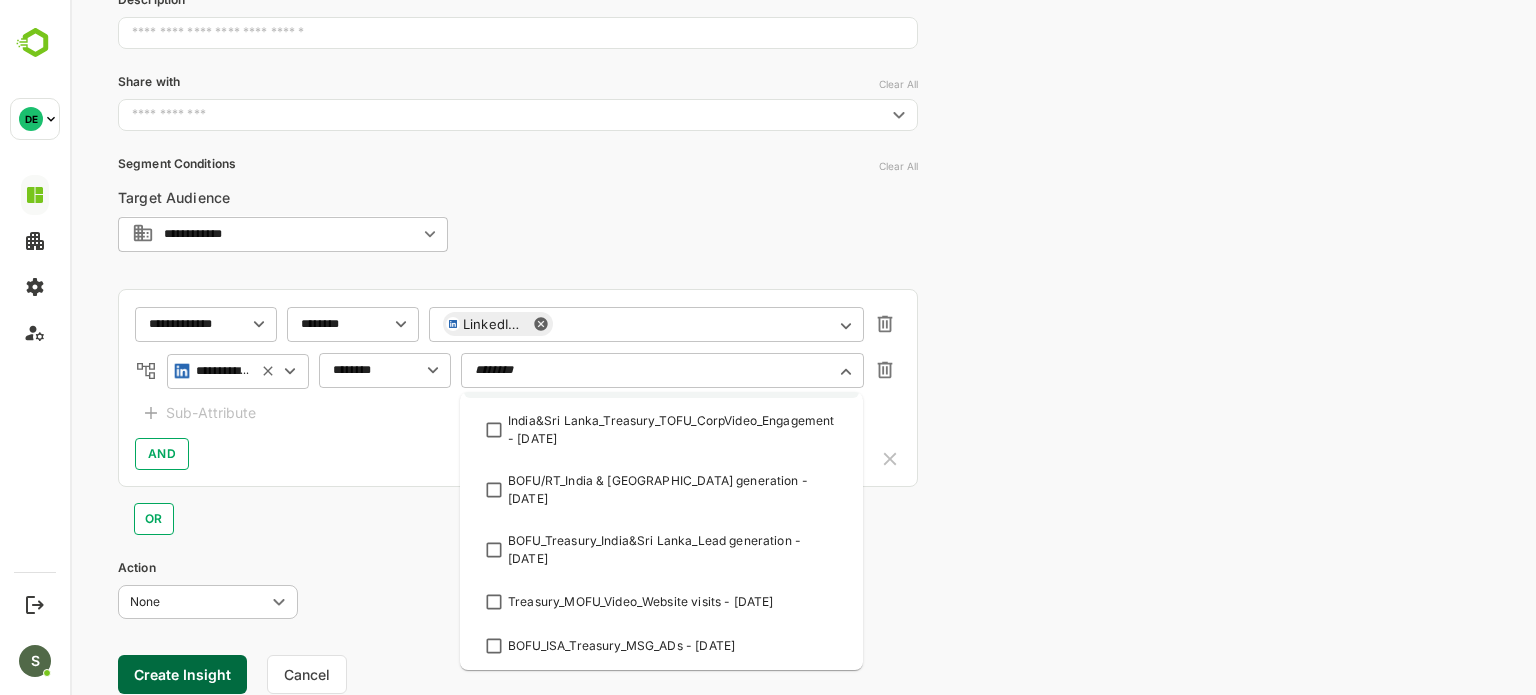 scroll, scrollTop: 97, scrollLeft: 0, axis: vertical 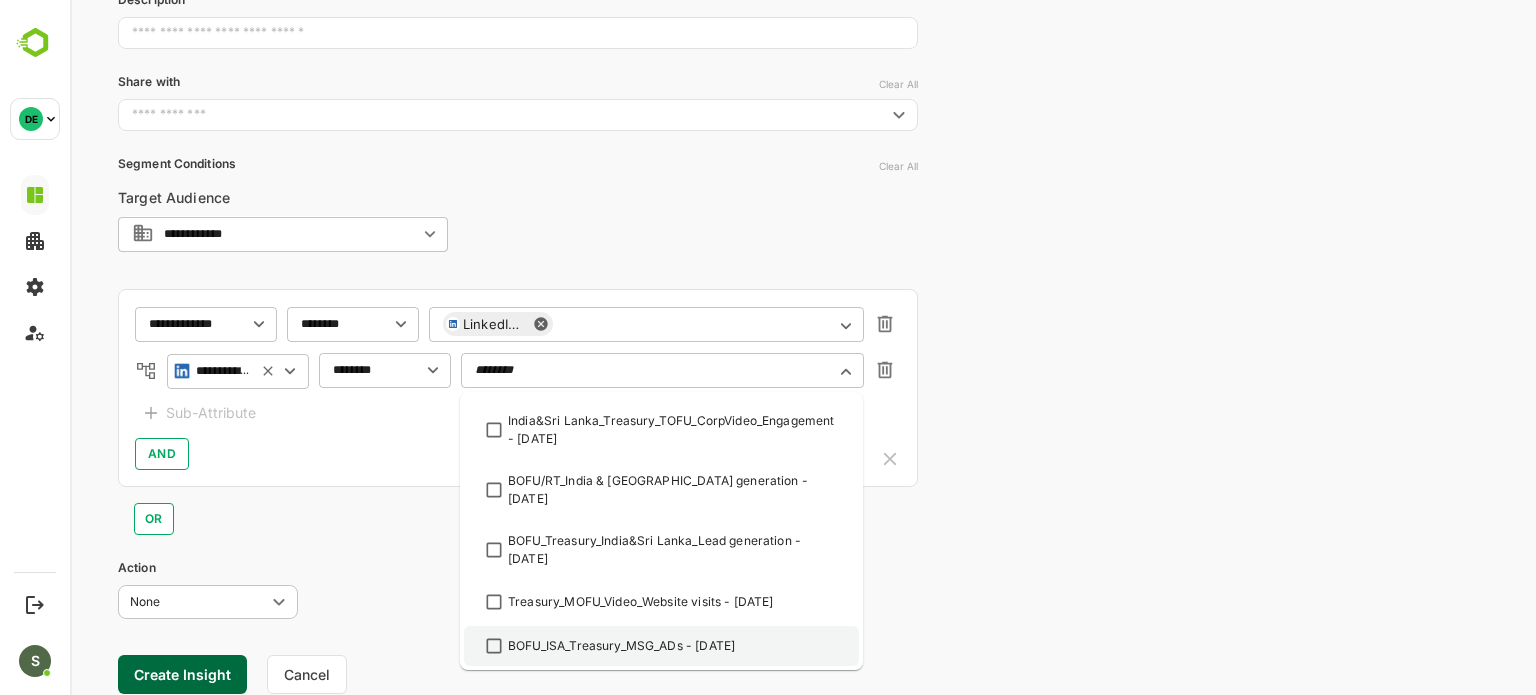 click on "BOFU_ISA_Treasury_MSG_ADs - [DATE]" at bounding box center (621, 646) 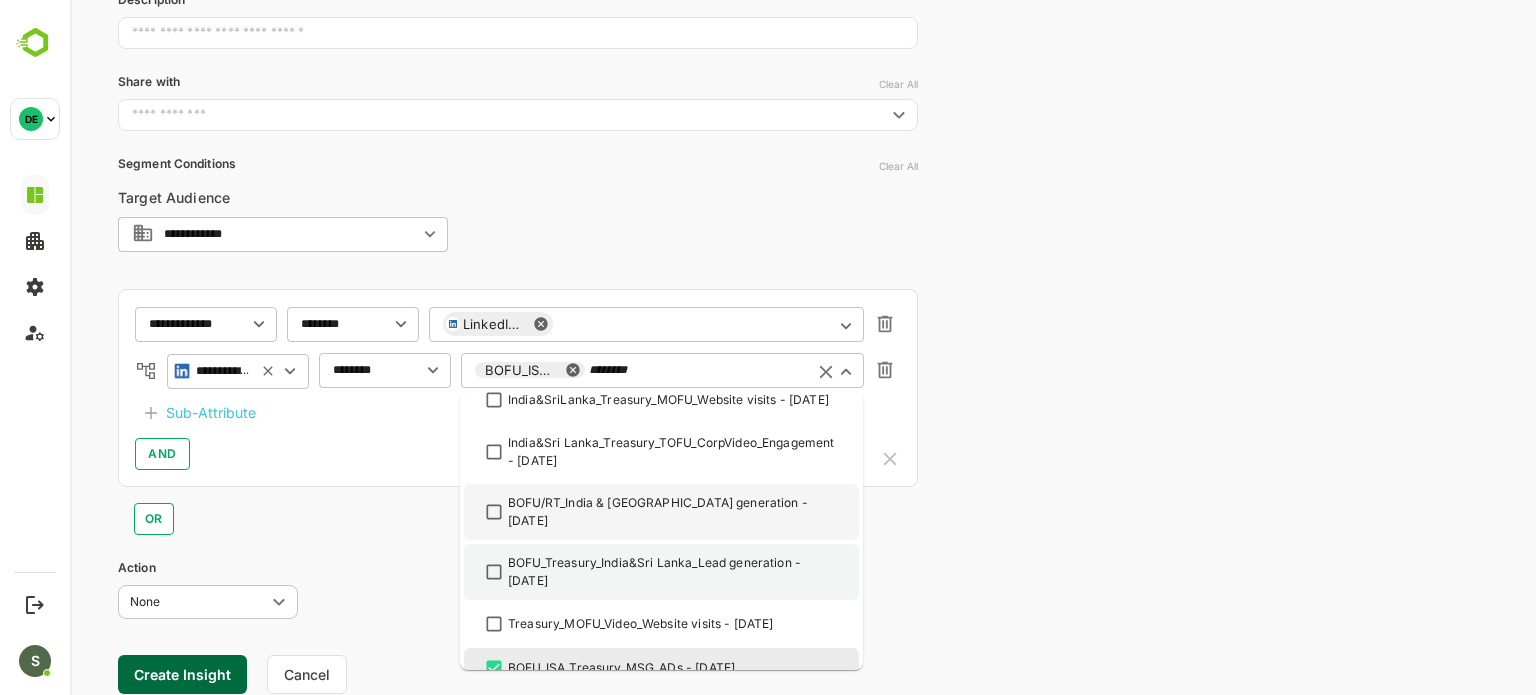 scroll, scrollTop: 97, scrollLeft: 0, axis: vertical 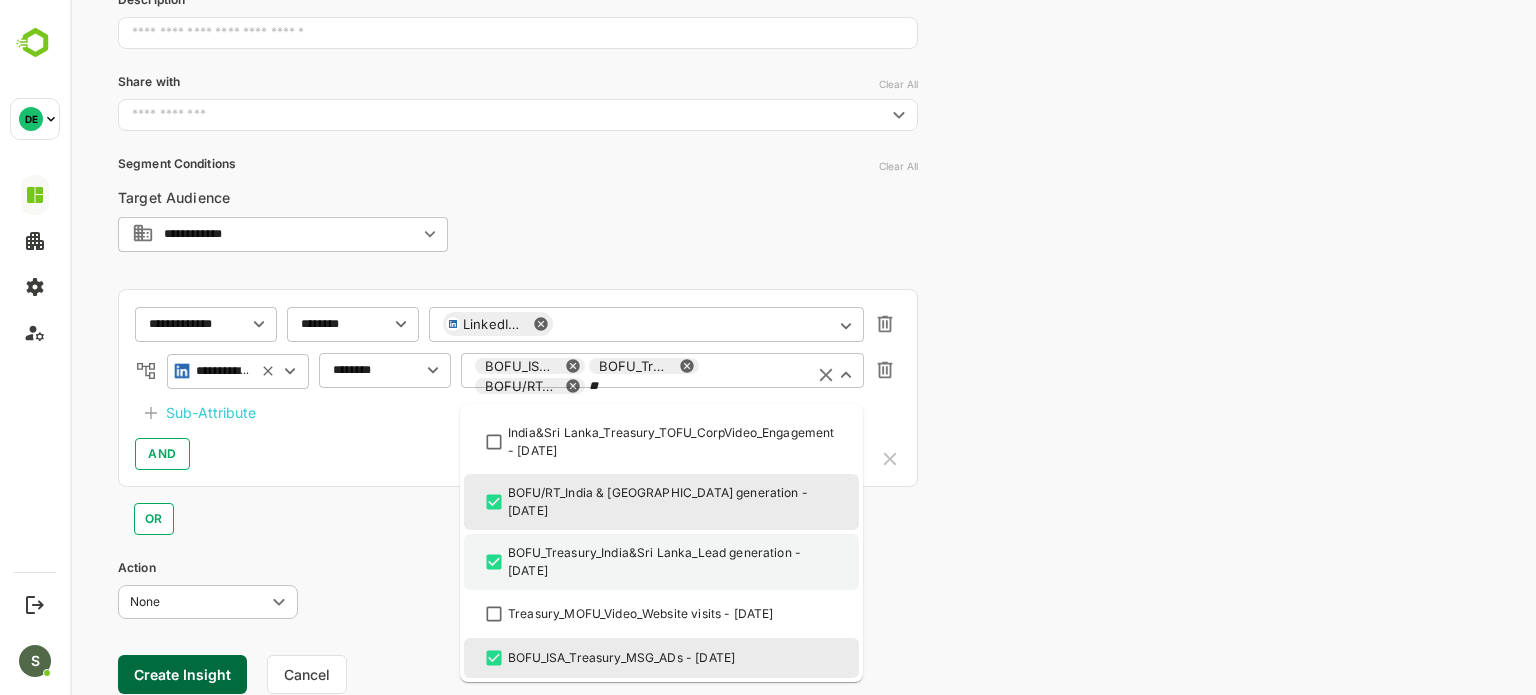 type on "*" 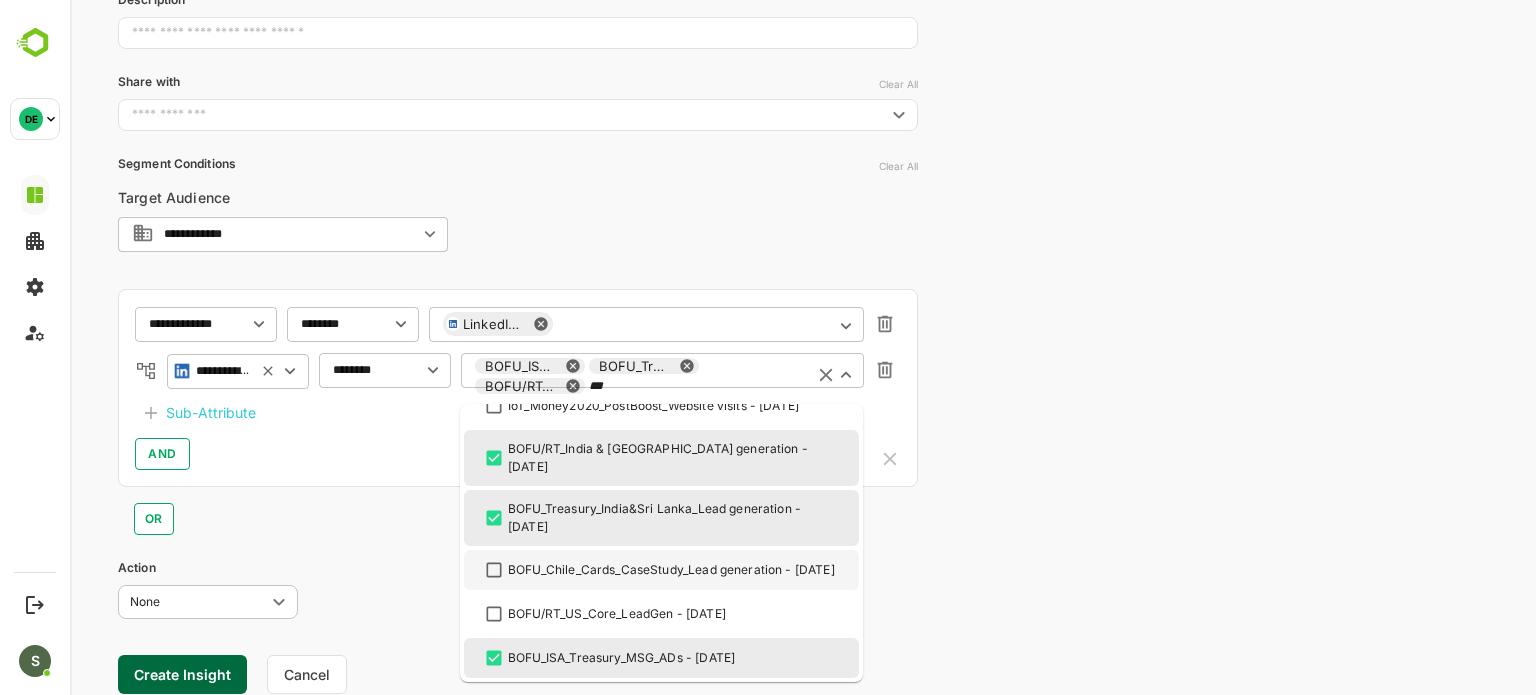 scroll, scrollTop: 393, scrollLeft: 0, axis: vertical 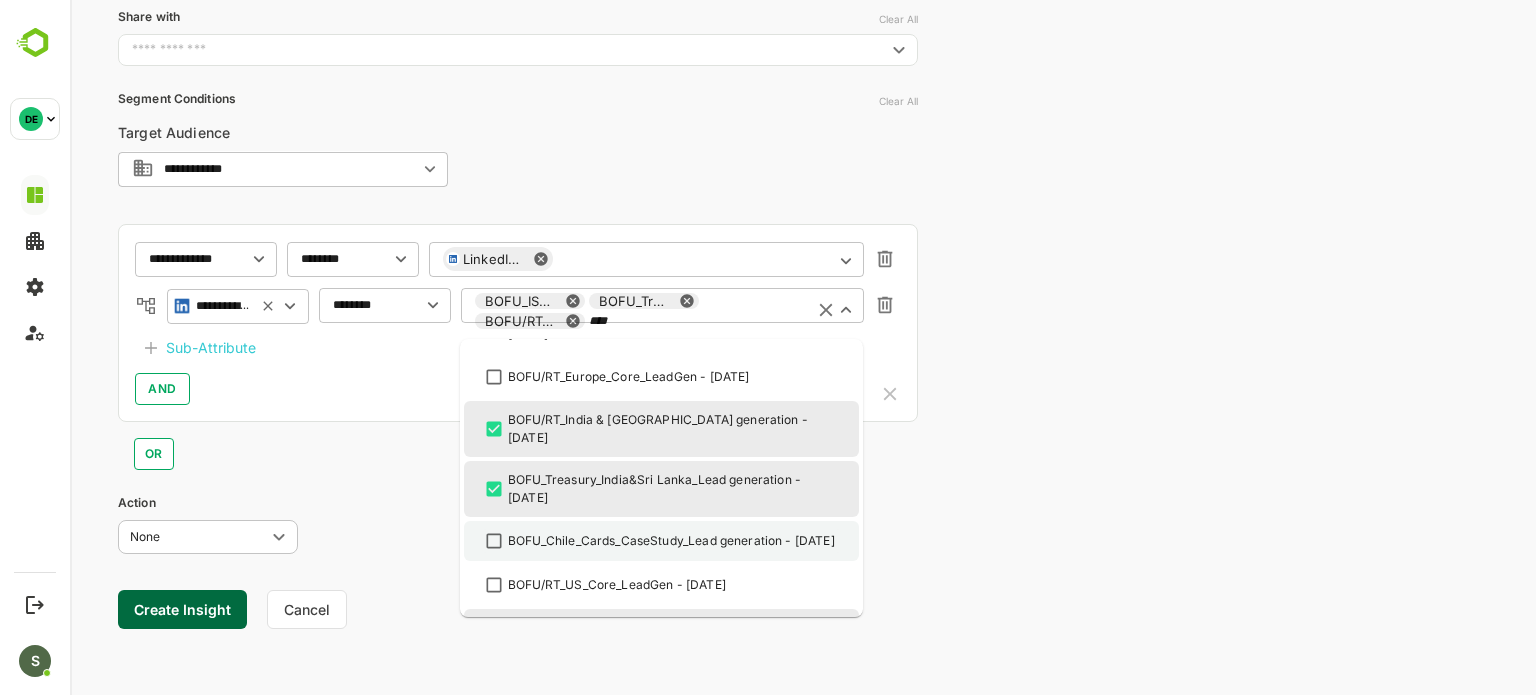 click on "BOFU_Chile_Cards_CaseStudy_Lead generation - [DATE]" at bounding box center (671, 541) 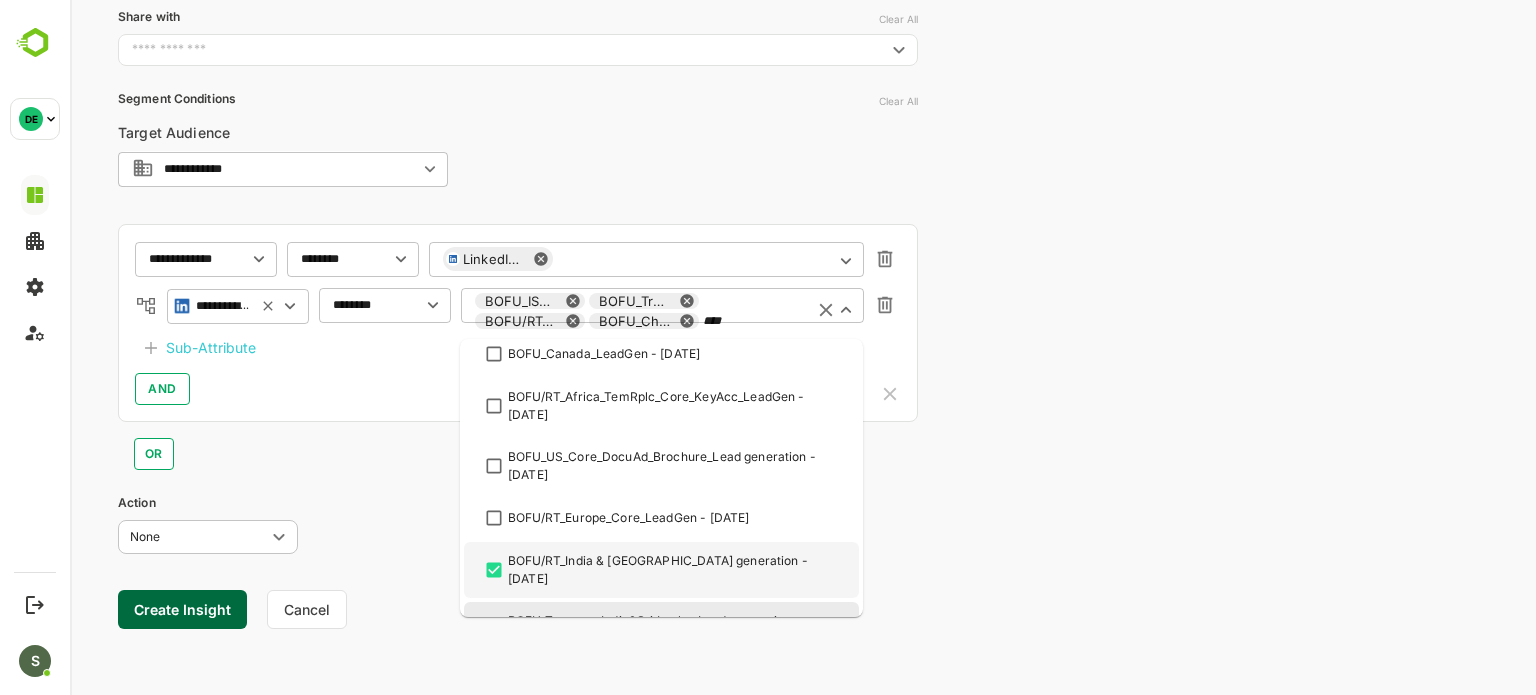 scroll, scrollTop: 200, scrollLeft: 0, axis: vertical 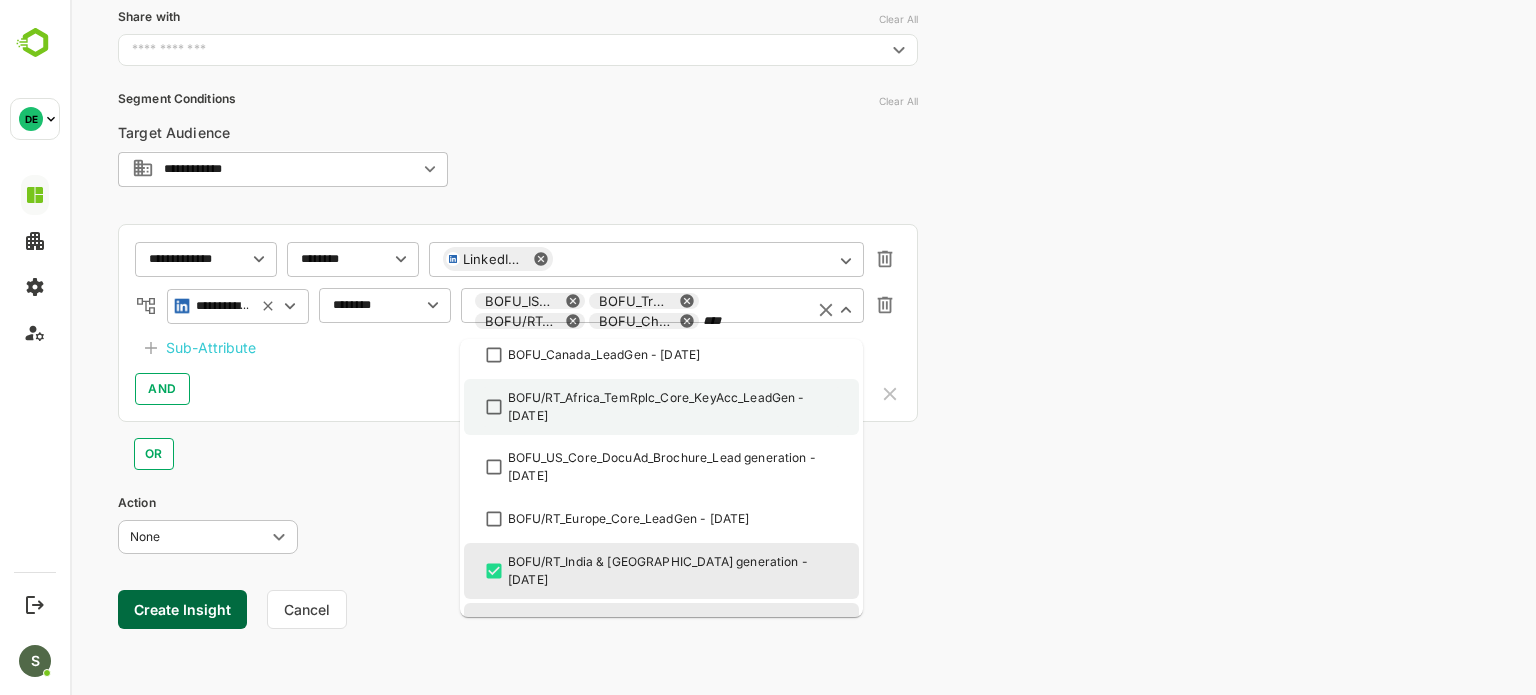 click on "BOFU/RT_Africa_TemRplc_Core_KeyAcc_LeadGen - [DATE]" at bounding box center [673, 407] 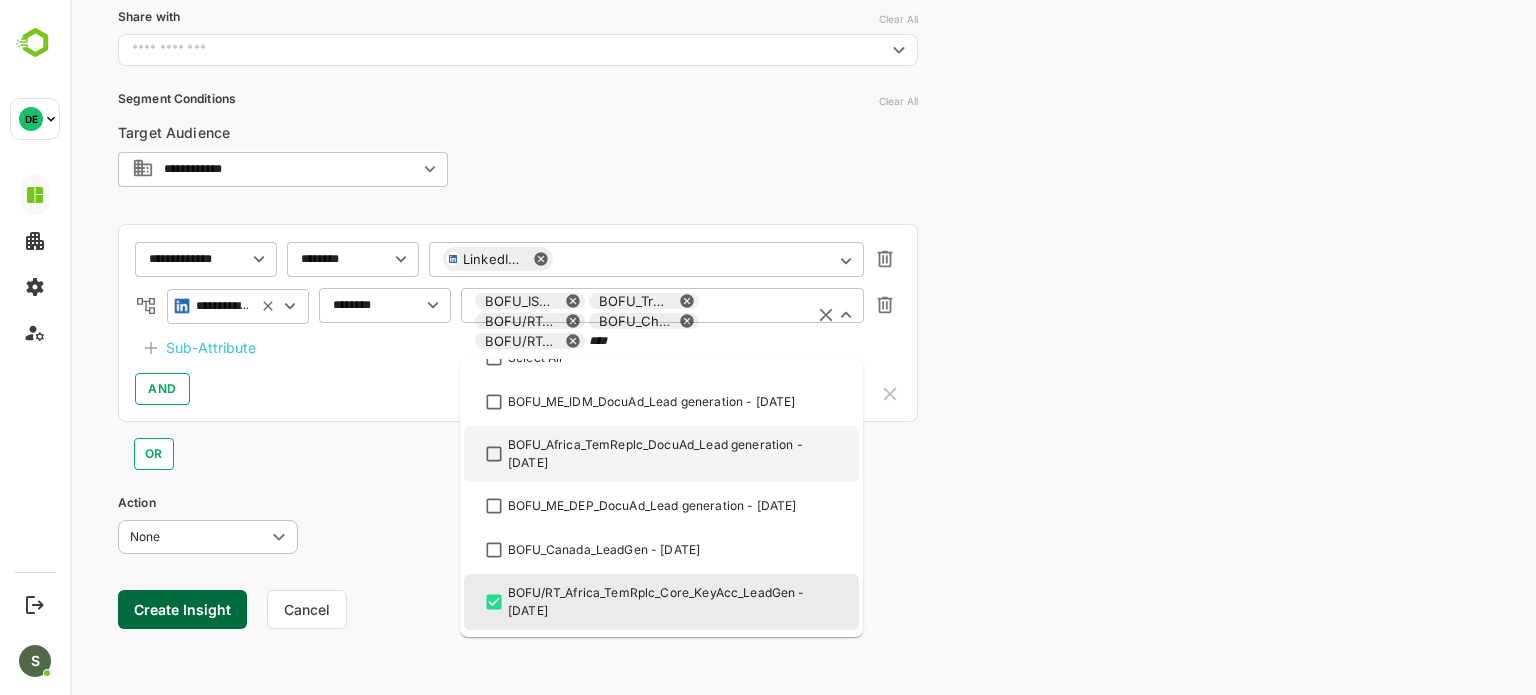 scroll, scrollTop: 0, scrollLeft: 0, axis: both 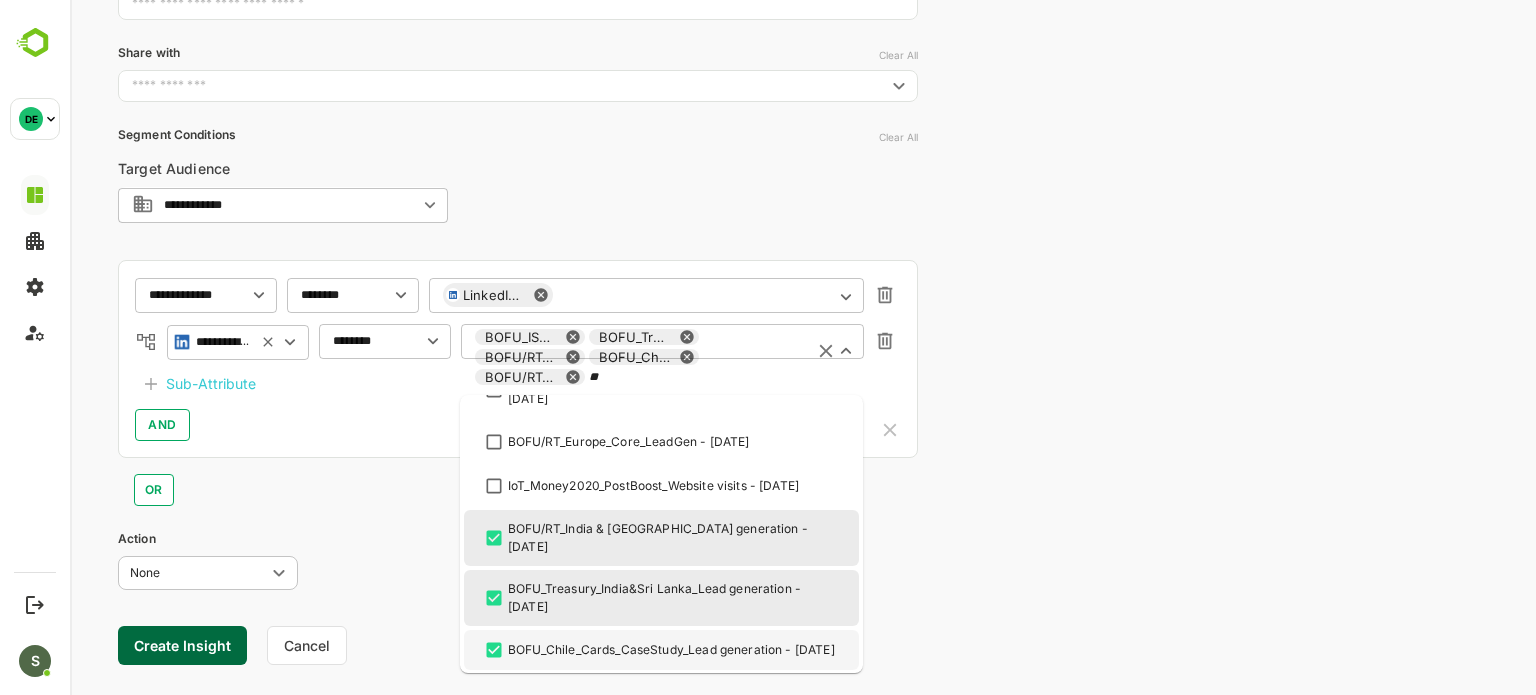type on "*" 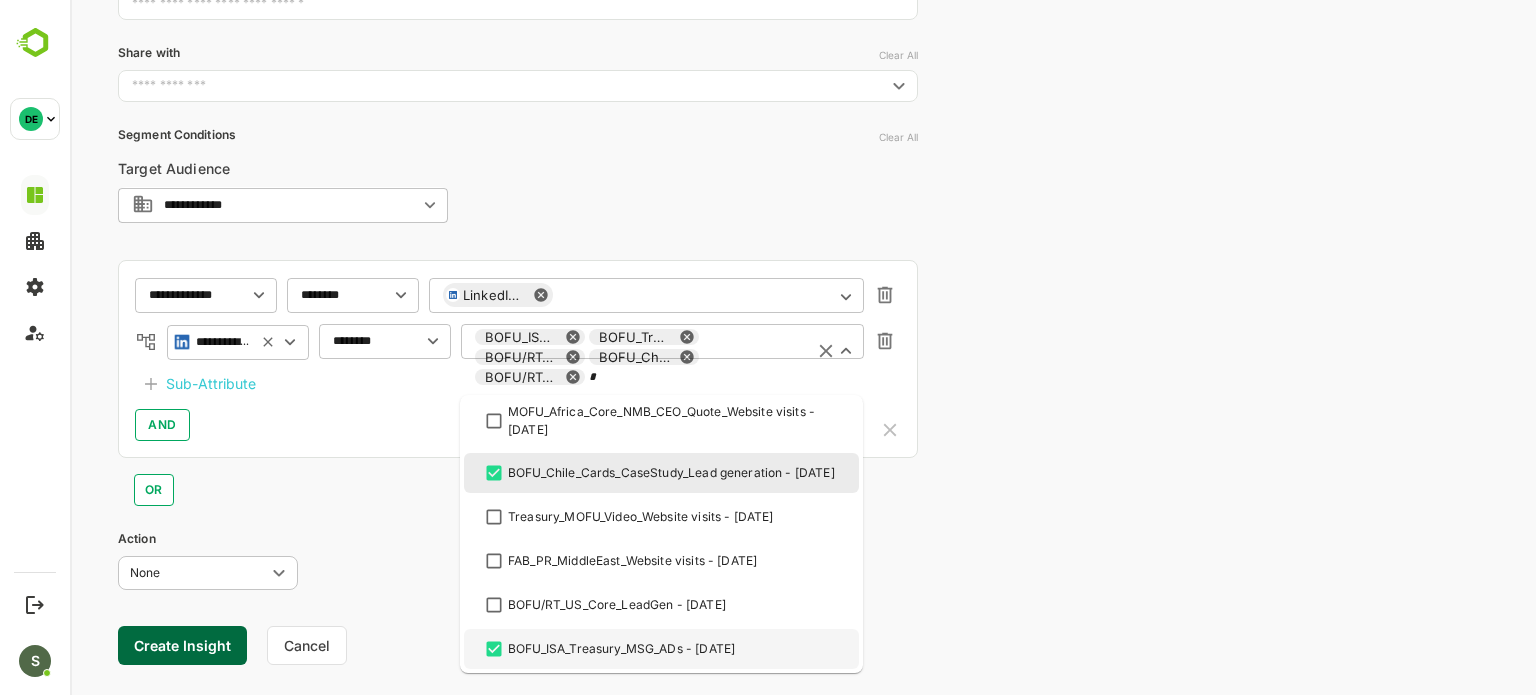 type 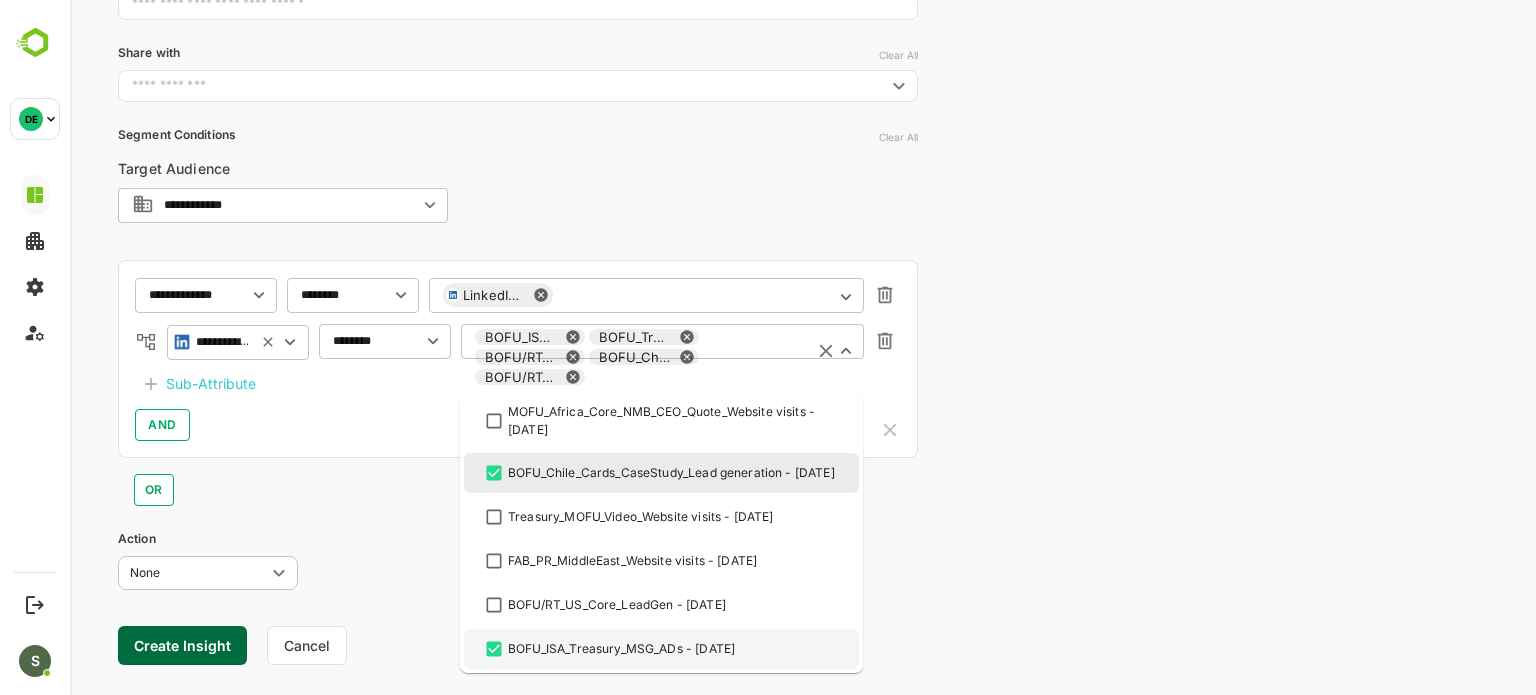 scroll, scrollTop: 1549, scrollLeft: 0, axis: vertical 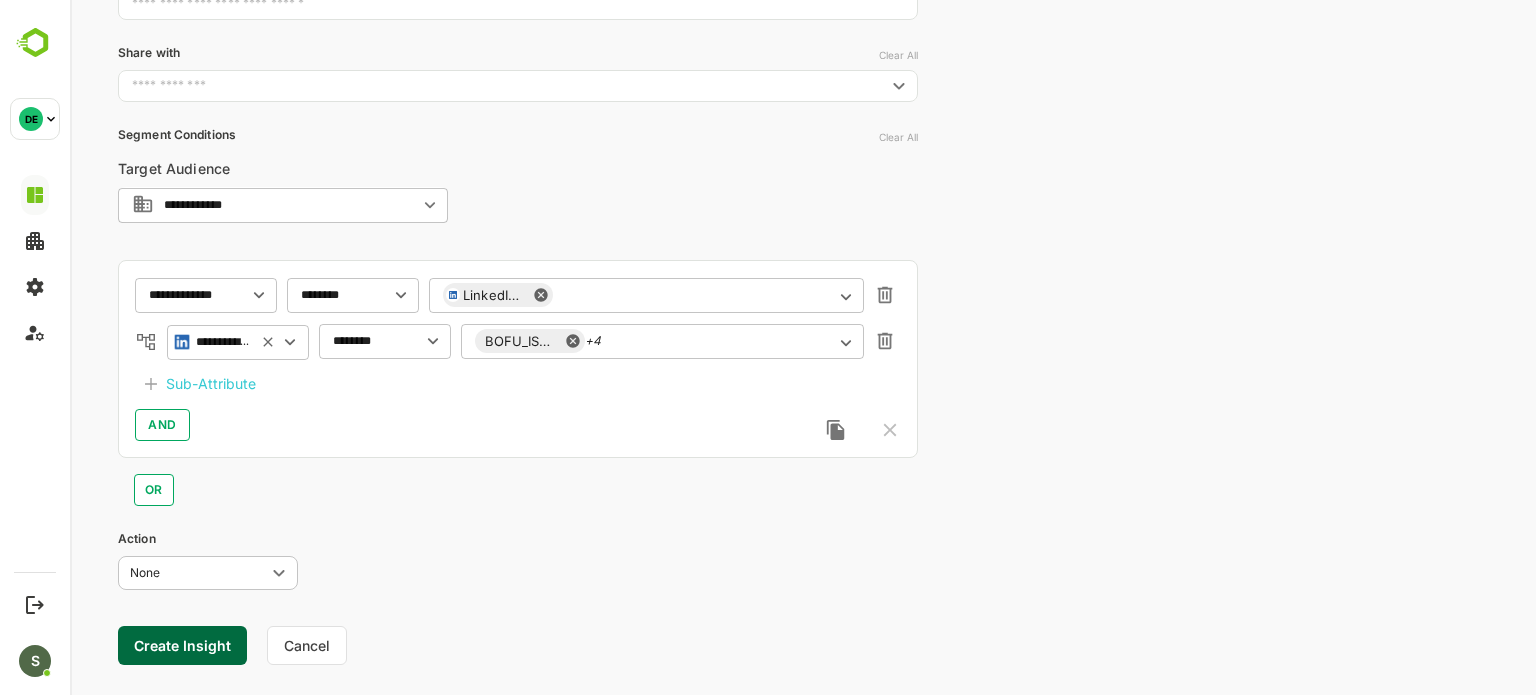 click on "**********" at bounding box center (518, 359) 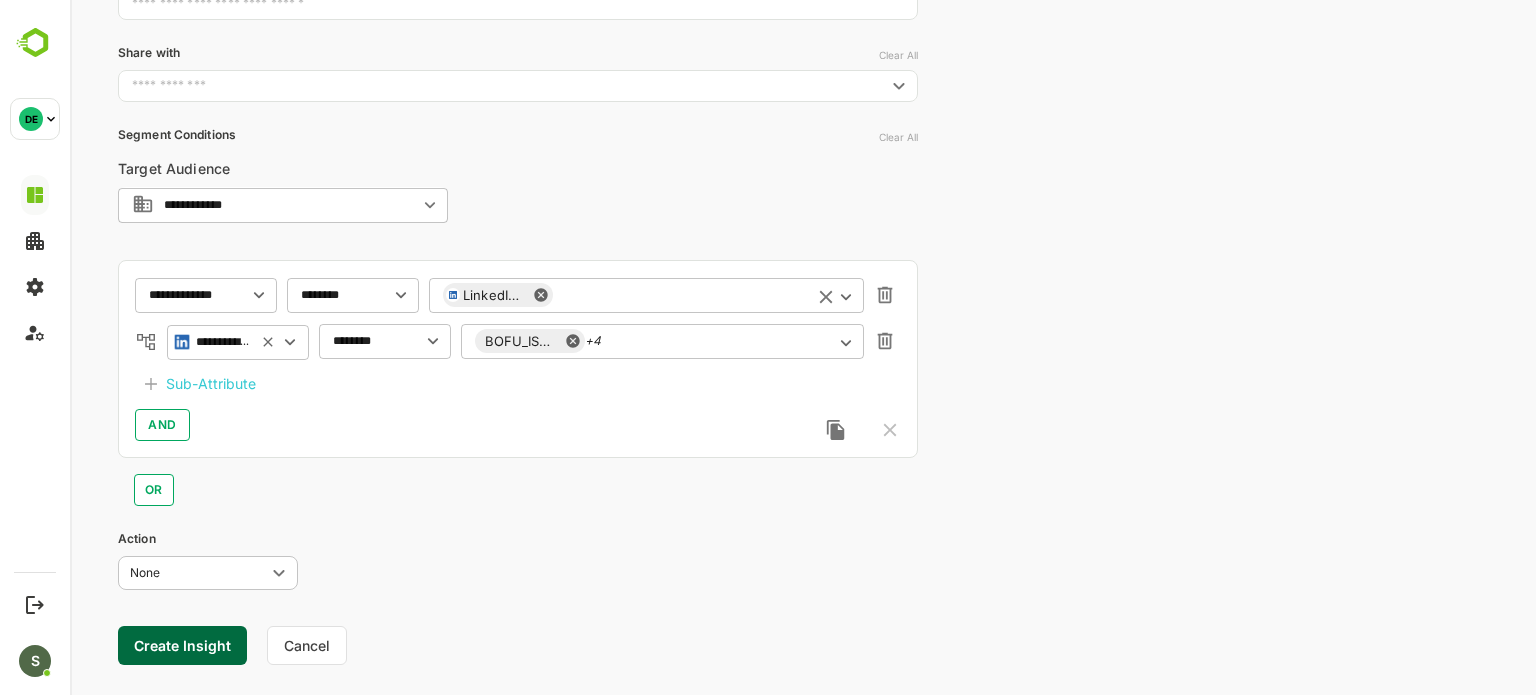 scroll, scrollTop: 0, scrollLeft: 0, axis: both 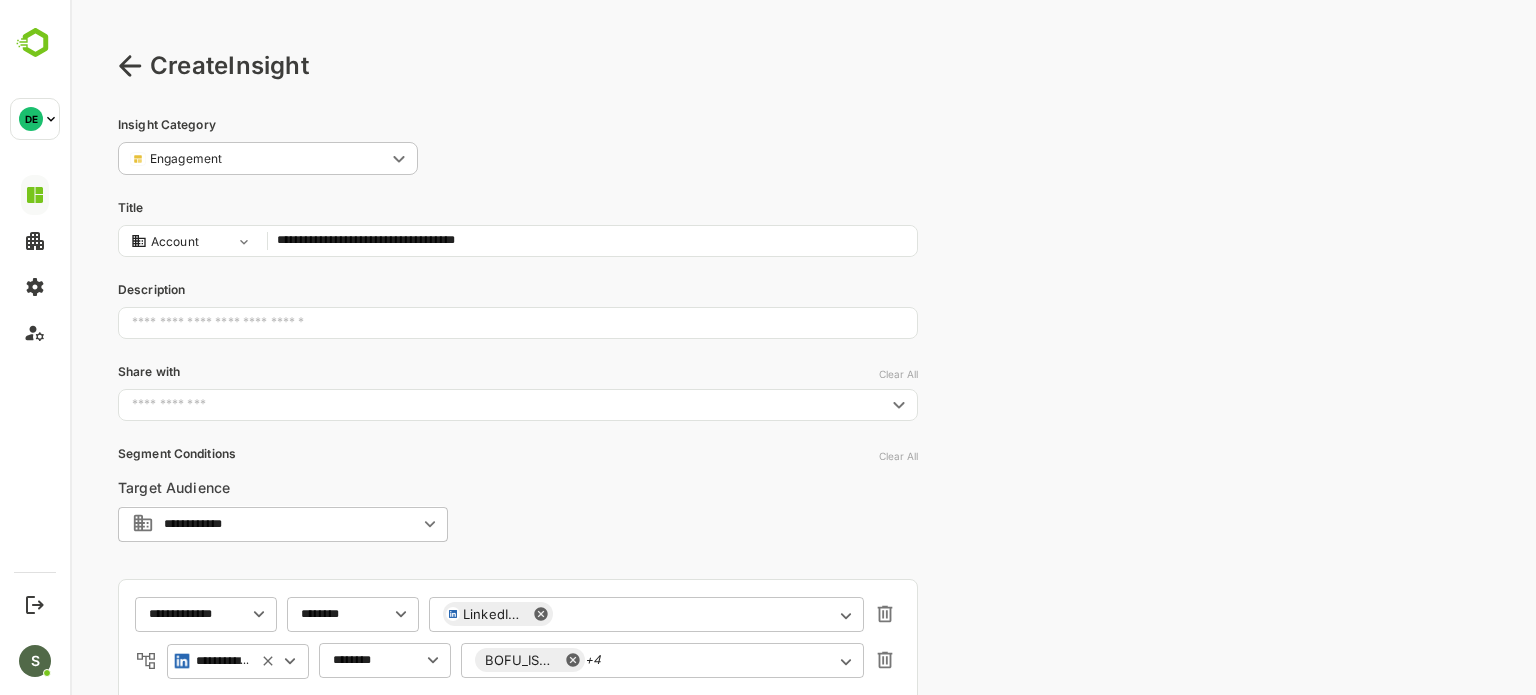 click on "**********" at bounding box center (592, 241) 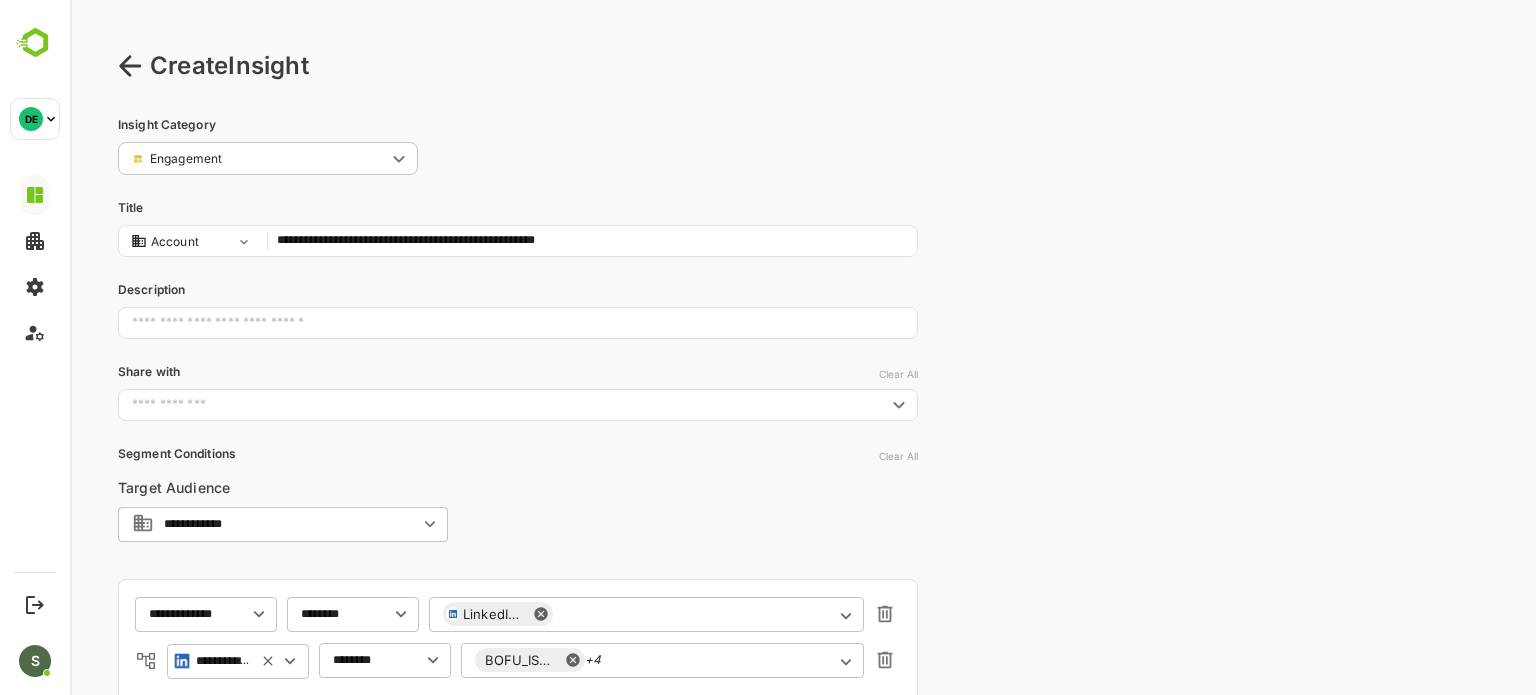 click on "**********" at bounding box center (592, 241) 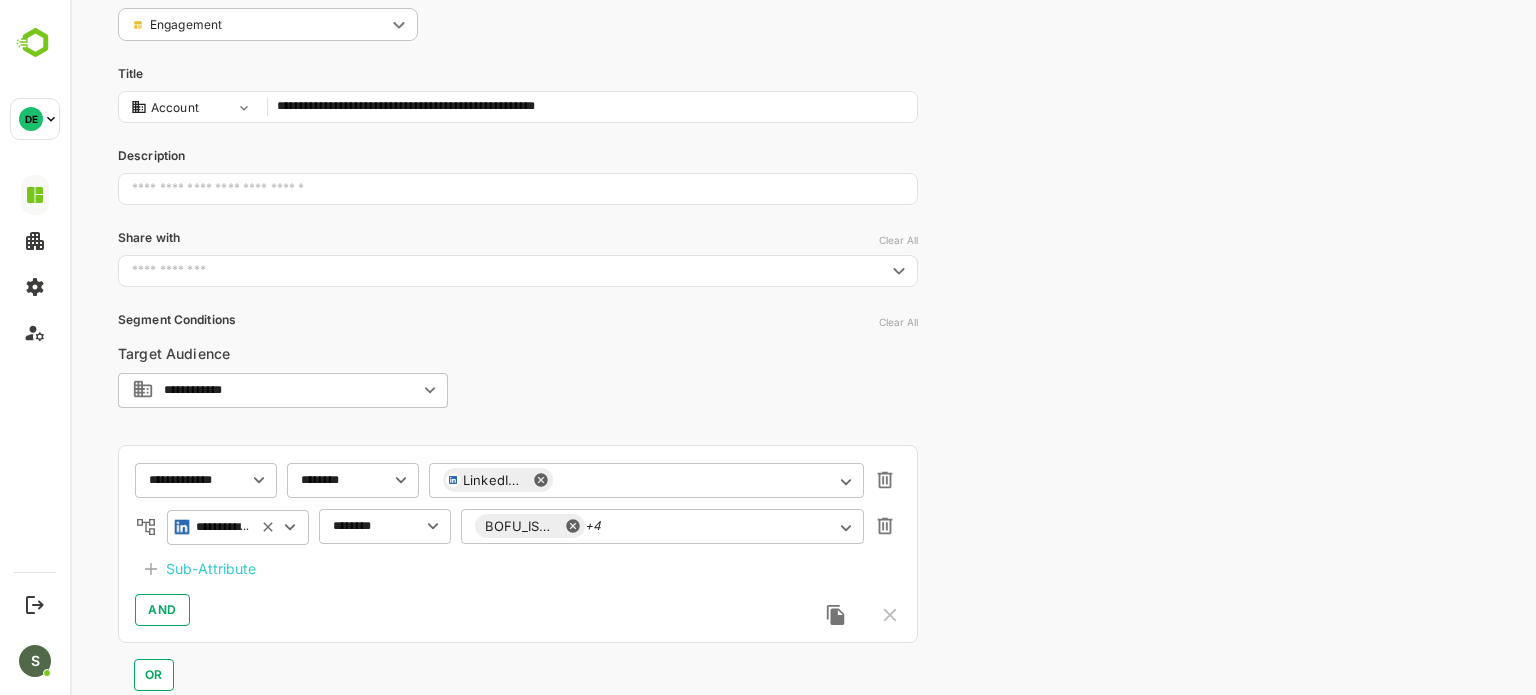 scroll, scrollTop: 355, scrollLeft: 0, axis: vertical 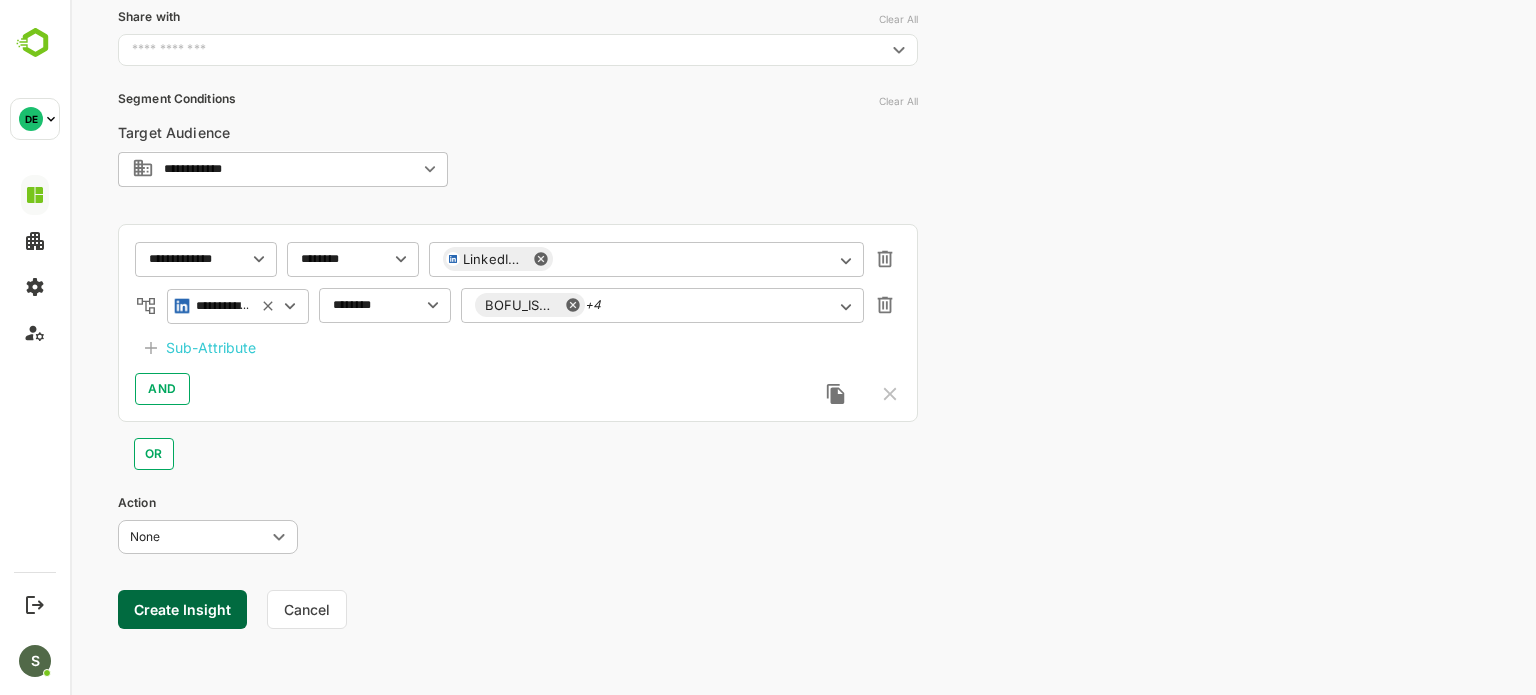 type on "**********" 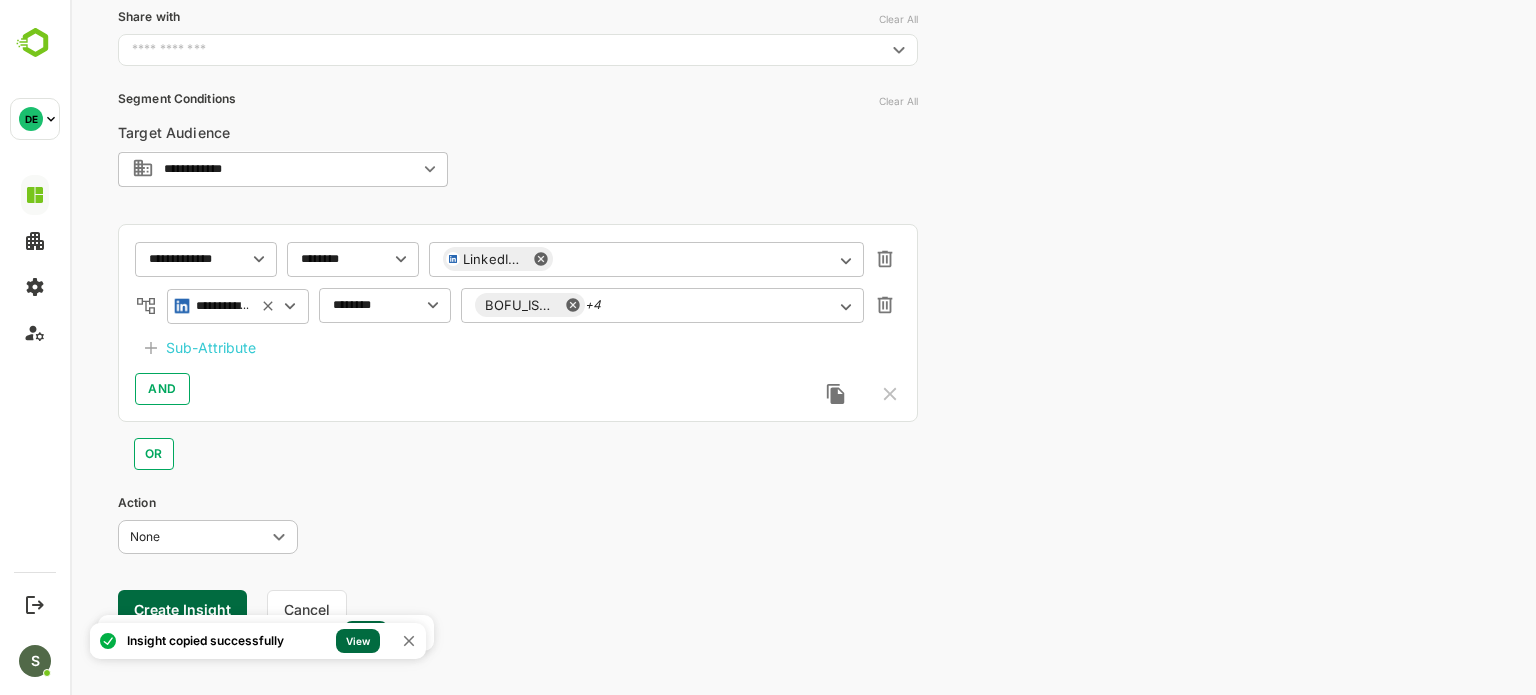 click on "View" at bounding box center (366, 633) 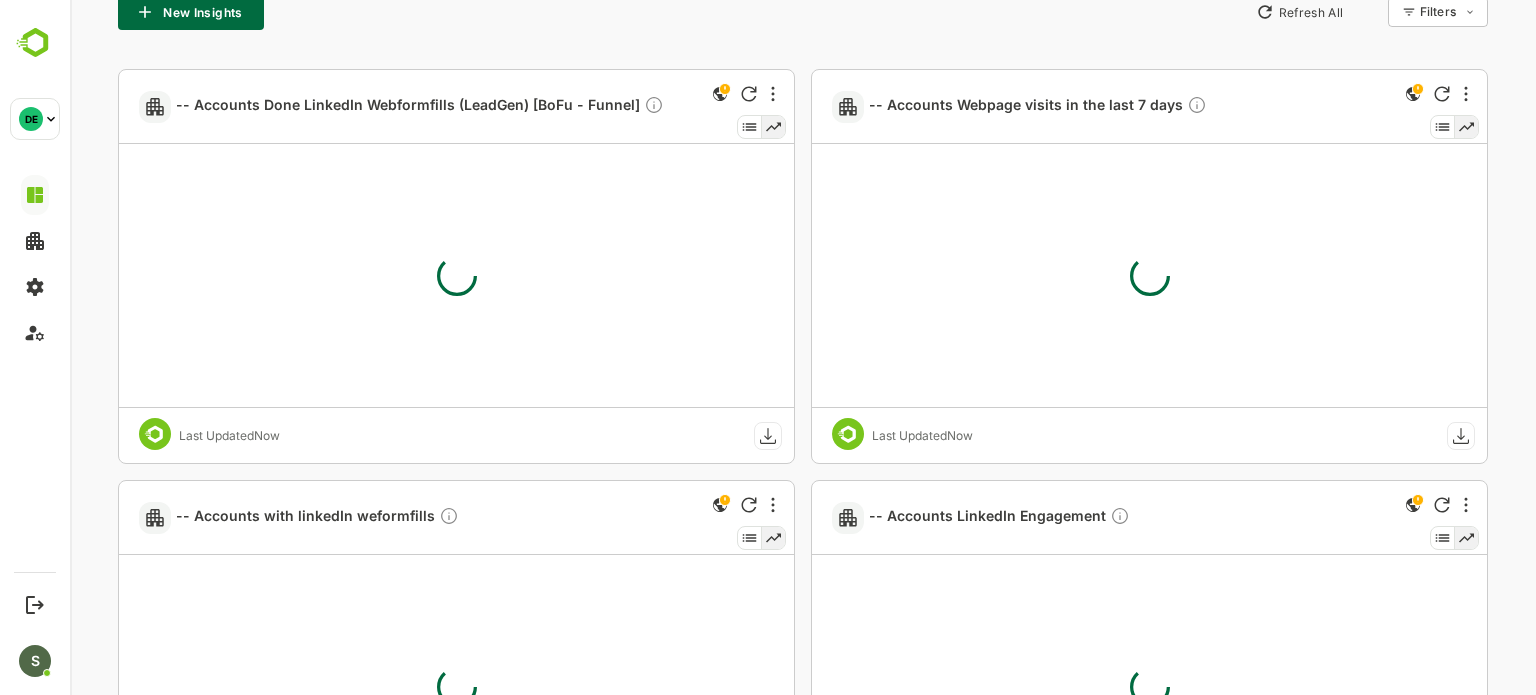 scroll, scrollTop: 106, scrollLeft: 0, axis: vertical 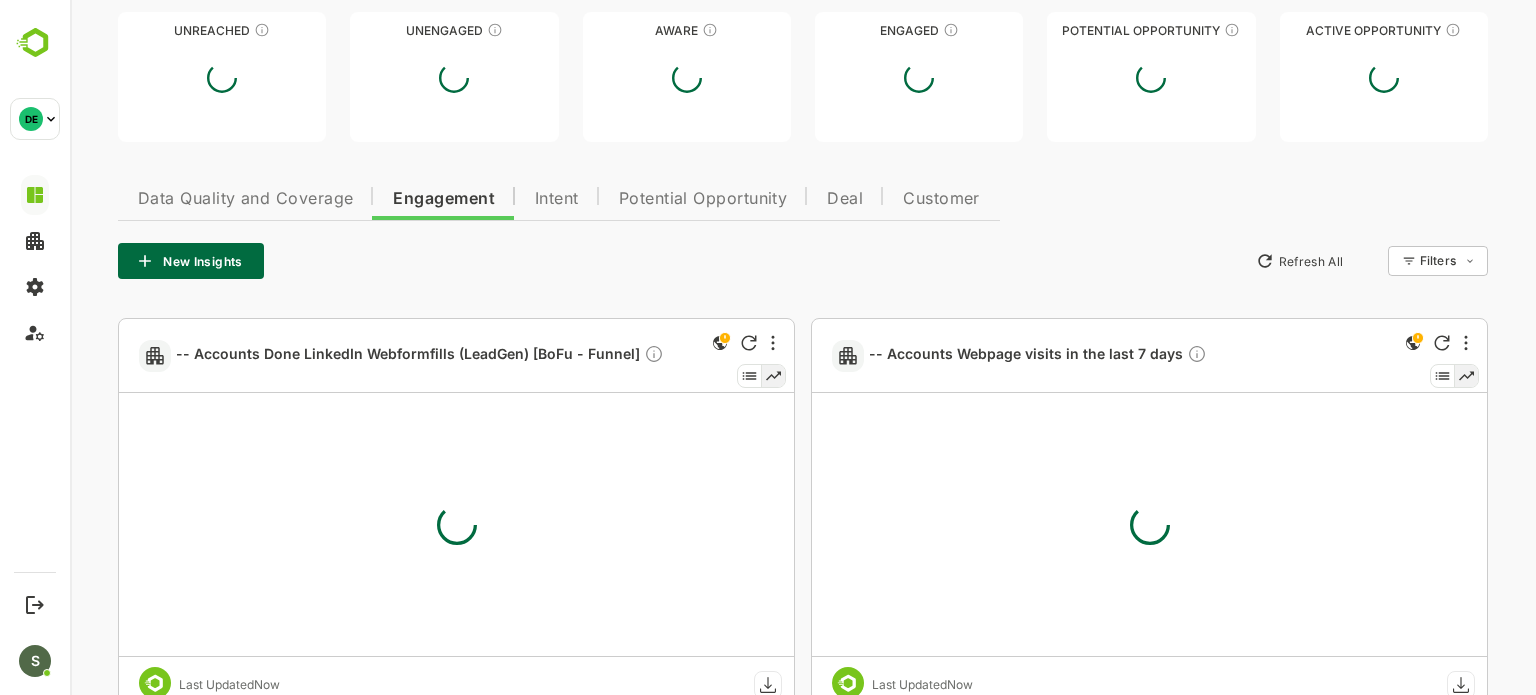 type on "**********" 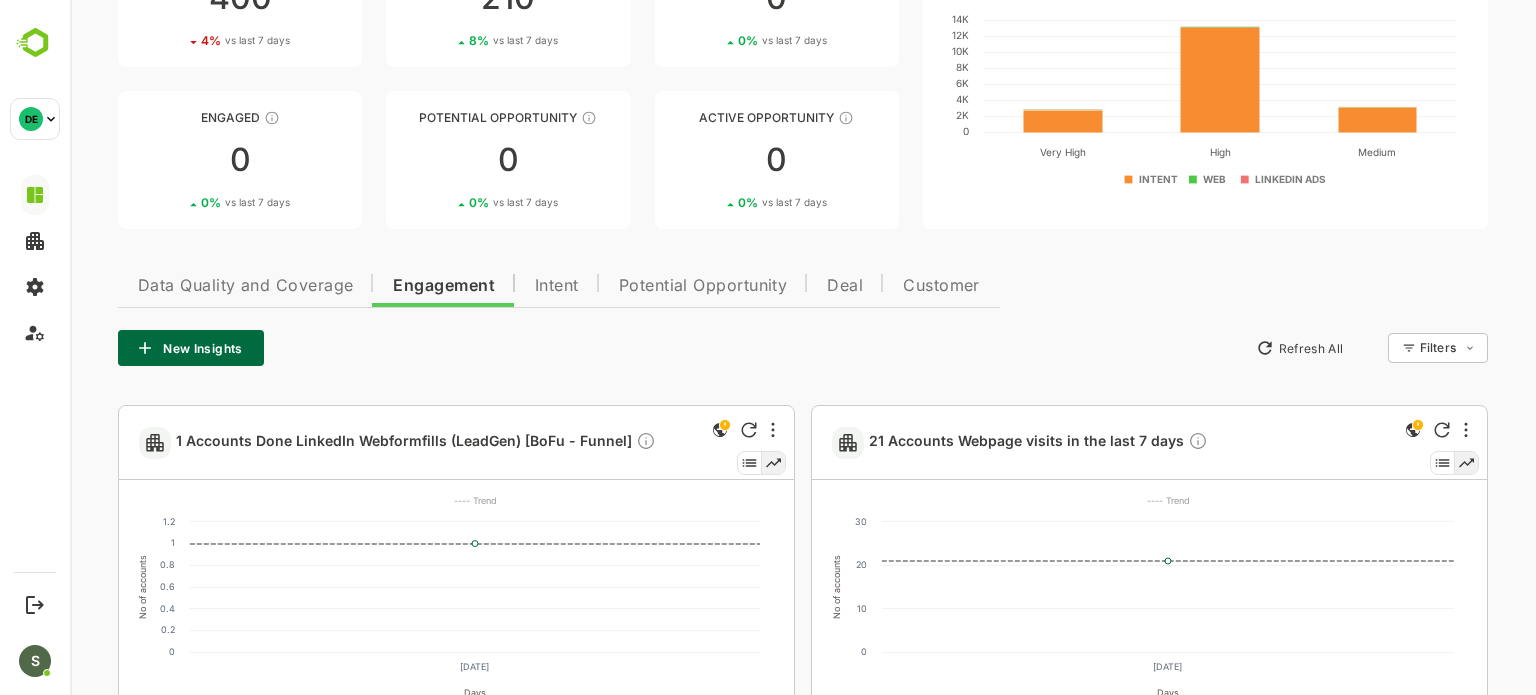 scroll, scrollTop: 190, scrollLeft: 0, axis: vertical 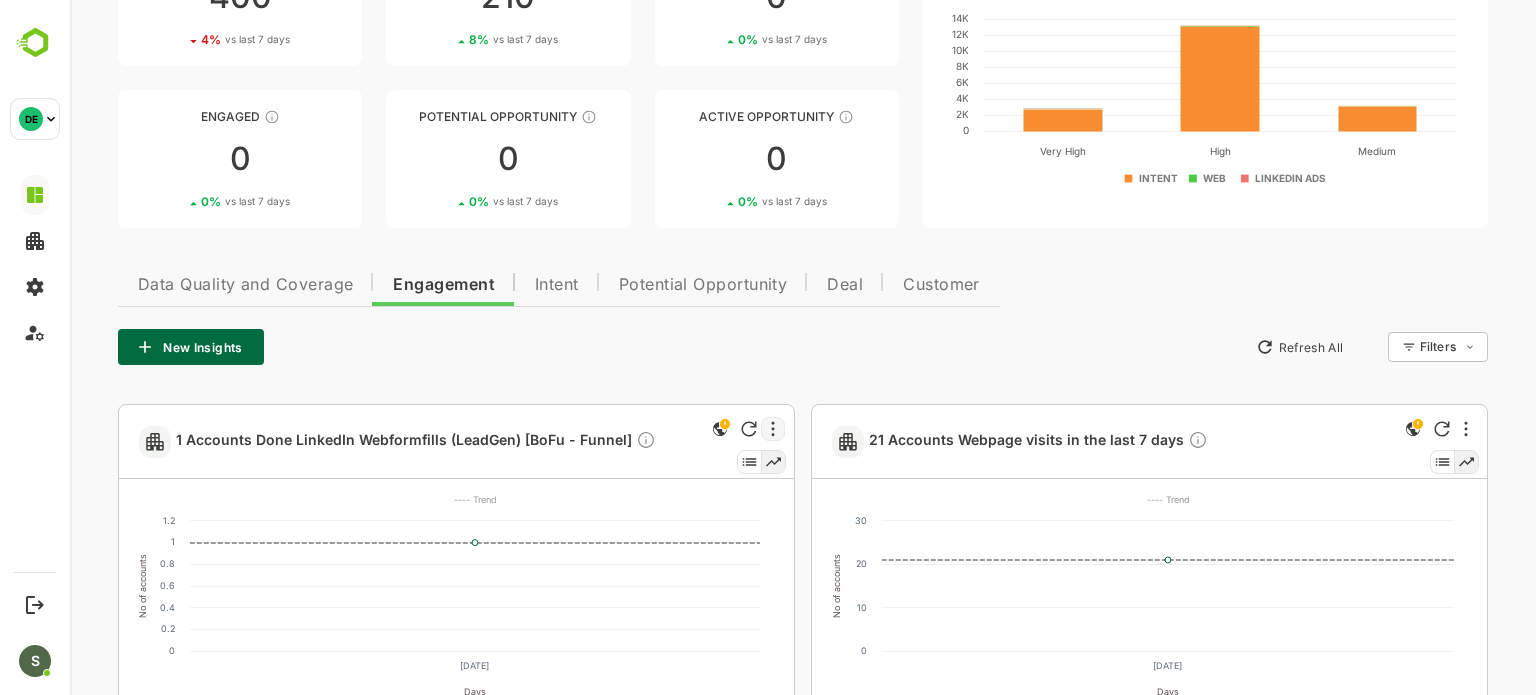 click at bounding box center (773, 429) 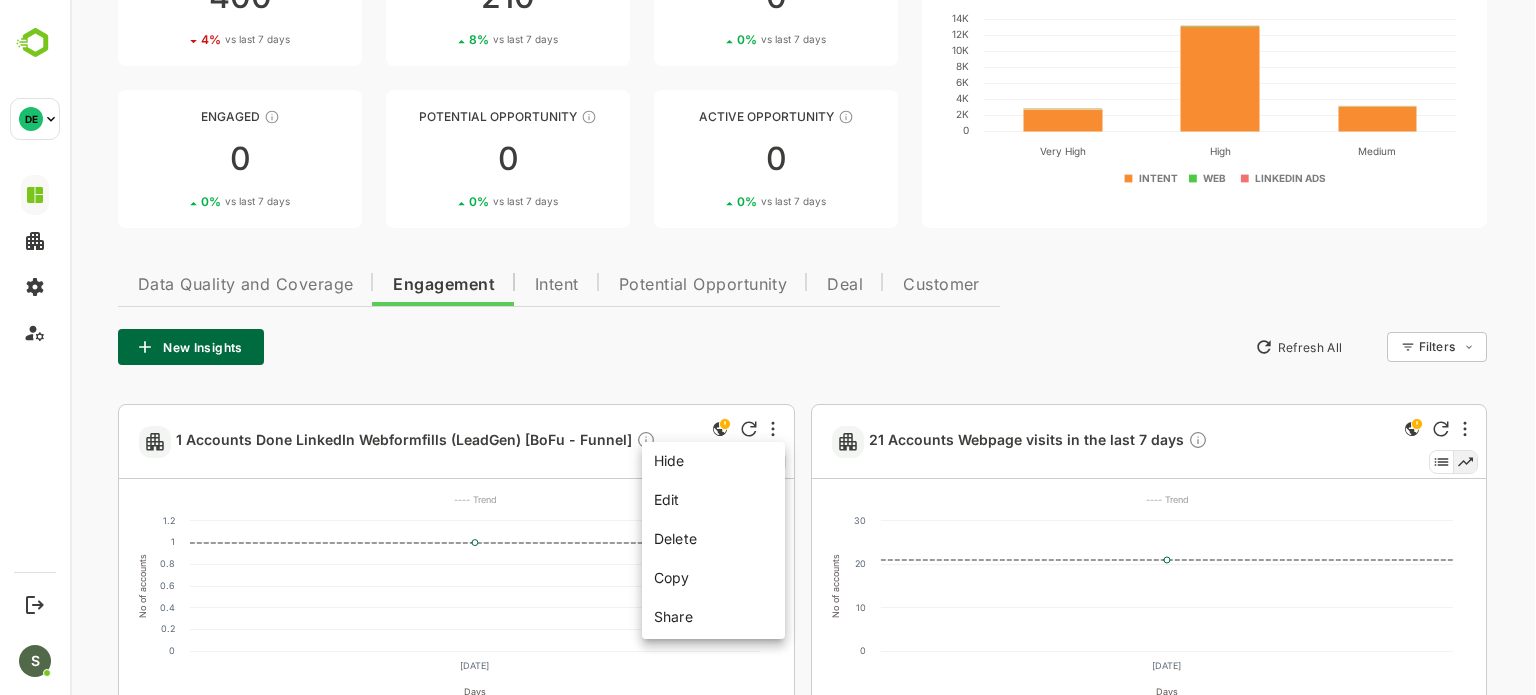 click on "Edit" at bounding box center [713, 499] 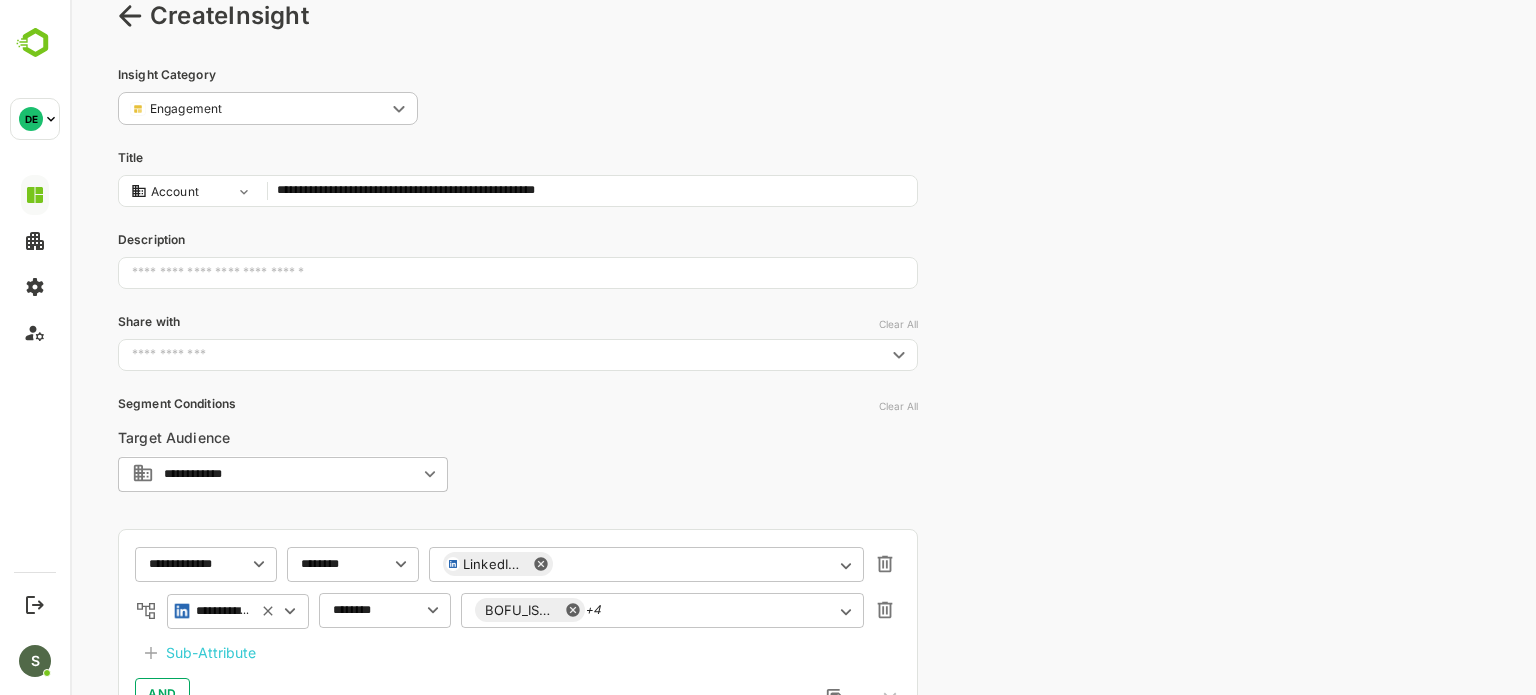 scroll, scrollTop: 42, scrollLeft: 0, axis: vertical 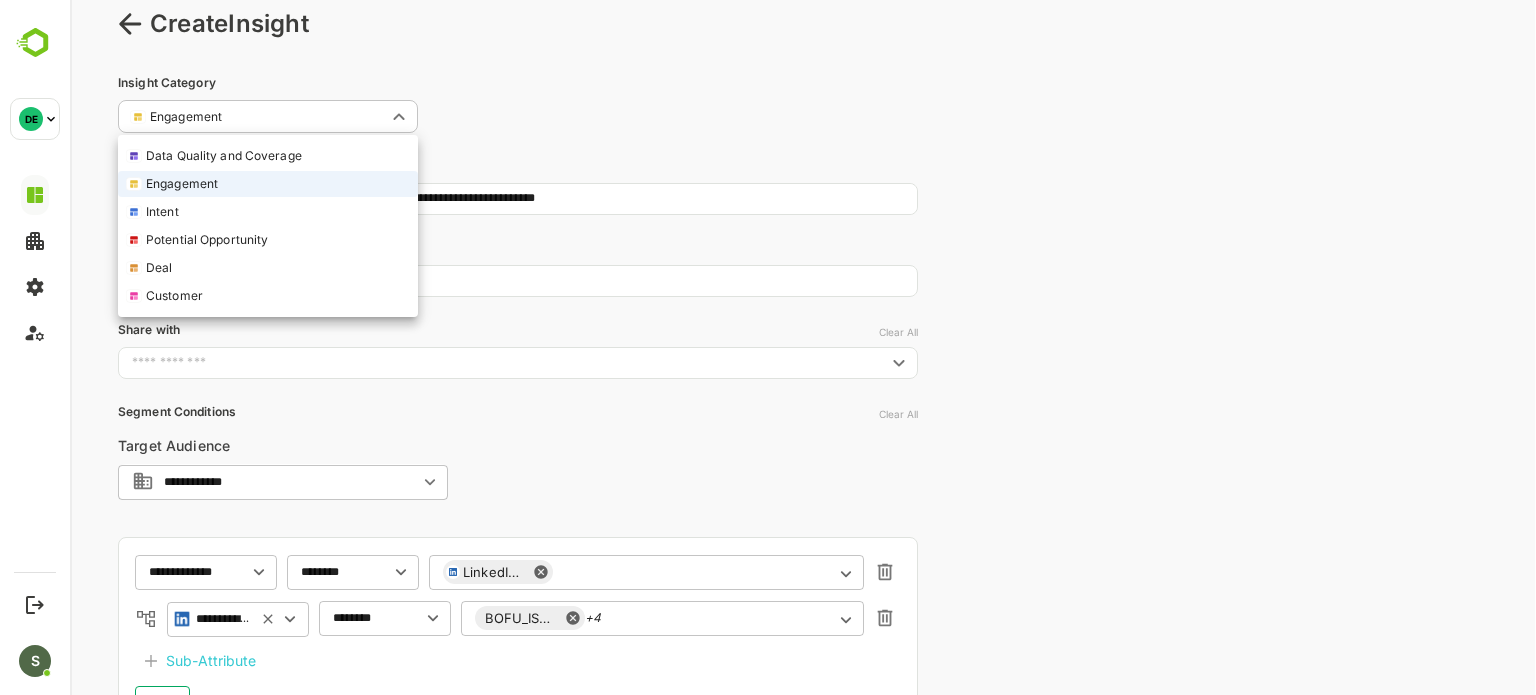 click on "**********" at bounding box center [803, 484] 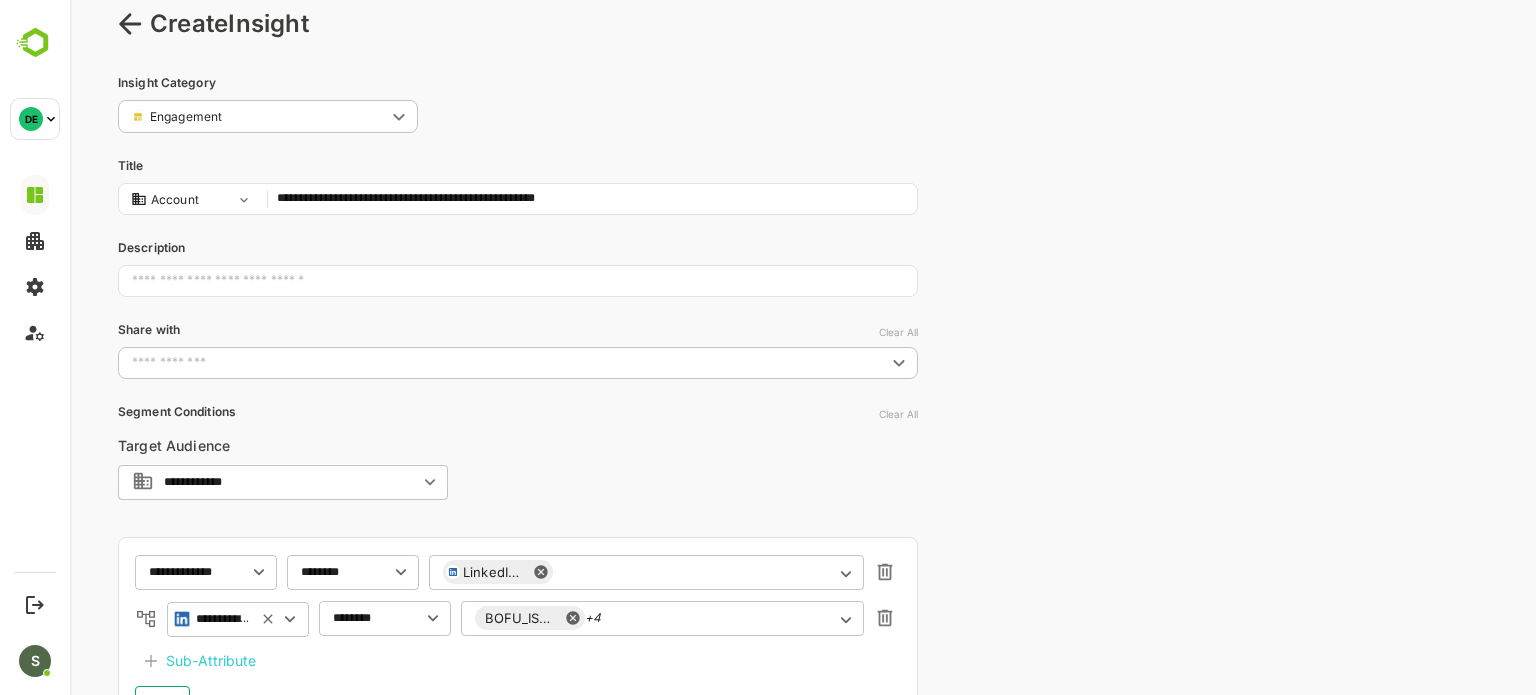scroll, scrollTop: 355, scrollLeft: 0, axis: vertical 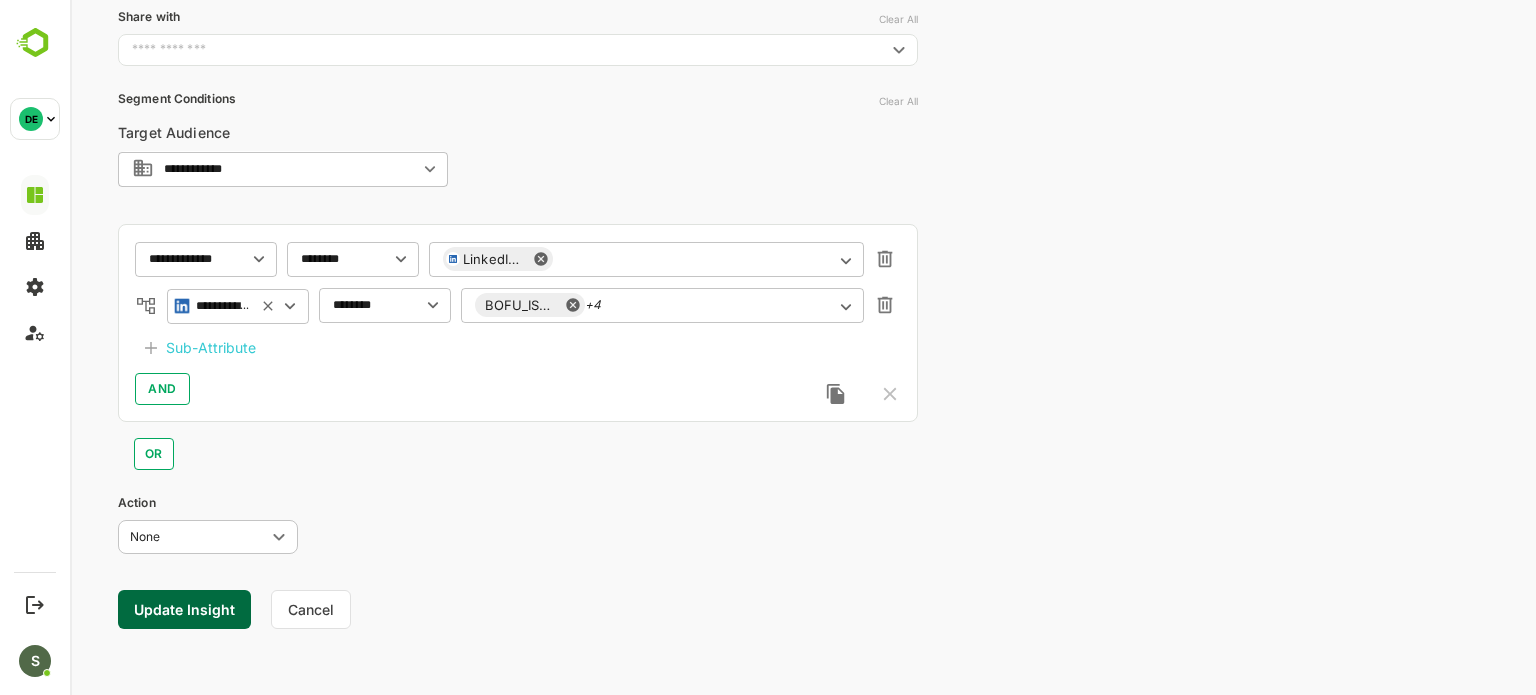 click on "Update Insight" at bounding box center [184, 609] 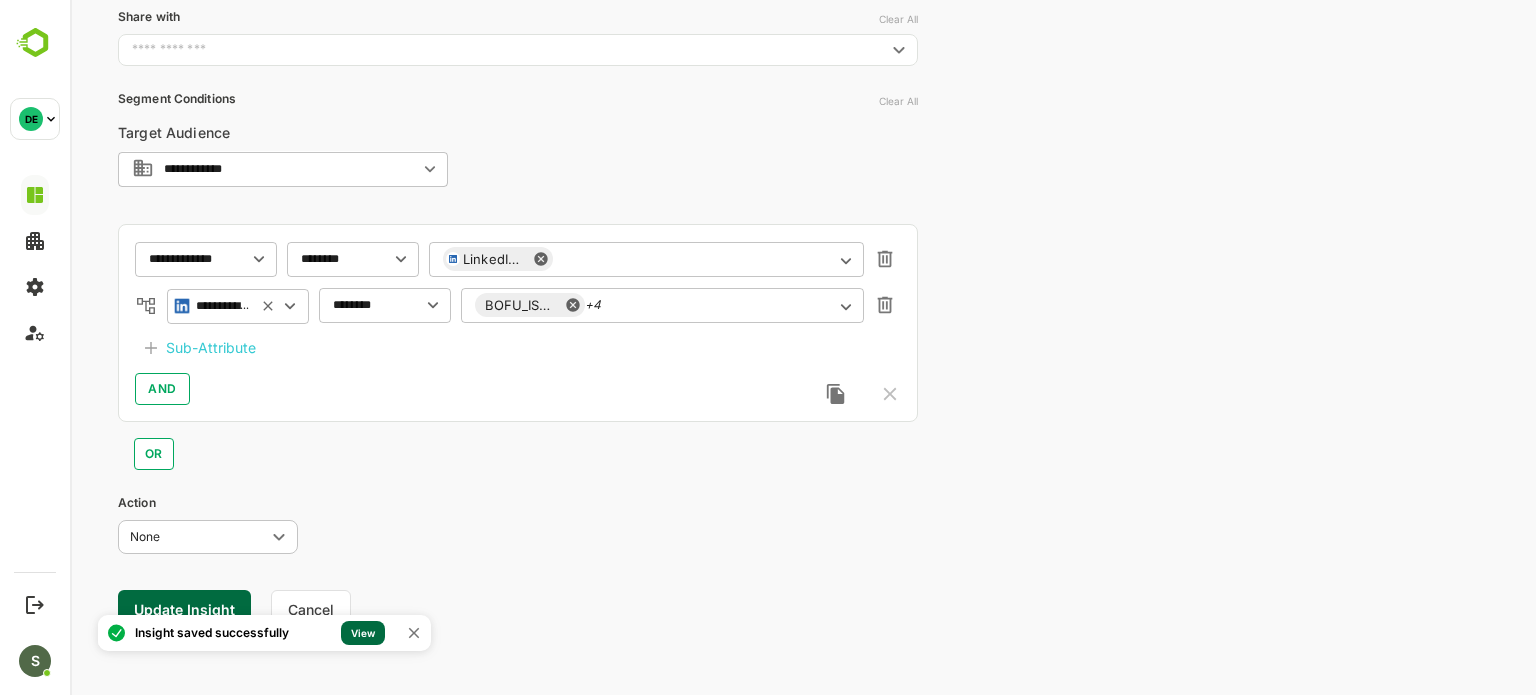 click on "View" at bounding box center (363, 633) 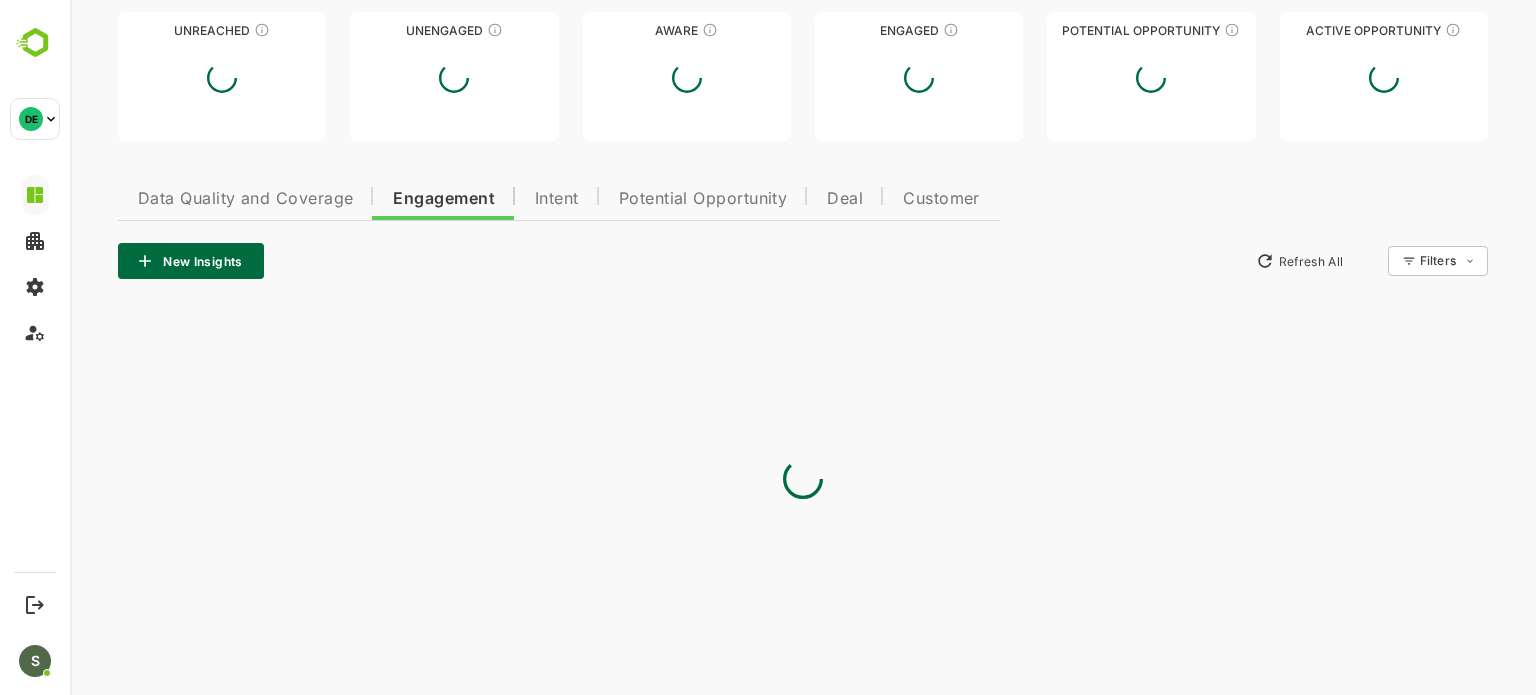 type on "**********" 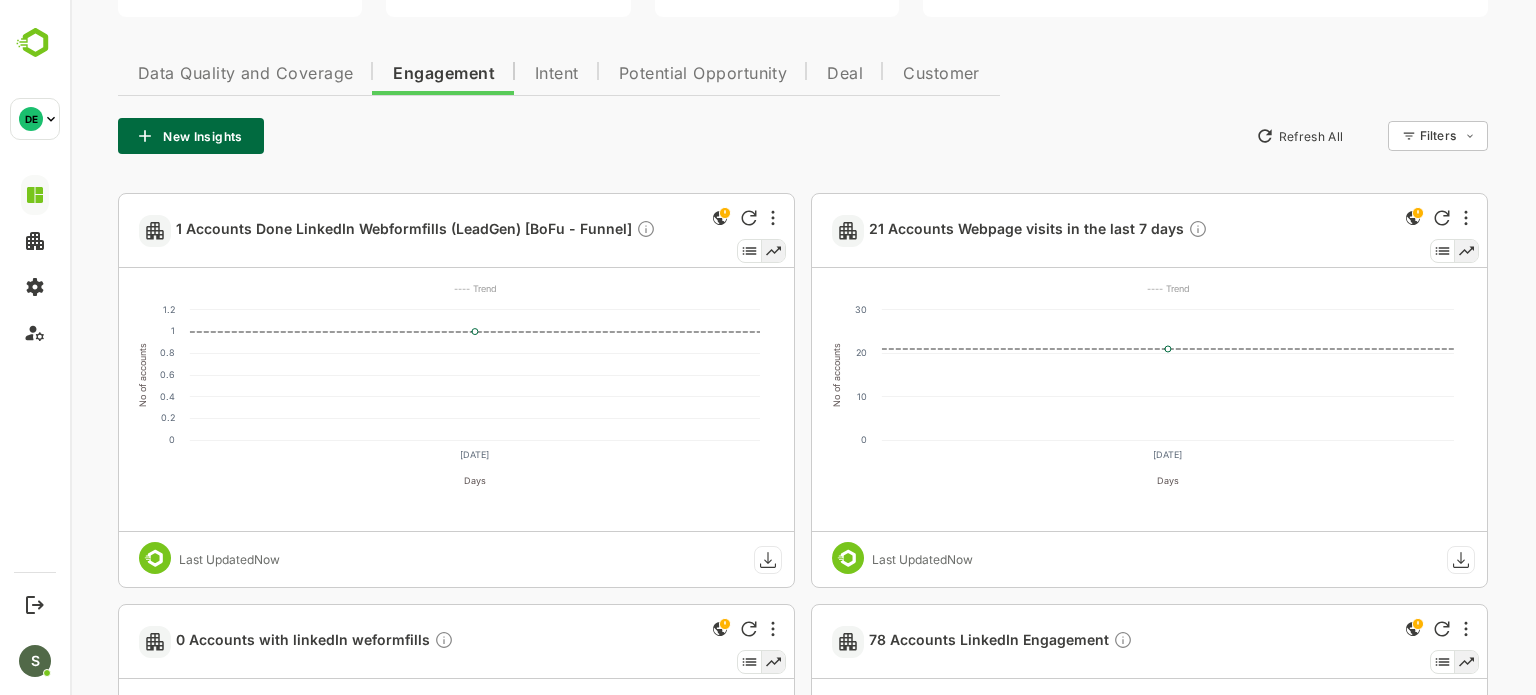 scroll, scrollTop: 402, scrollLeft: 0, axis: vertical 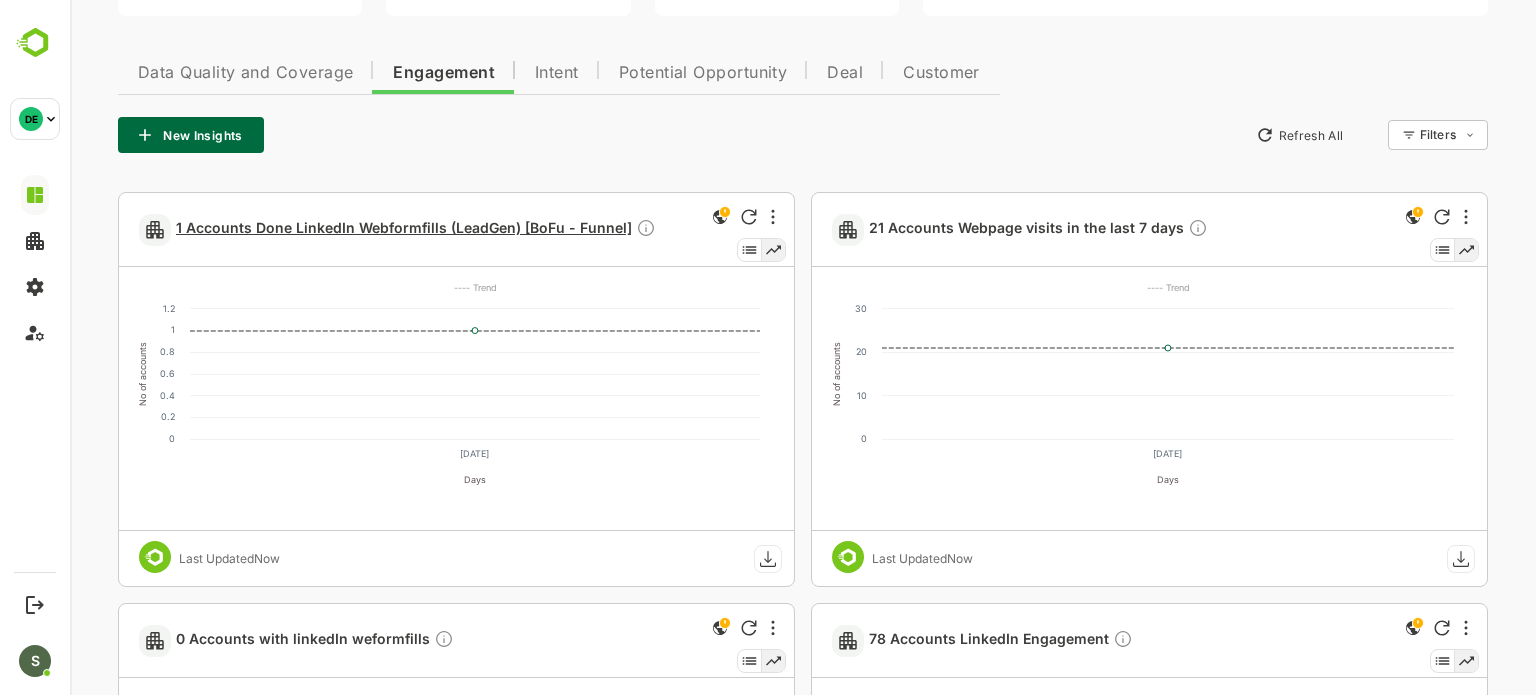 click on "1 Accounts Done LinkedIn Webformfills (LeadGen) [BoFu - Funnel]" at bounding box center [416, 229] 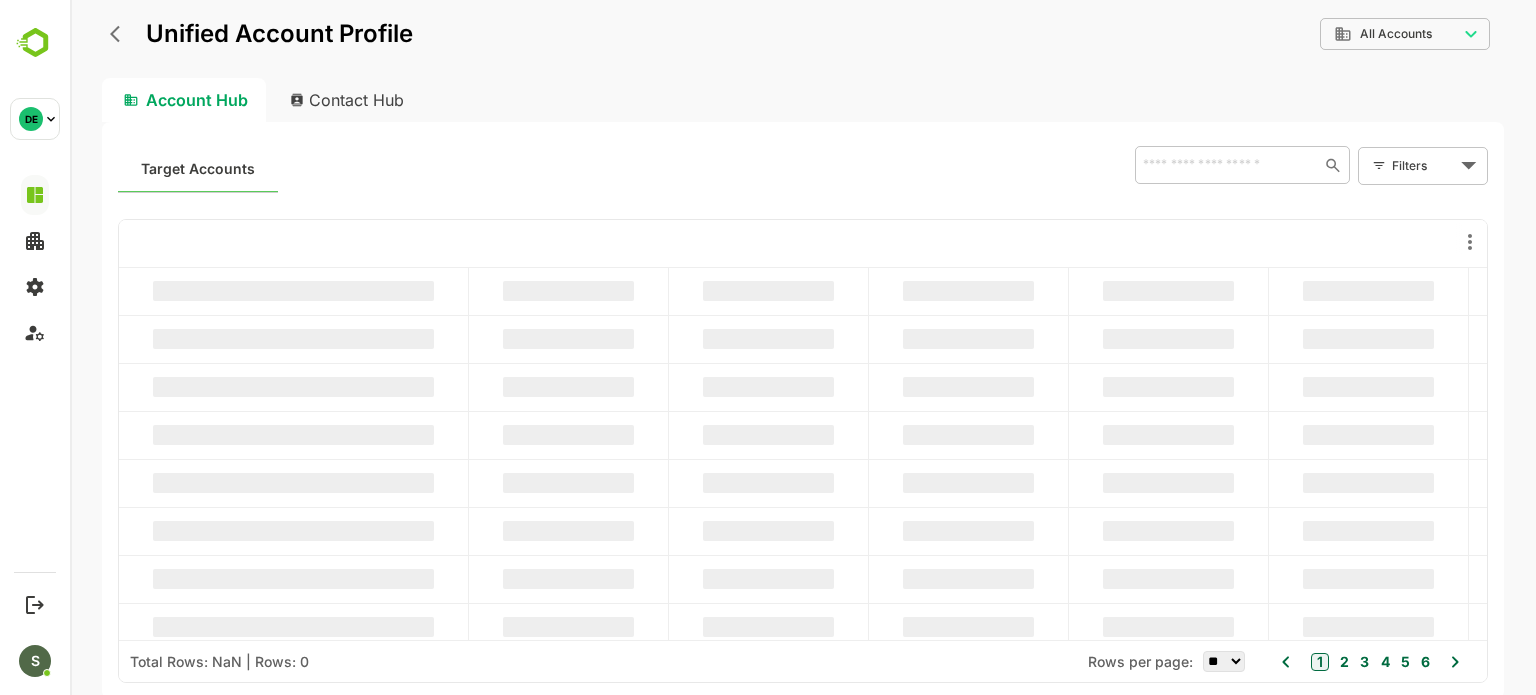 scroll, scrollTop: 0, scrollLeft: 0, axis: both 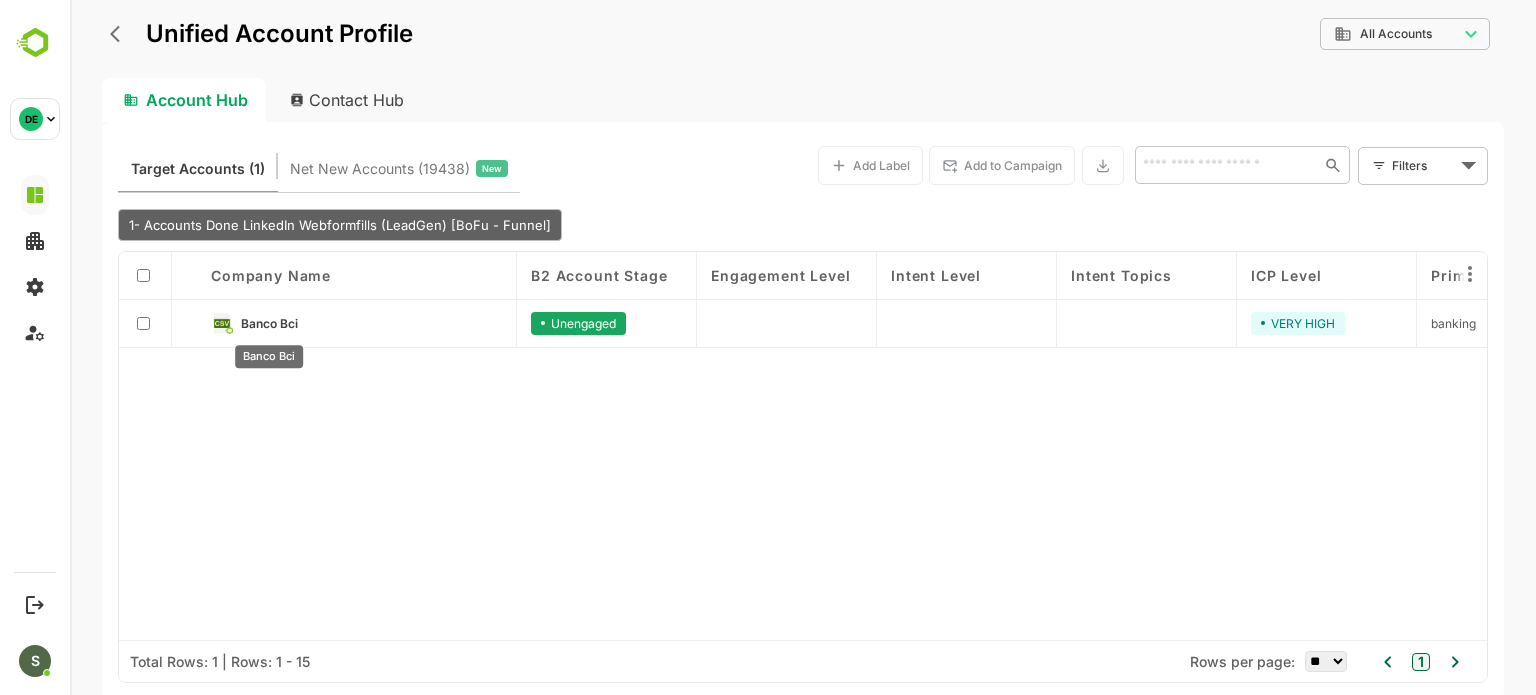 click on "Banco Bci" at bounding box center [269, 323] 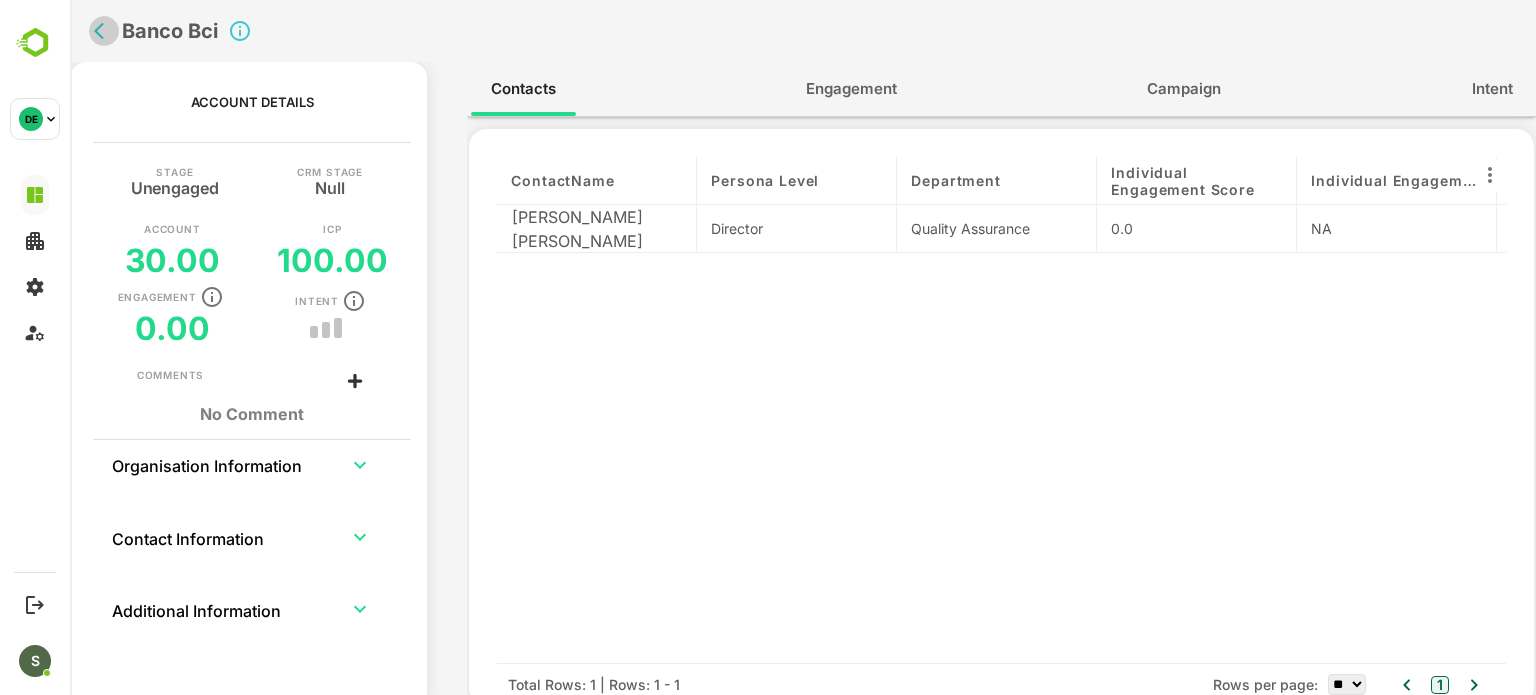 click 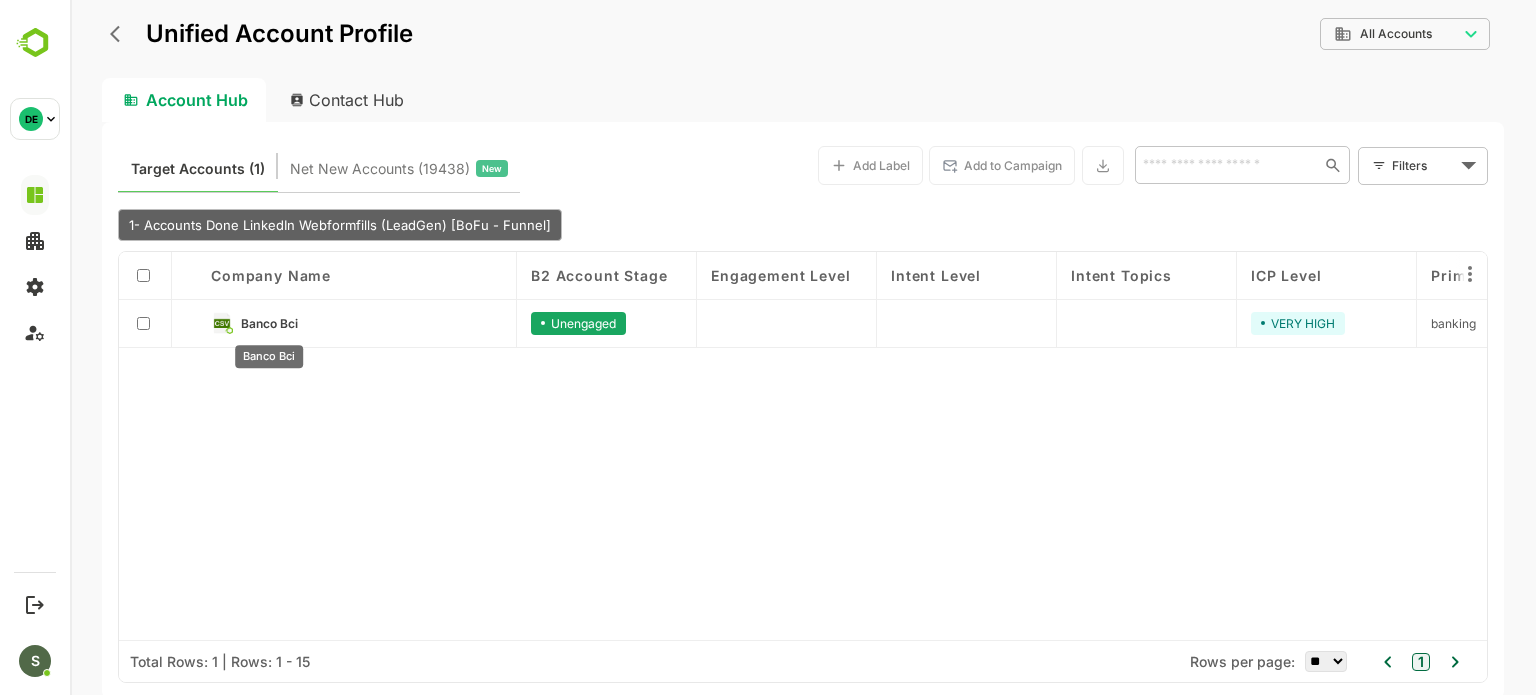 click on "Banco Bci" at bounding box center (269, 323) 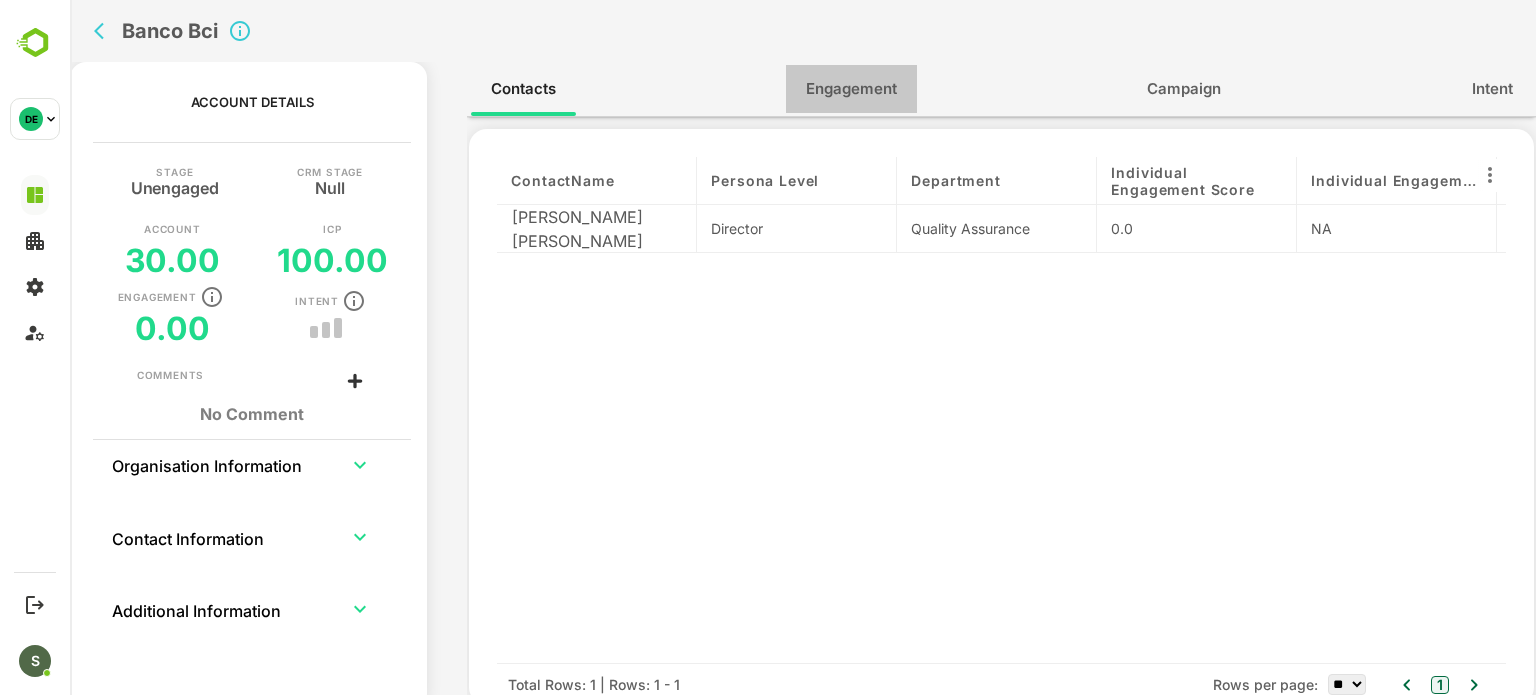 click on "Engagement" at bounding box center (851, 89) 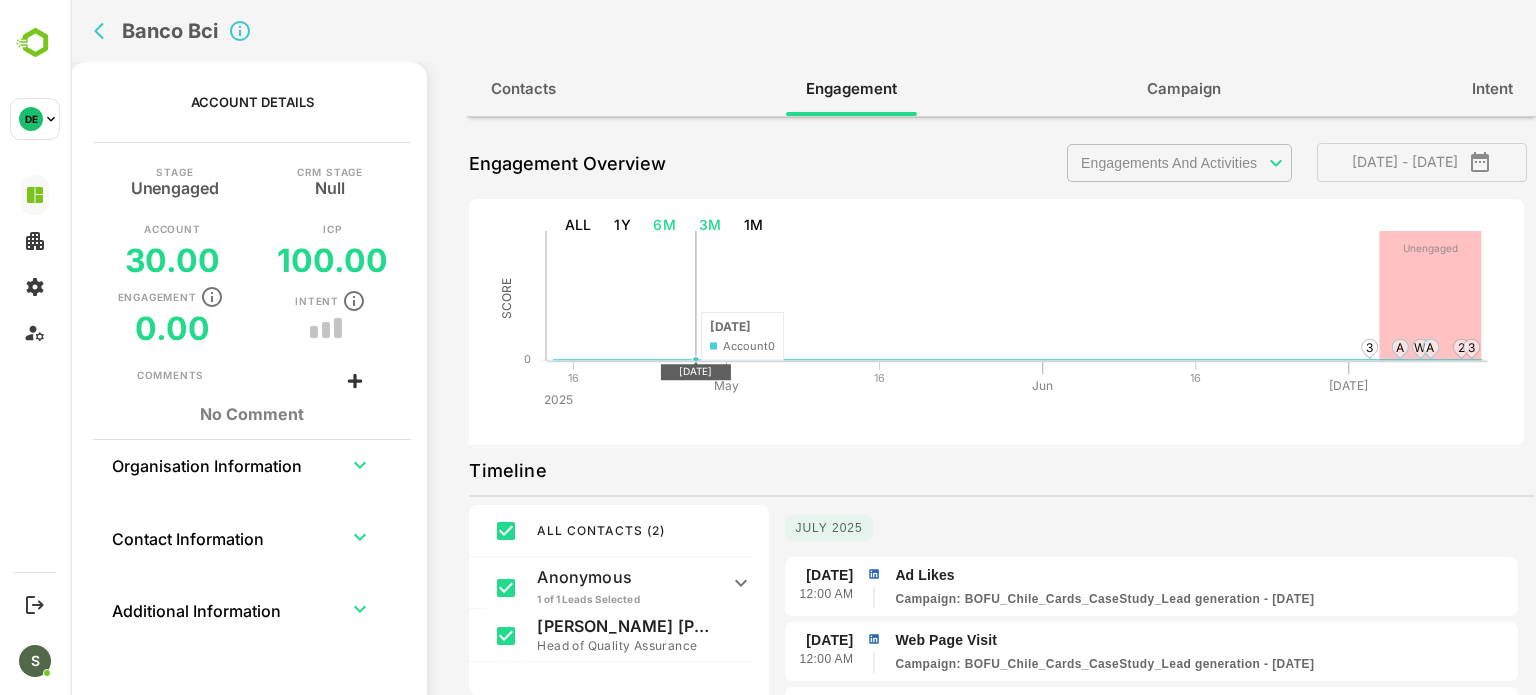 click on "6M" at bounding box center [664, 225] 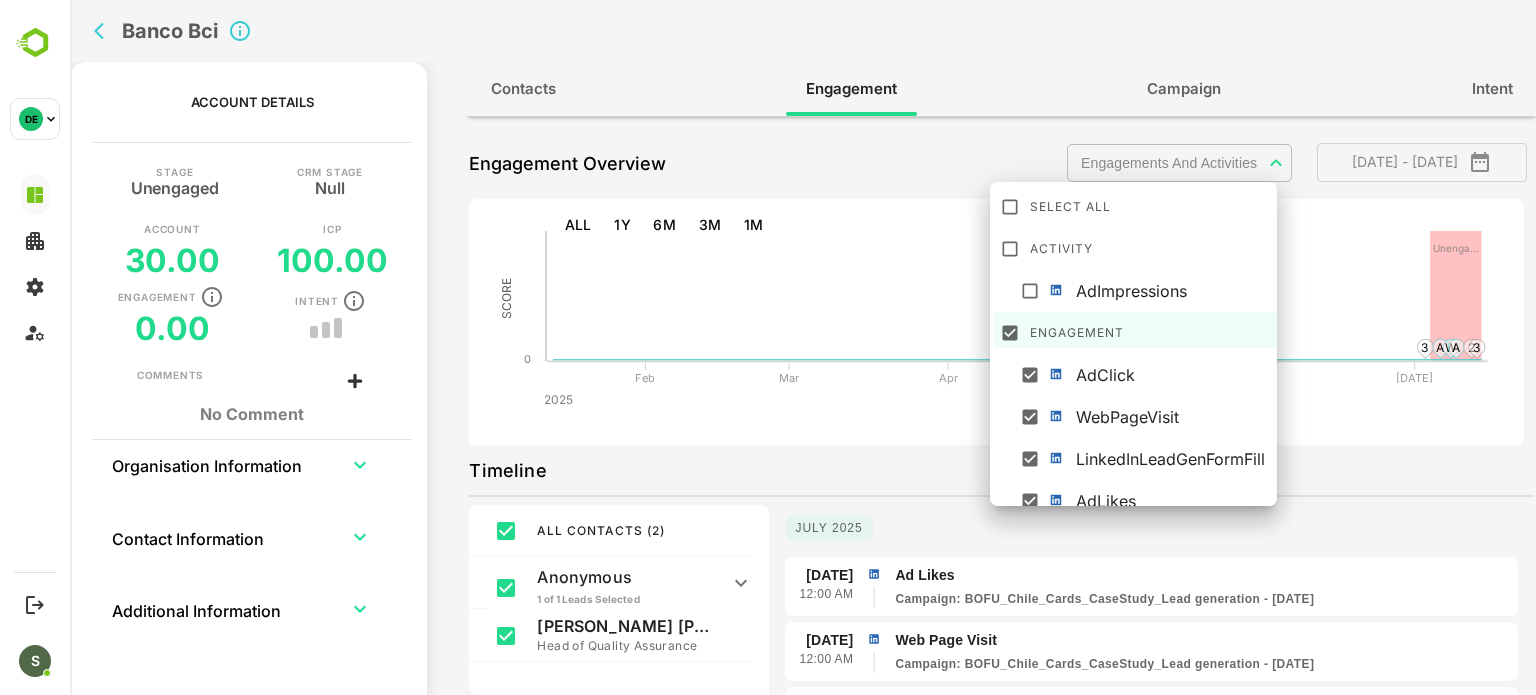 click on "**********" at bounding box center (803, 347) 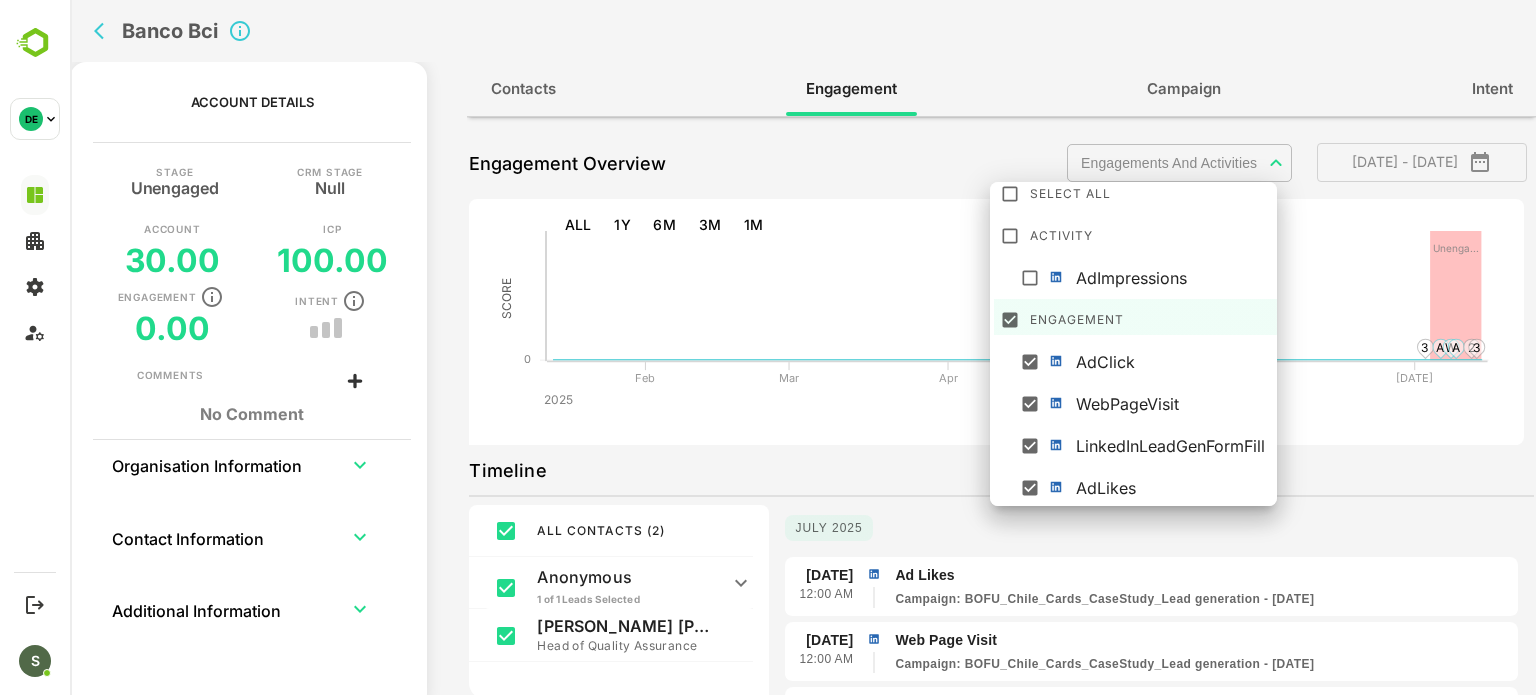 click at bounding box center [803, 347] 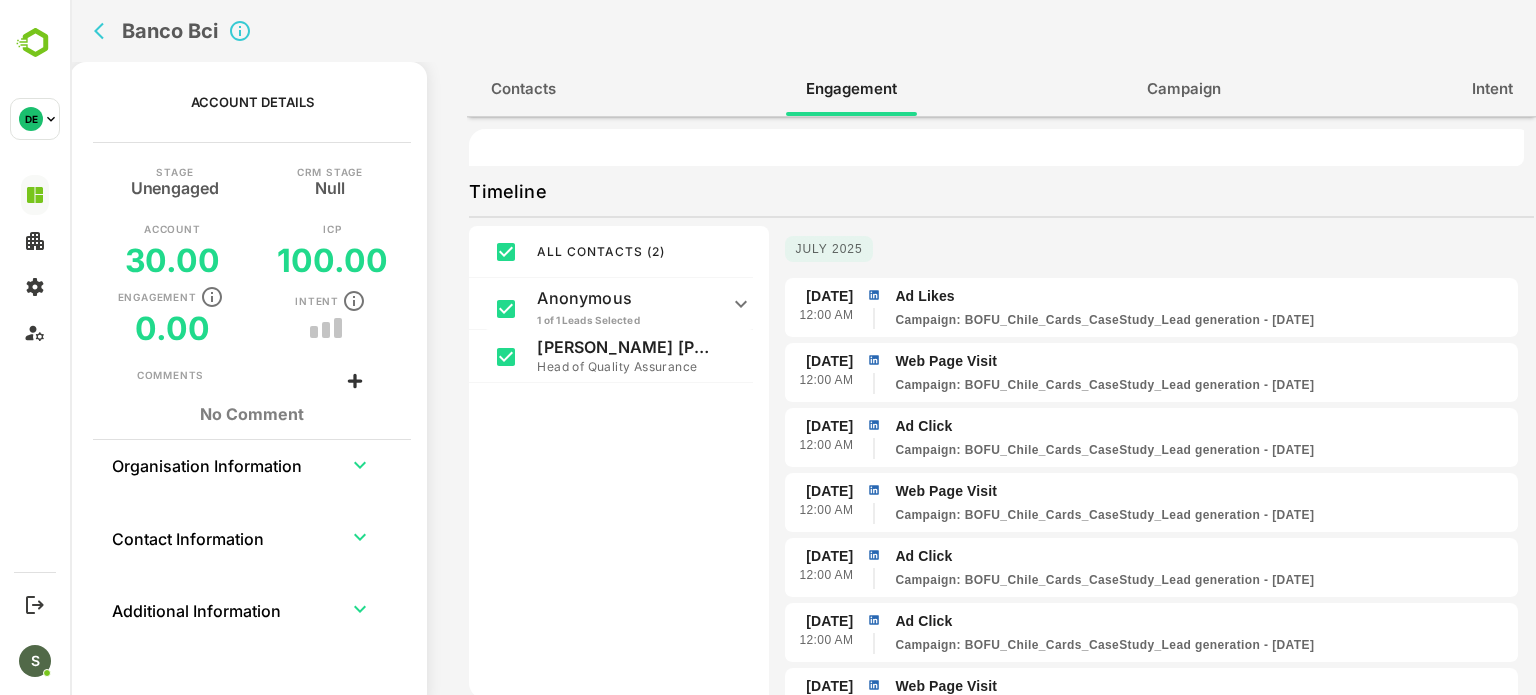 scroll, scrollTop: 286, scrollLeft: 0, axis: vertical 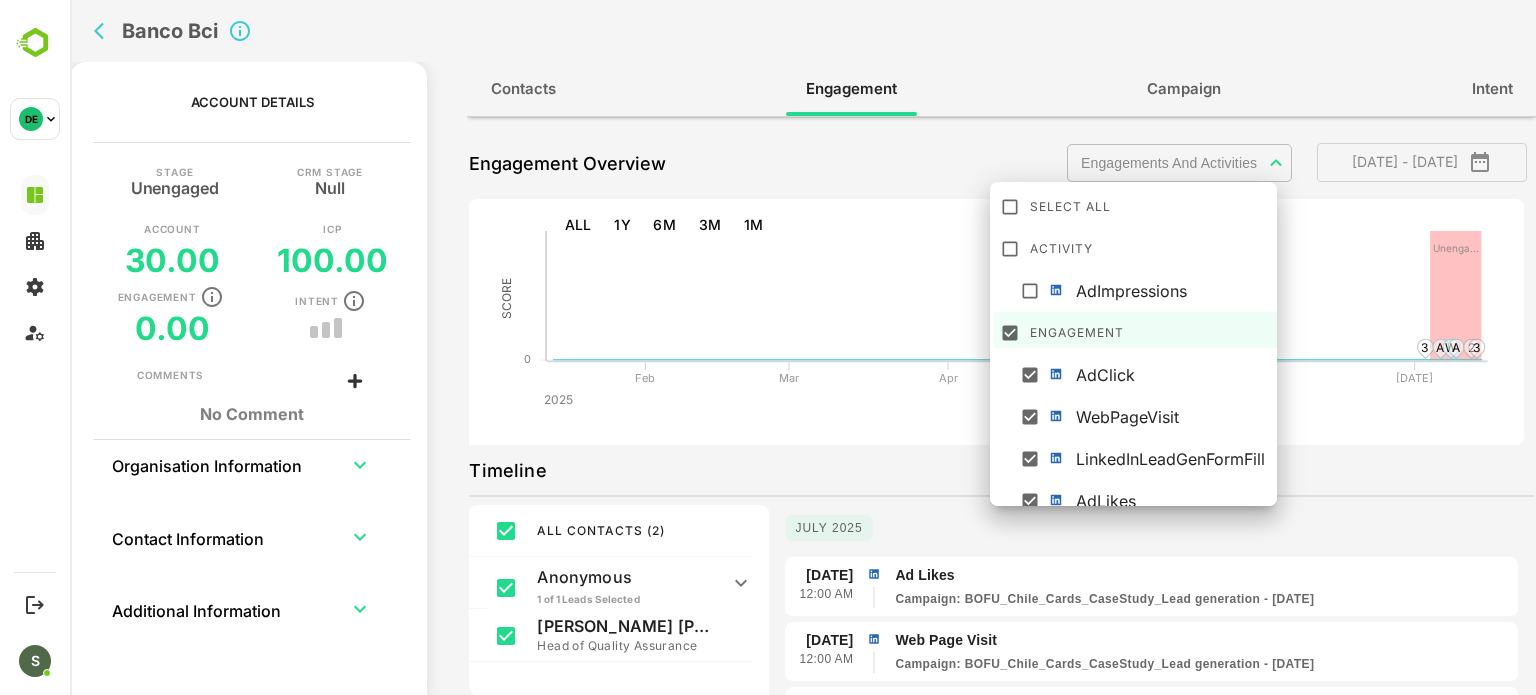 click on "**********" at bounding box center [803, 347] 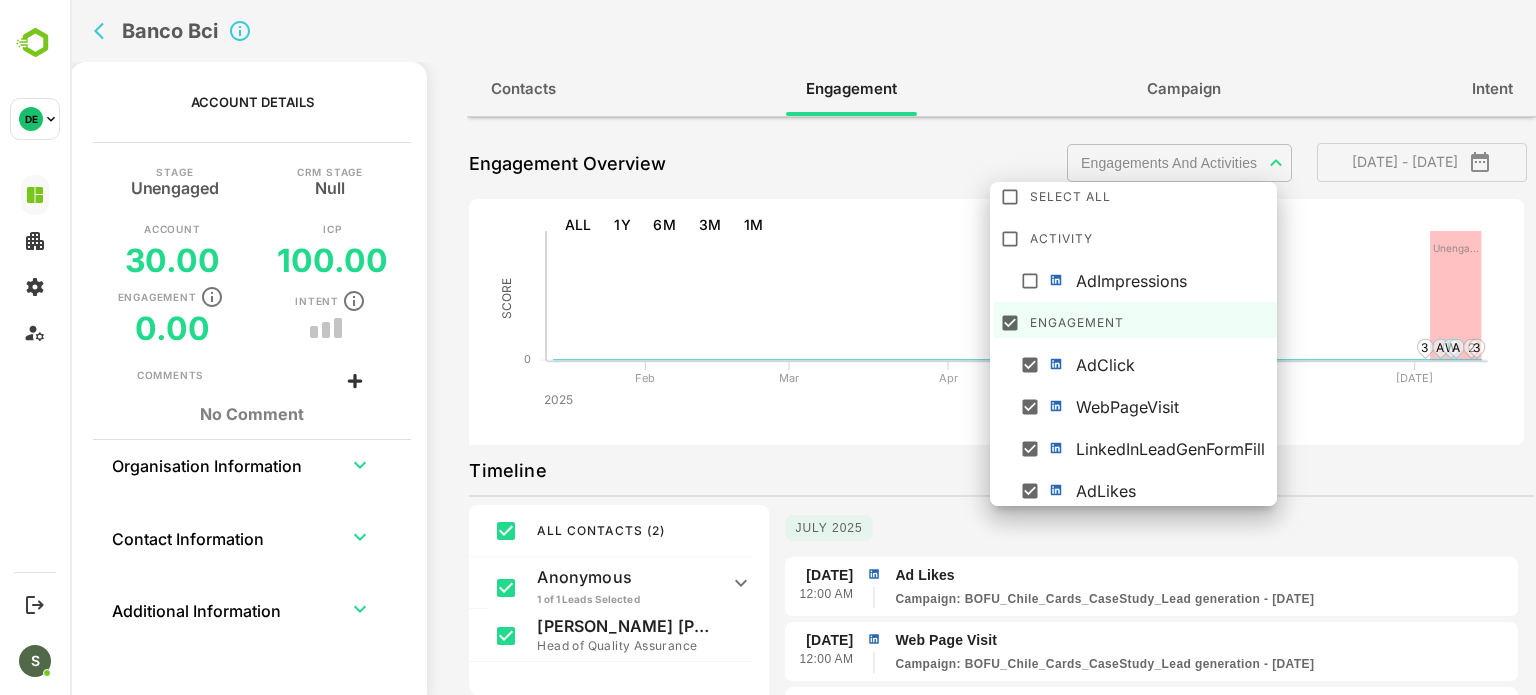 click at bounding box center (1035, 278) 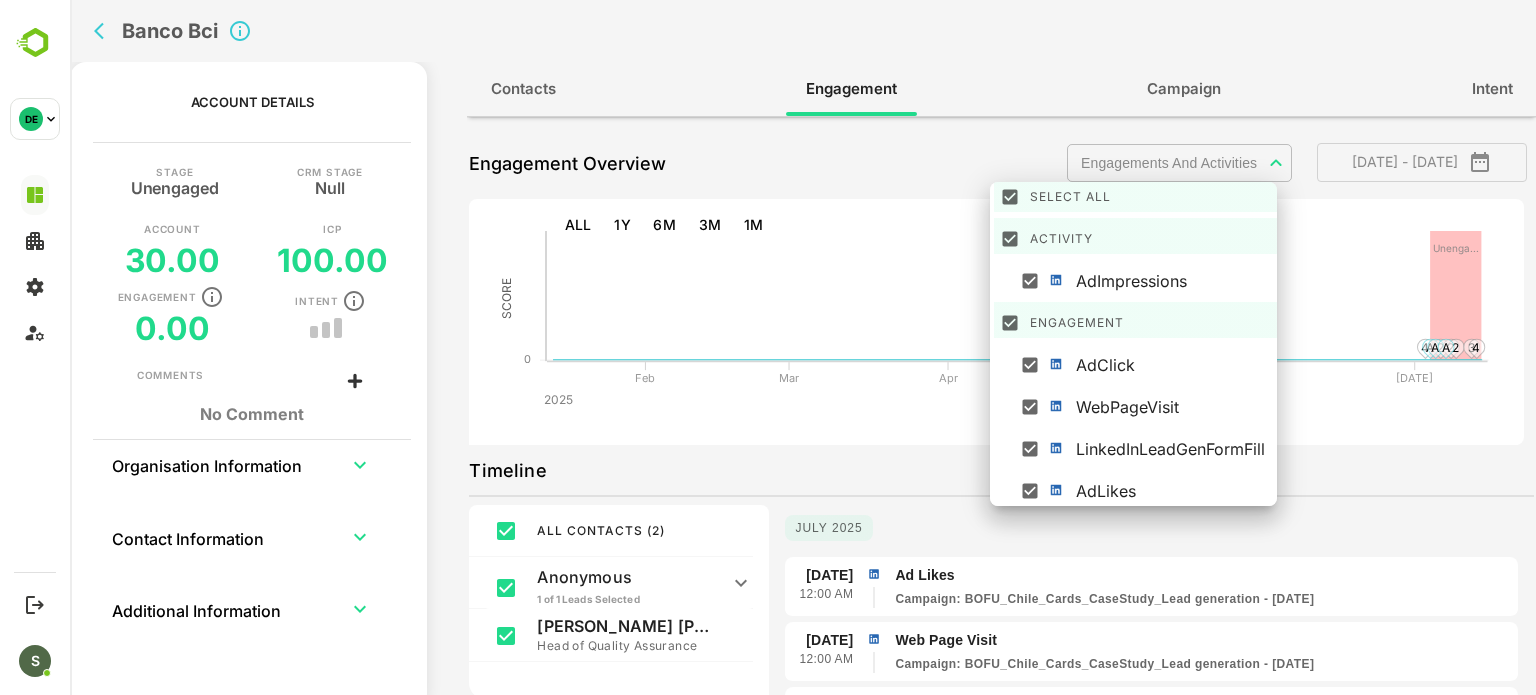 click at bounding box center (803, 347) 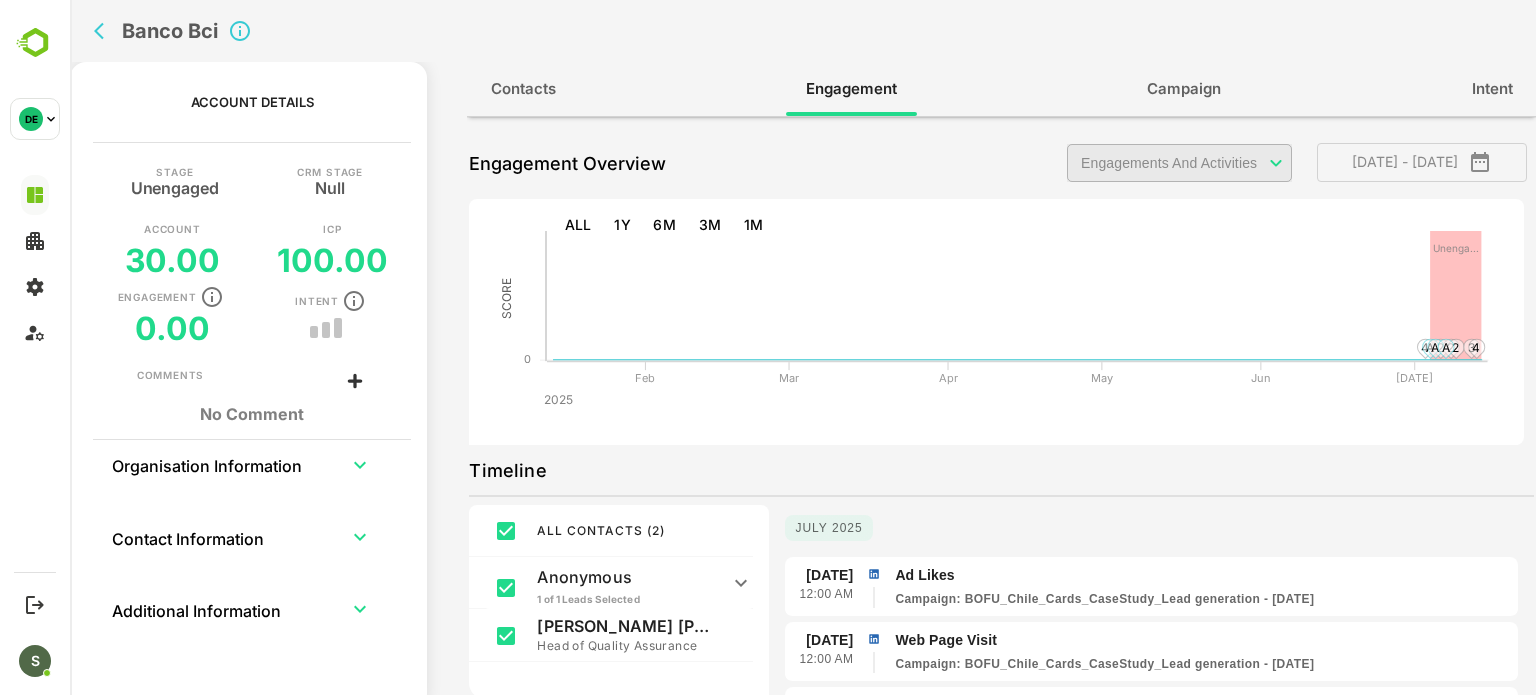scroll, scrollTop: 325, scrollLeft: 0, axis: vertical 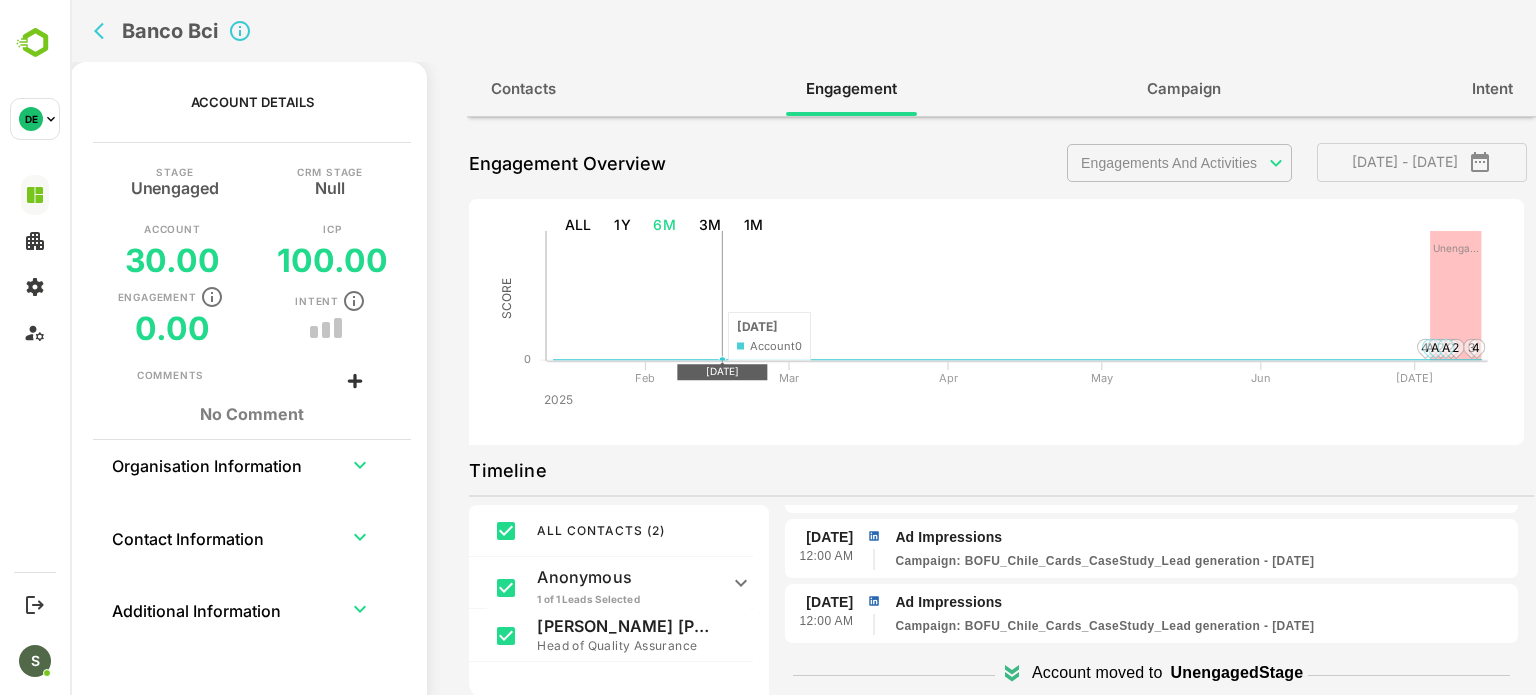 click on "6M" at bounding box center [664, 225] 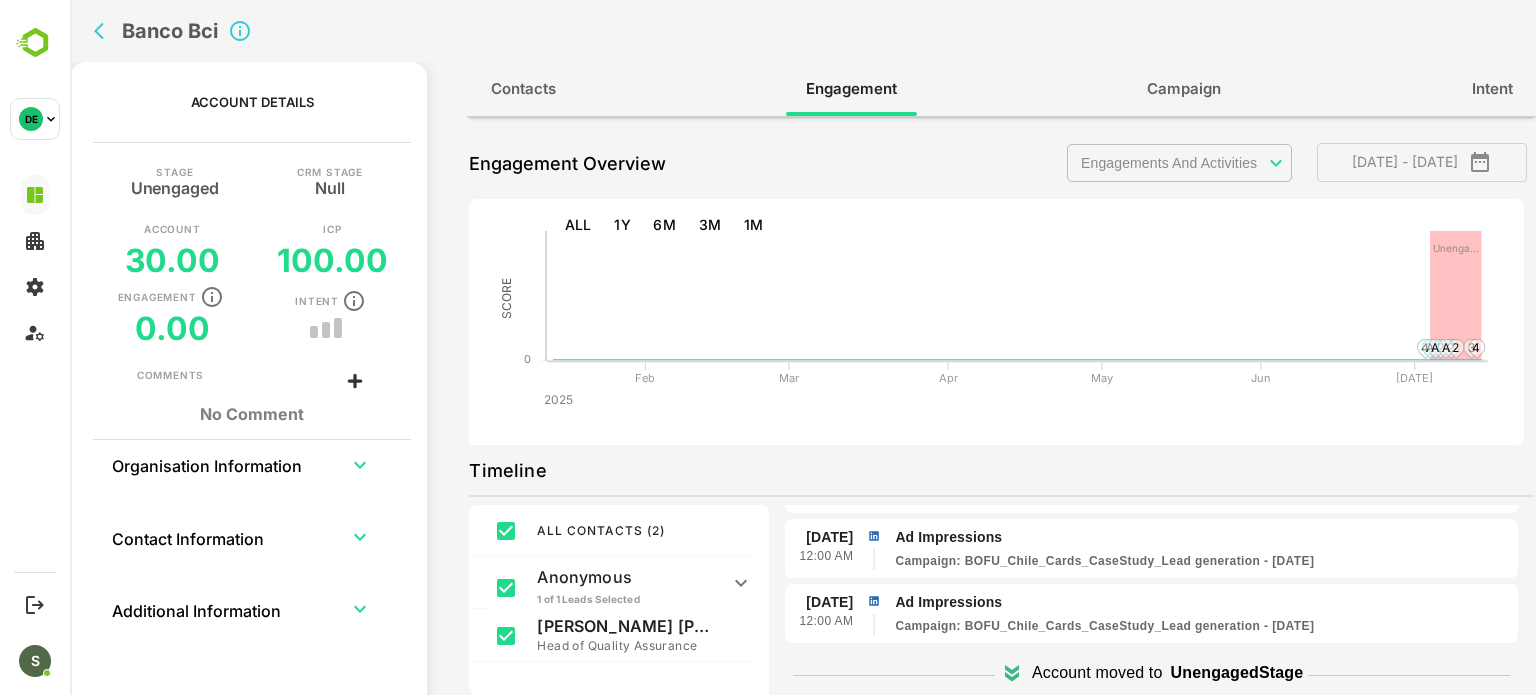 click on "**********" at bounding box center (803, 347) 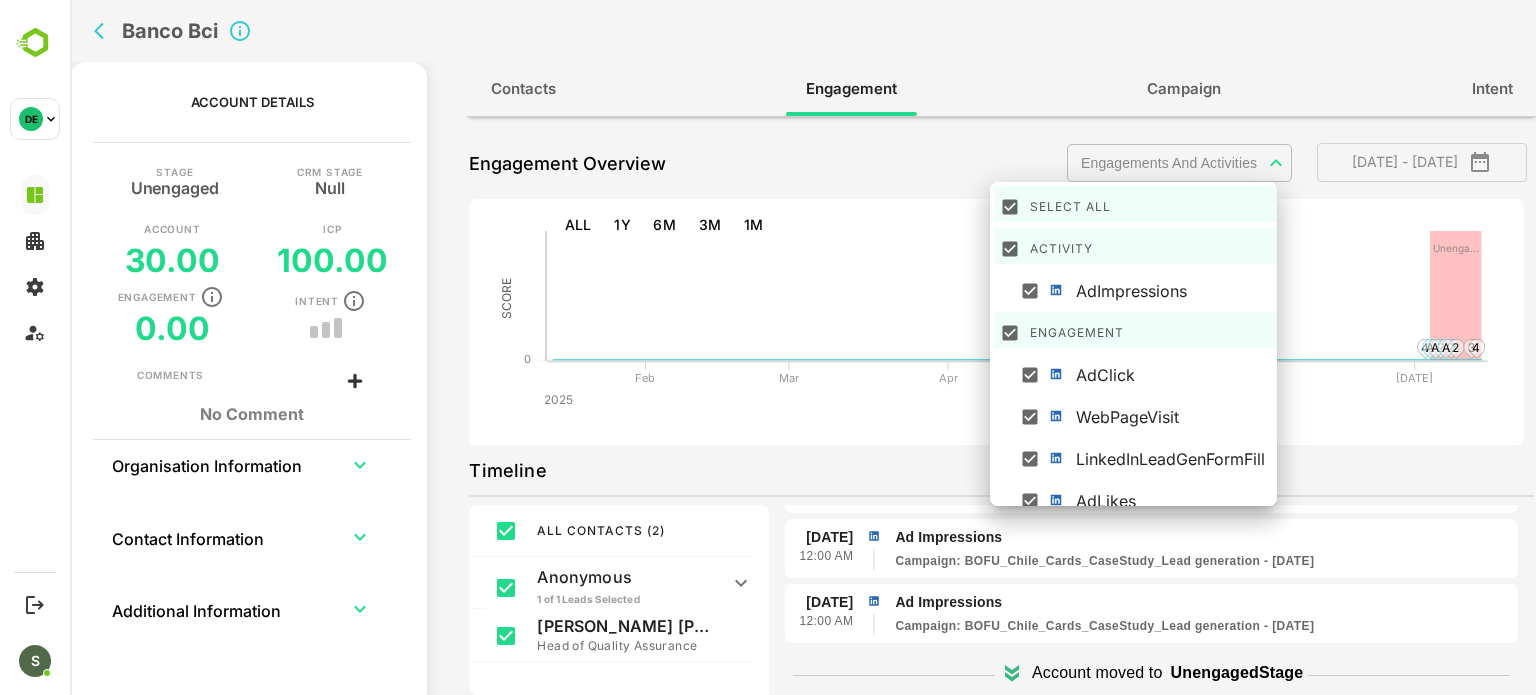 scroll, scrollTop: 10, scrollLeft: 0, axis: vertical 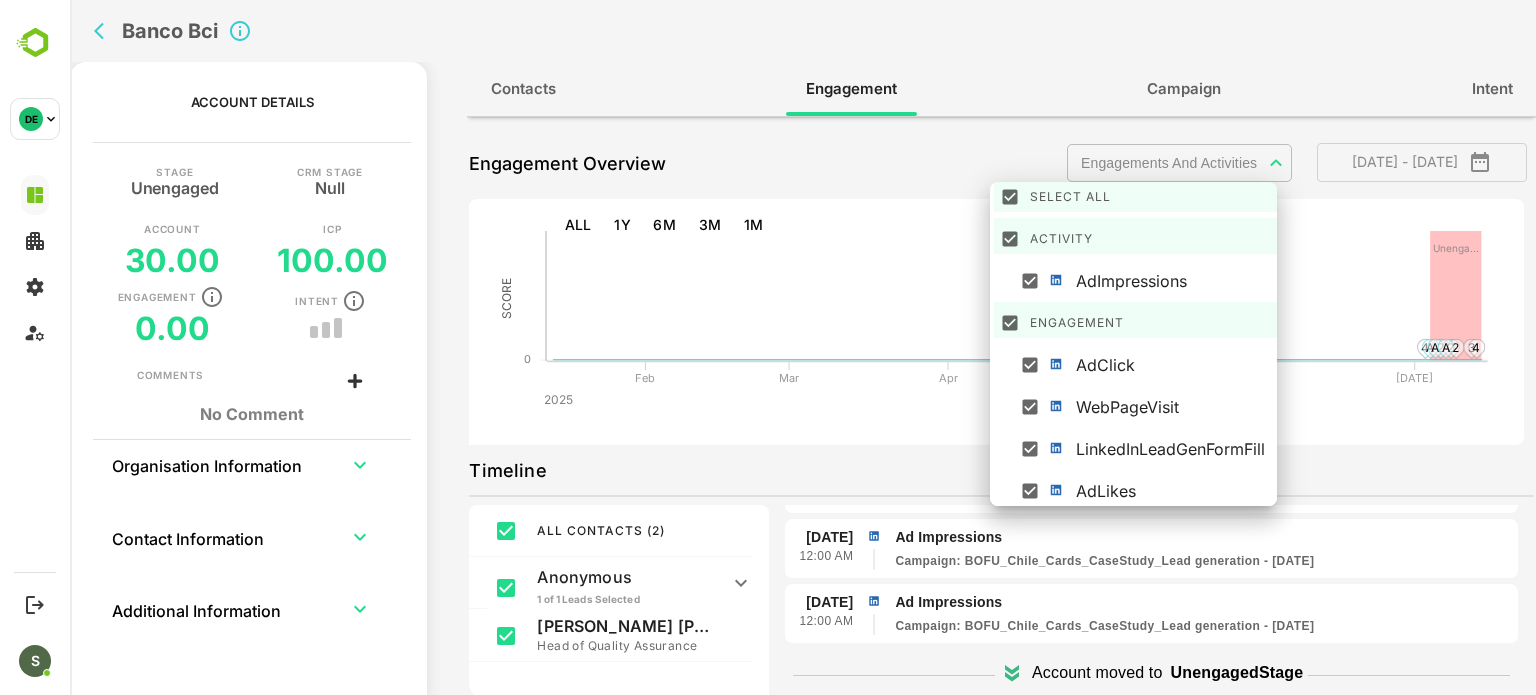 click at bounding box center [803, 347] 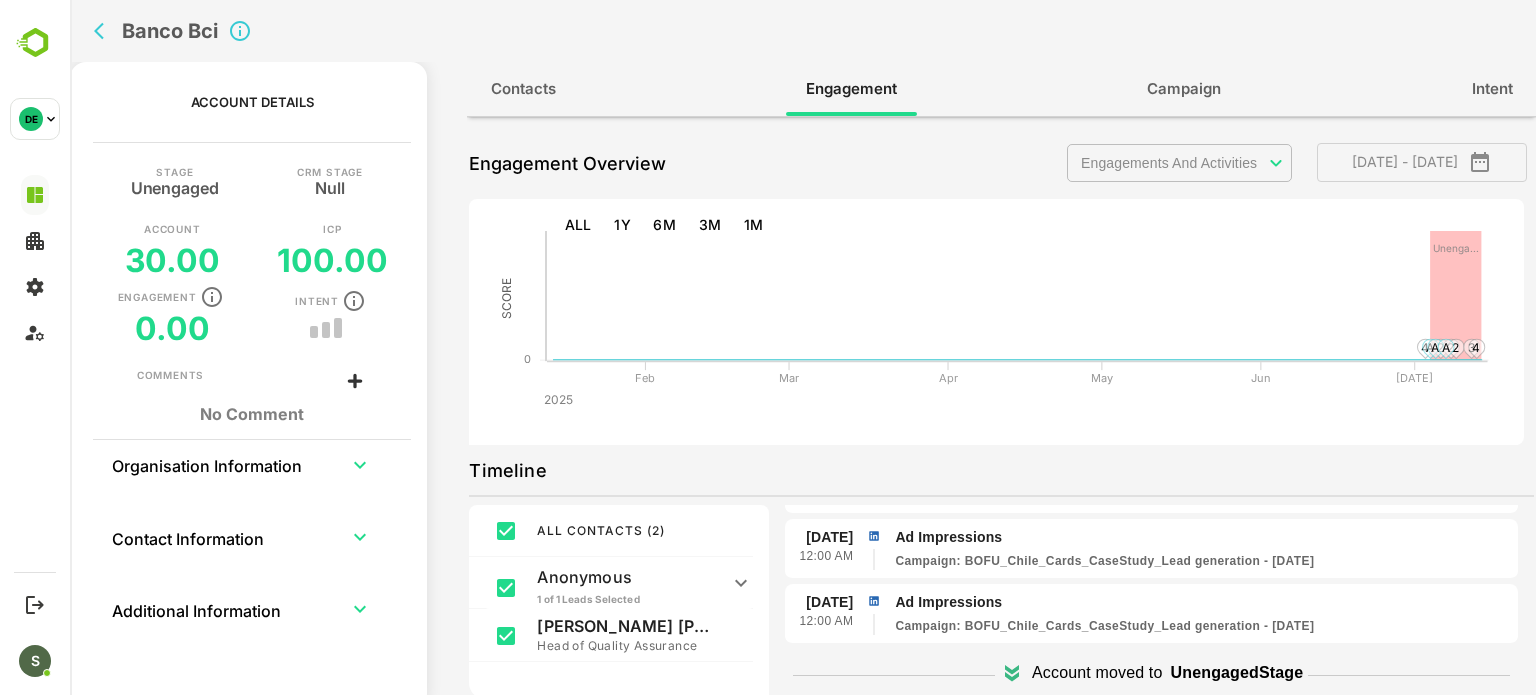 click on "6M" at bounding box center [664, 225] 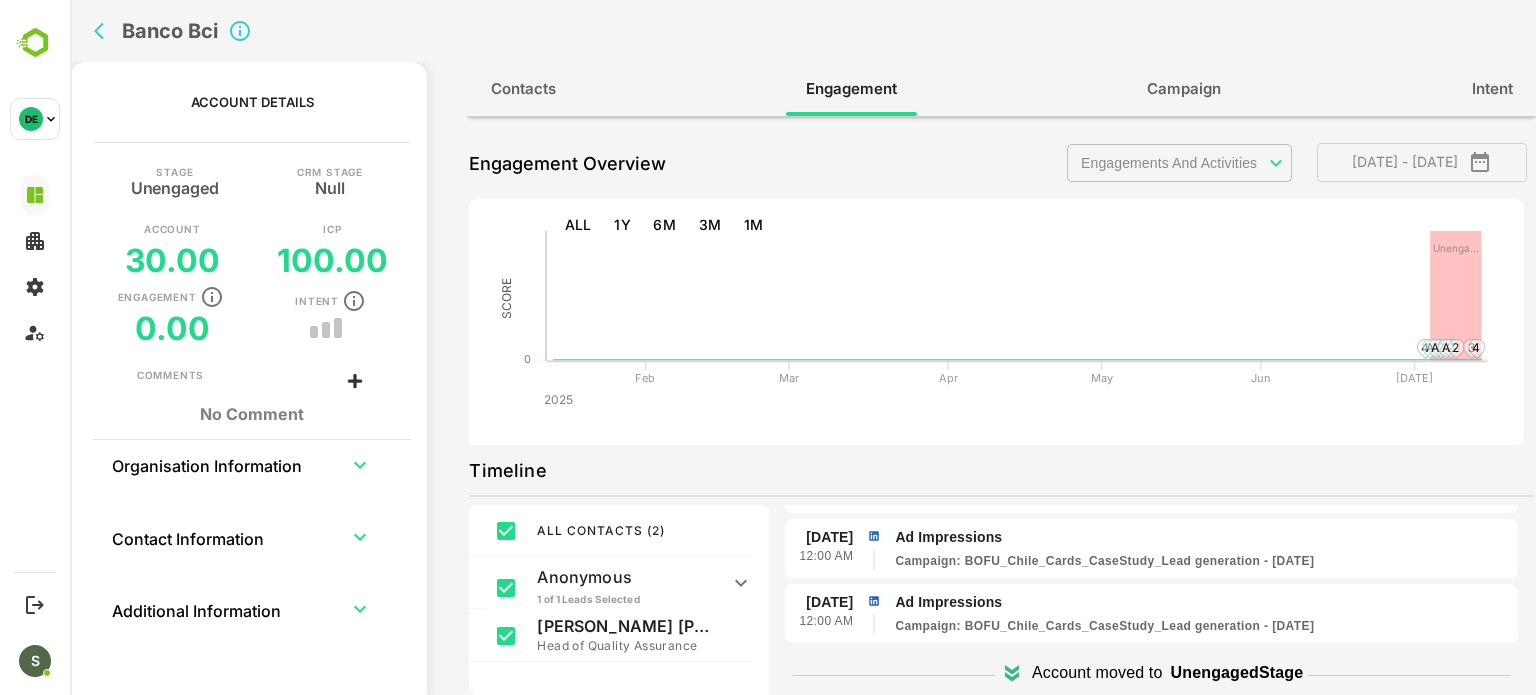 scroll, scrollTop: 325, scrollLeft: 0, axis: vertical 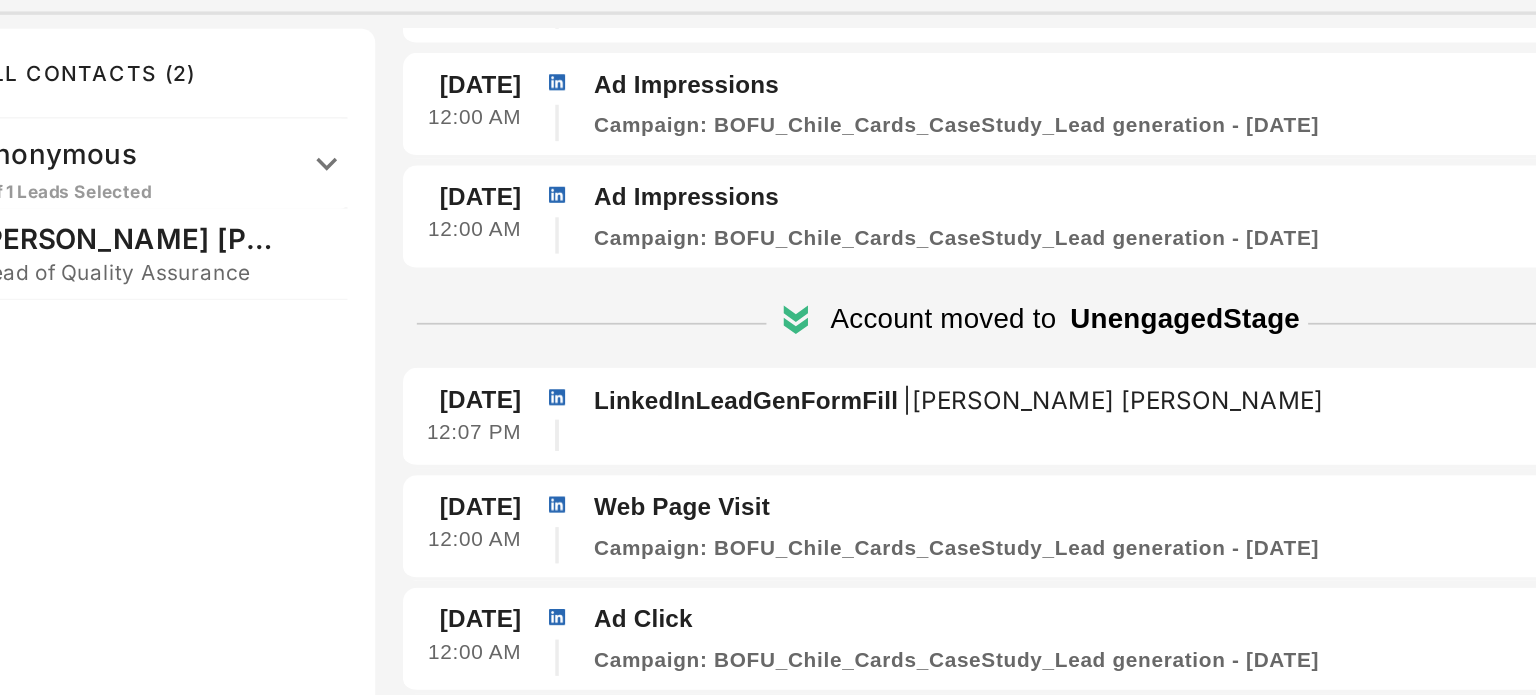 click on "LinkedInLeadGenFormFill  |  [PERSON_NAME] [PERSON_NAME]" at bounding box center (298, 113) 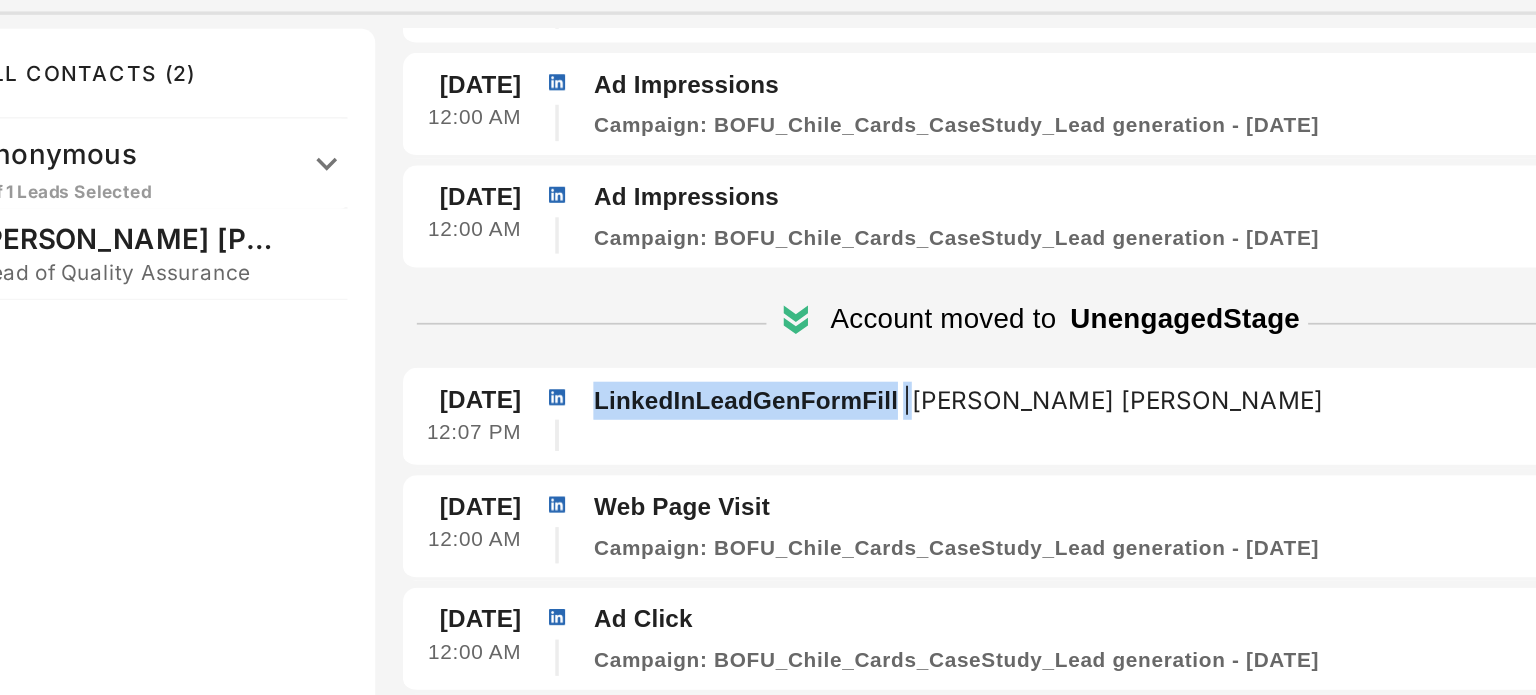 click on "LinkedInLeadGenFormFill  |  [PERSON_NAME] [PERSON_NAME]" at bounding box center [298, 113] 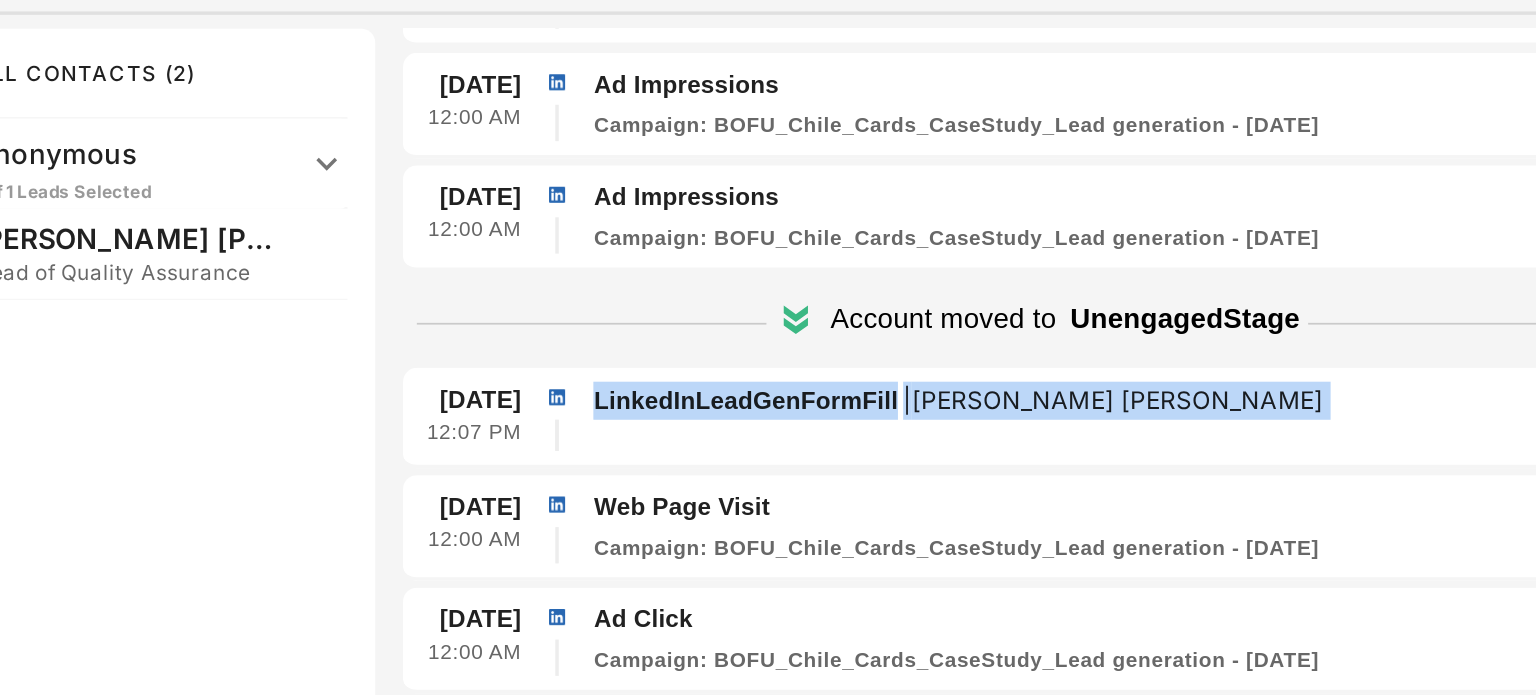 click on "LinkedInLeadGenFormFill  |  [PERSON_NAME] [PERSON_NAME]" at bounding box center [298, 113] 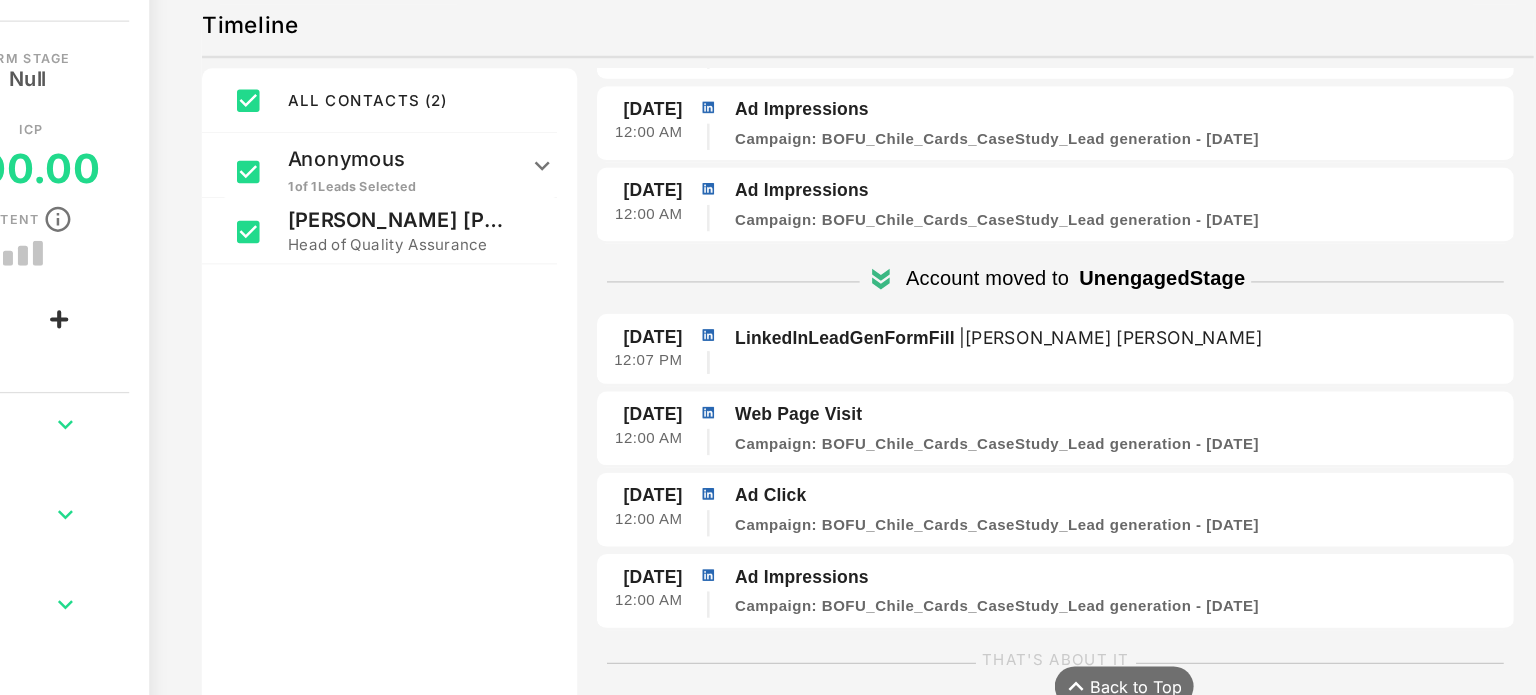 scroll, scrollTop: 0, scrollLeft: 0, axis: both 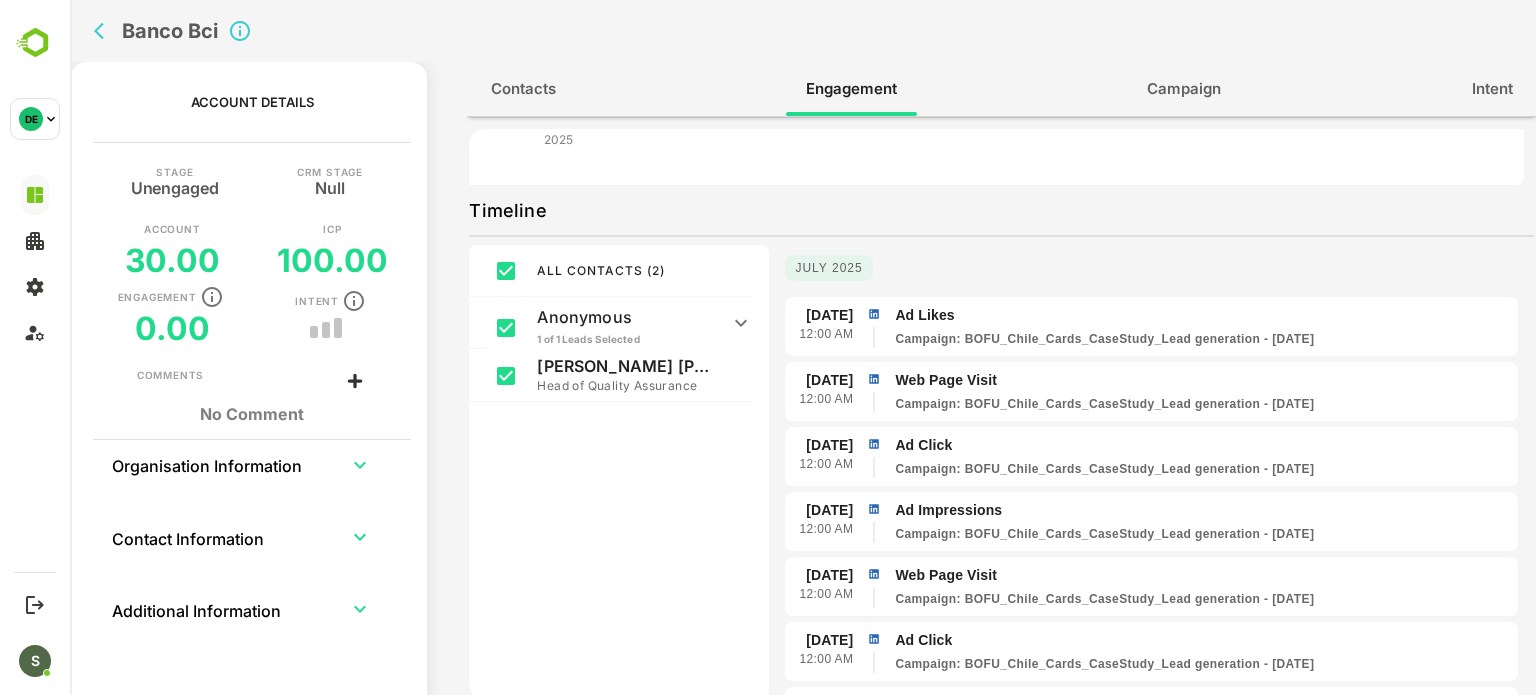 click 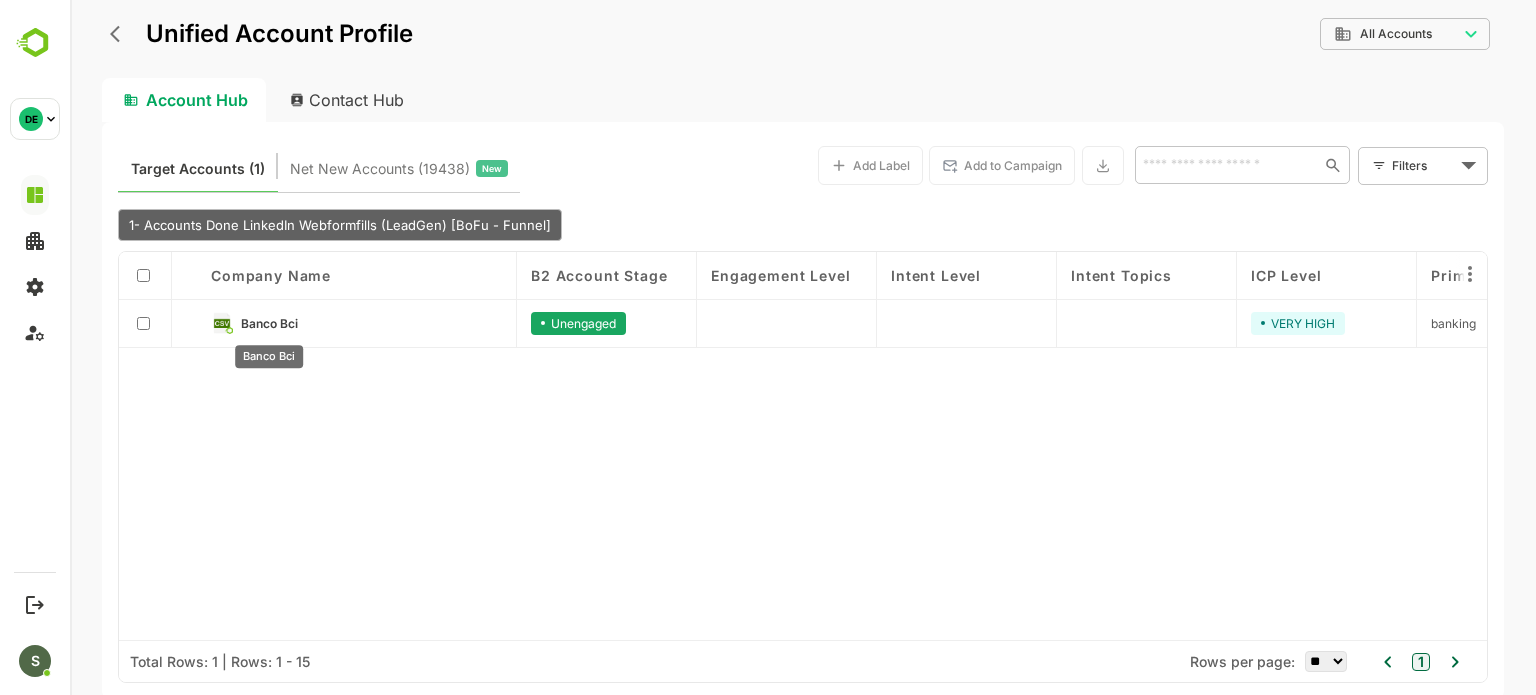 click on "Banco Bci" at bounding box center [269, 323] 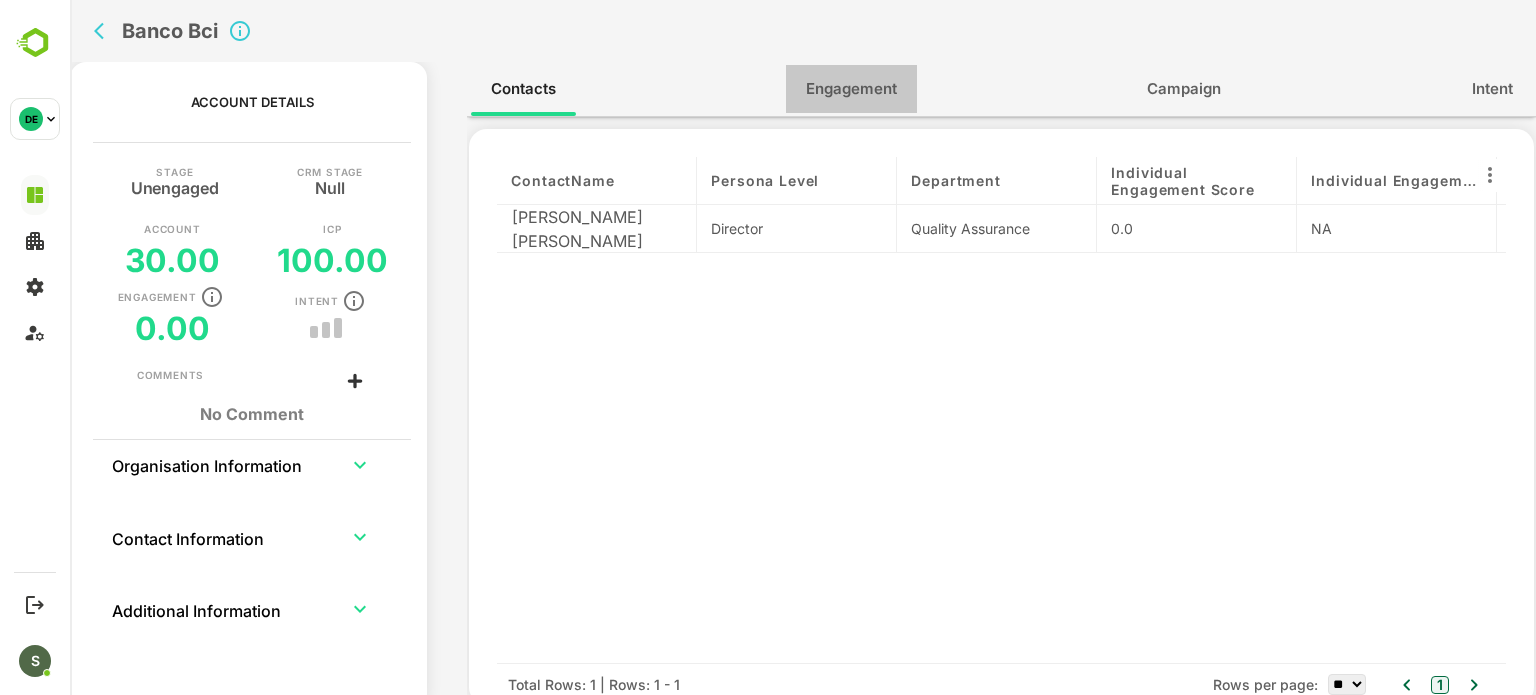 click on "Engagement" at bounding box center [851, 89] 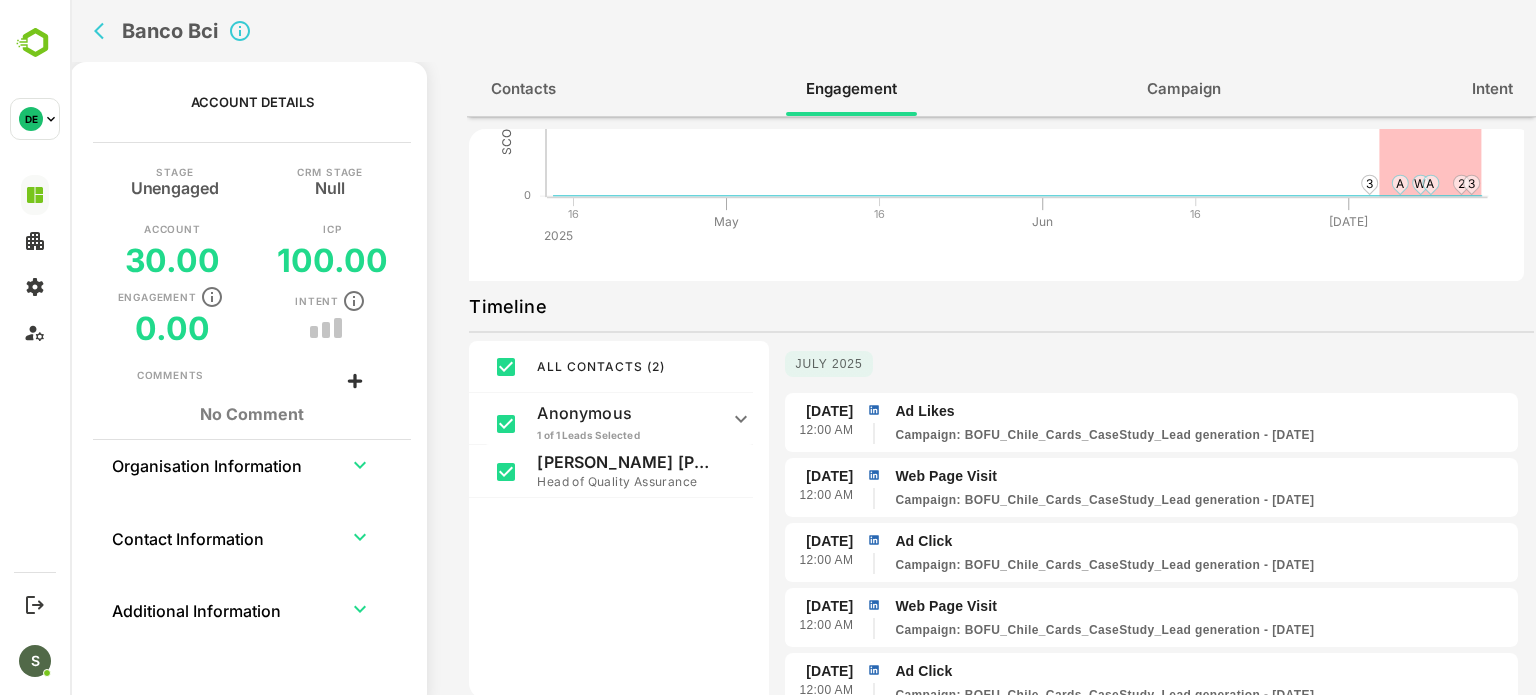 scroll, scrollTop: 178, scrollLeft: 0, axis: vertical 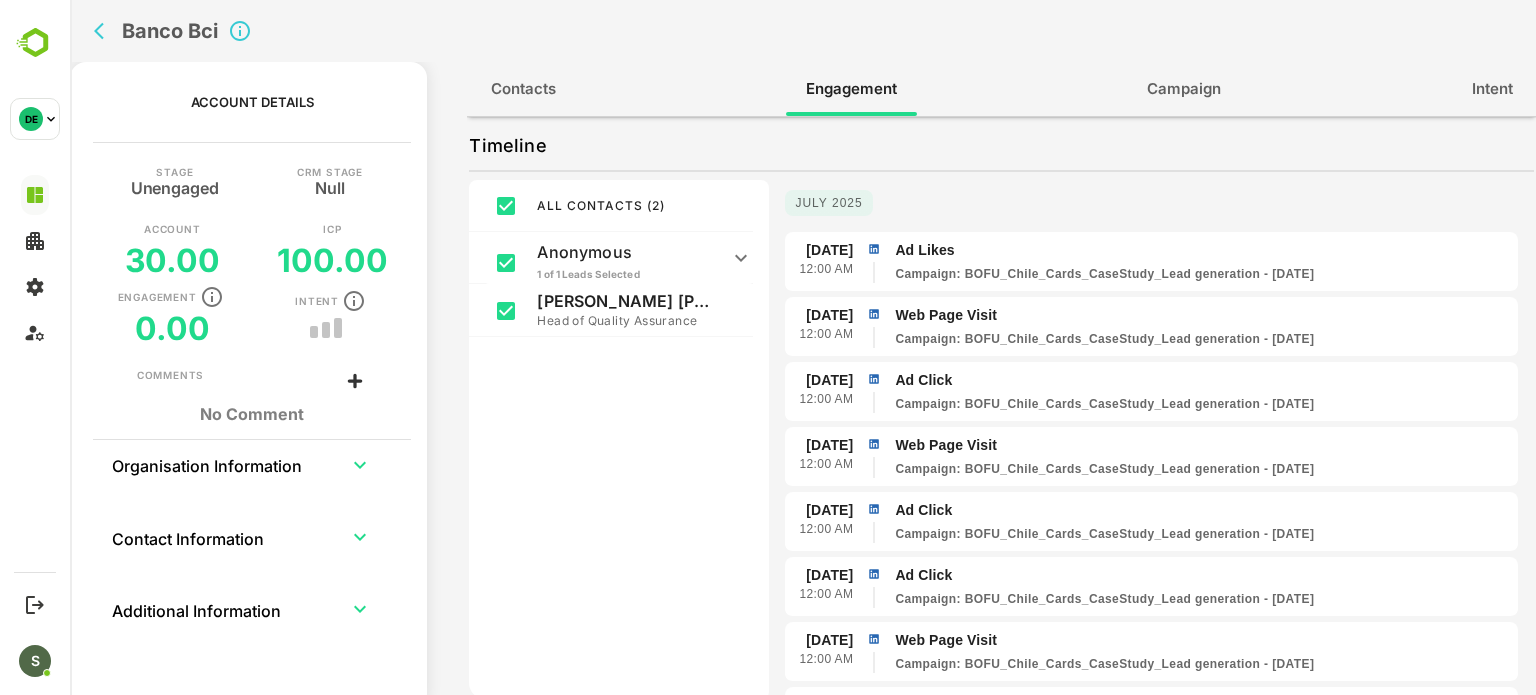 click 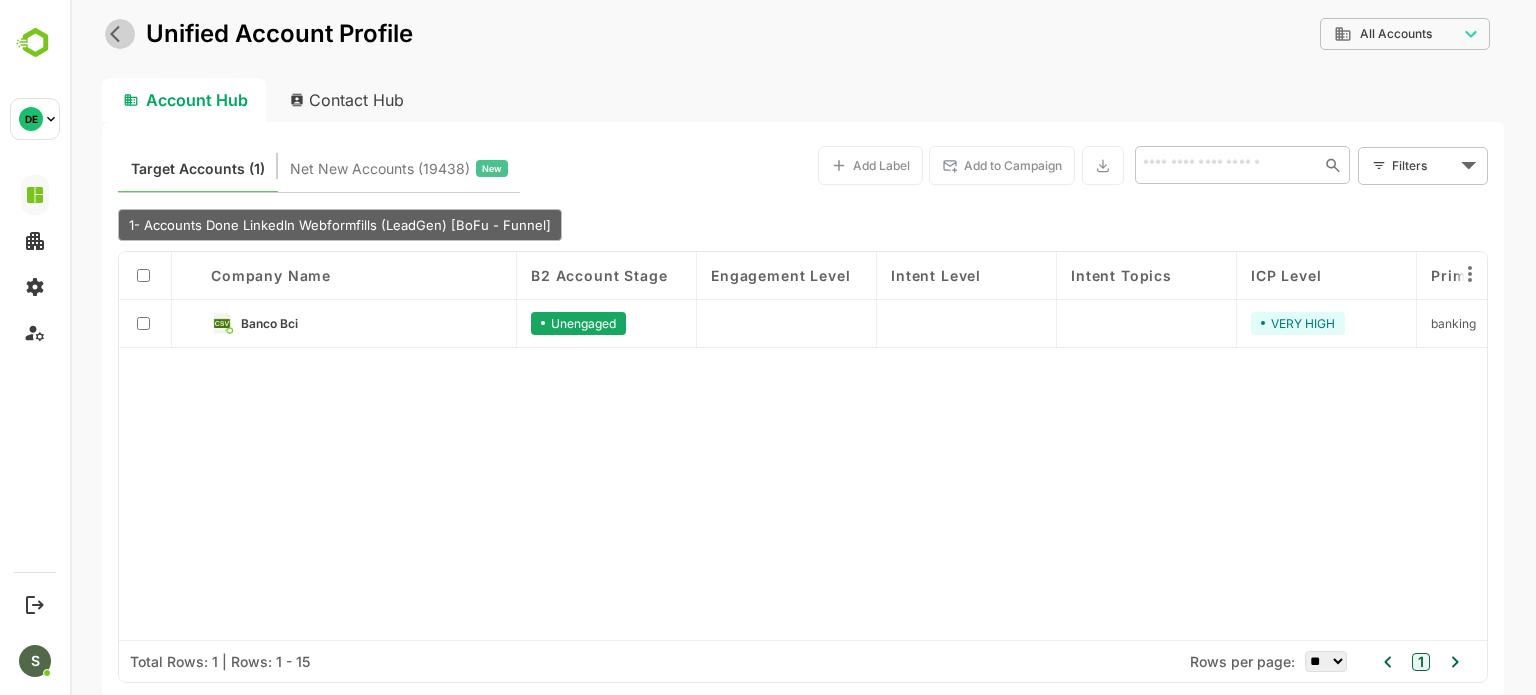 click 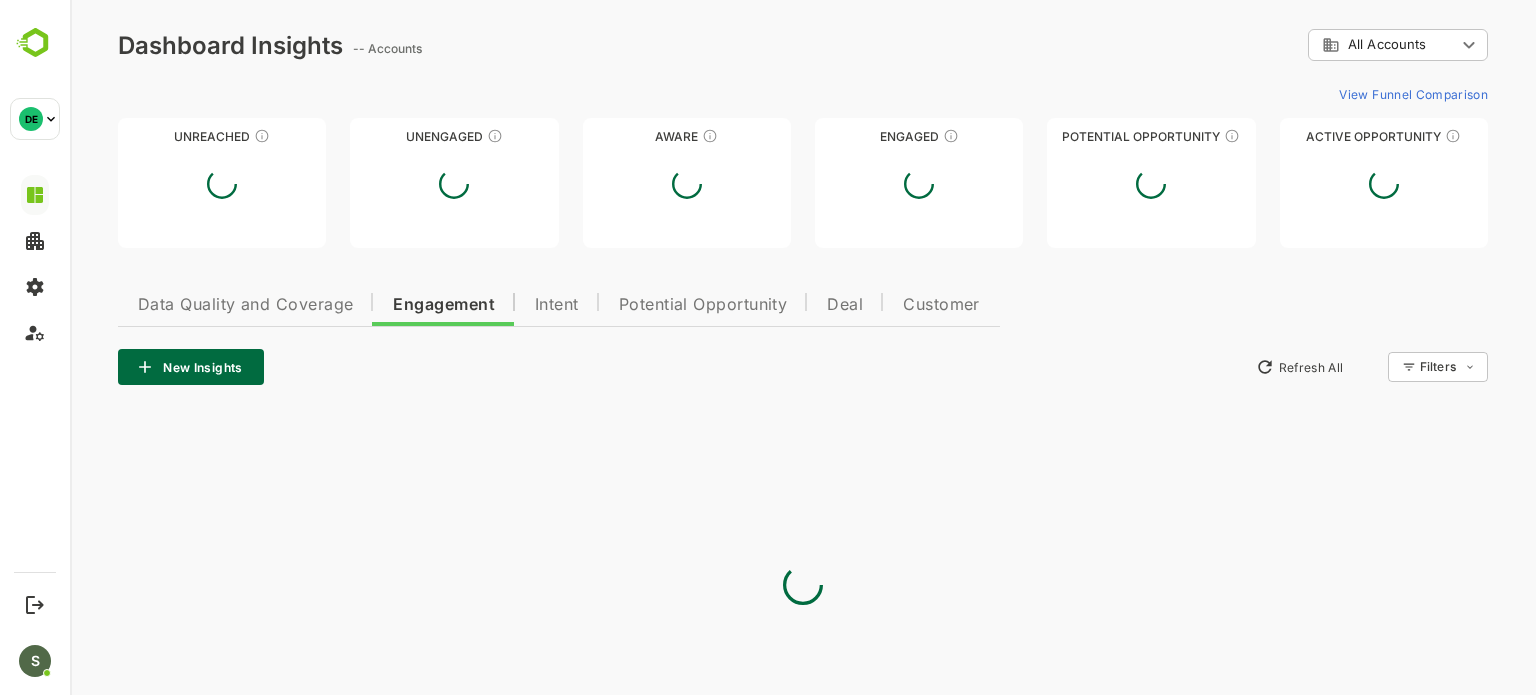 scroll, scrollTop: 0, scrollLeft: 0, axis: both 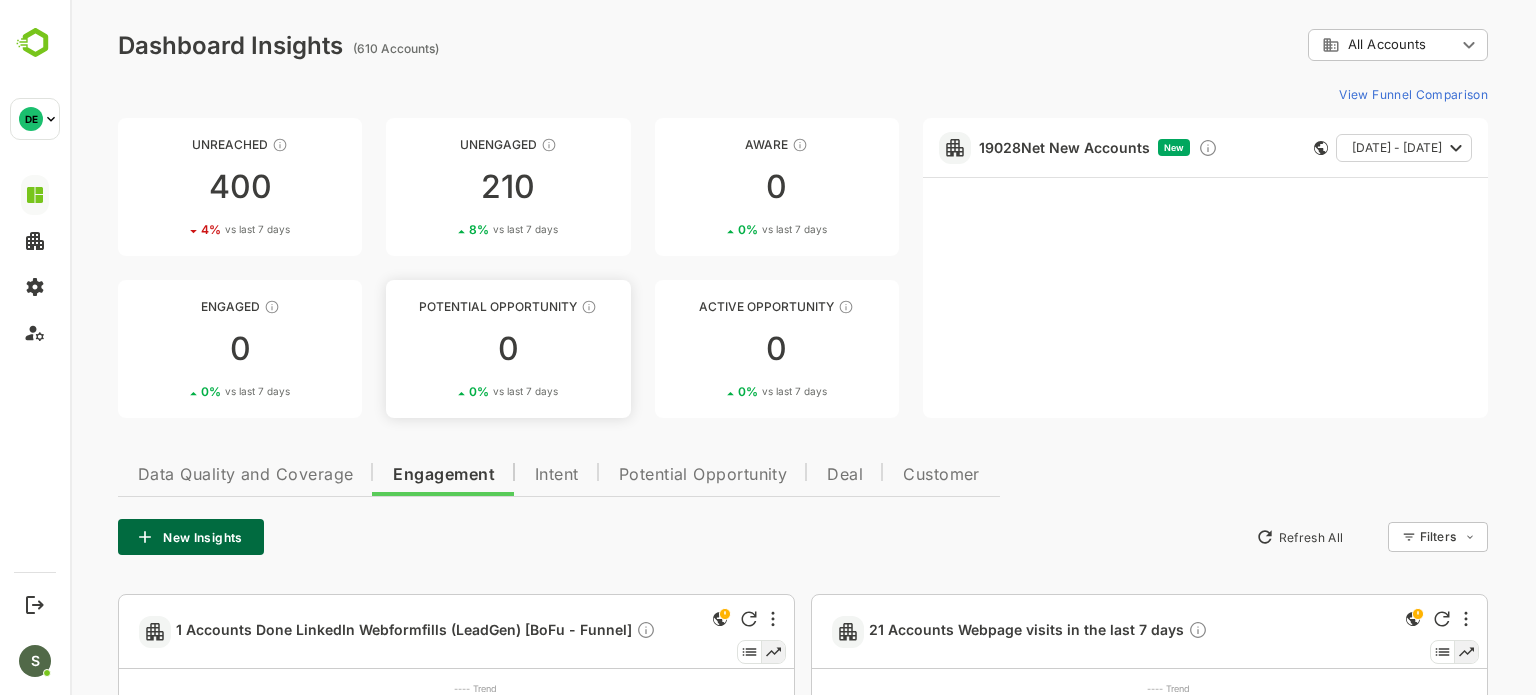 click on "0" at bounding box center (508, 349) 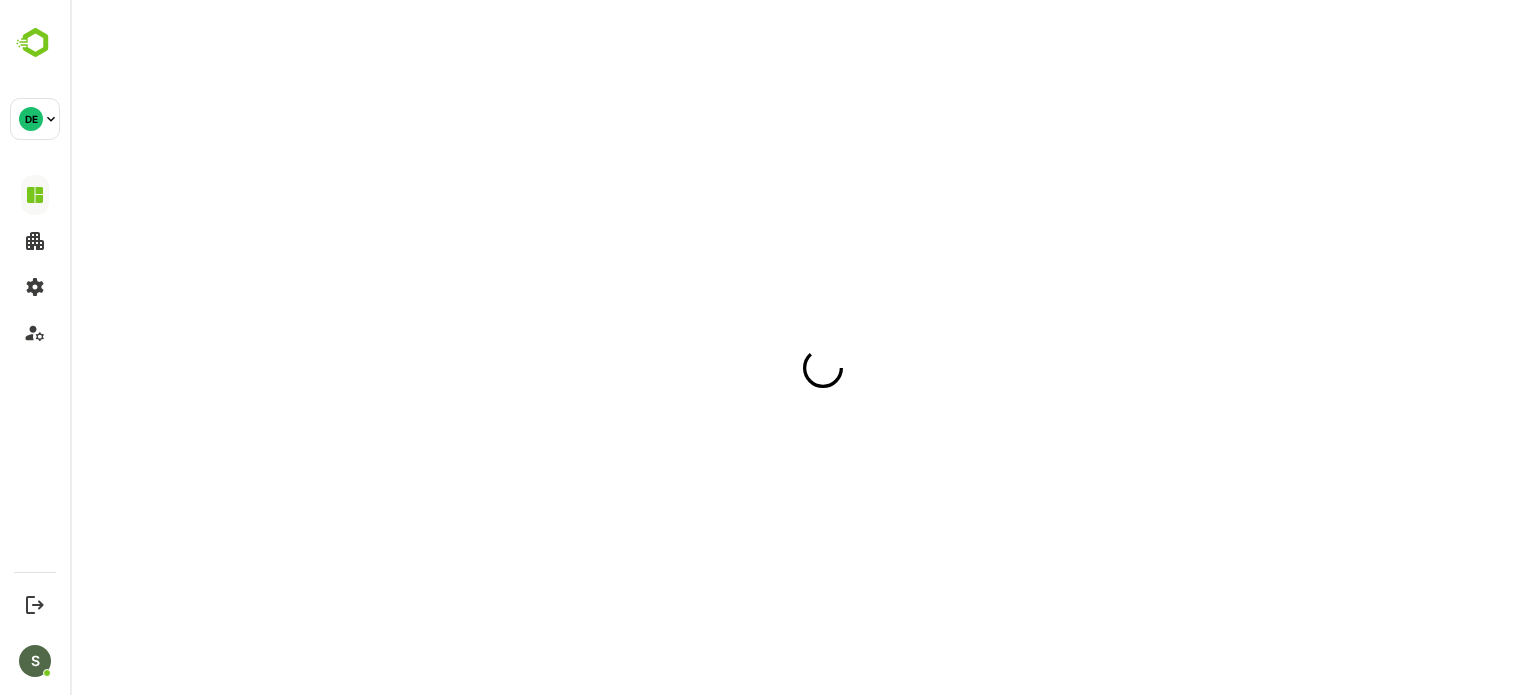 scroll, scrollTop: 0, scrollLeft: 0, axis: both 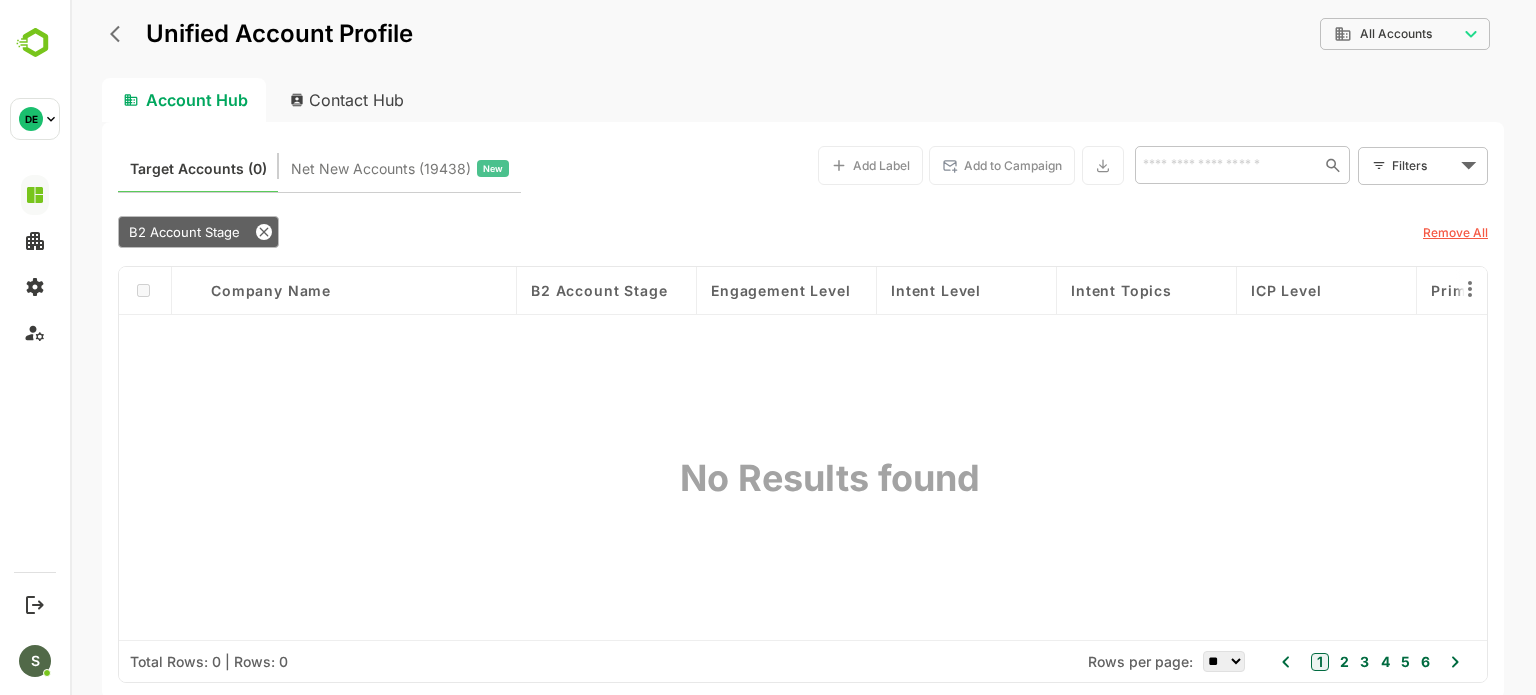 click 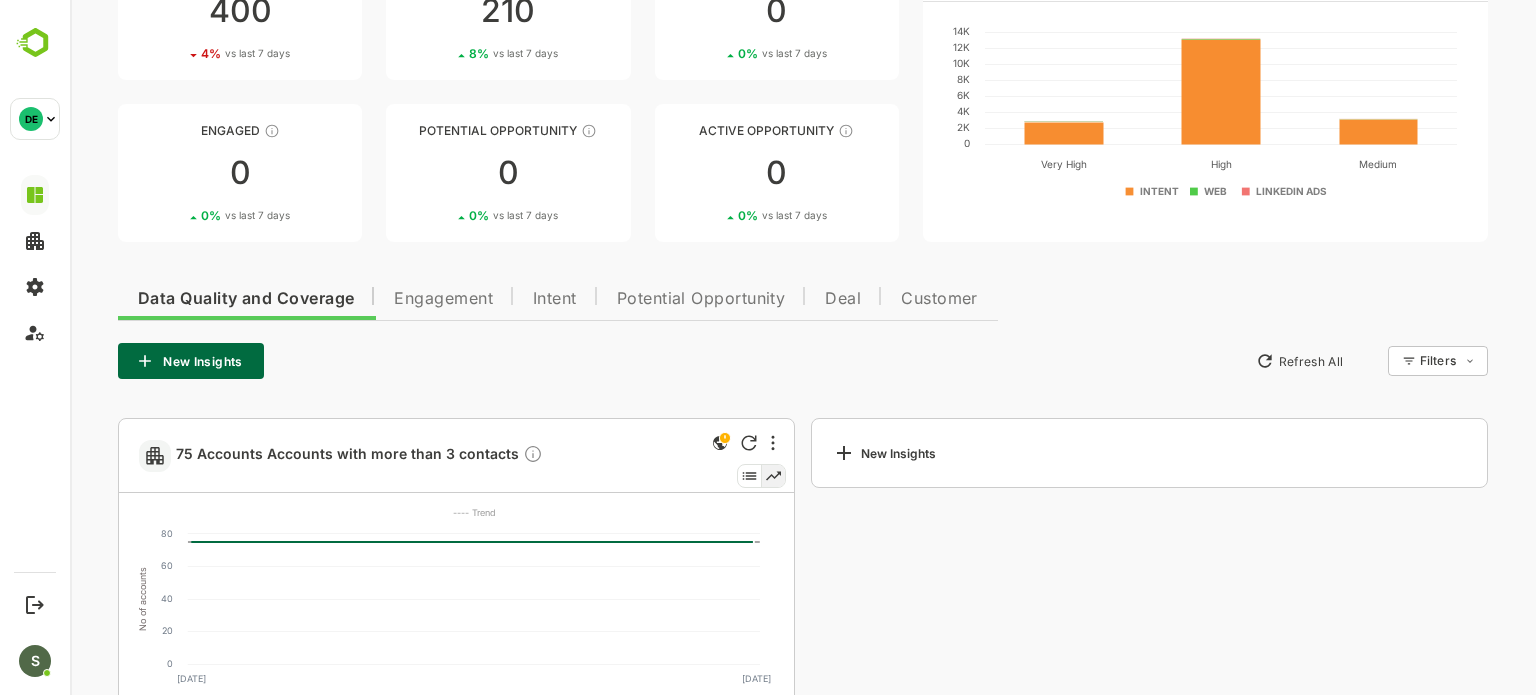 scroll, scrollTop: 180, scrollLeft: 0, axis: vertical 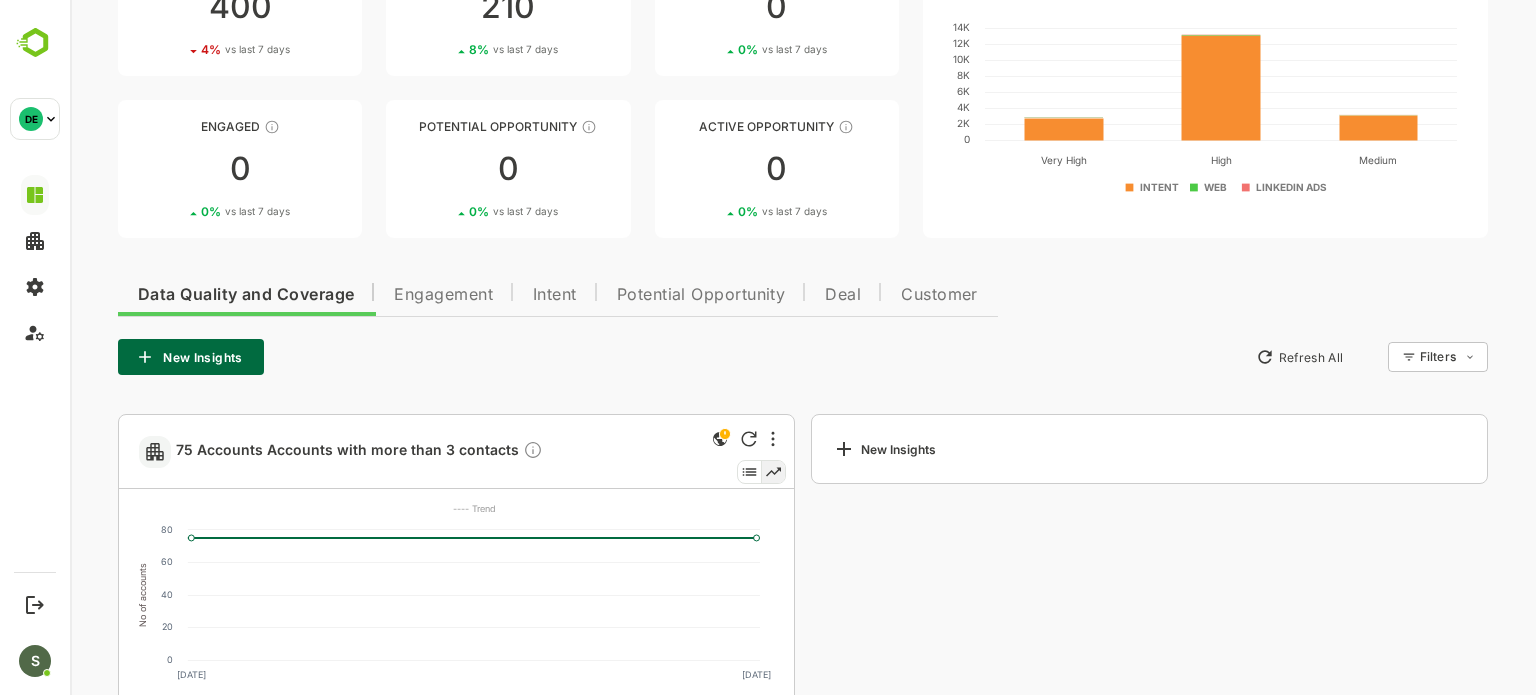 click on "Engagement" at bounding box center [443, 295] 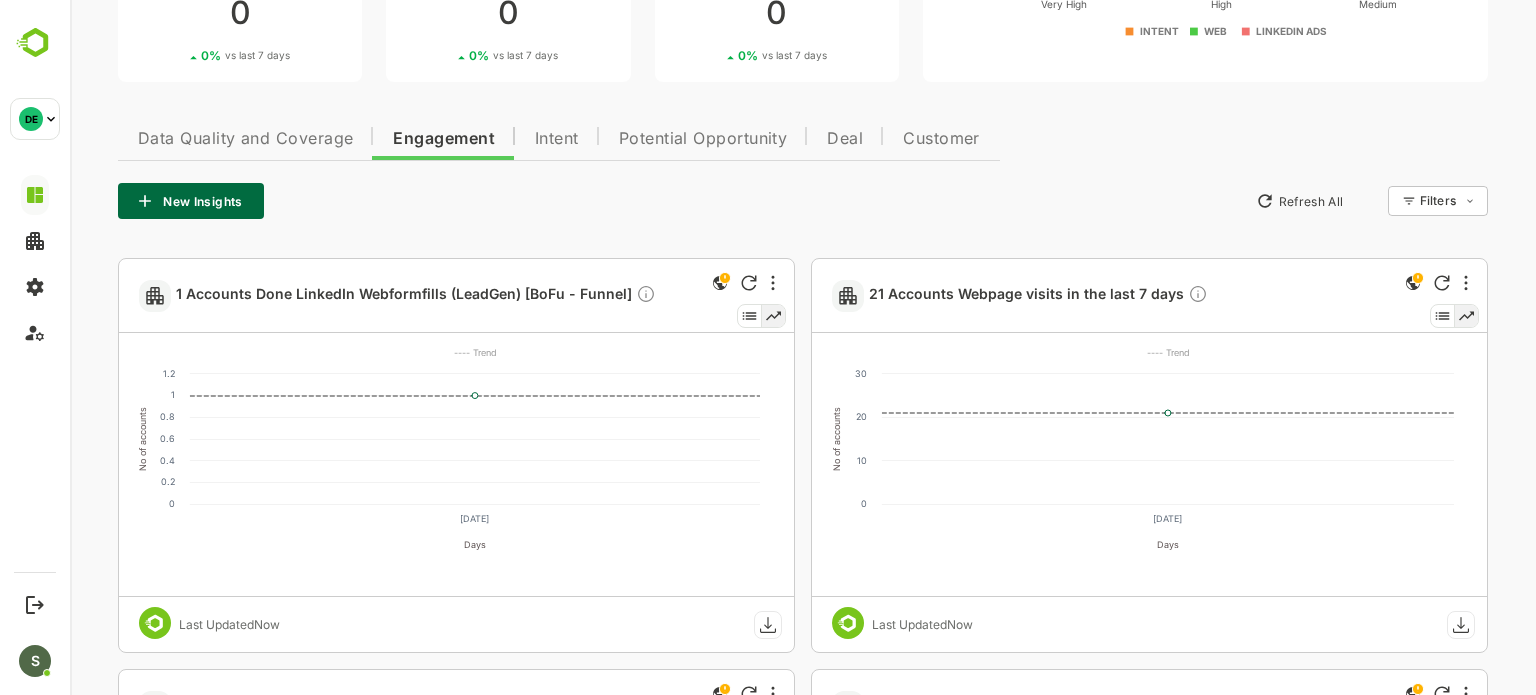 scroll, scrollTop: 340, scrollLeft: 0, axis: vertical 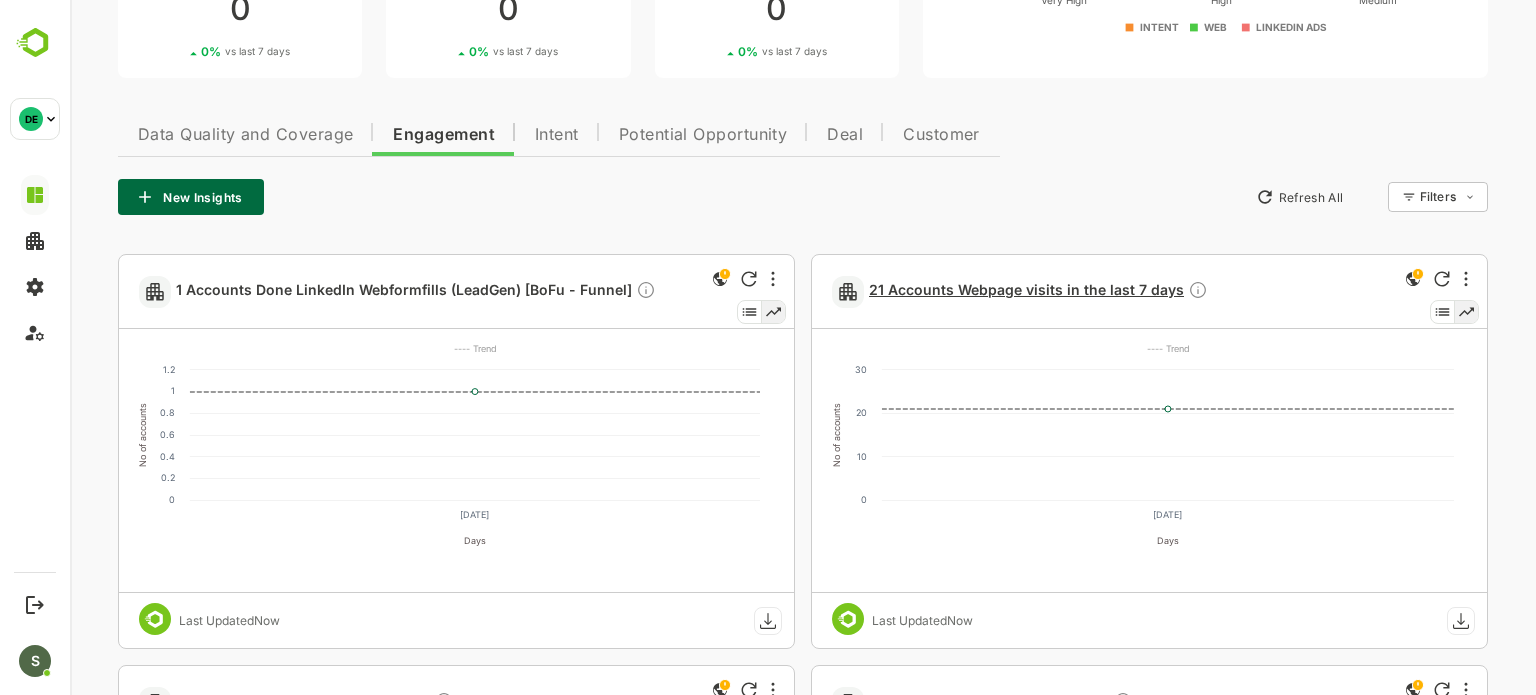 click on "21 Accounts Webpage visits in the last 7 days" at bounding box center (1038, 291) 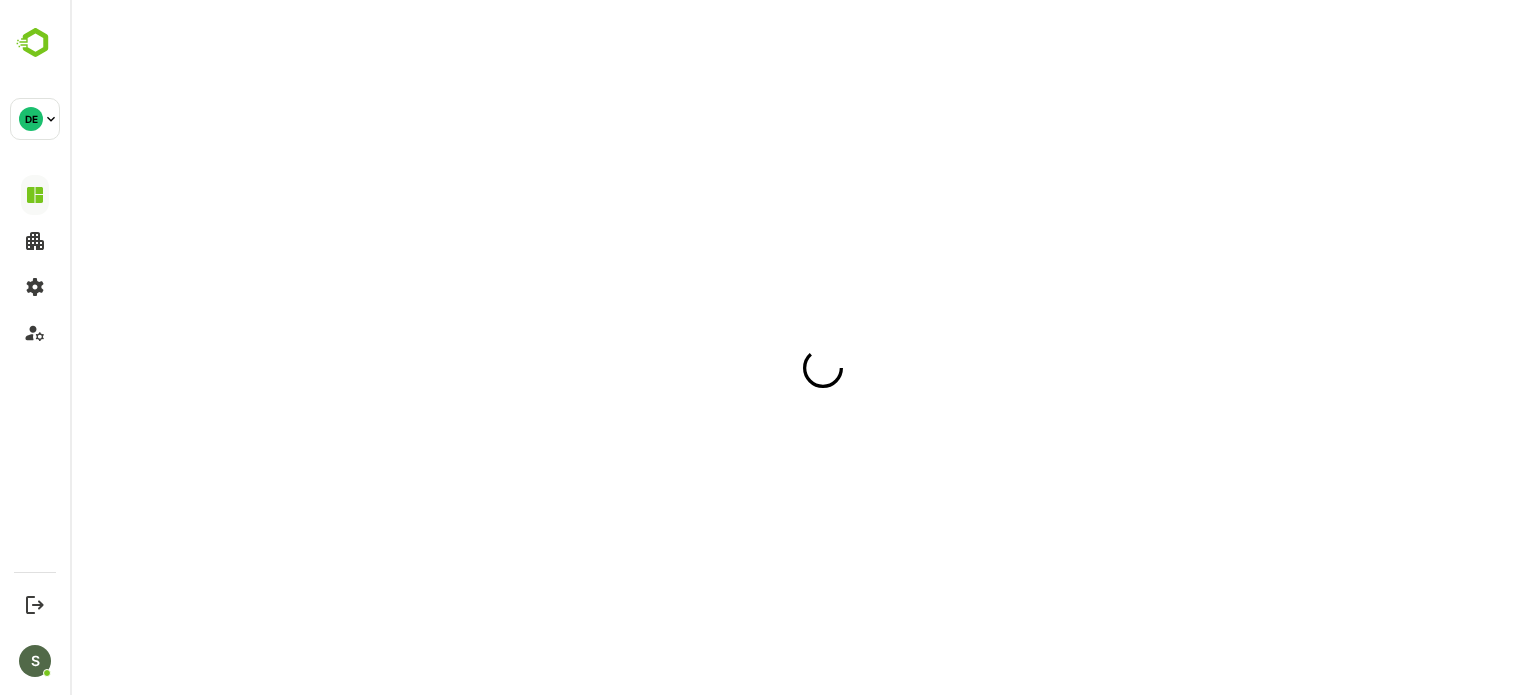 scroll, scrollTop: 0, scrollLeft: 0, axis: both 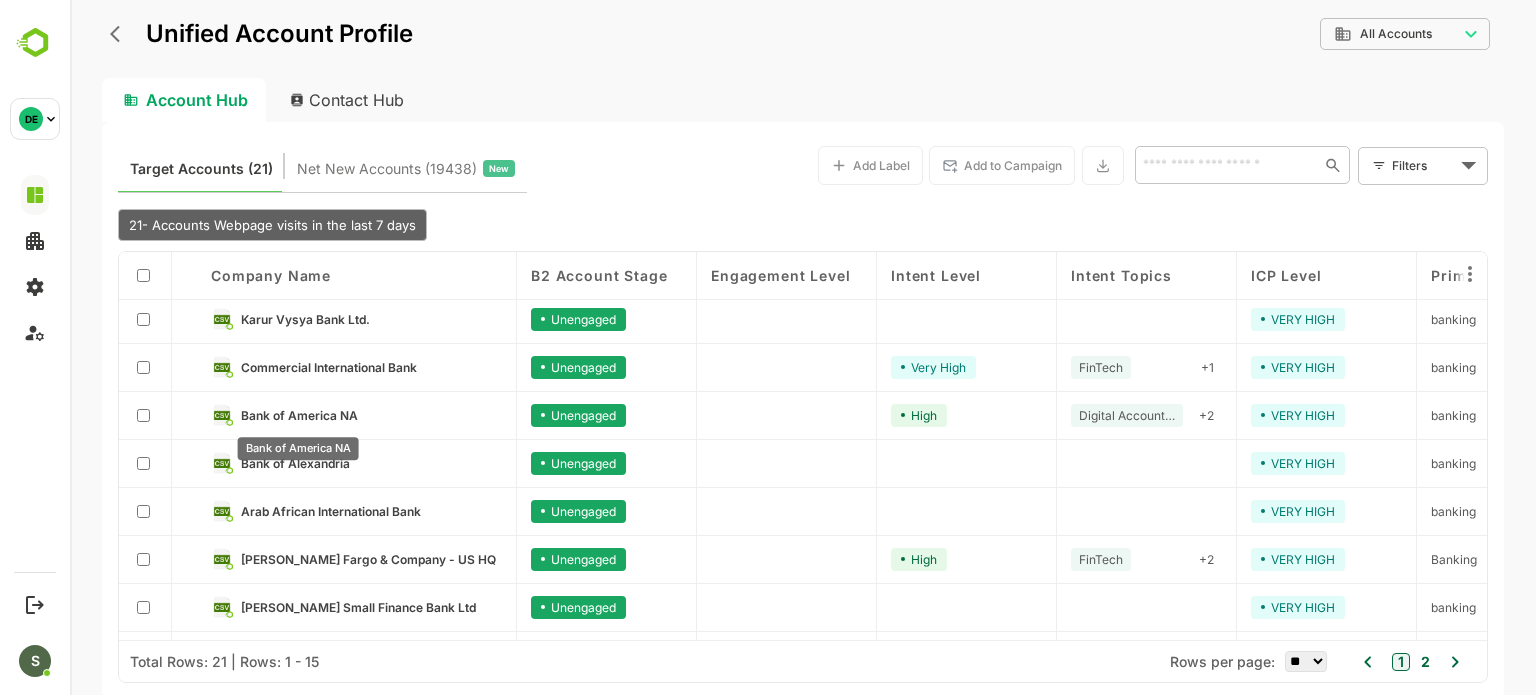 click on "Bank of America NA" at bounding box center (299, 415) 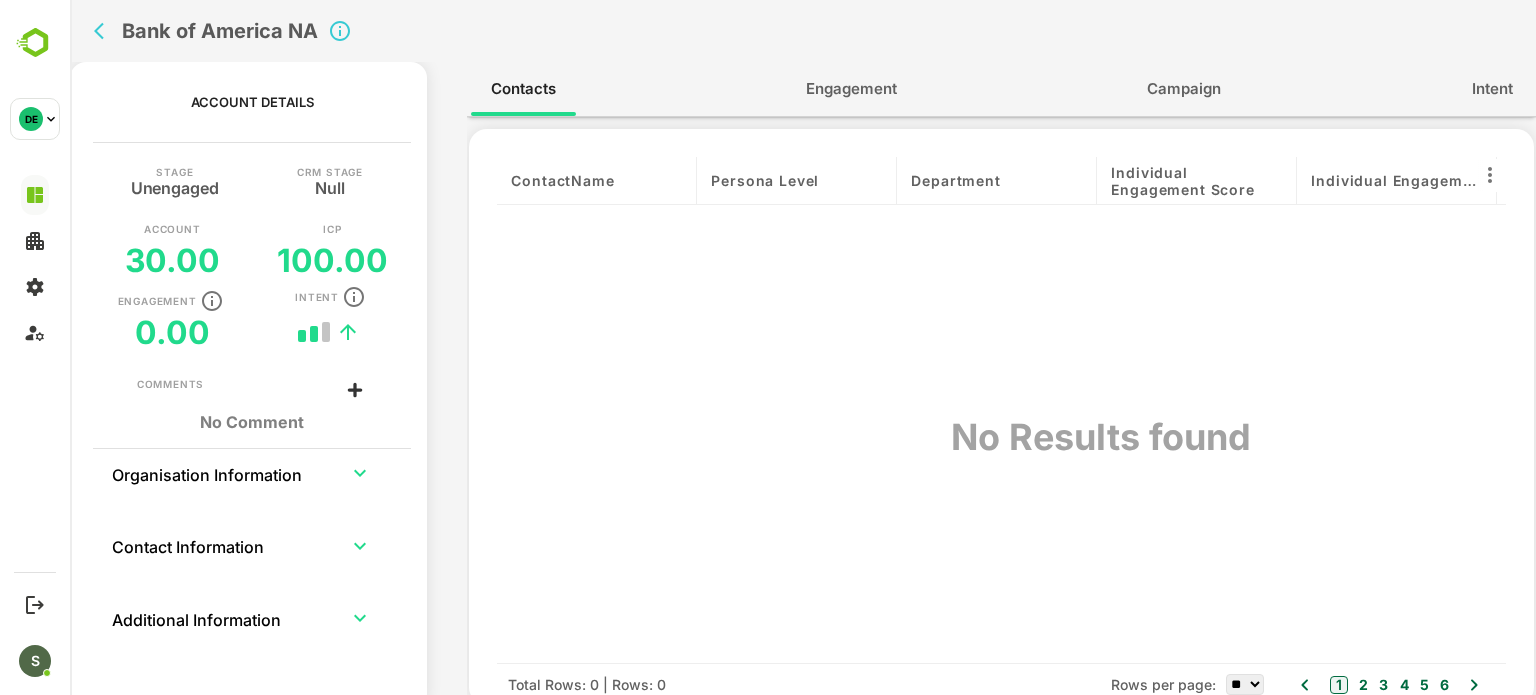click on "Engagement" at bounding box center [851, 89] 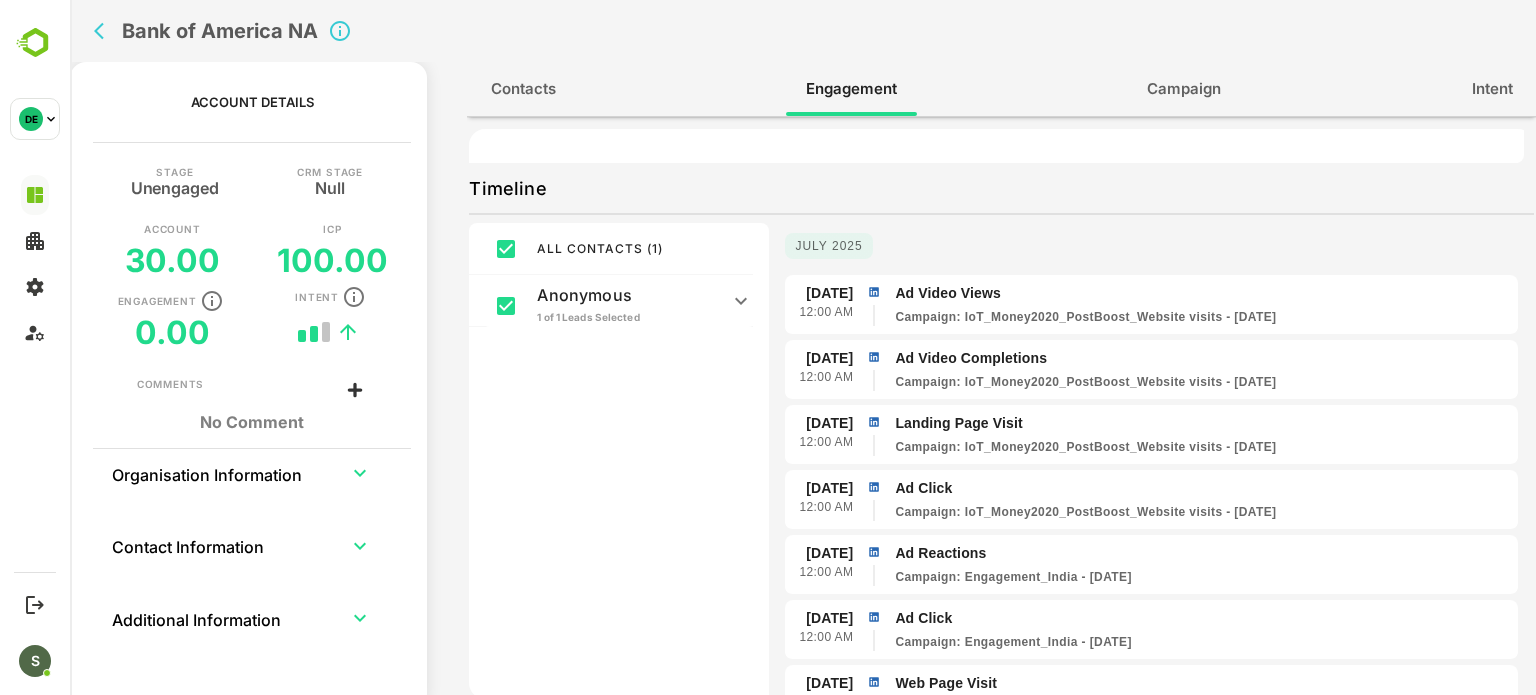 scroll, scrollTop: 284, scrollLeft: 0, axis: vertical 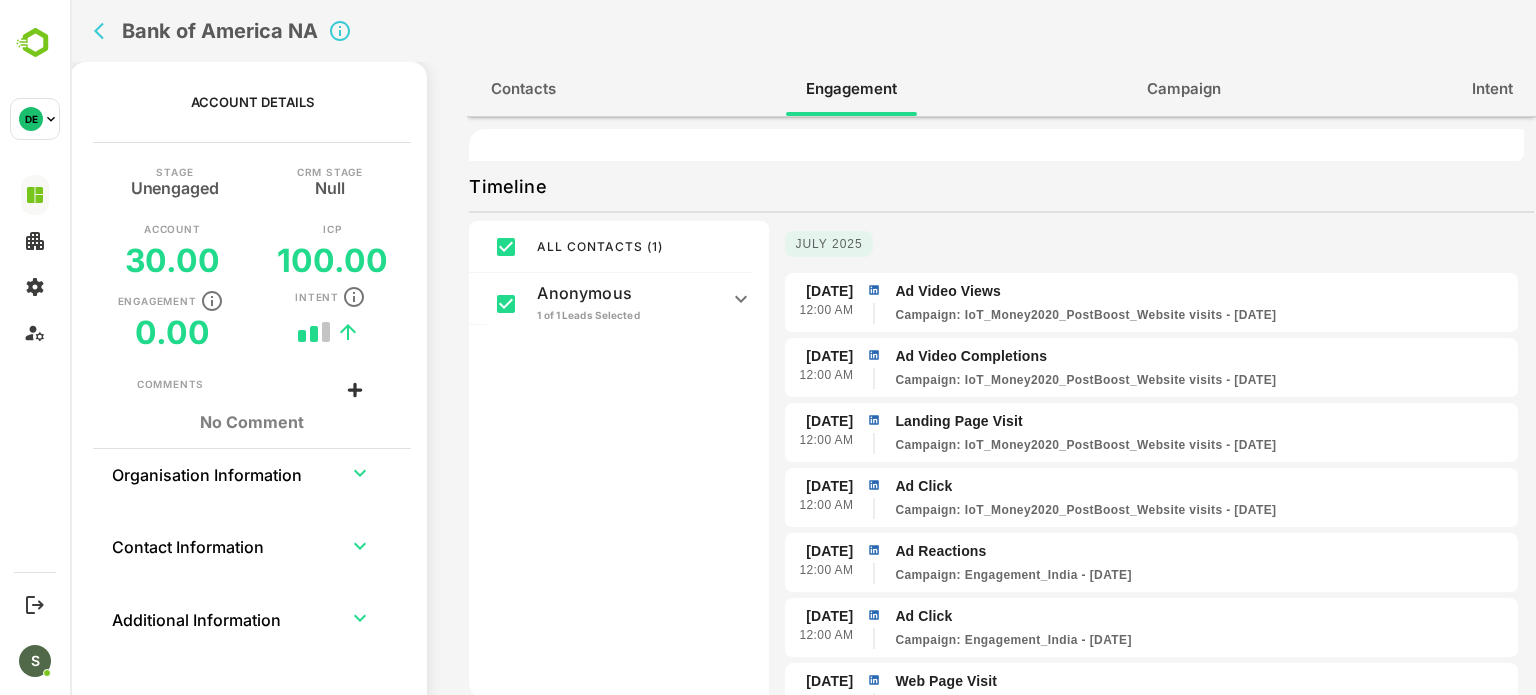click on "Contacts" at bounding box center (523, 89) 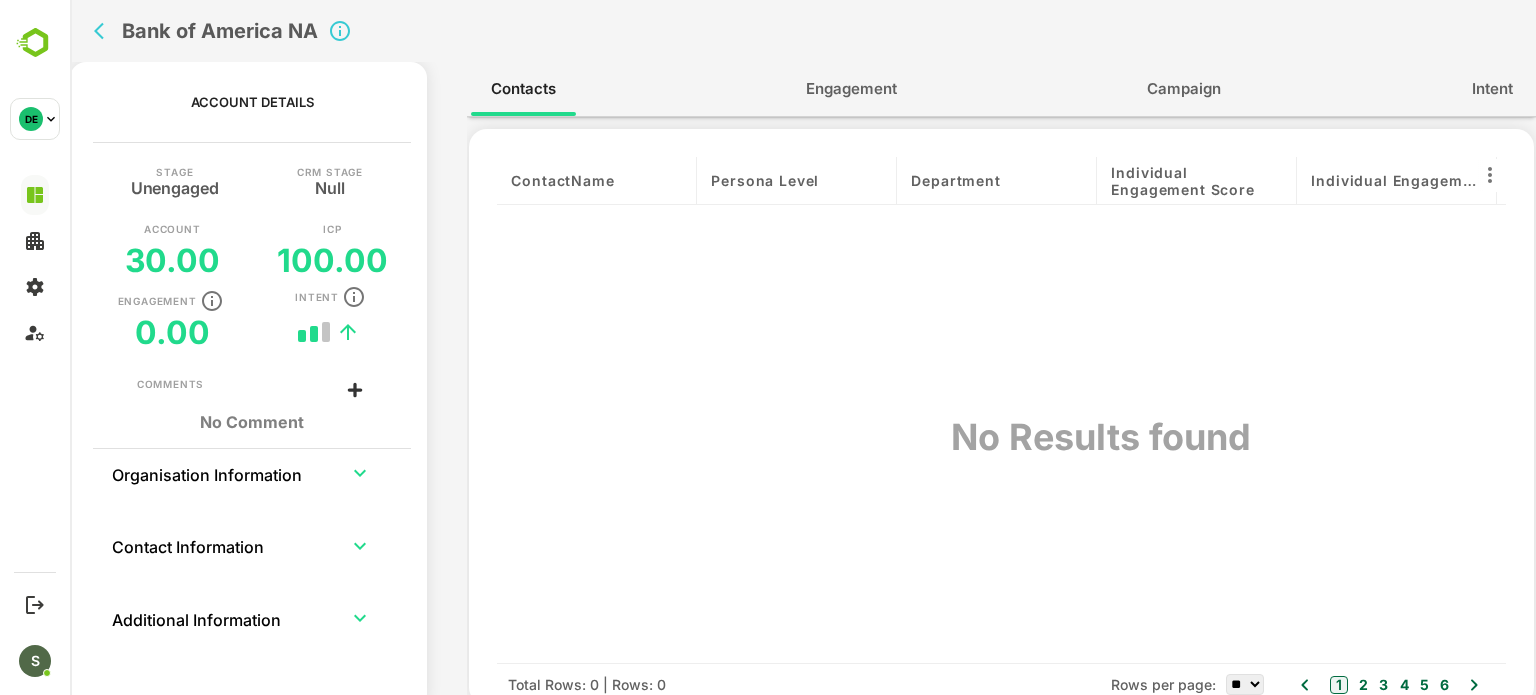 click on "Engagement" at bounding box center [851, 89] 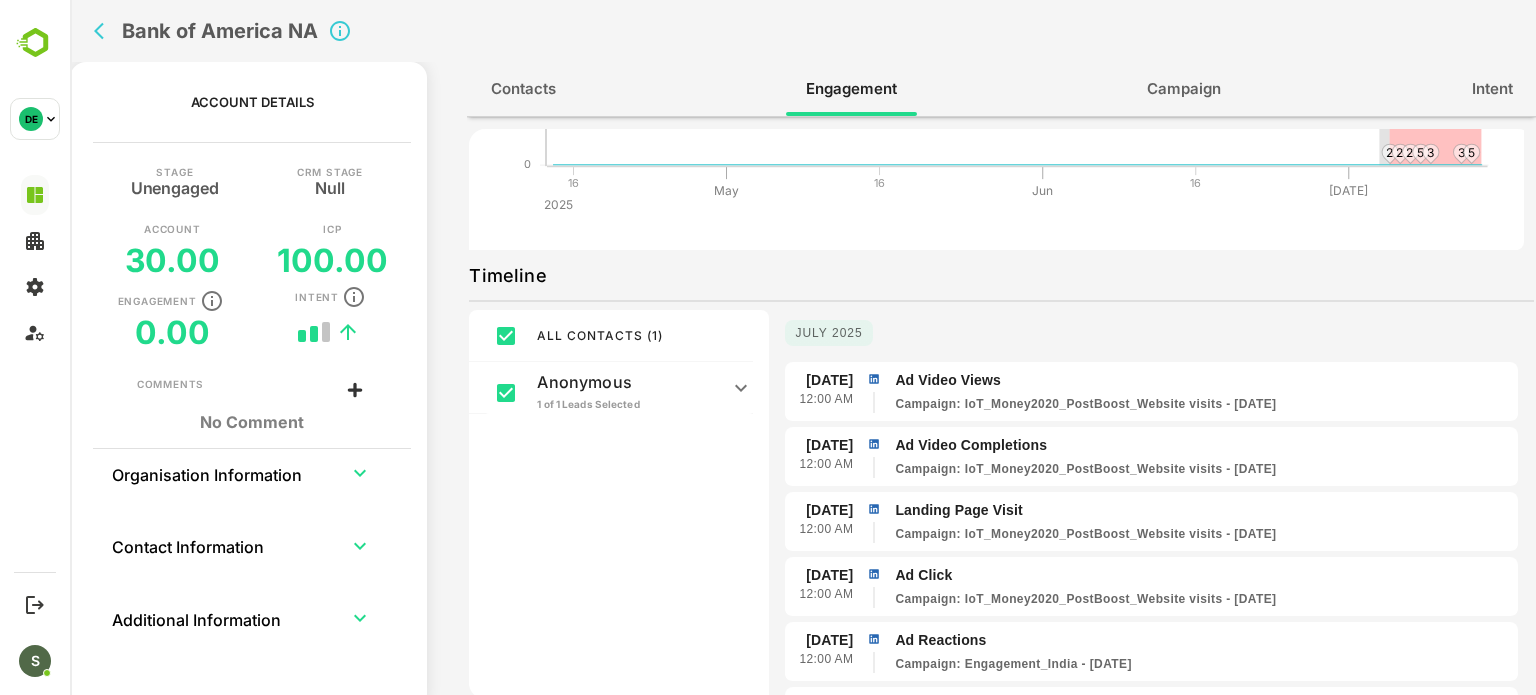 scroll, scrollTop: 325, scrollLeft: 0, axis: vertical 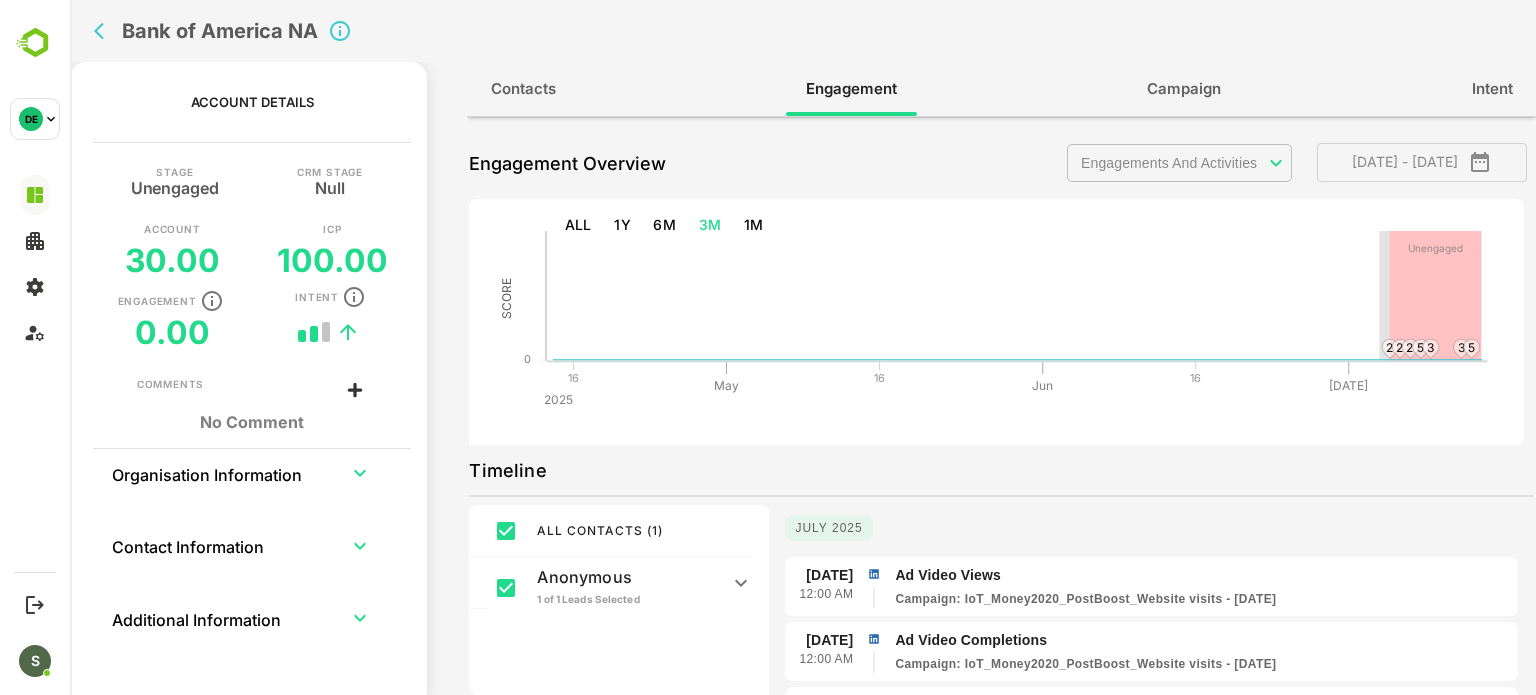 click on "**********" at bounding box center [803, 347] 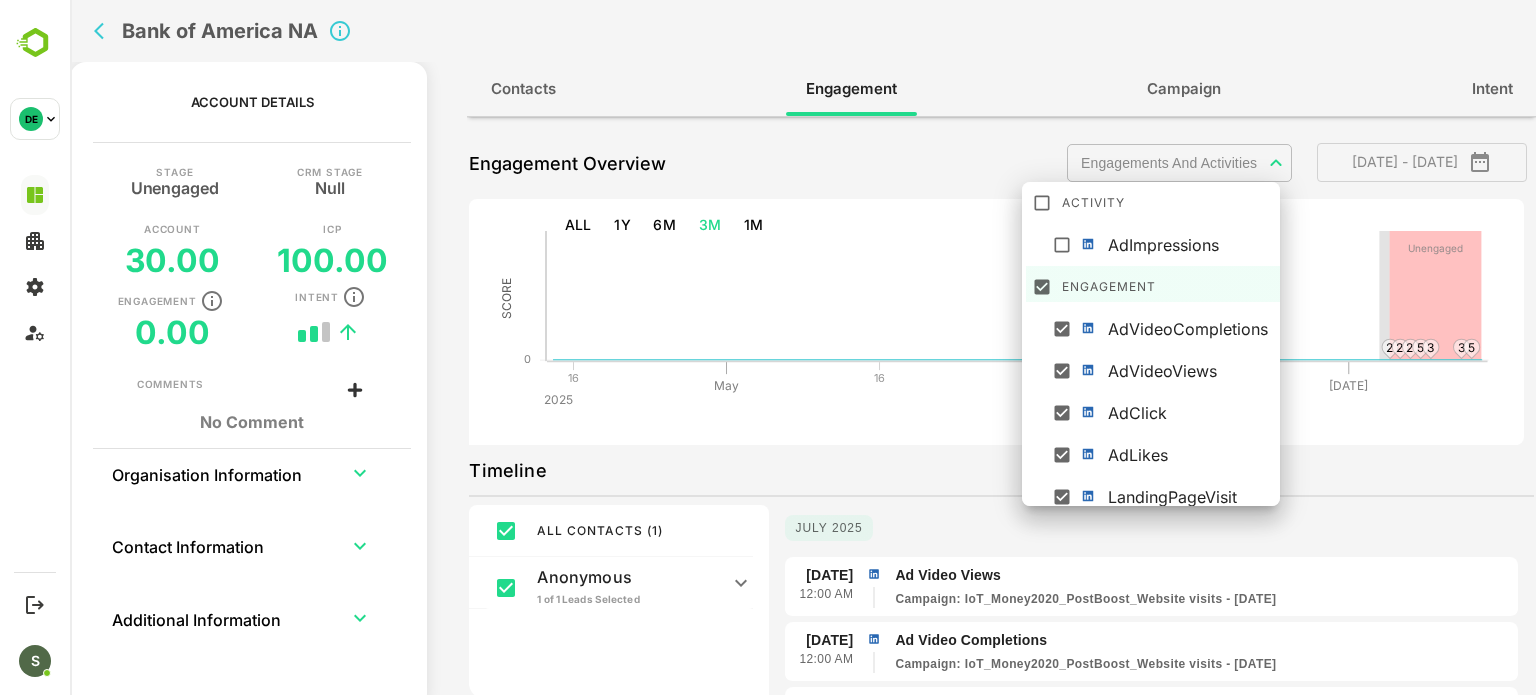 scroll, scrollTop: 0, scrollLeft: 0, axis: both 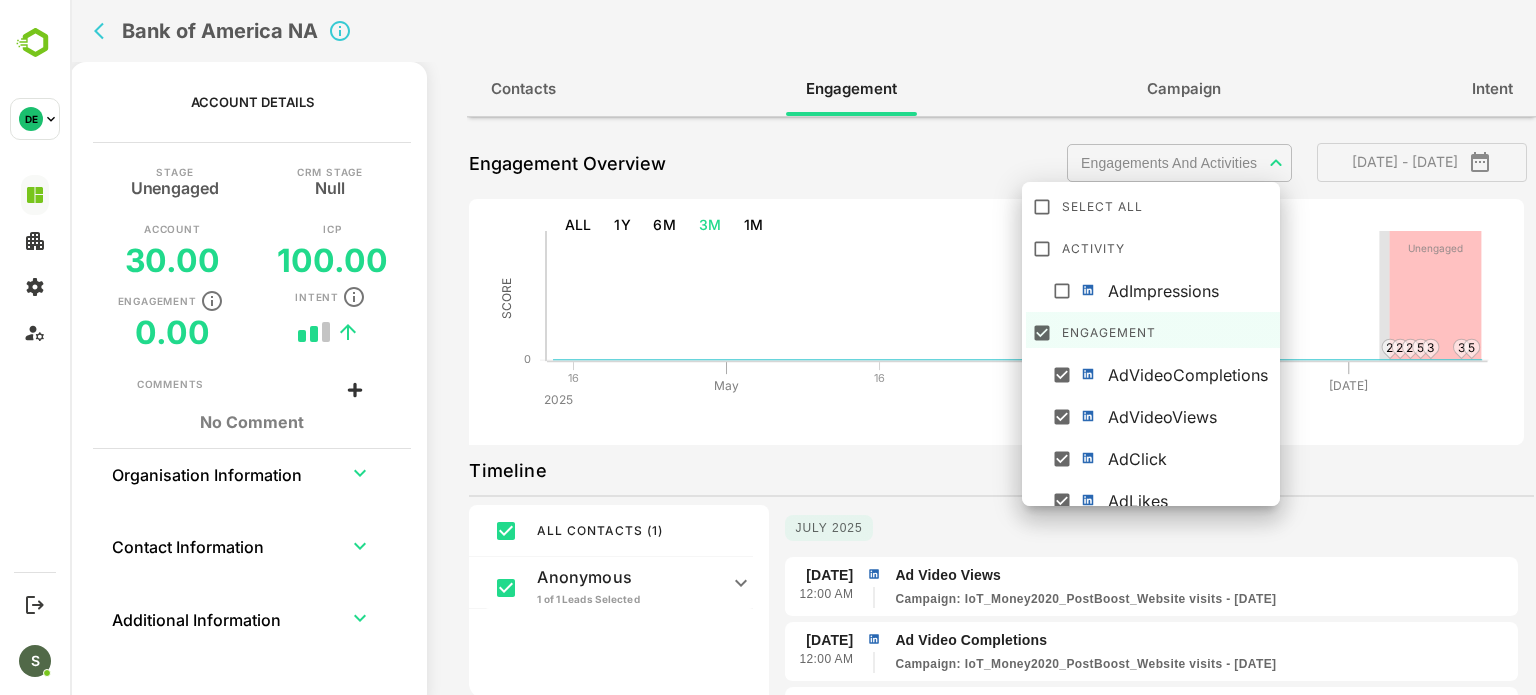 click at bounding box center [803, 347] 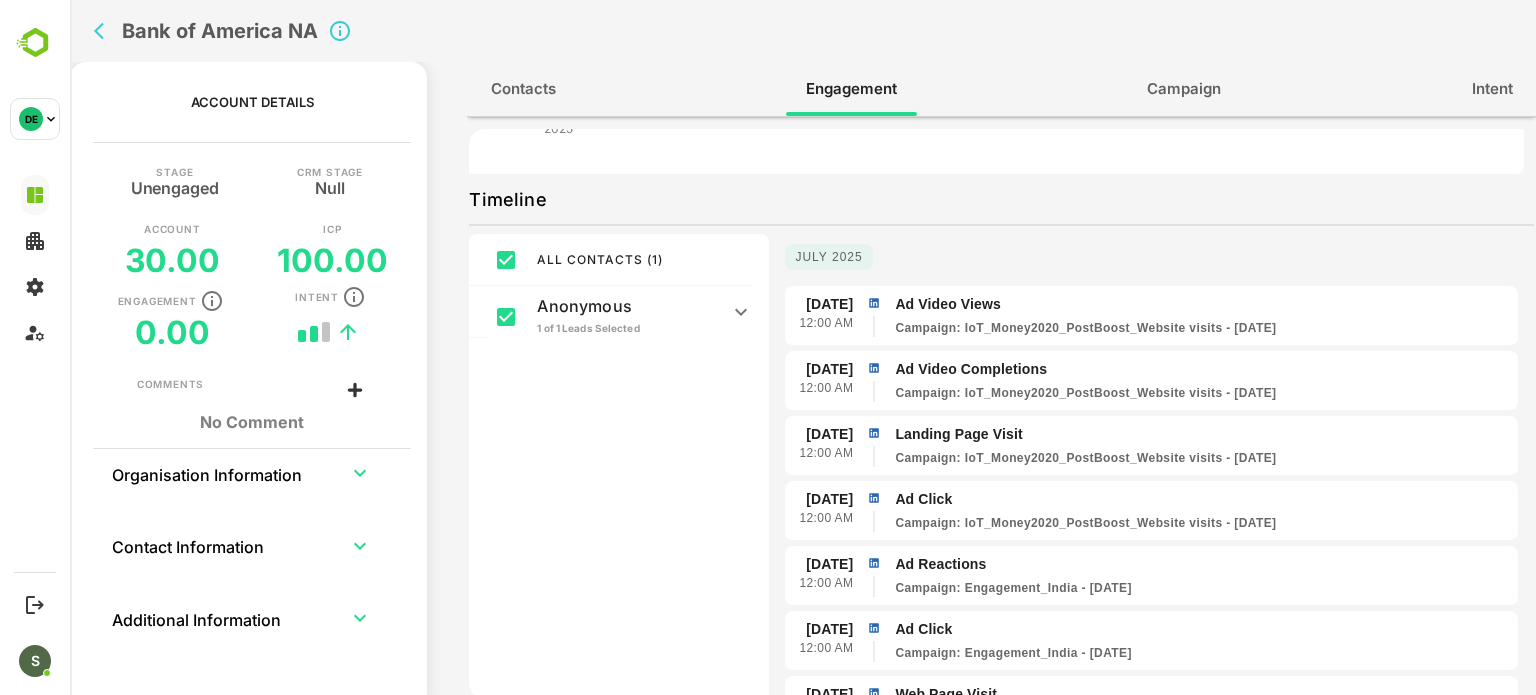 scroll, scrollTop: 325, scrollLeft: 0, axis: vertical 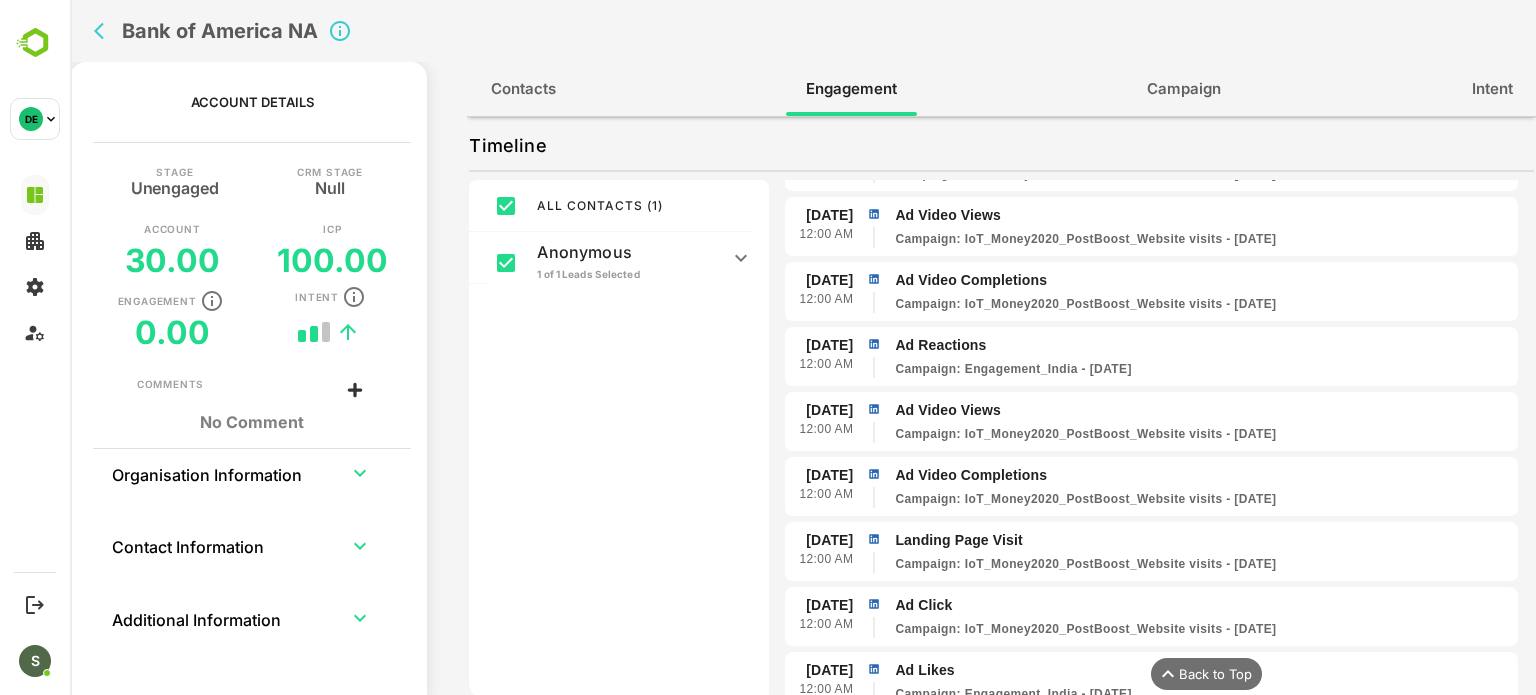 click 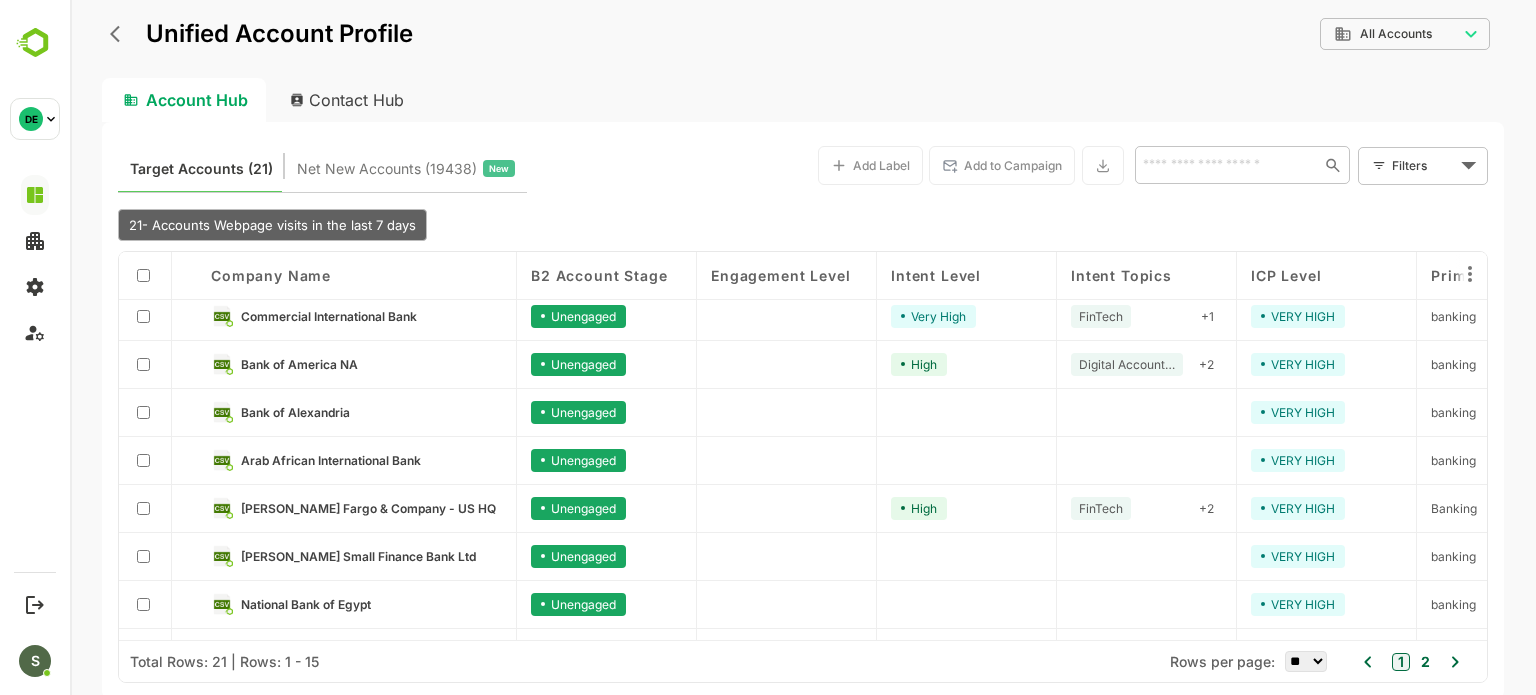 scroll, scrollTop: 200, scrollLeft: 0, axis: vertical 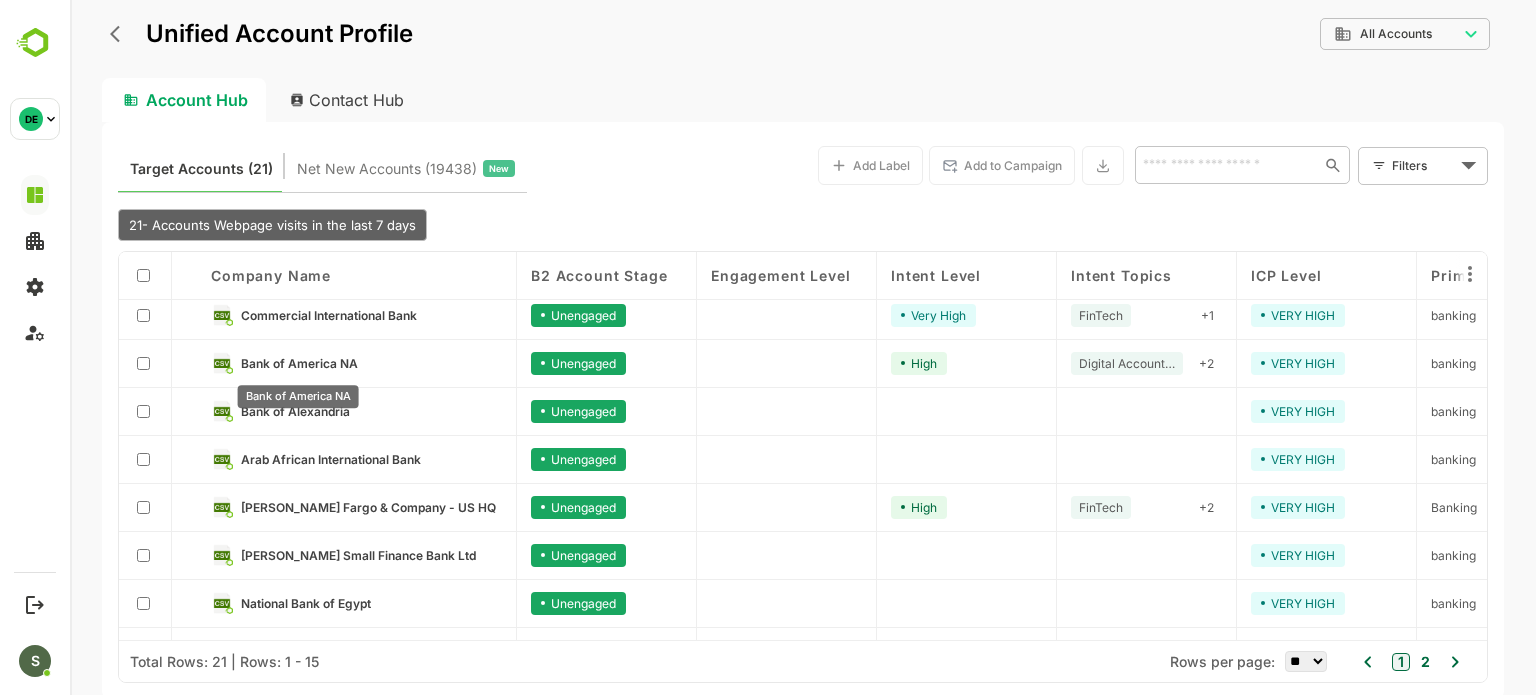click on "Bank of America NA" at bounding box center (299, 363) 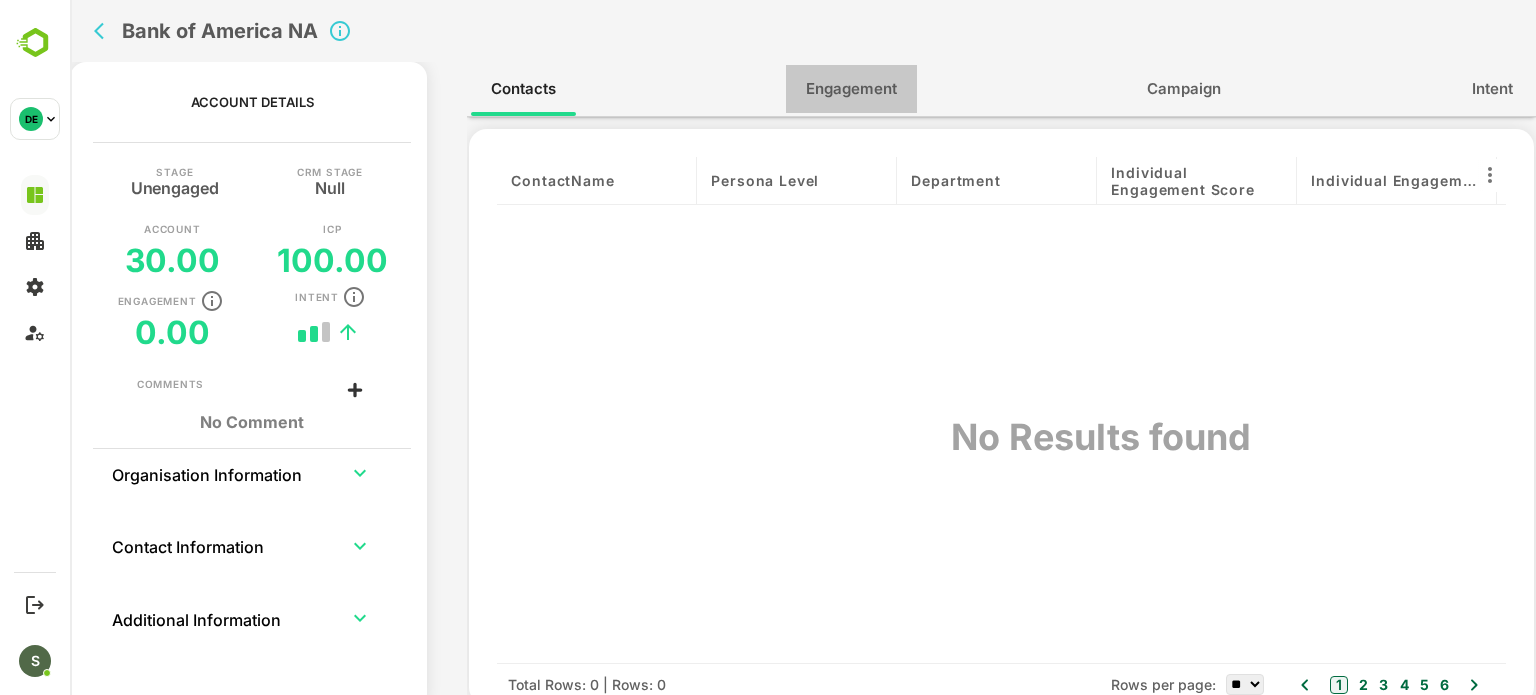click on "Engagement" at bounding box center [851, 89] 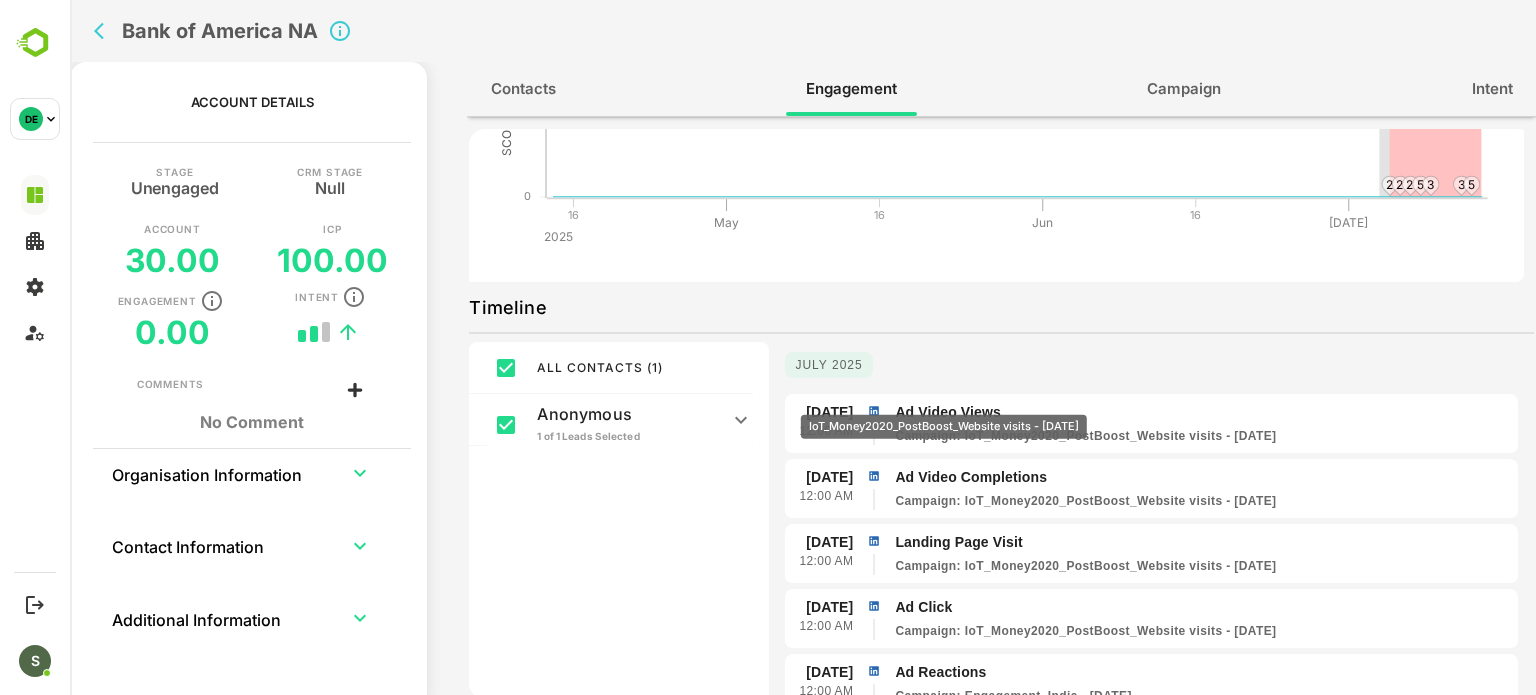 scroll, scrollTop: 164, scrollLeft: 0, axis: vertical 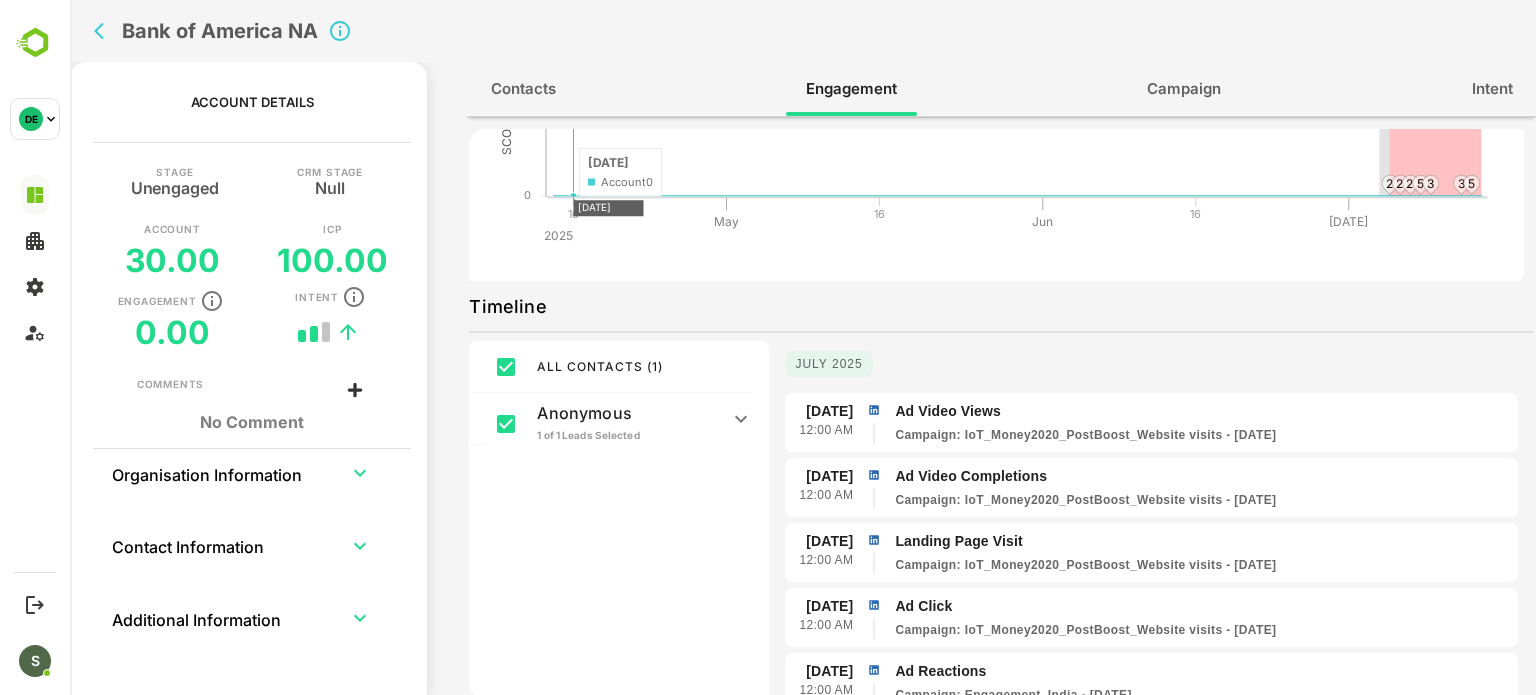 click on "Contacts" at bounding box center (523, 89) 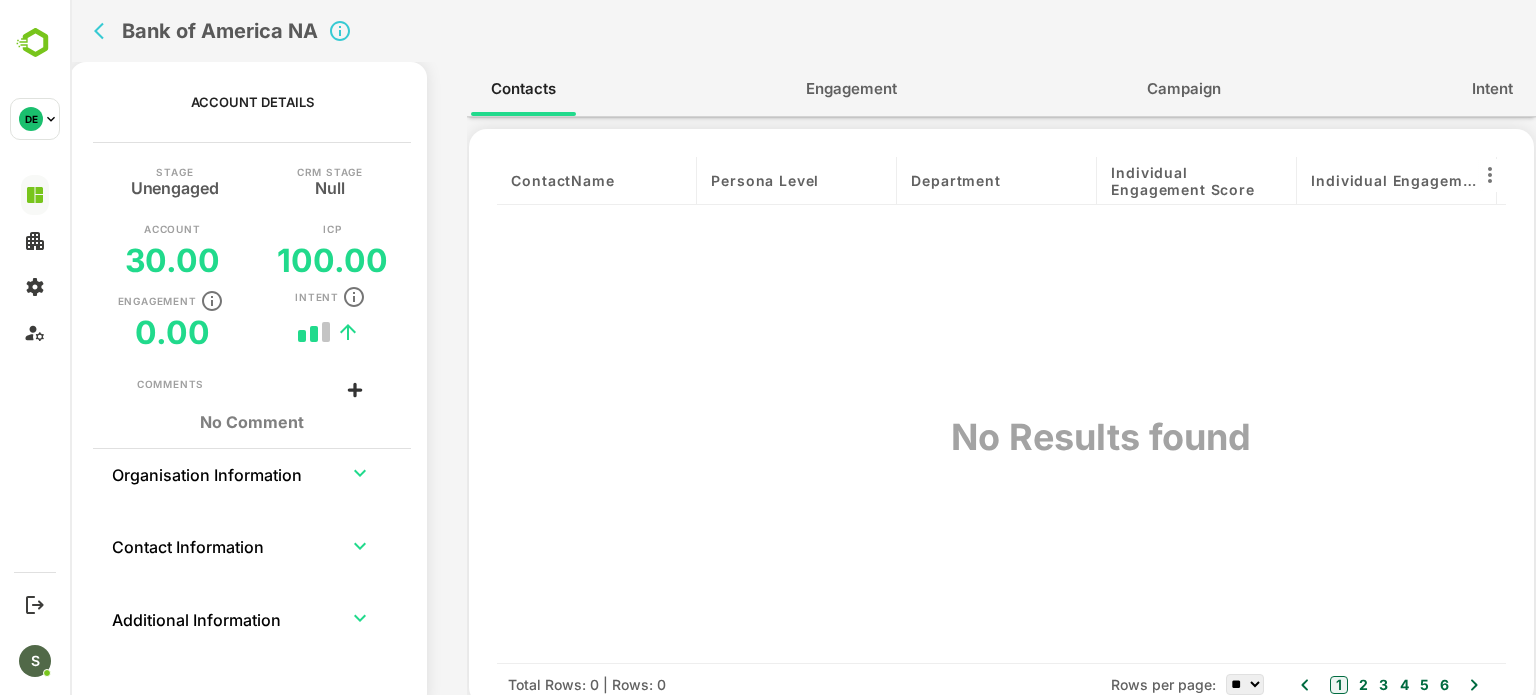 click on "Bank of America NA" at bounding box center (220, 31) 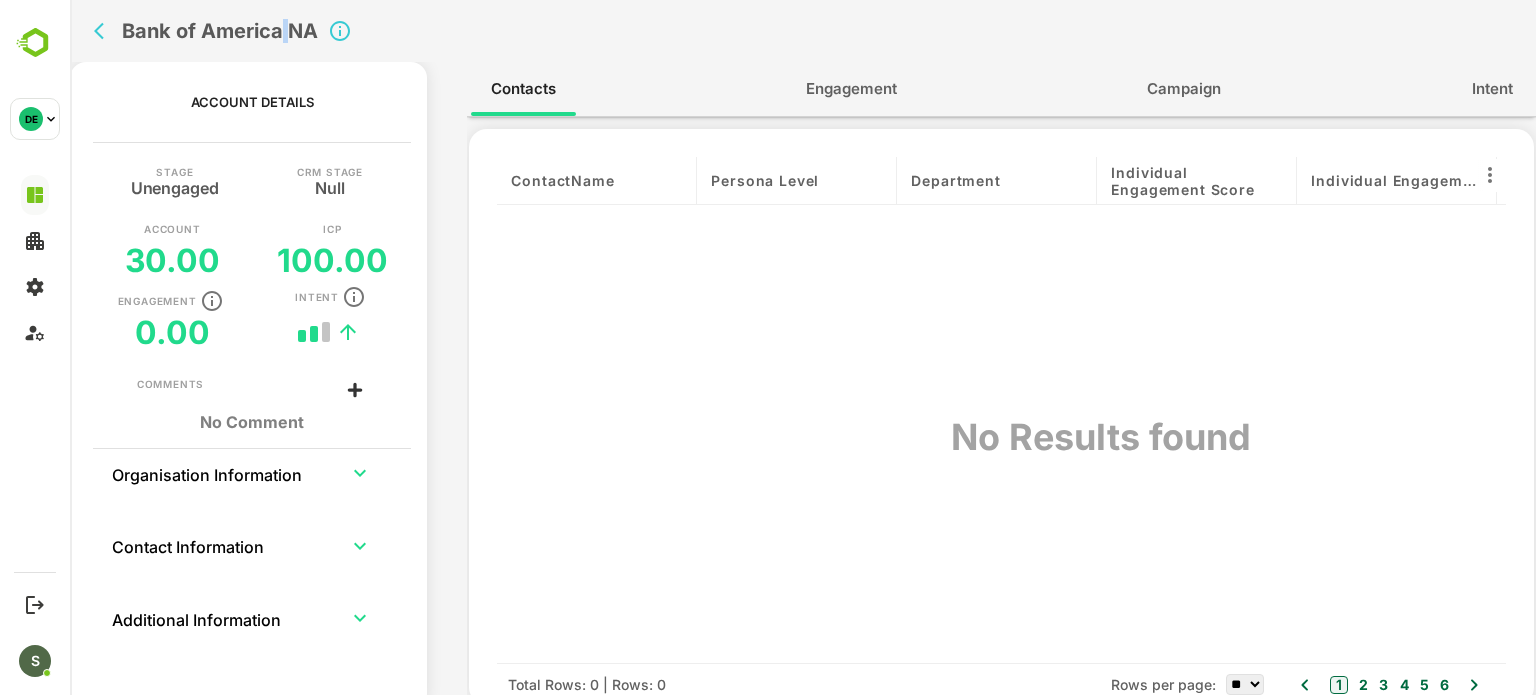 click on "Bank of America NA" at bounding box center [220, 31] 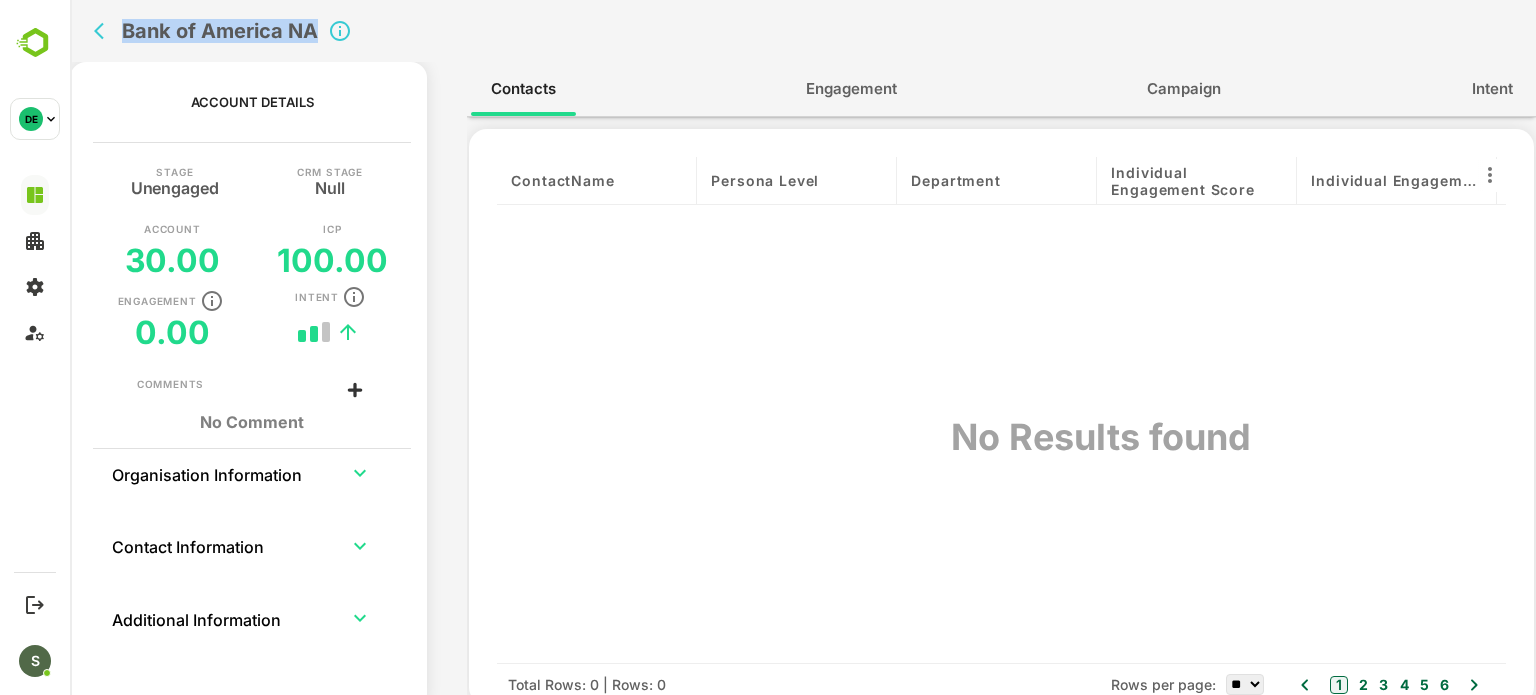 click on "Bank of America NA" at bounding box center [220, 31] 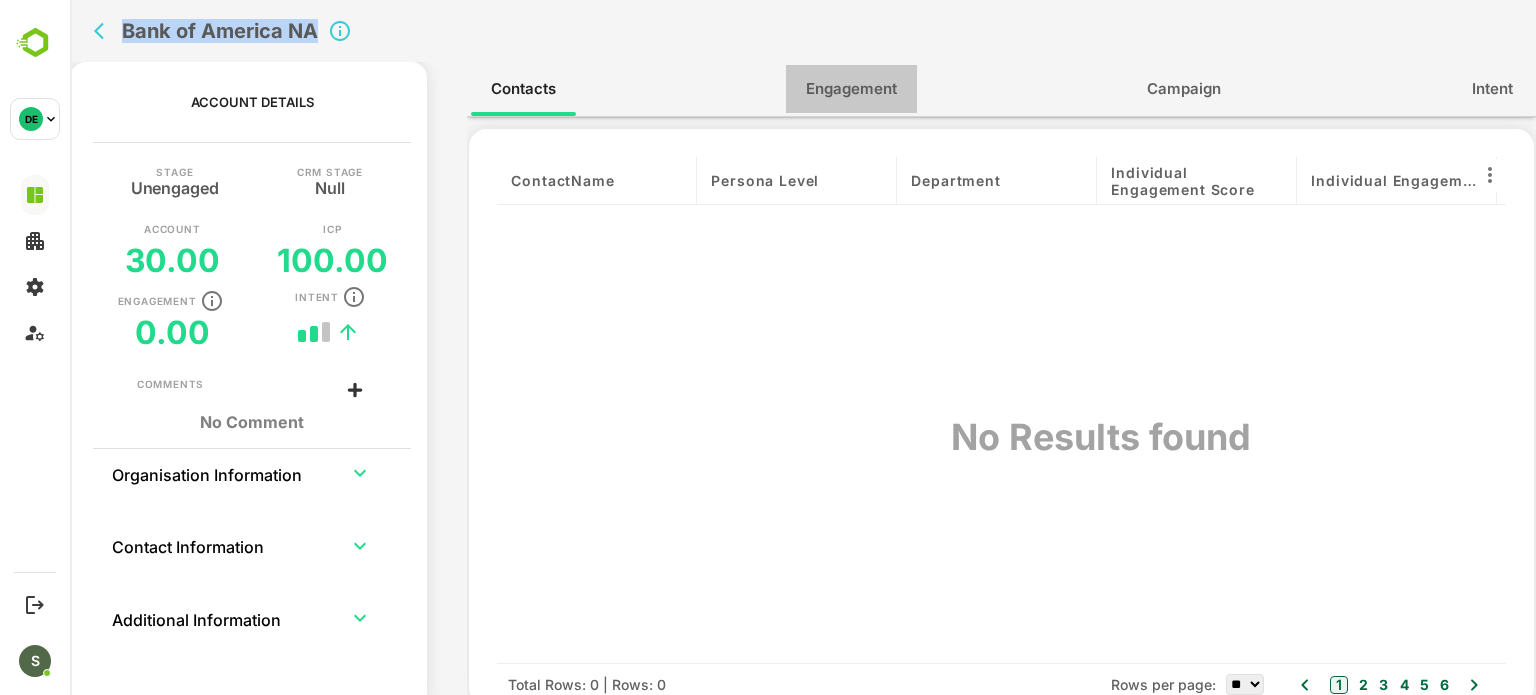 click on "Engagement" at bounding box center [851, 89] 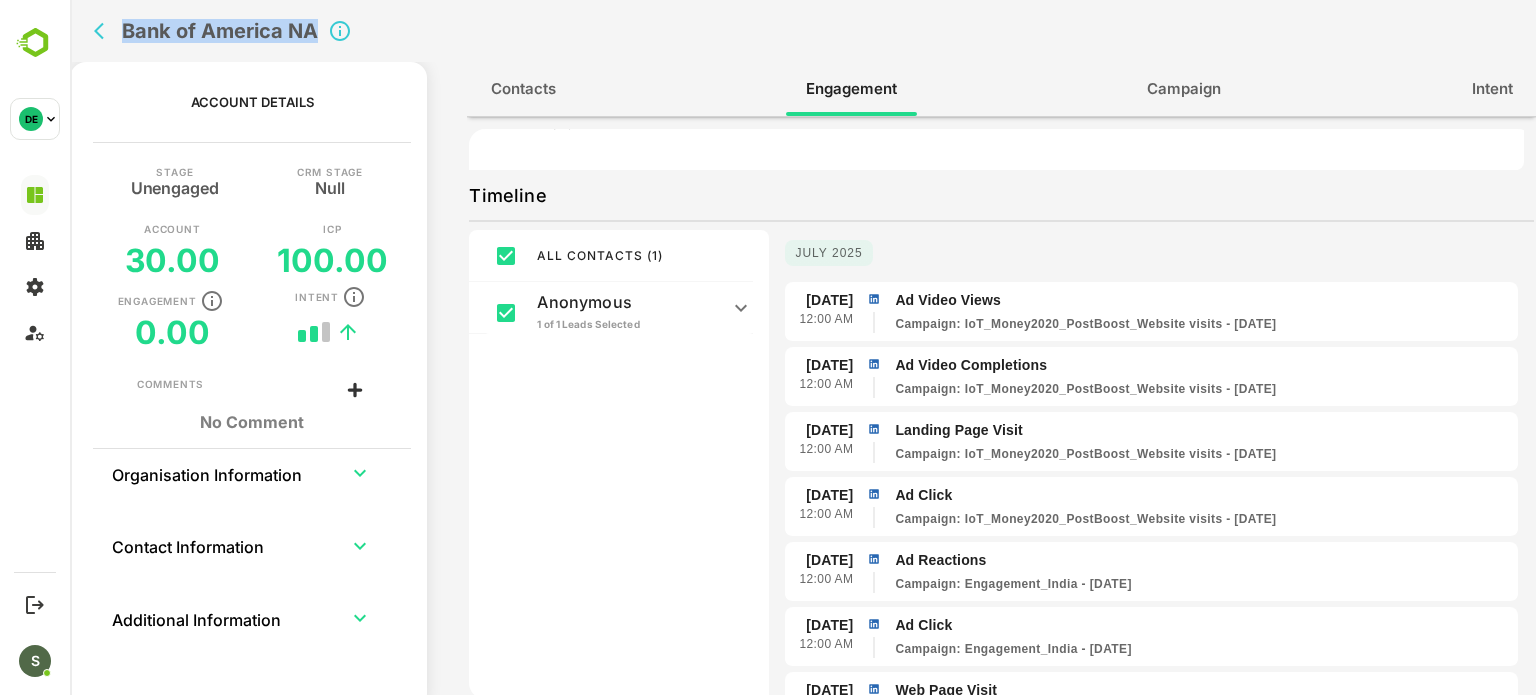 scroll, scrollTop: 276, scrollLeft: 0, axis: vertical 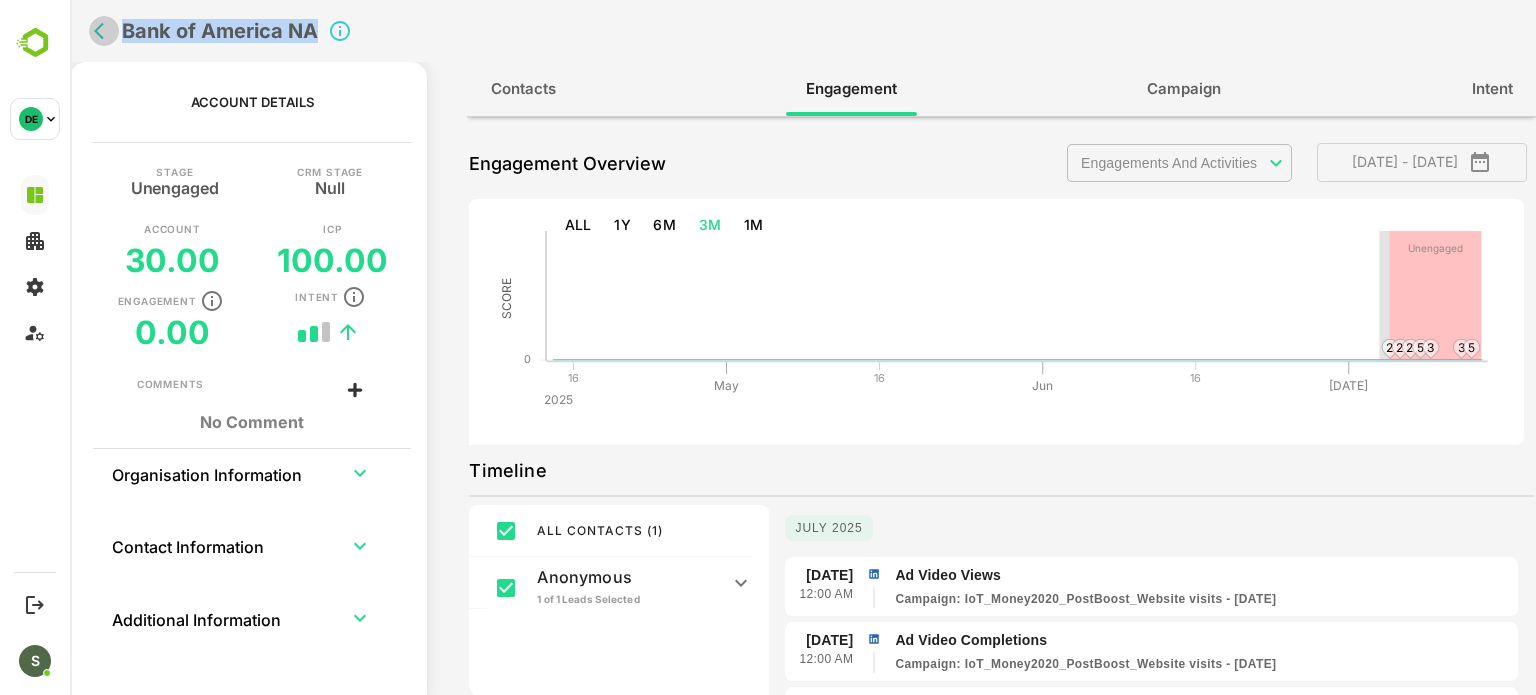 click 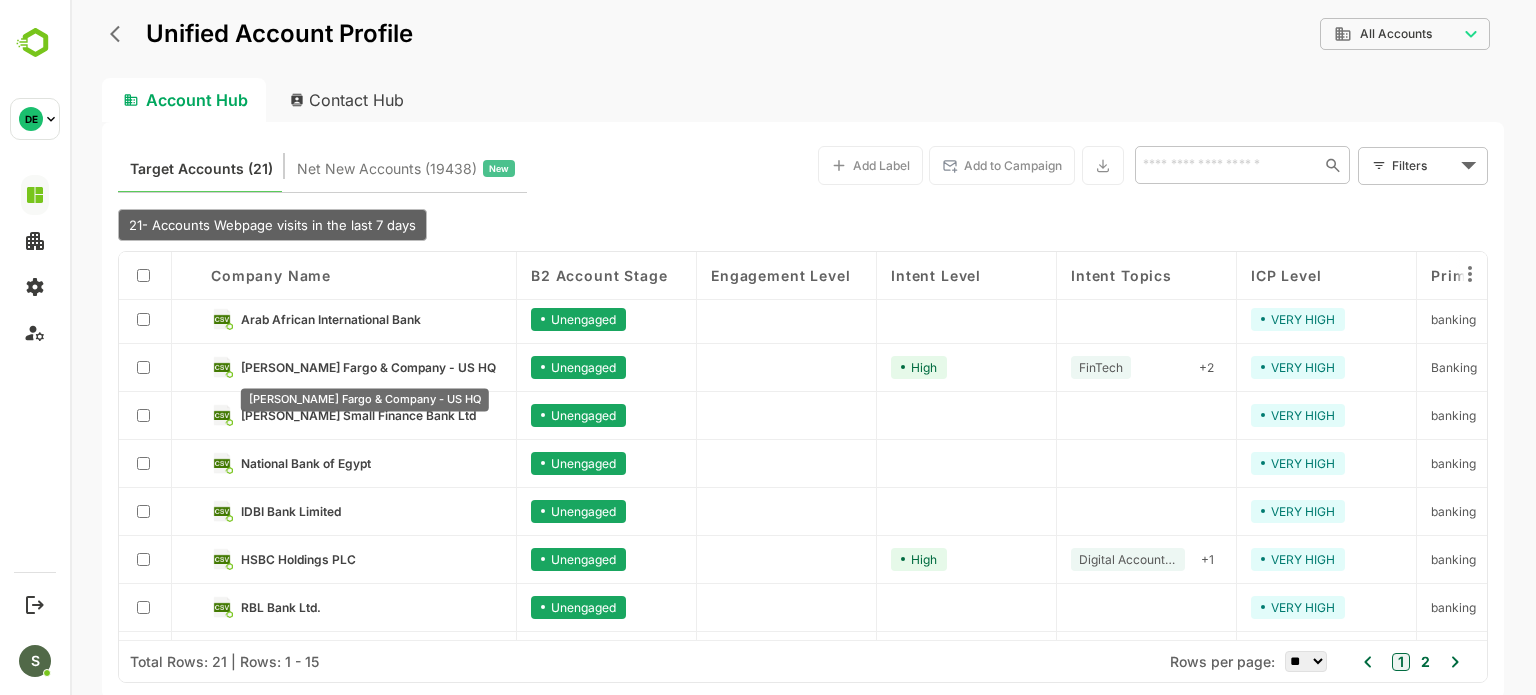scroll, scrollTop: 383, scrollLeft: 0, axis: vertical 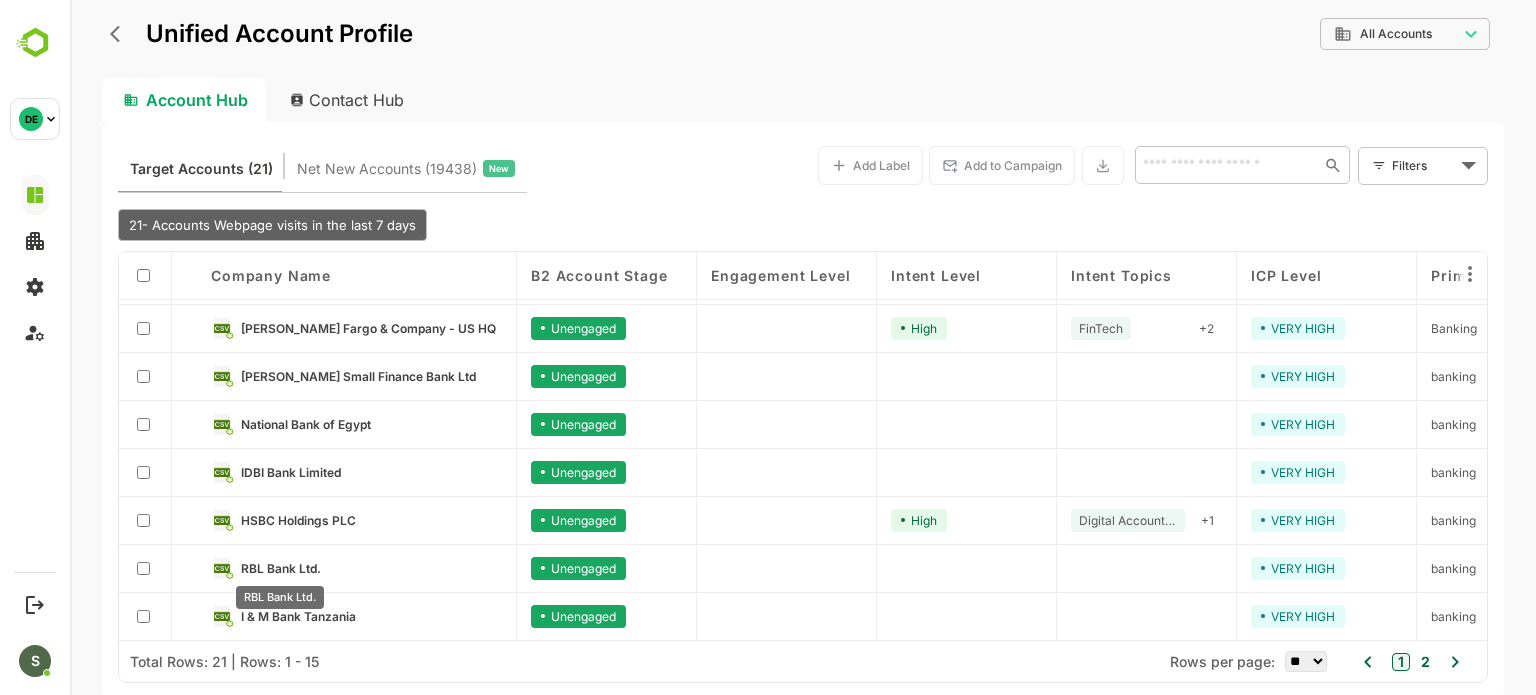 click on "RBL Bank Ltd." at bounding box center [281, 568] 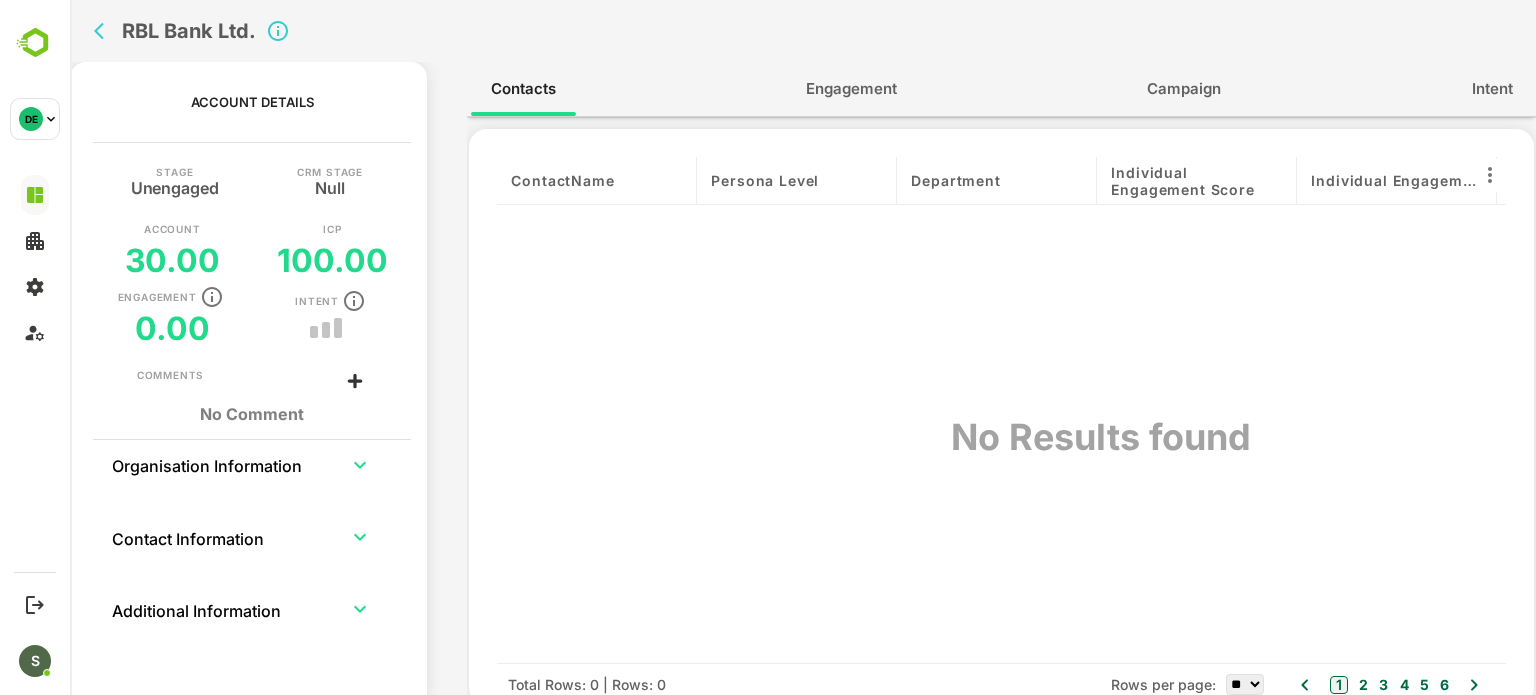click on "Engagement" at bounding box center [851, 89] 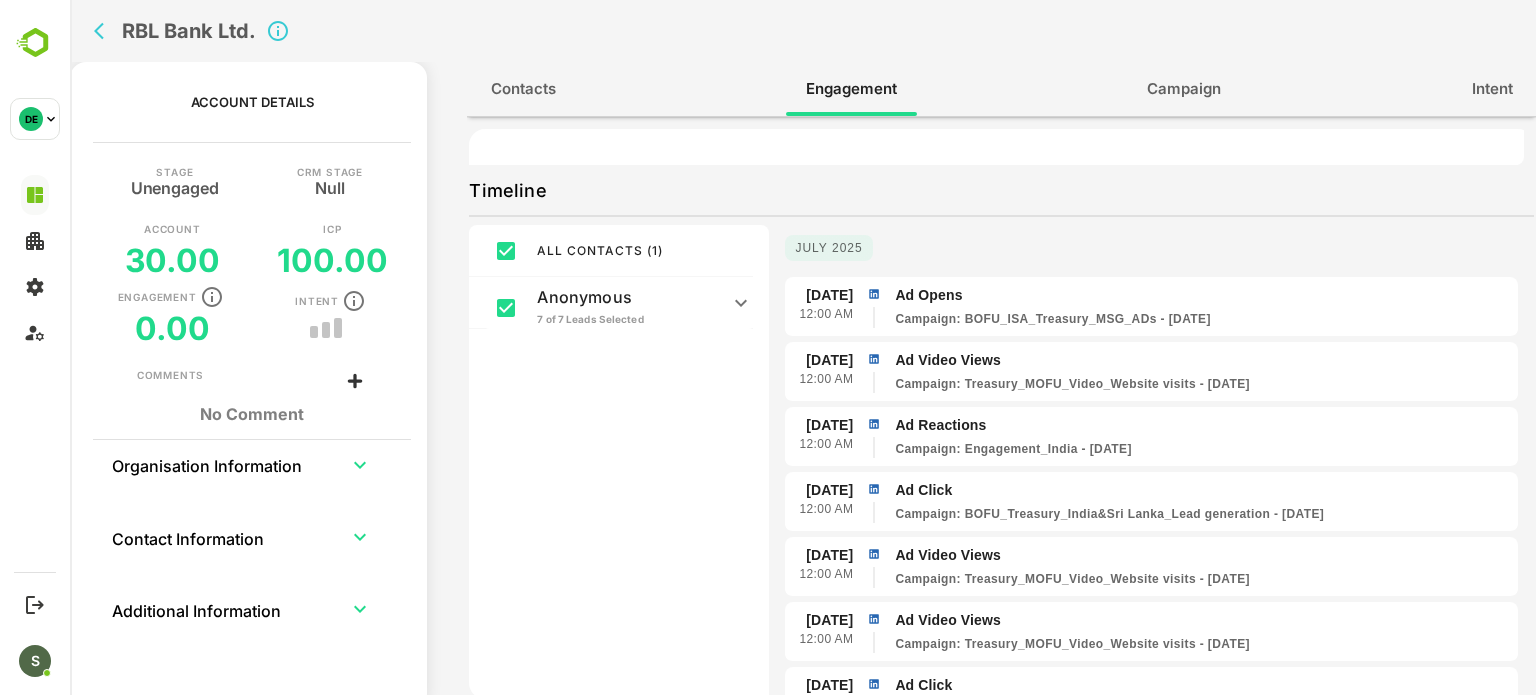 scroll, scrollTop: 283, scrollLeft: 0, axis: vertical 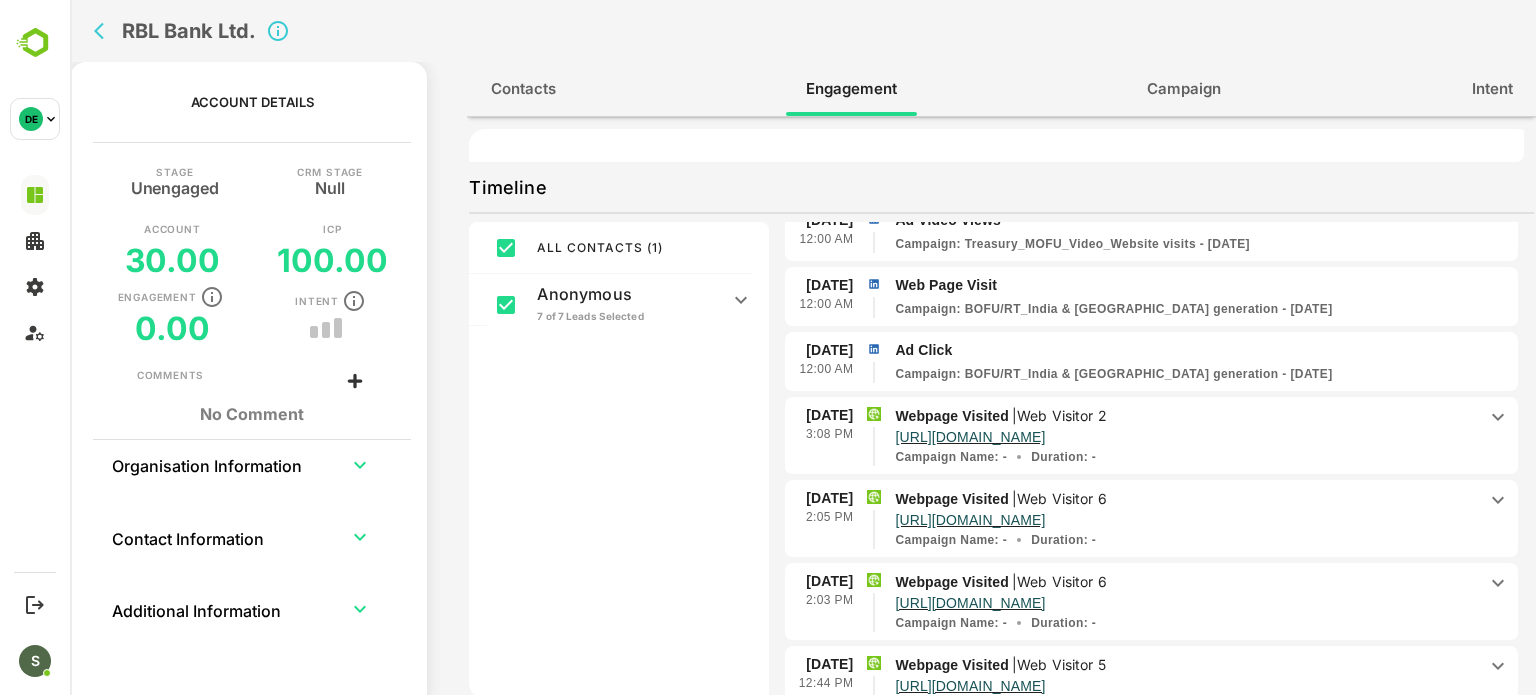 click 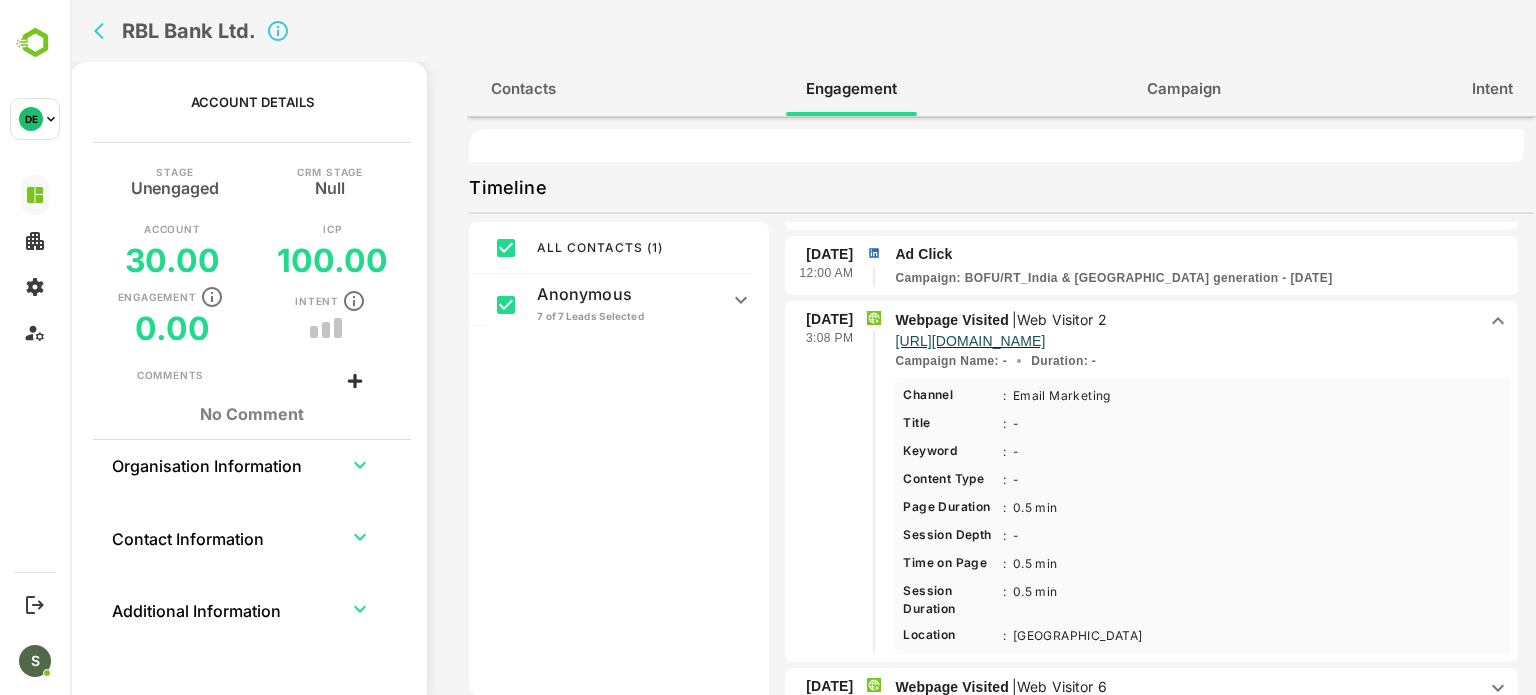 scroll, scrollTop: 1612, scrollLeft: 0, axis: vertical 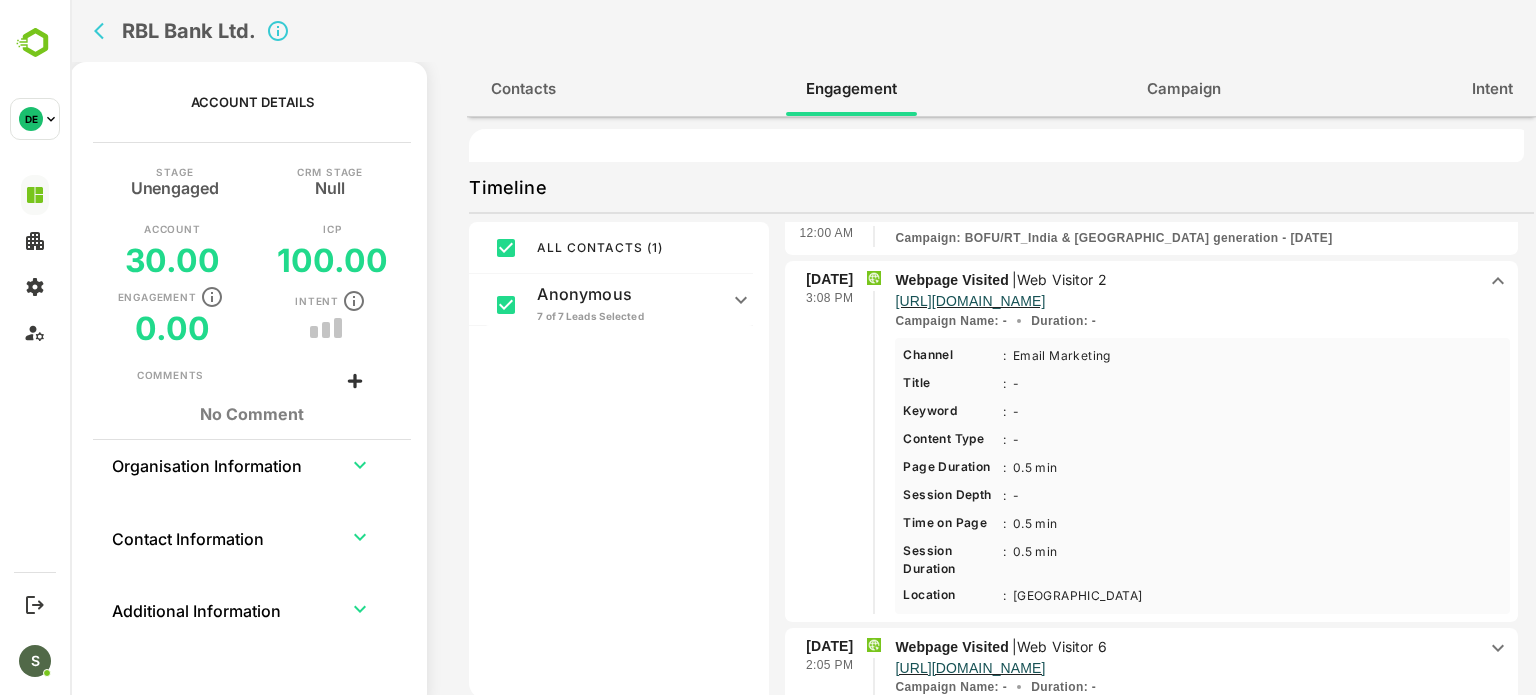 click on "Email Marketing Less ...More" at bounding box center [1062, 356] 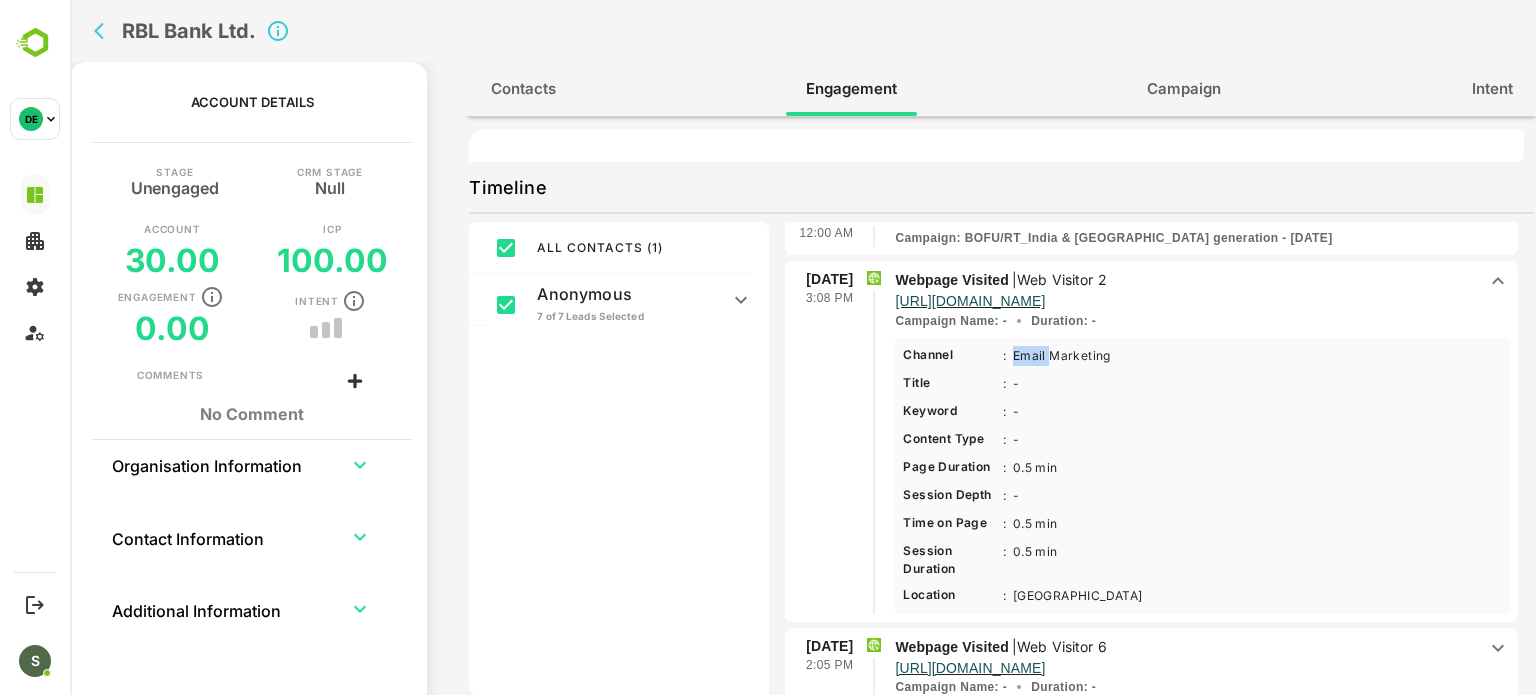 click on "Email Marketing Less ...More" at bounding box center [1062, 356] 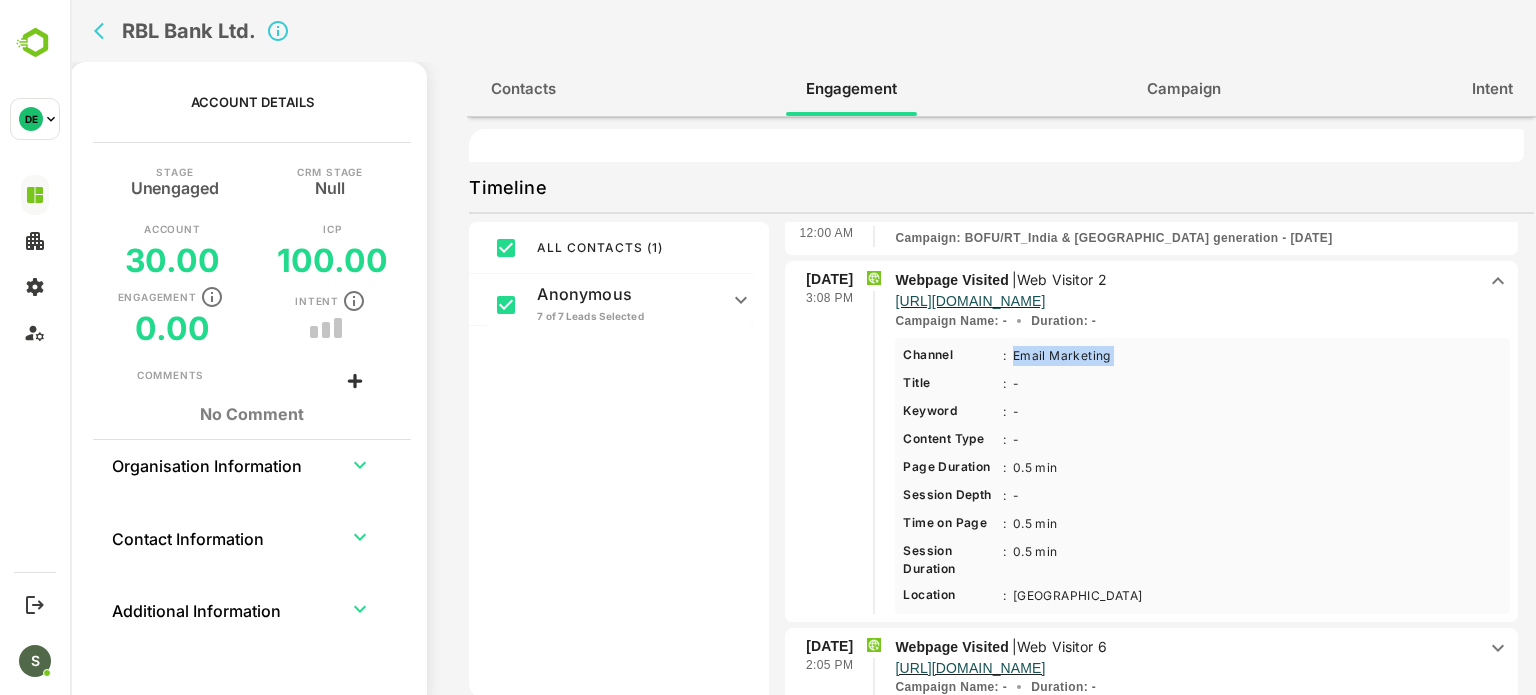 click on "Email Marketing Less ...More" at bounding box center (1062, 356) 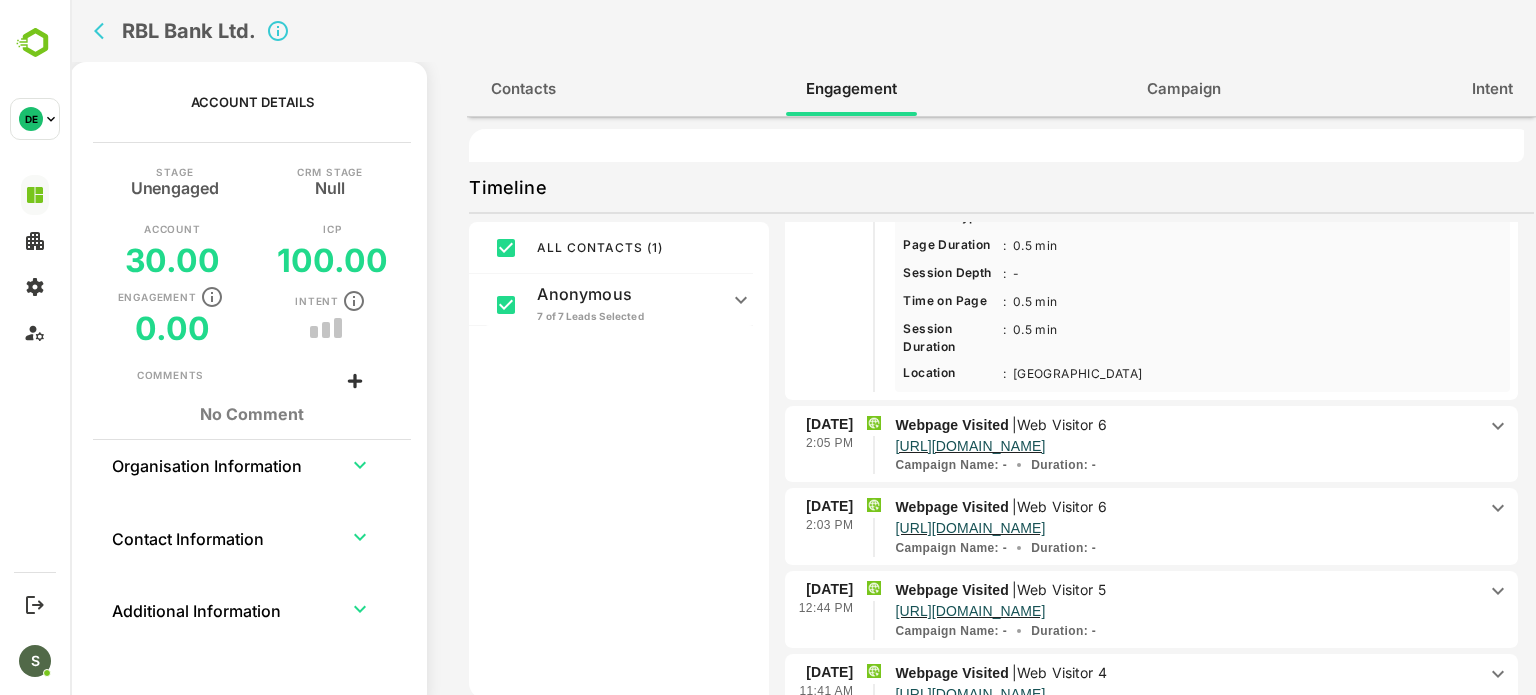 scroll, scrollTop: 1835, scrollLeft: 0, axis: vertical 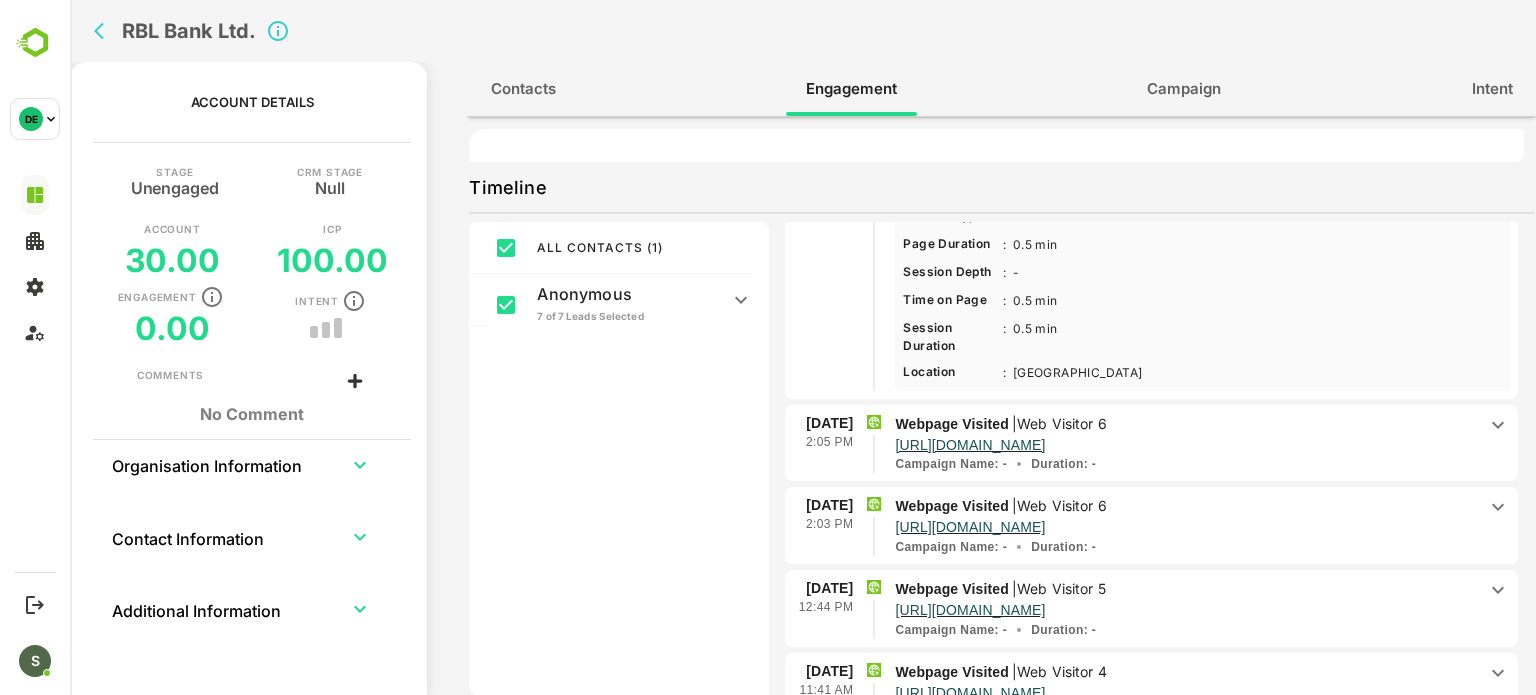 click 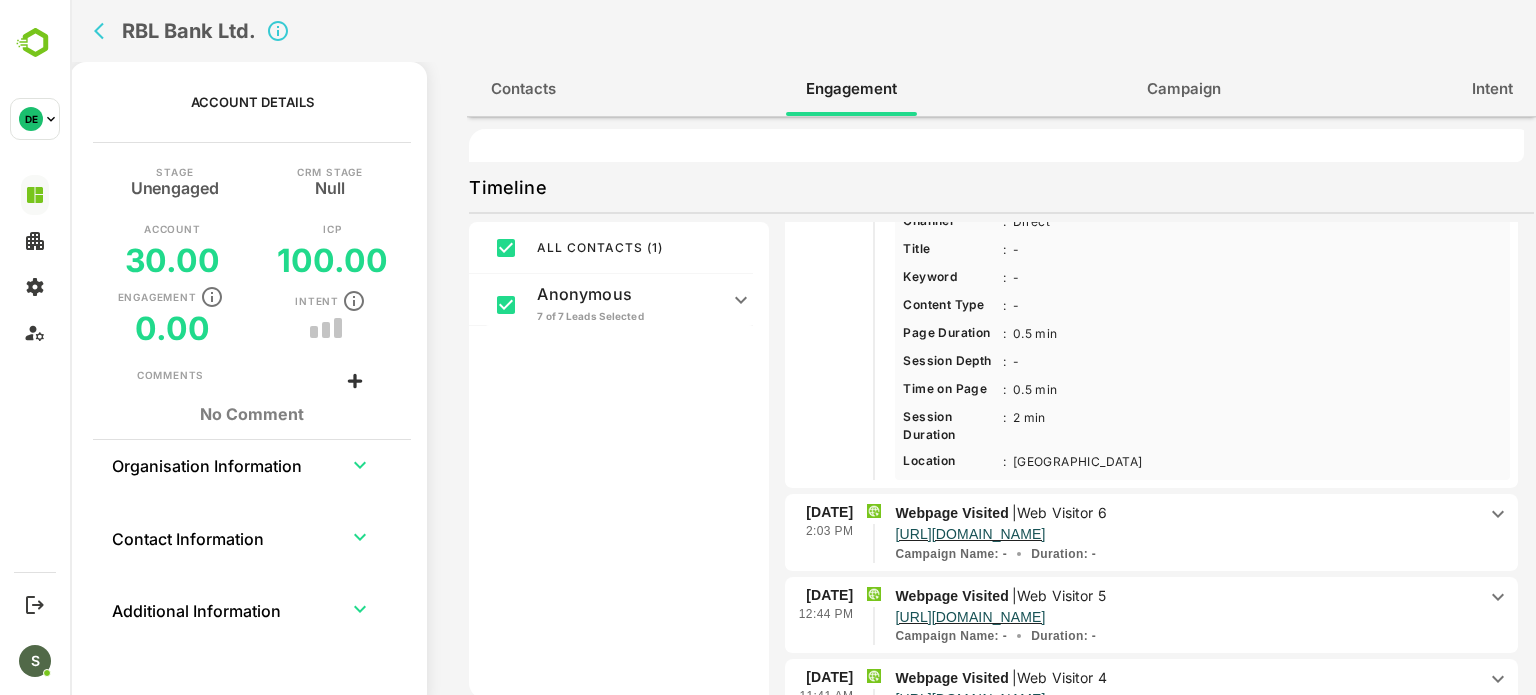 scroll, scrollTop: 2235, scrollLeft: 0, axis: vertical 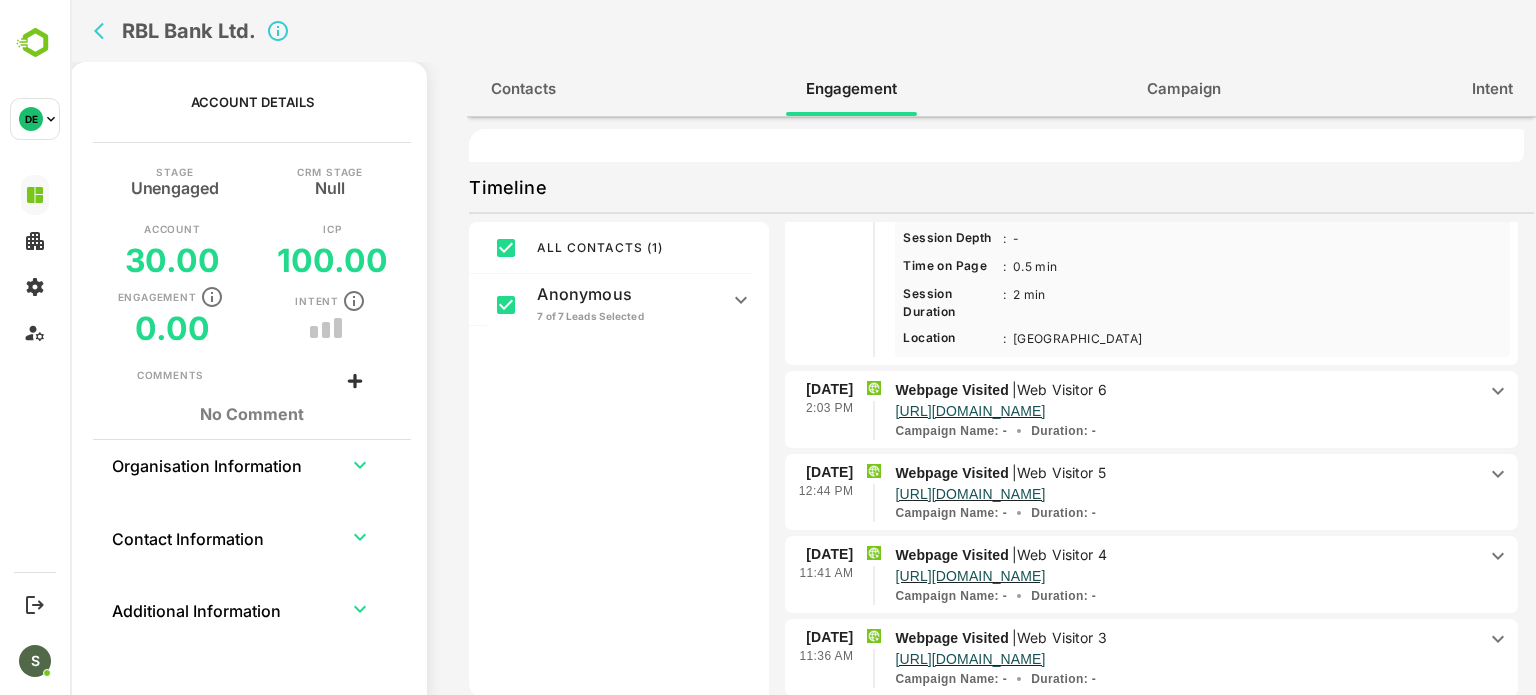 drag, startPoint x: 1486, startPoint y: 372, endPoint x: 1058, endPoint y: 339, distance: 429.27032 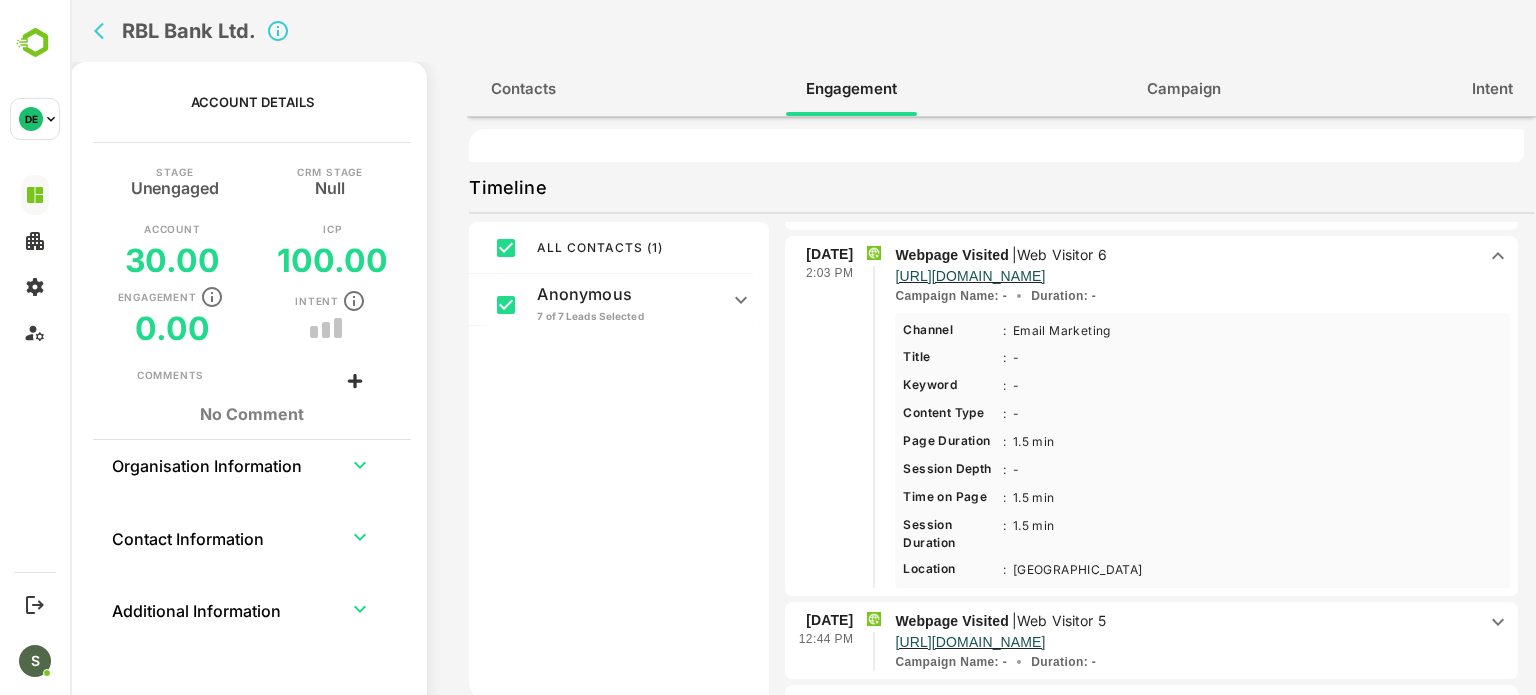 scroll, scrollTop: 2480, scrollLeft: 0, axis: vertical 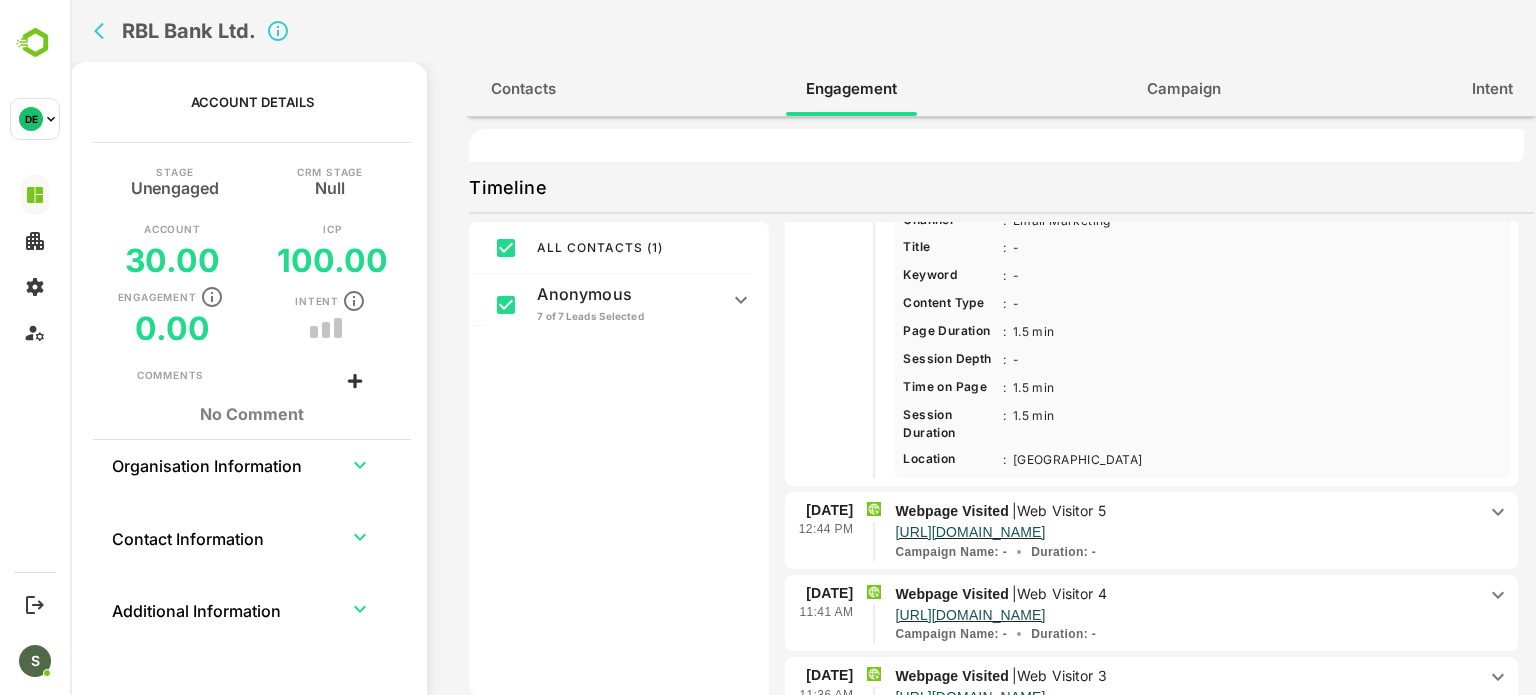 drag, startPoint x: 1484, startPoint y: 502, endPoint x: 1494, endPoint y: 496, distance: 11.661903 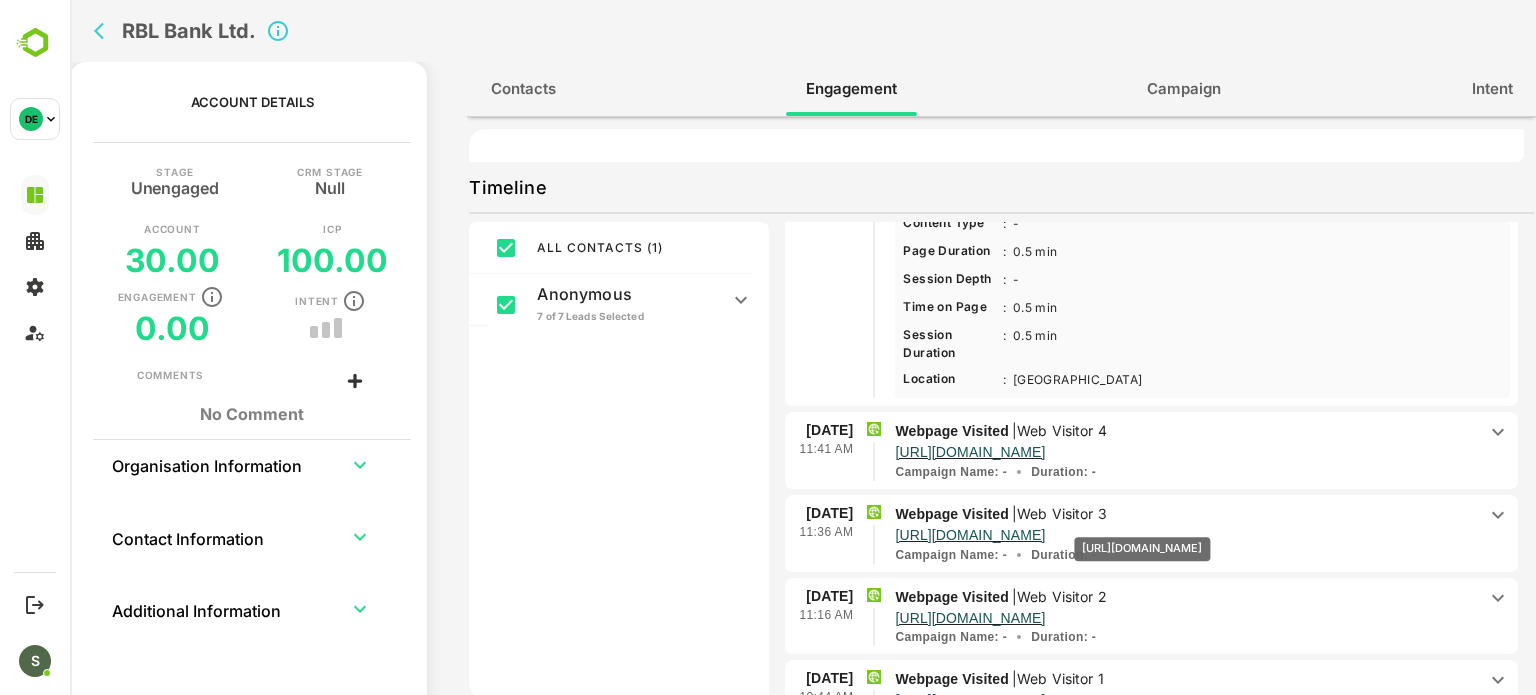 scroll, scrollTop: 2982, scrollLeft: 0, axis: vertical 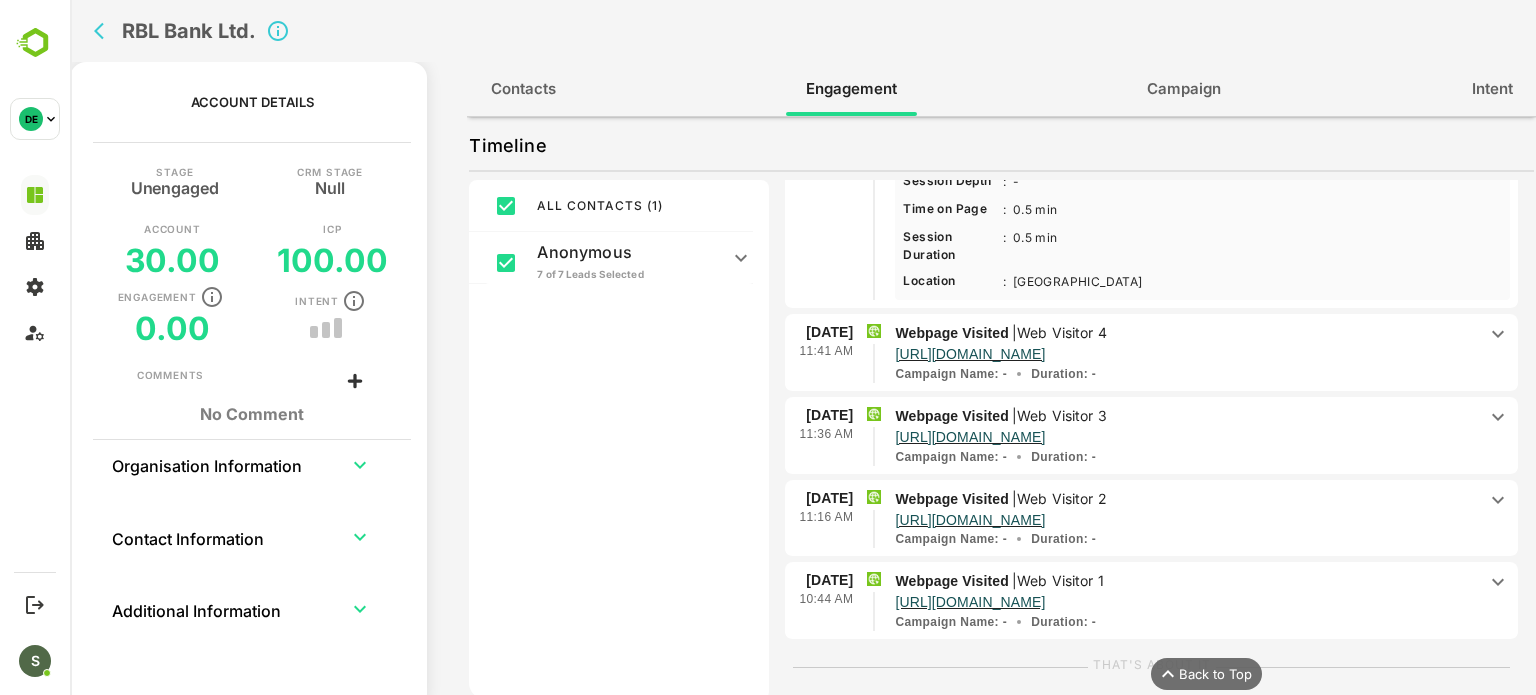 click 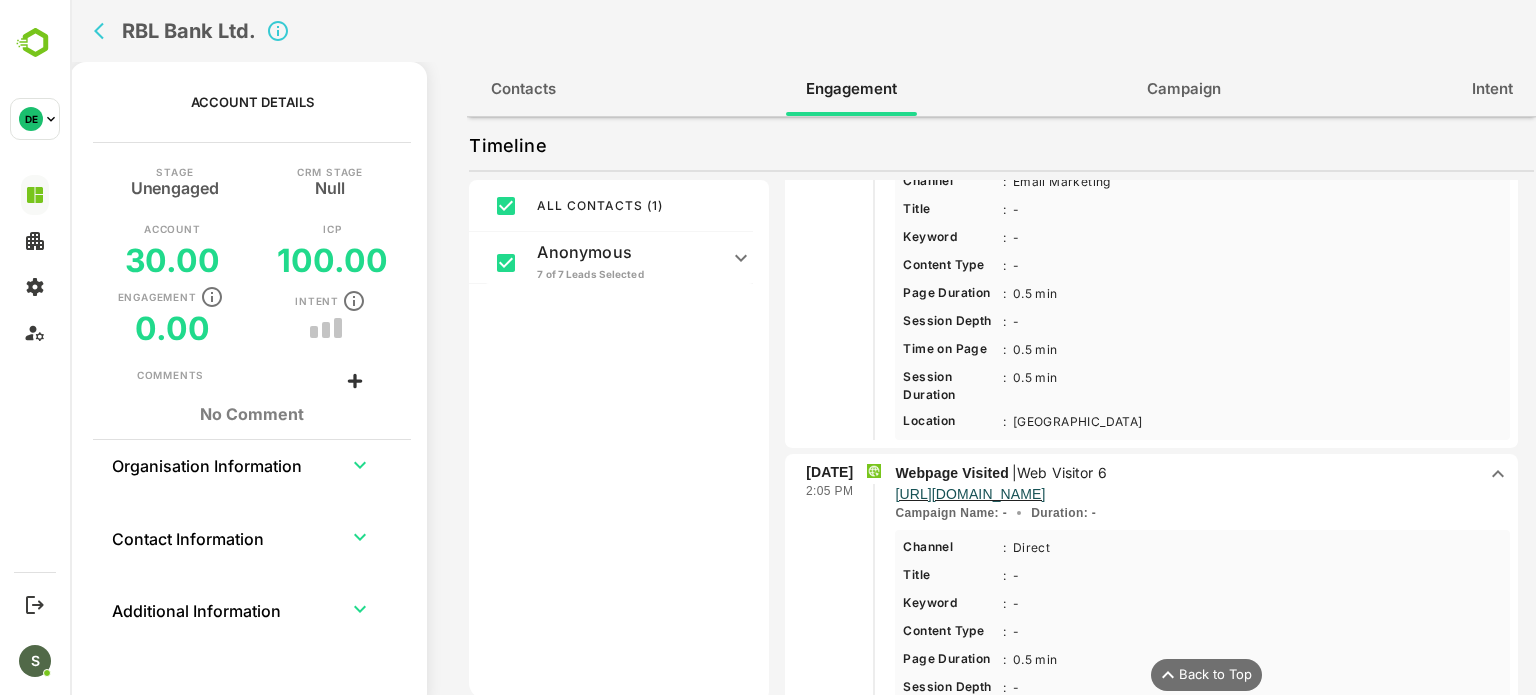 scroll, scrollTop: 1742, scrollLeft: 0, axis: vertical 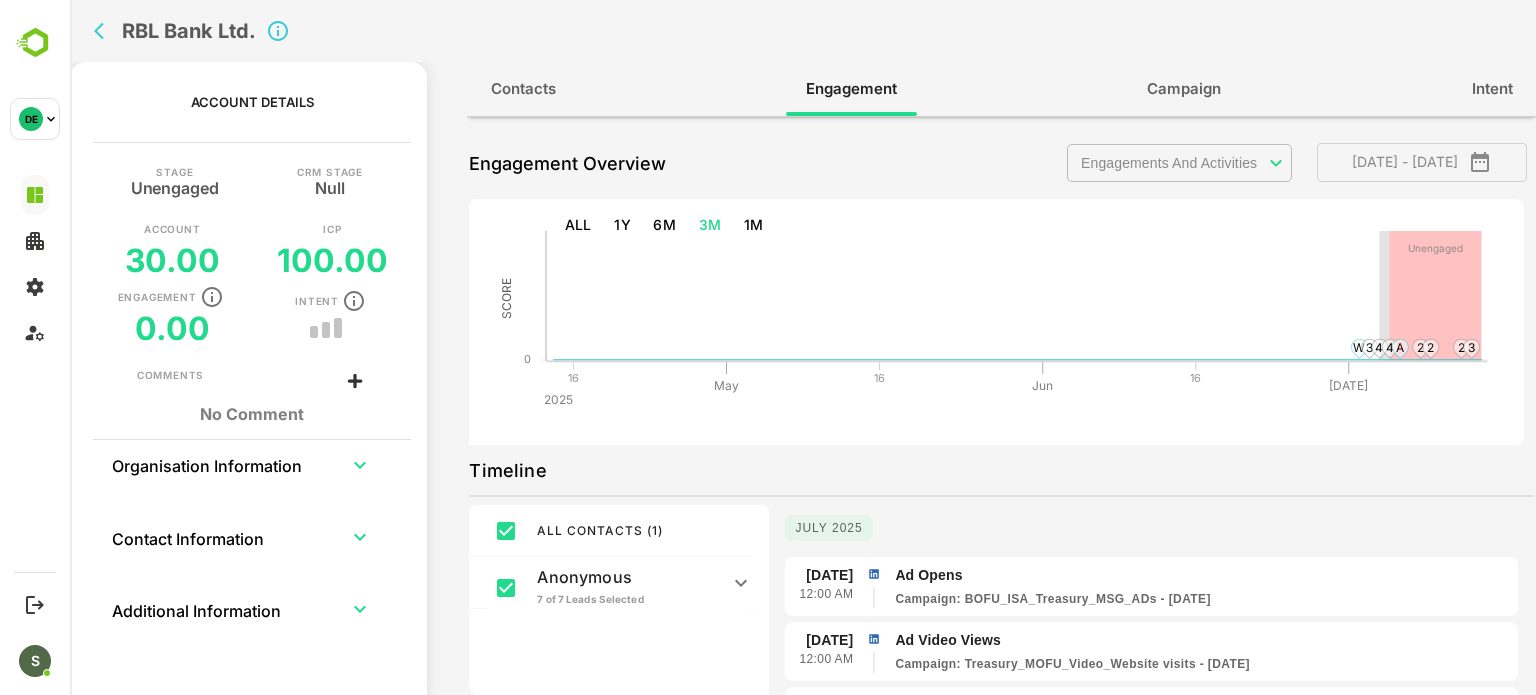 click 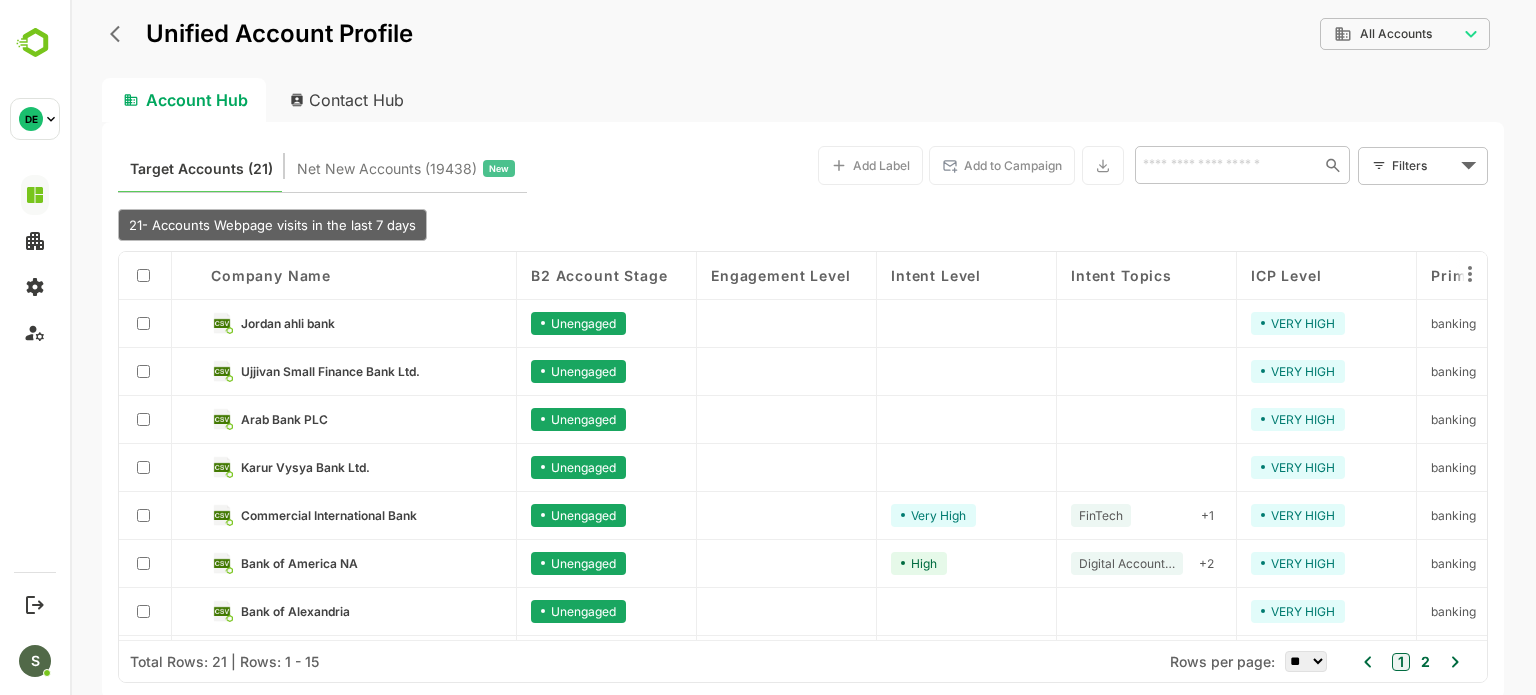 click 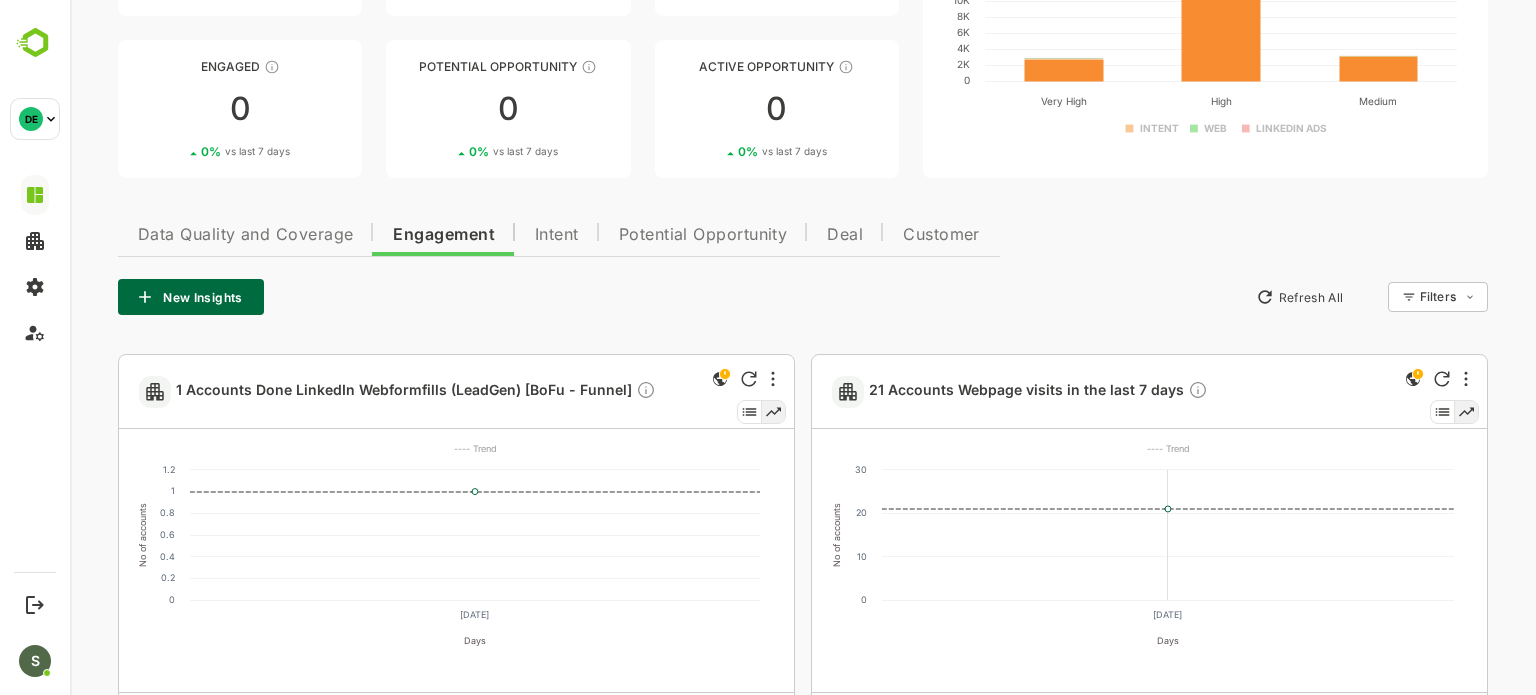 scroll, scrollTop: 438, scrollLeft: 0, axis: vertical 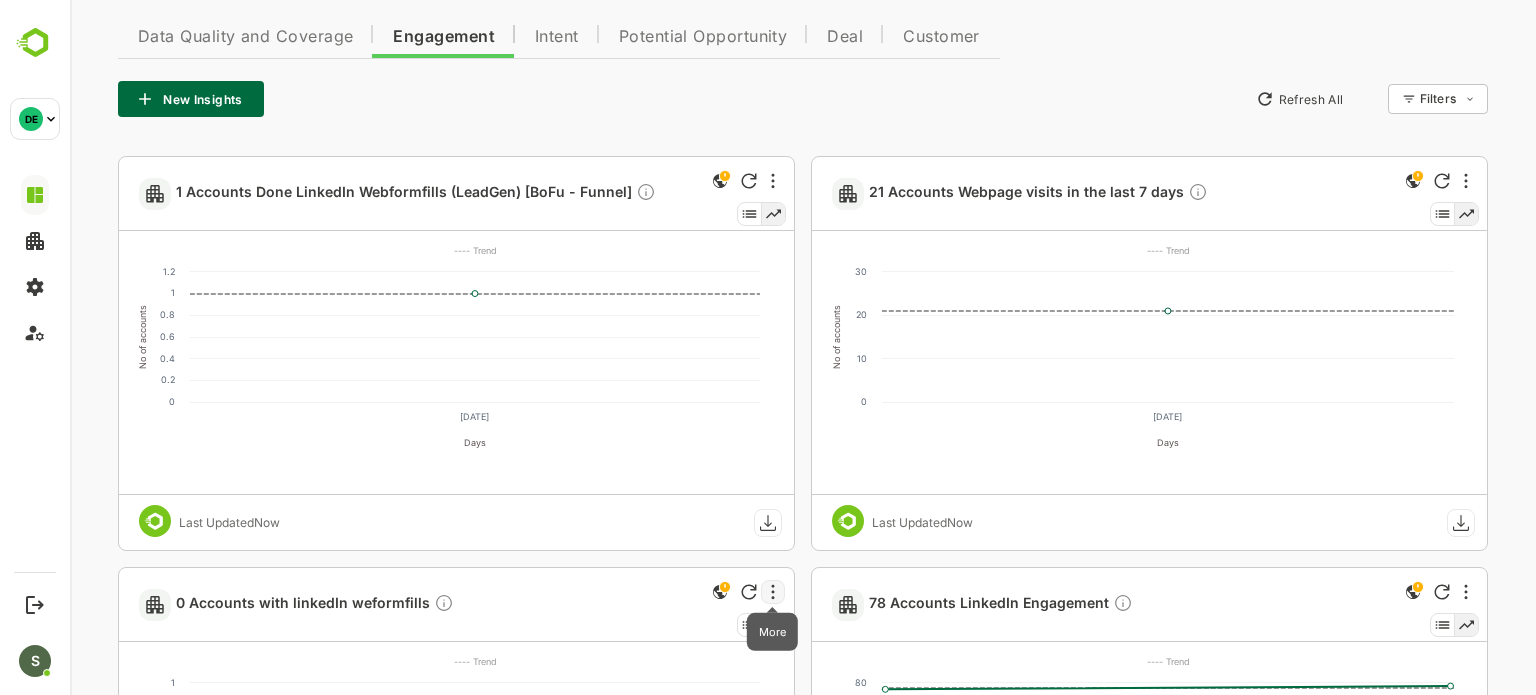 click 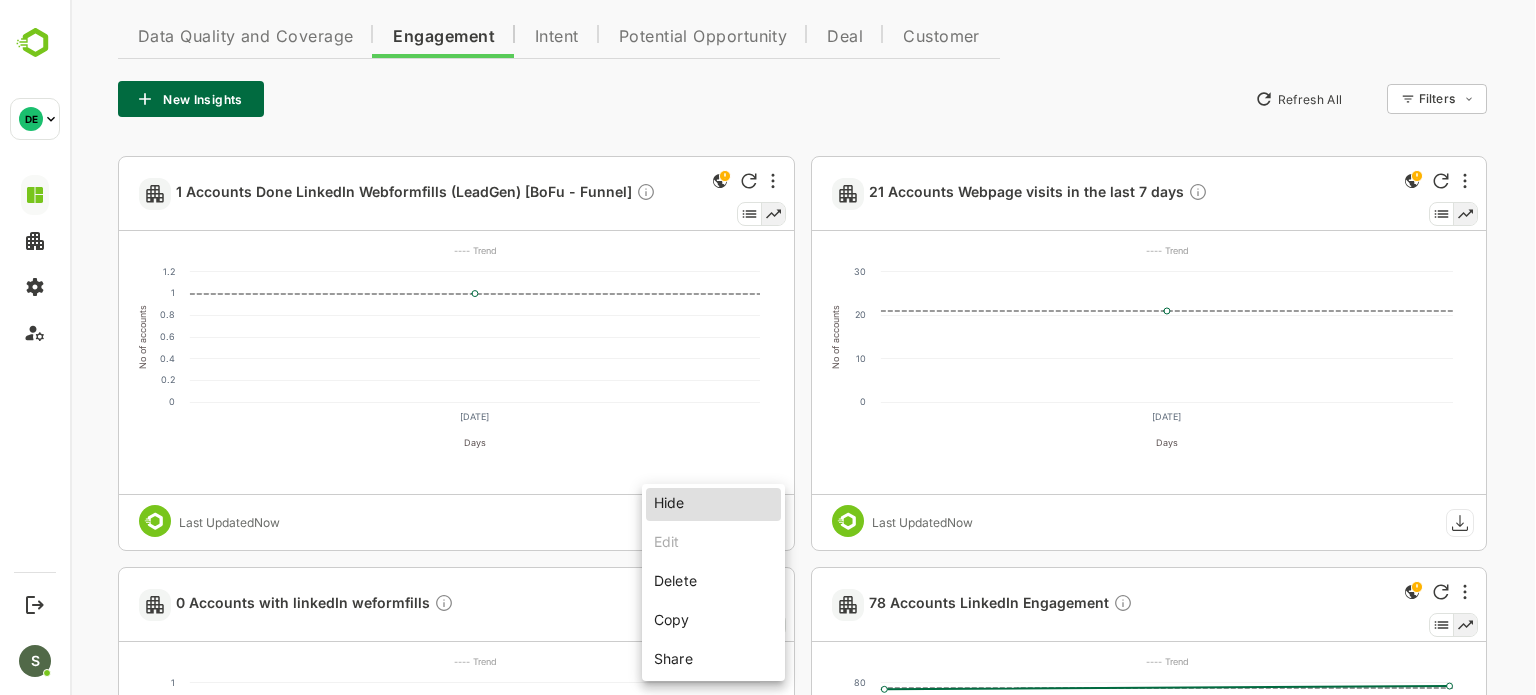 click on "Delete" at bounding box center (713, 580) 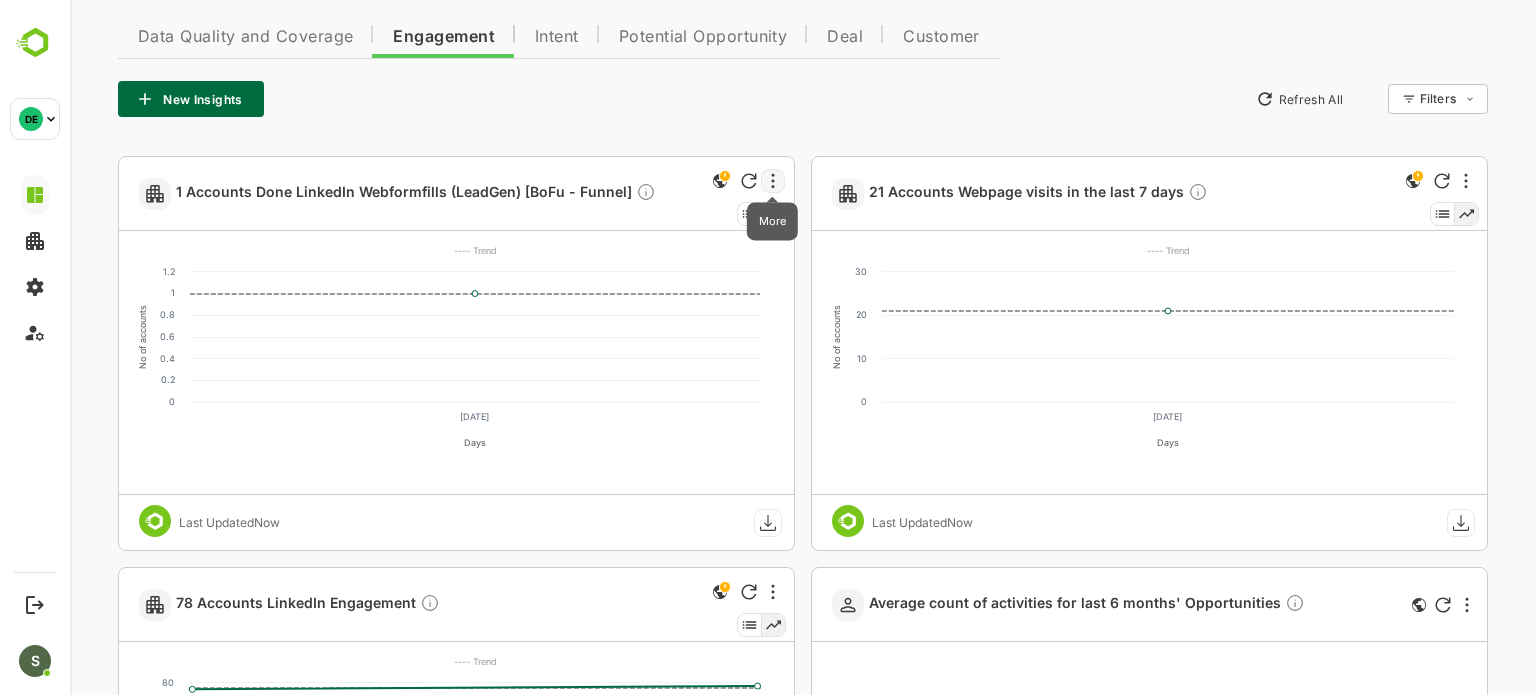click 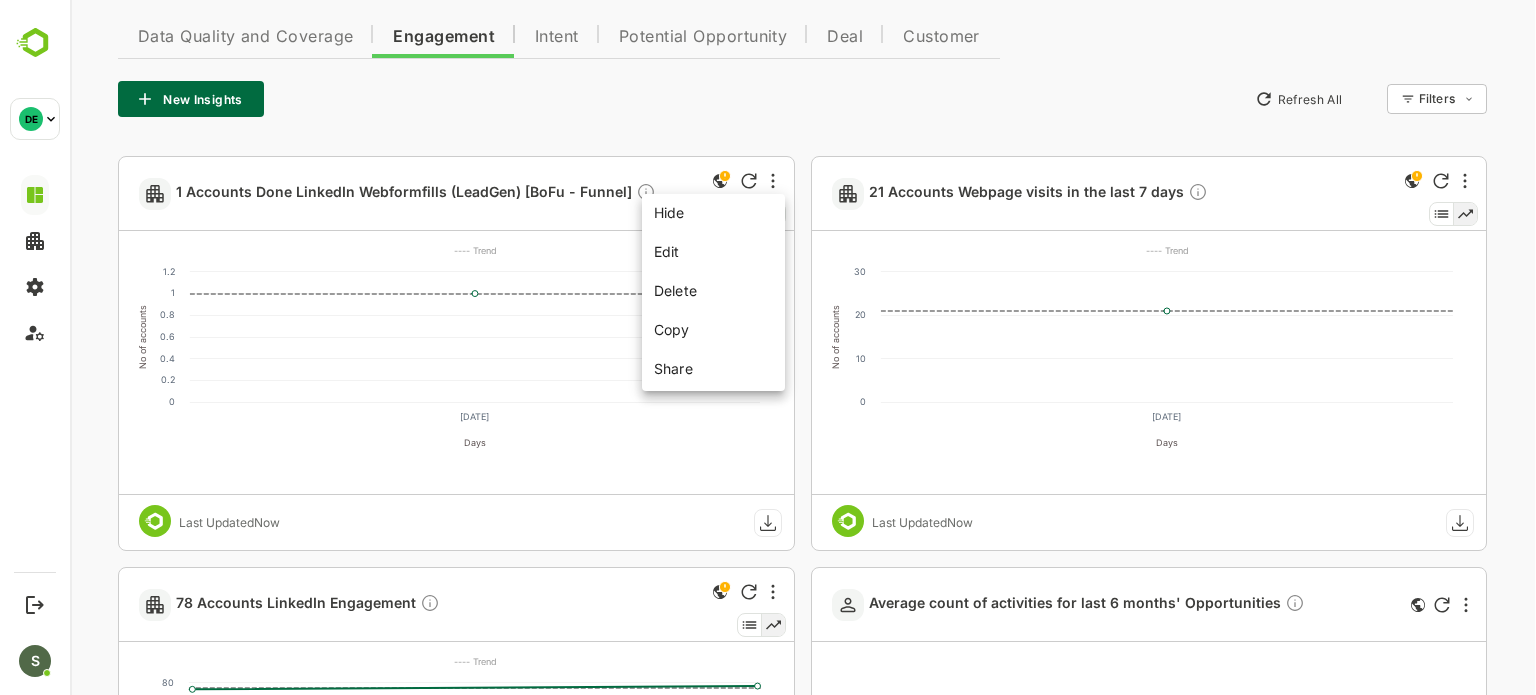 click at bounding box center [803, 347] 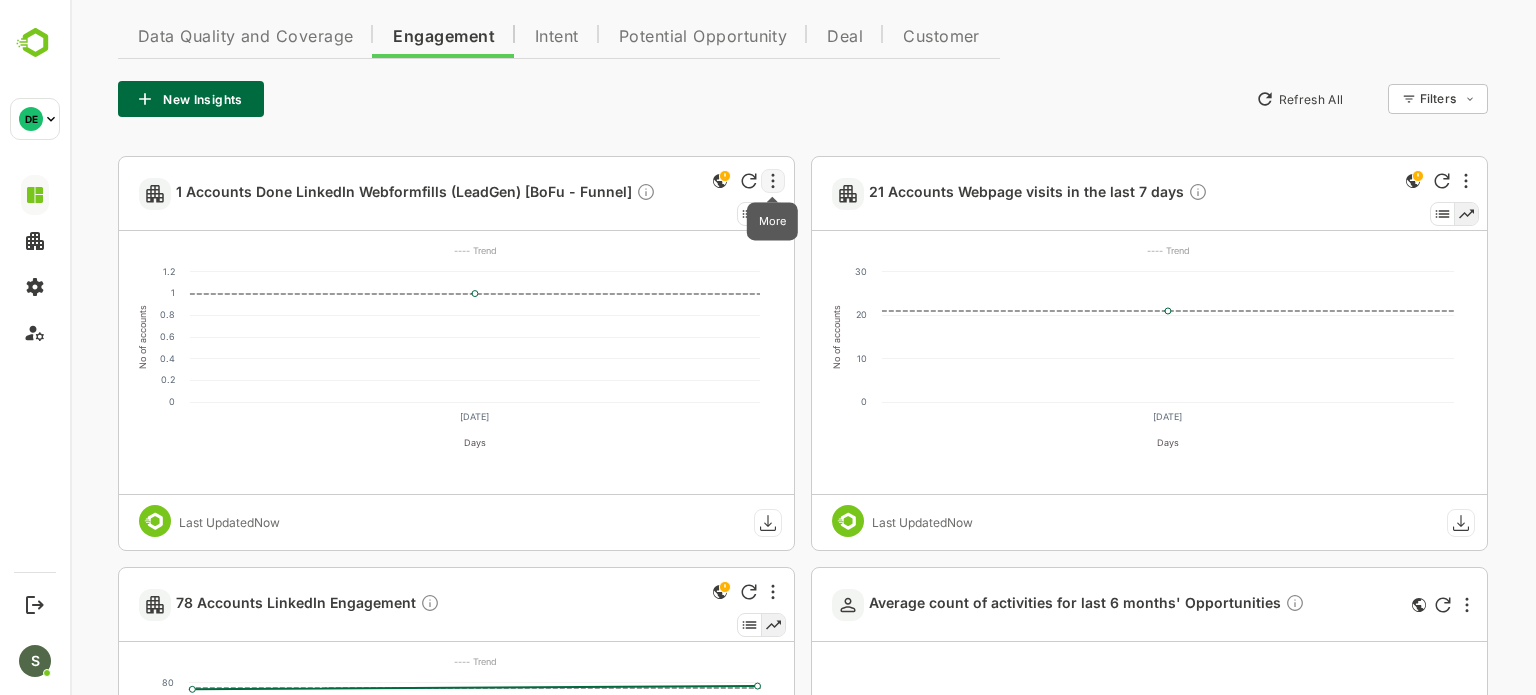 click 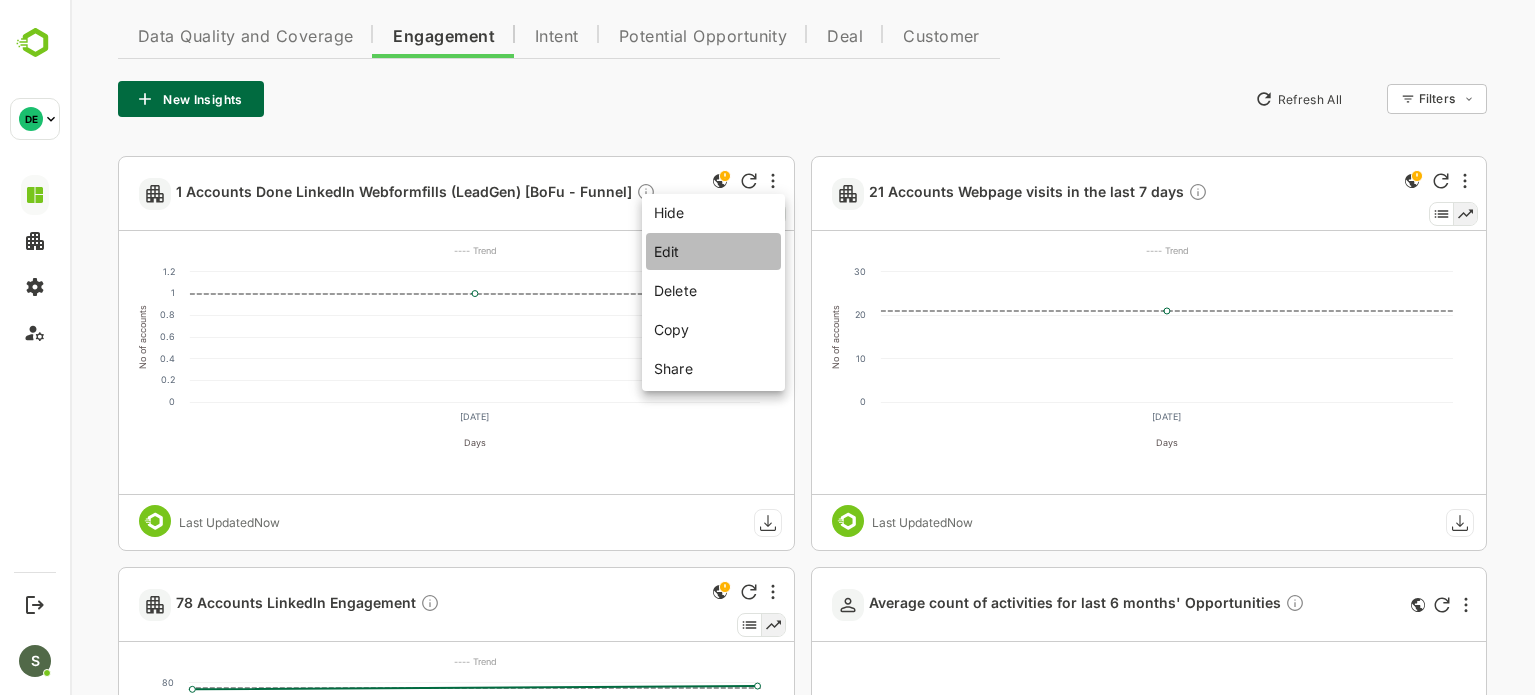 click on "Edit" at bounding box center (713, 251) 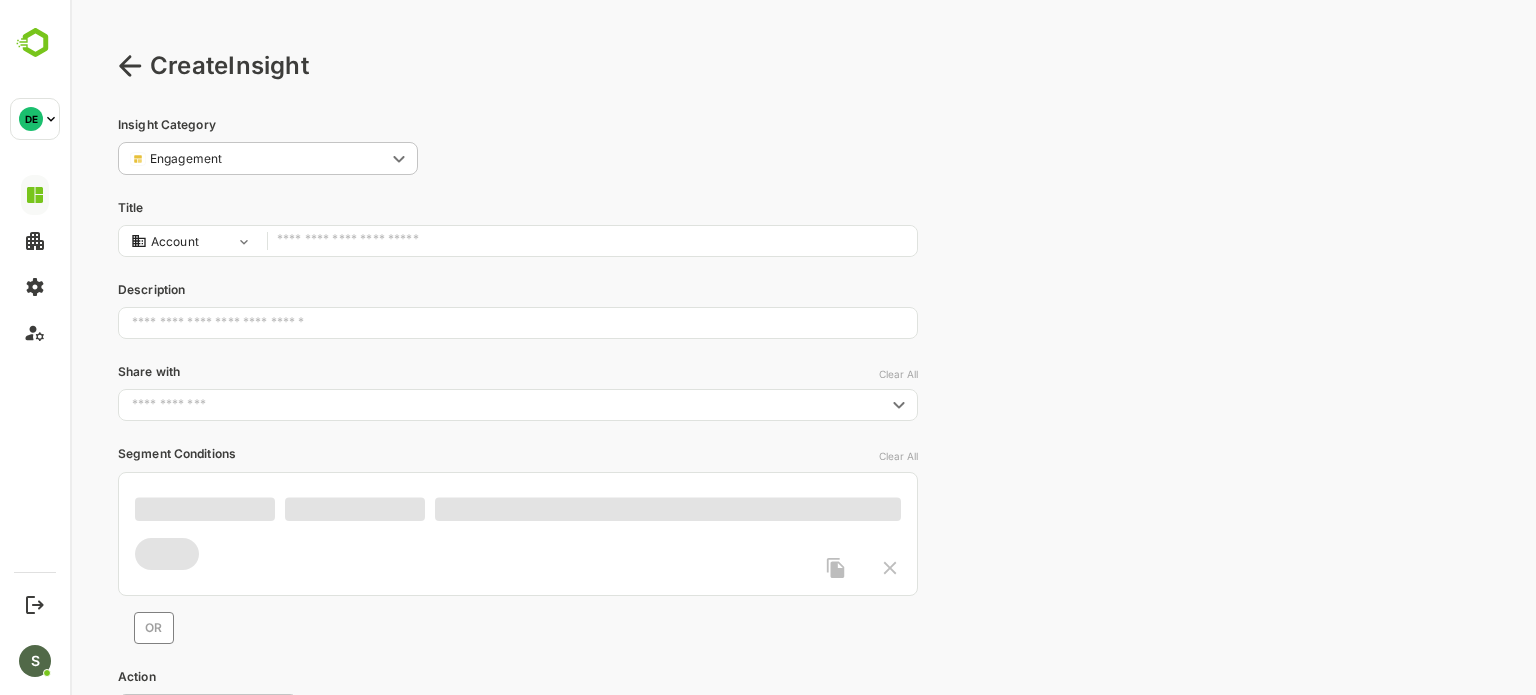 scroll, scrollTop: 0, scrollLeft: 0, axis: both 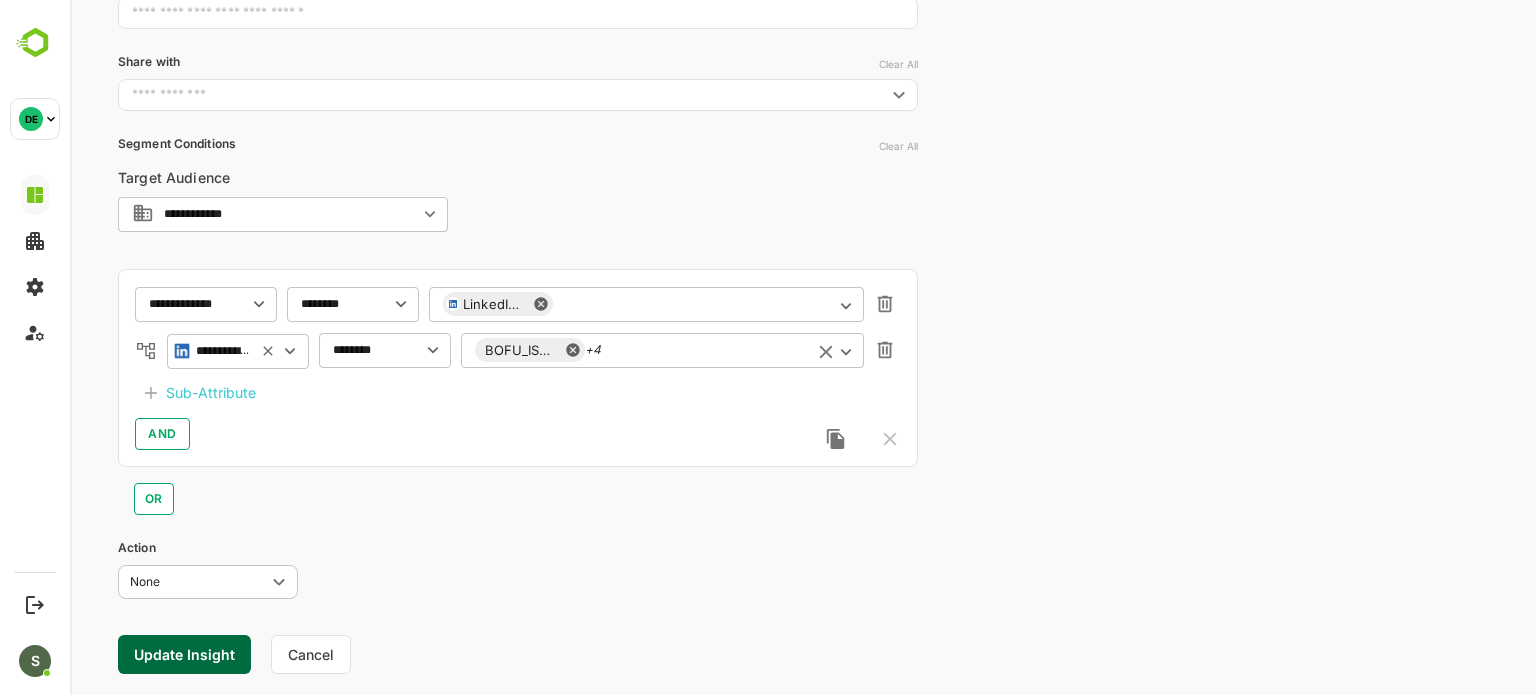 click on "BOFU_ISA_Treasury_MSG_ADs - [DATE] +4 ​" at bounding box center [662, 350] 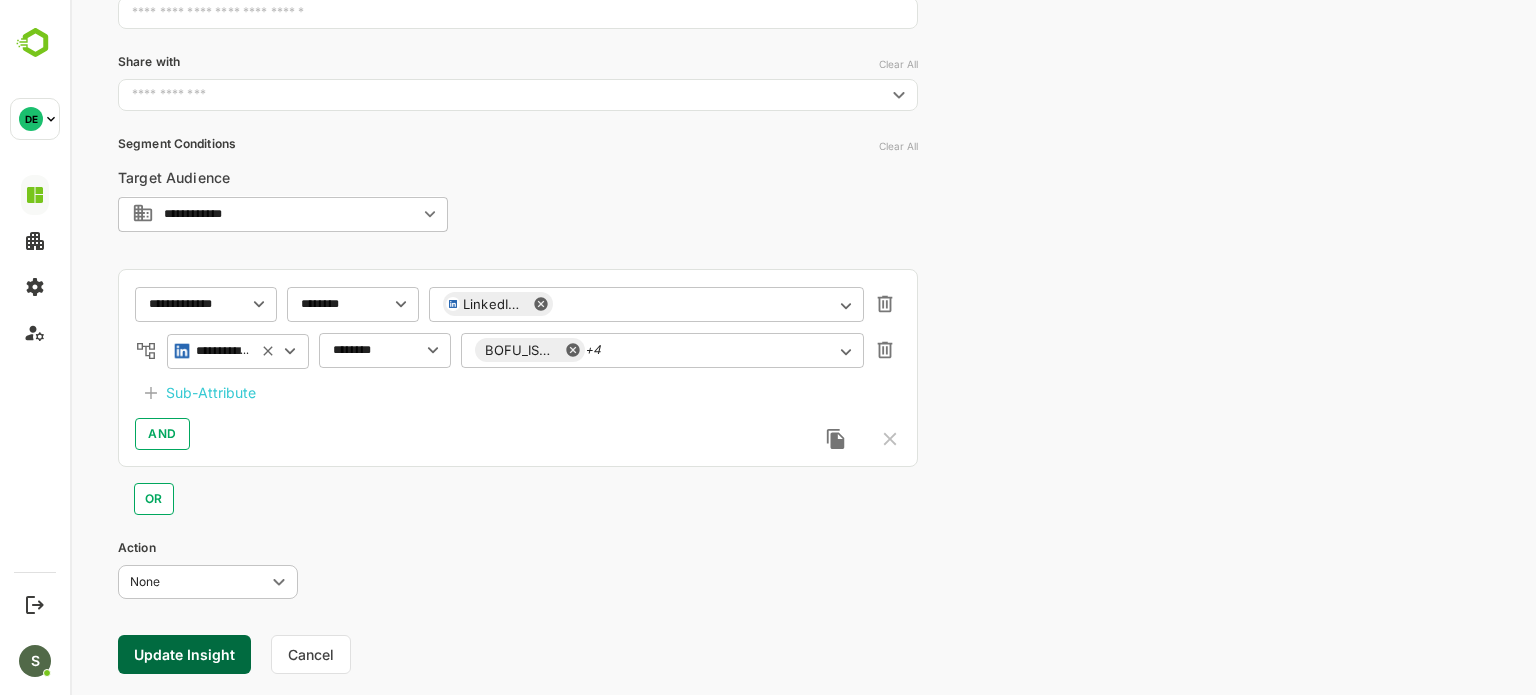 click on "AND" at bounding box center [518, 434] 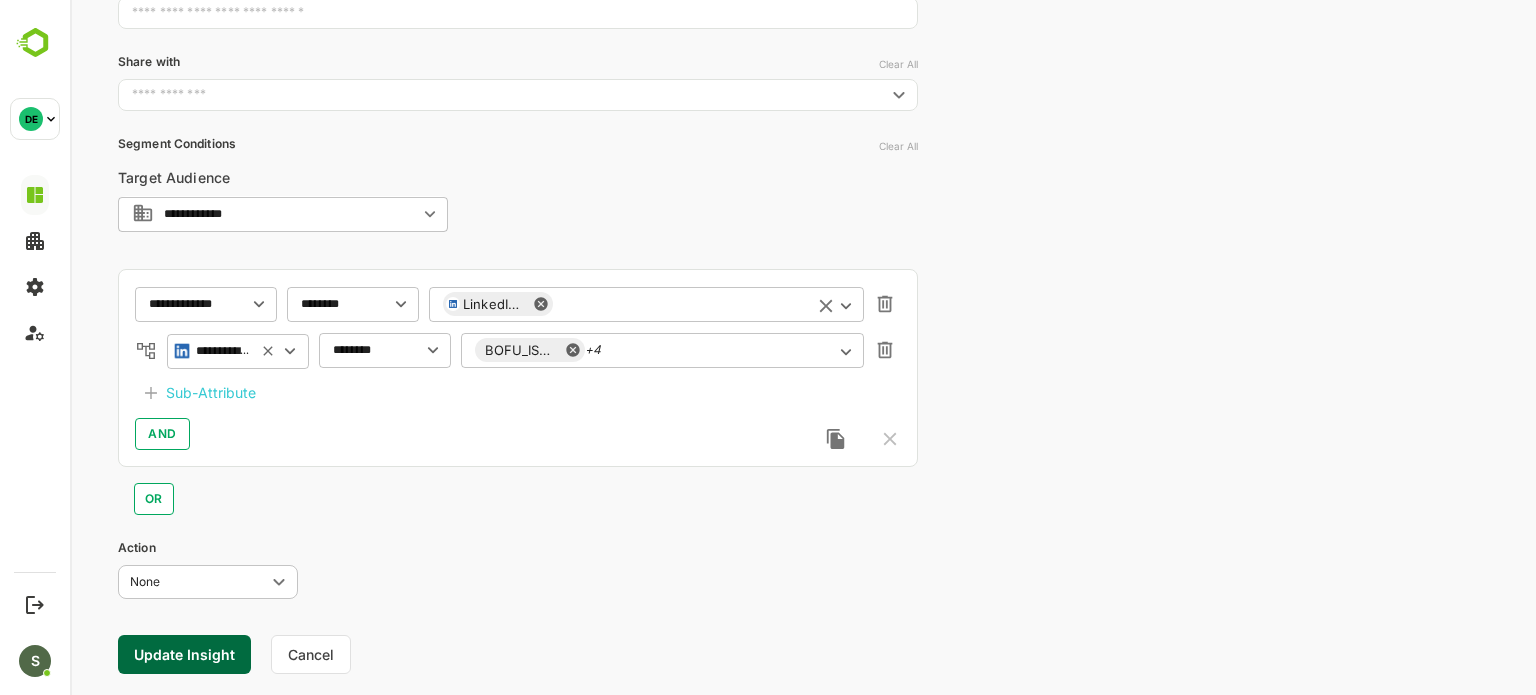 click at bounding box center [676, 304] 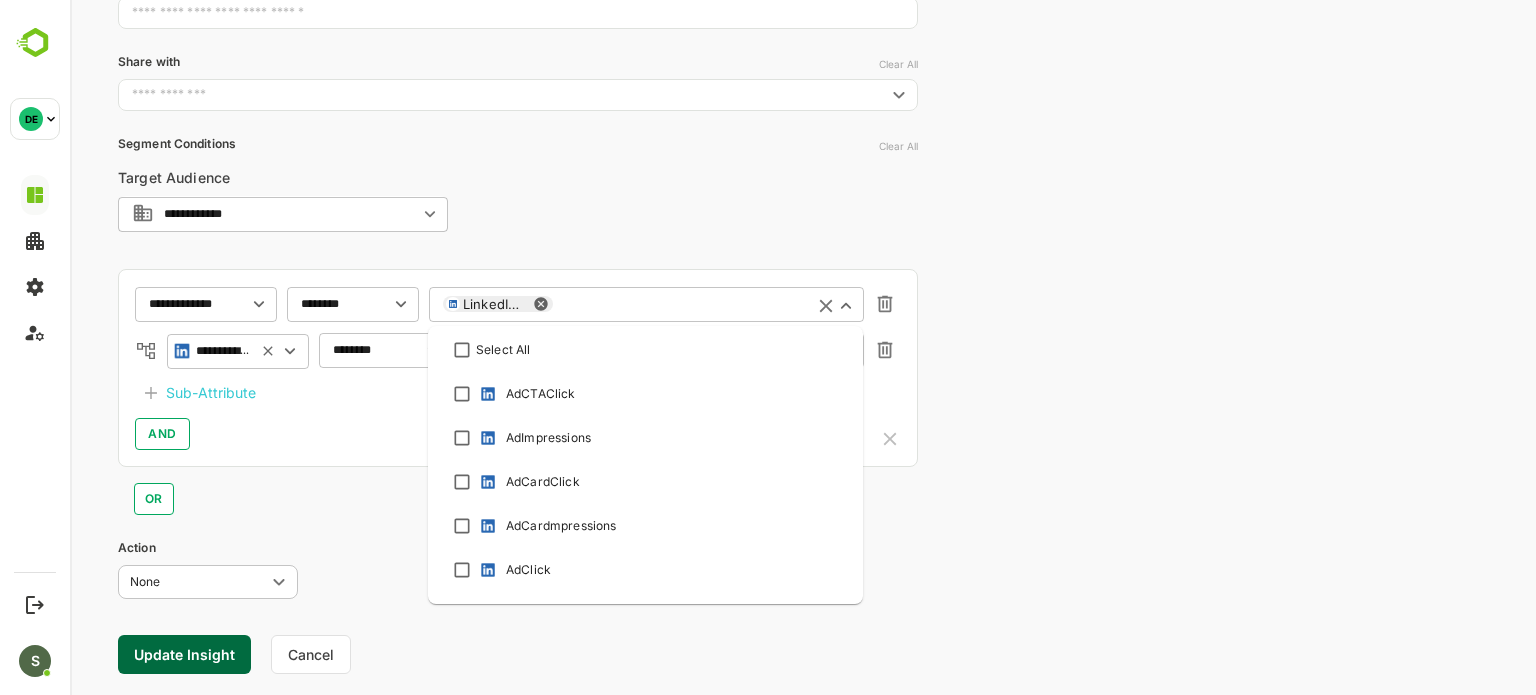 scroll, scrollTop: 430, scrollLeft: 0, axis: vertical 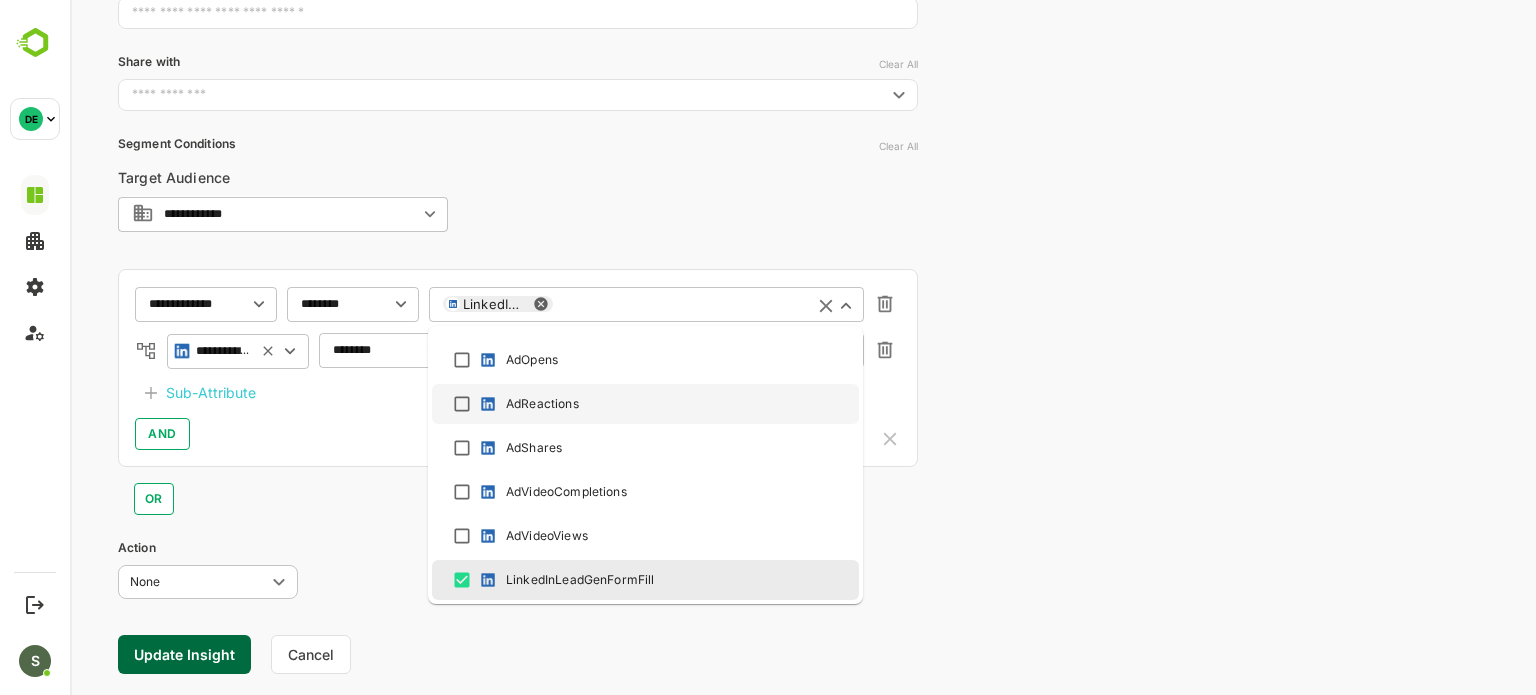 click on "**********" at bounding box center [518, 368] 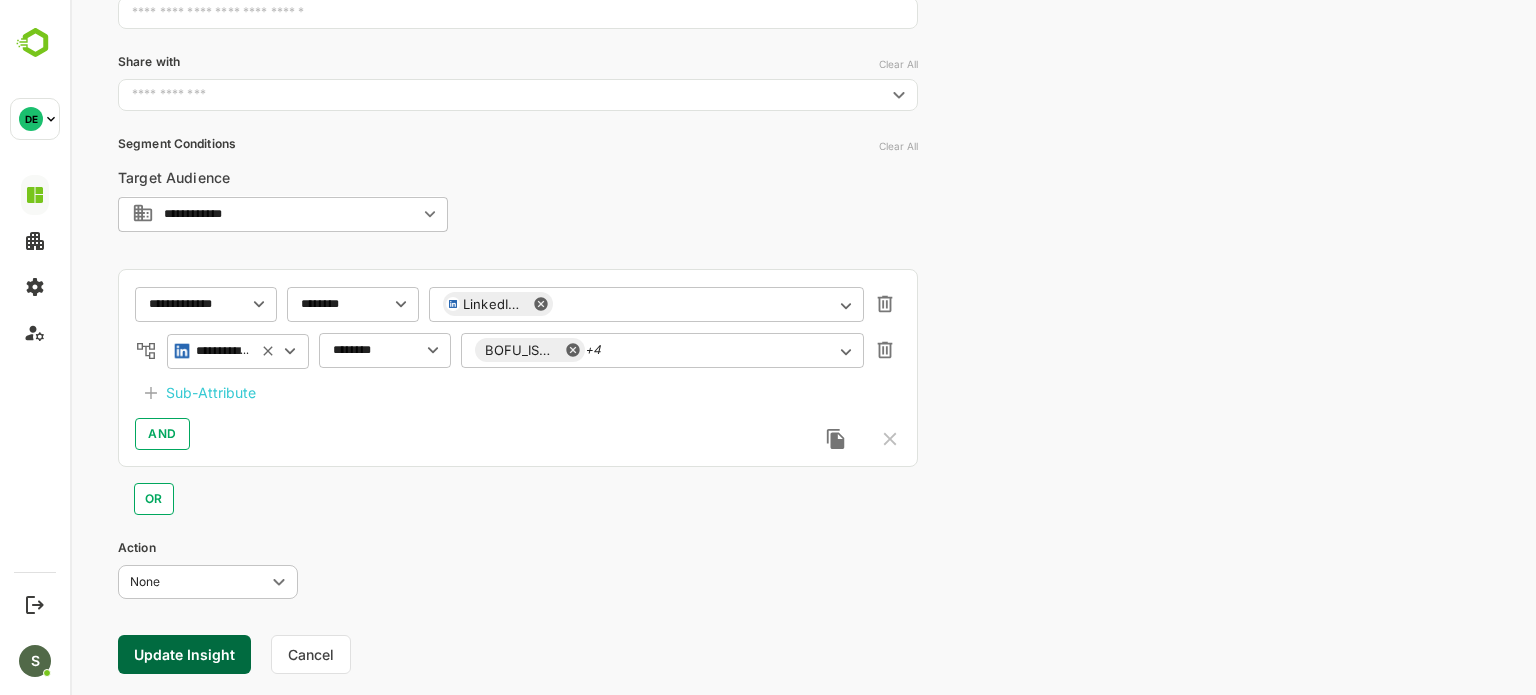 scroll, scrollTop: 0, scrollLeft: 0, axis: both 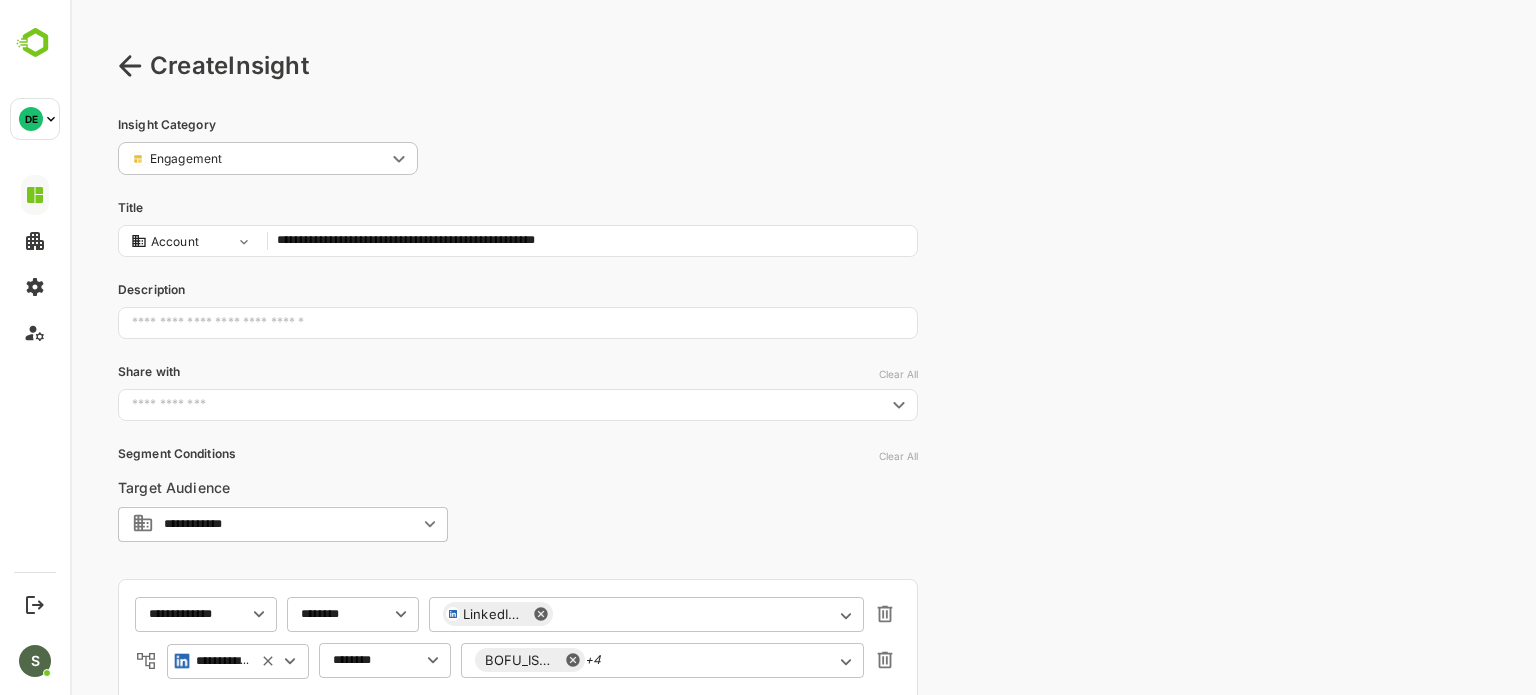 click 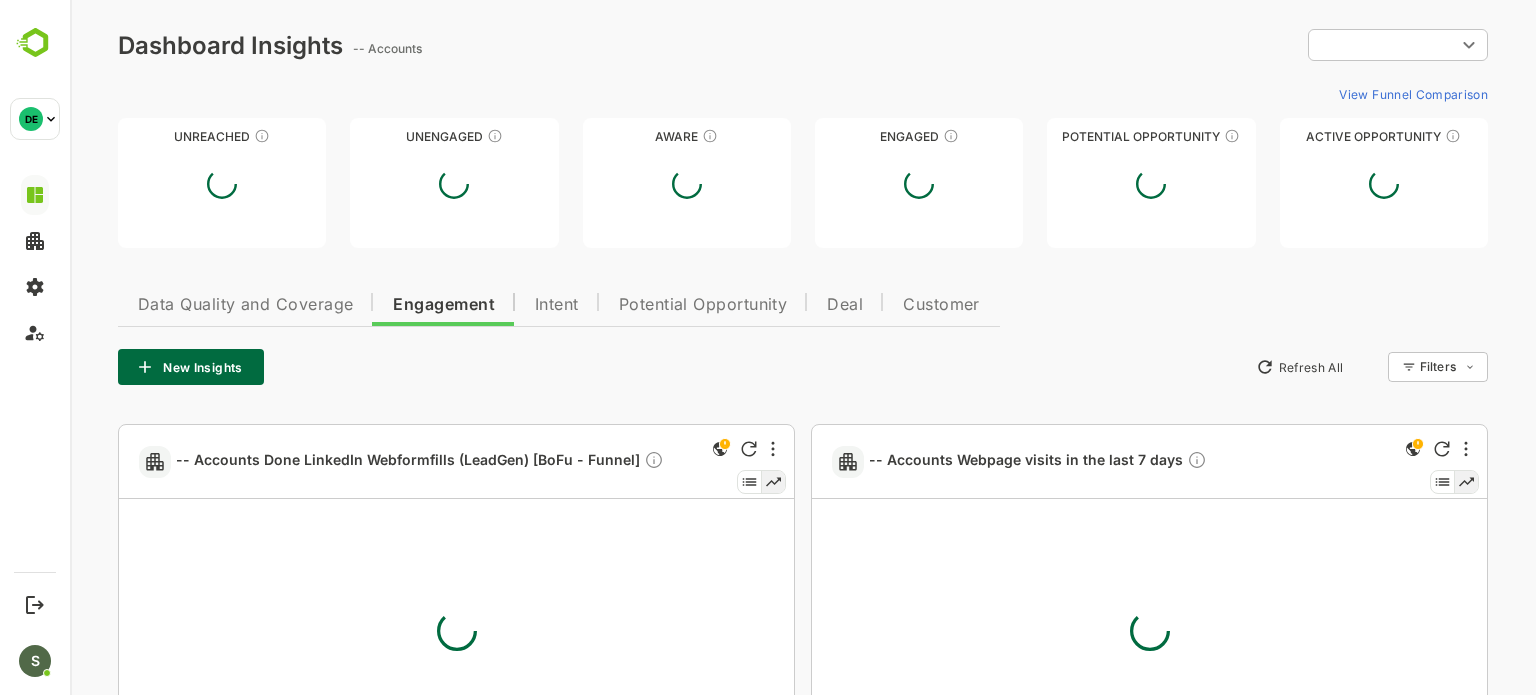 type on "**********" 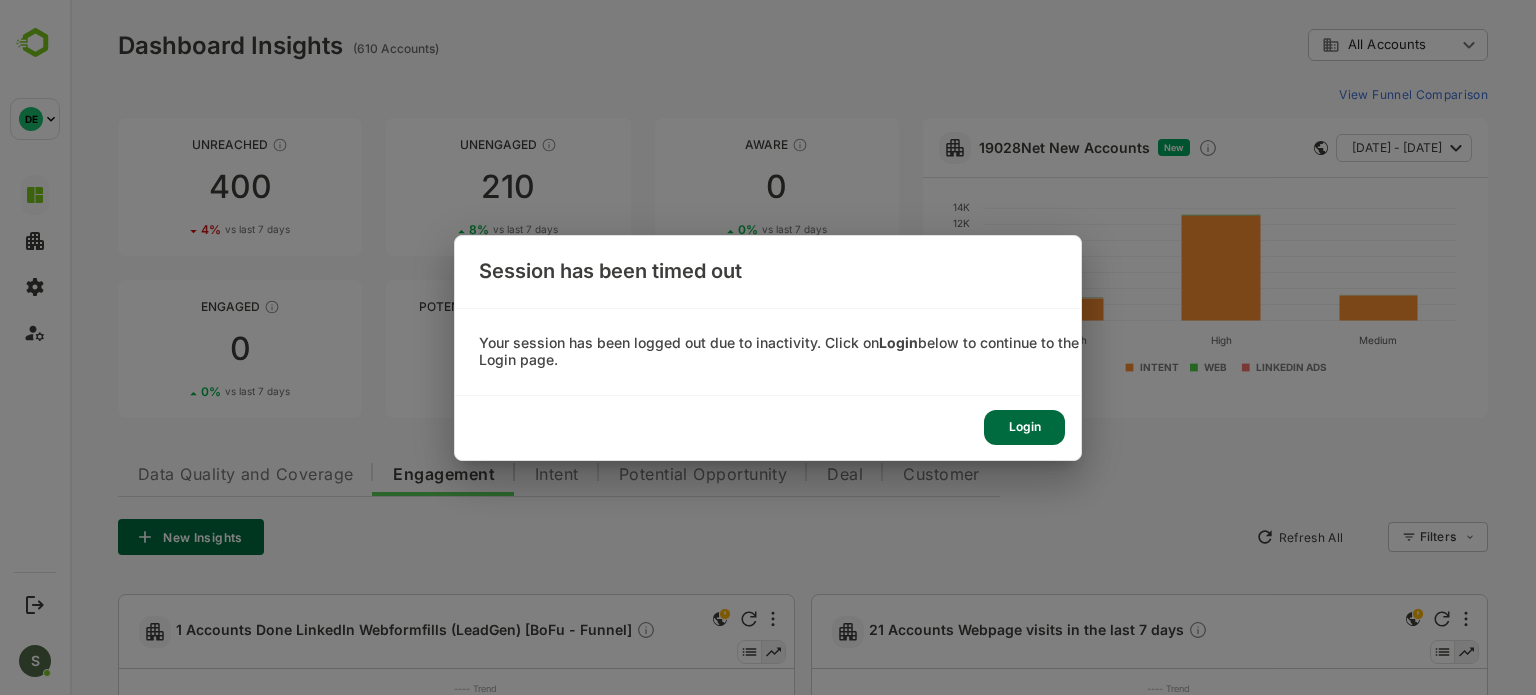click on "Login" at bounding box center [1024, 427] 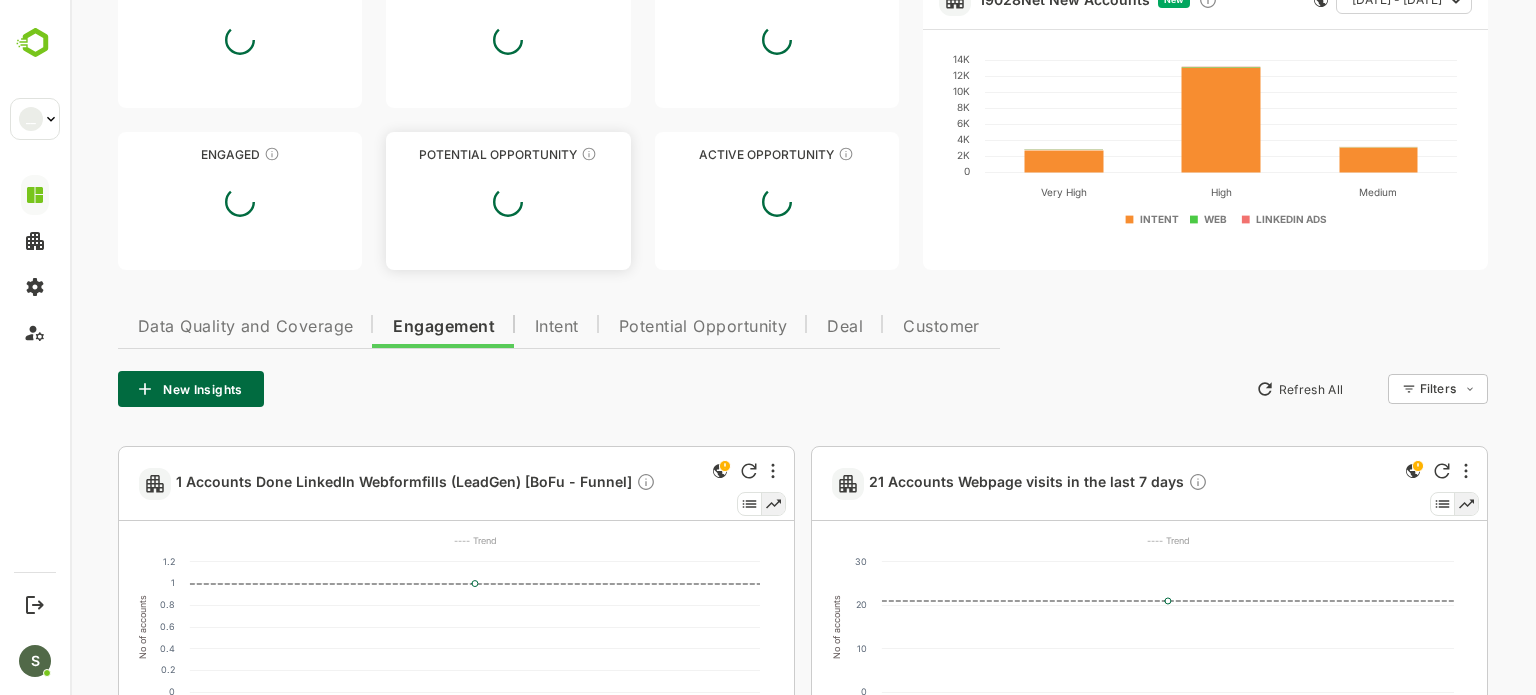 scroll, scrollTop: 167, scrollLeft: 0, axis: vertical 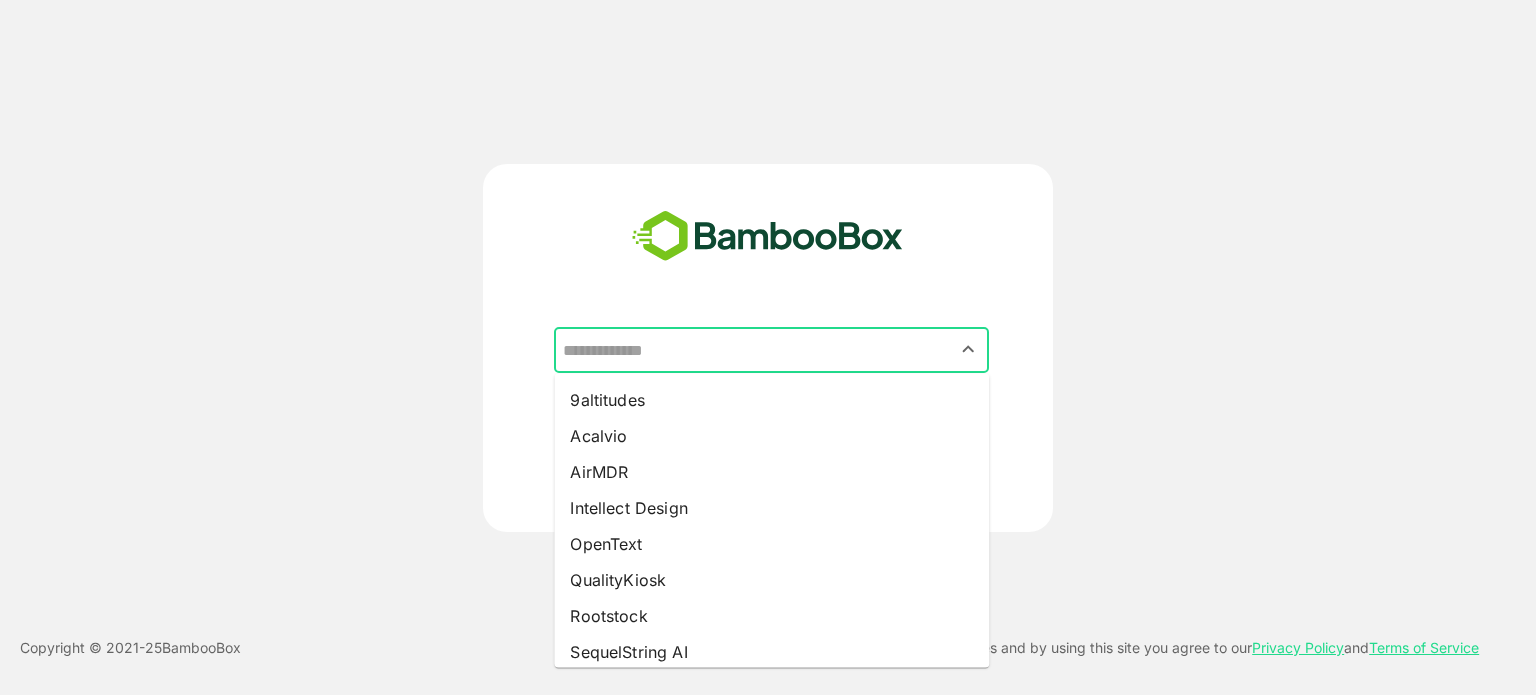 click at bounding box center (771, 350) 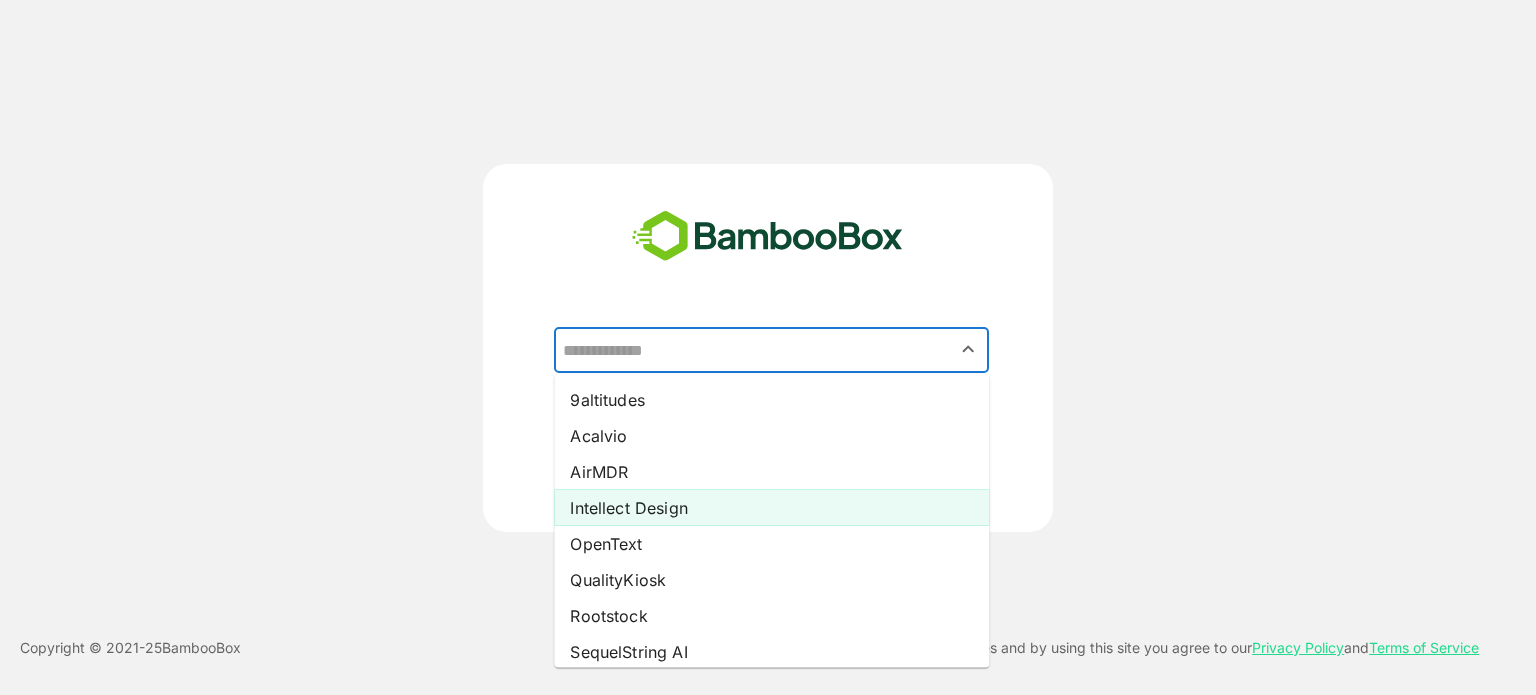 click on "Intellect Design" at bounding box center [771, 508] 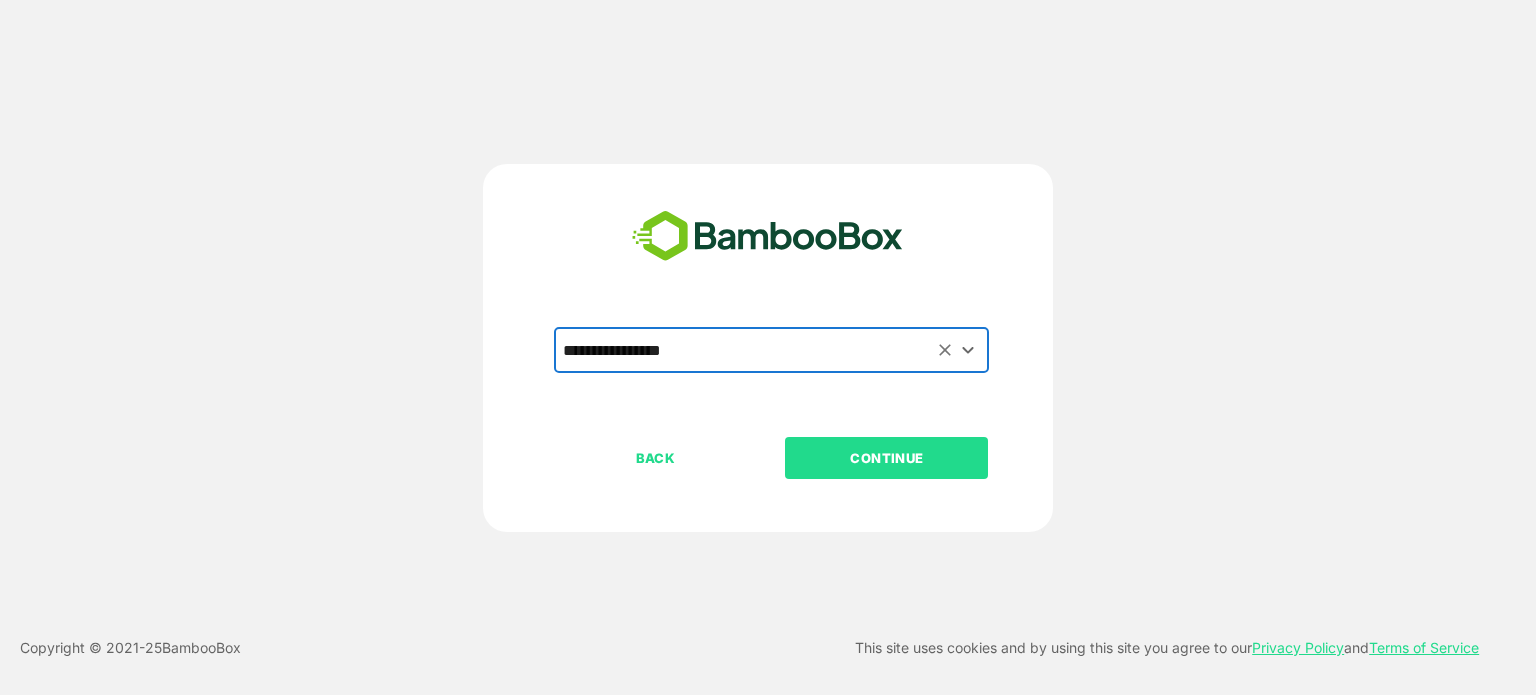 click on "CONTINUE" at bounding box center (887, 458) 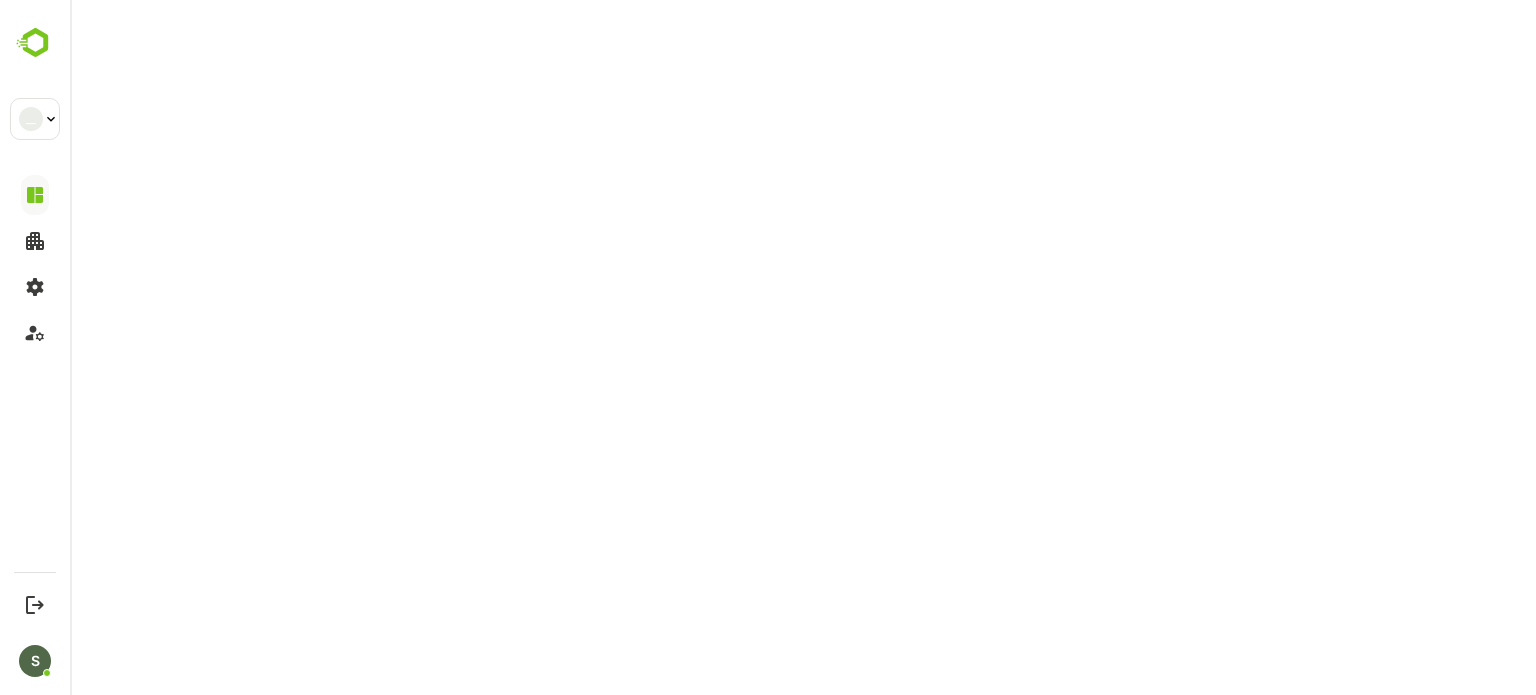 scroll, scrollTop: 0, scrollLeft: 0, axis: both 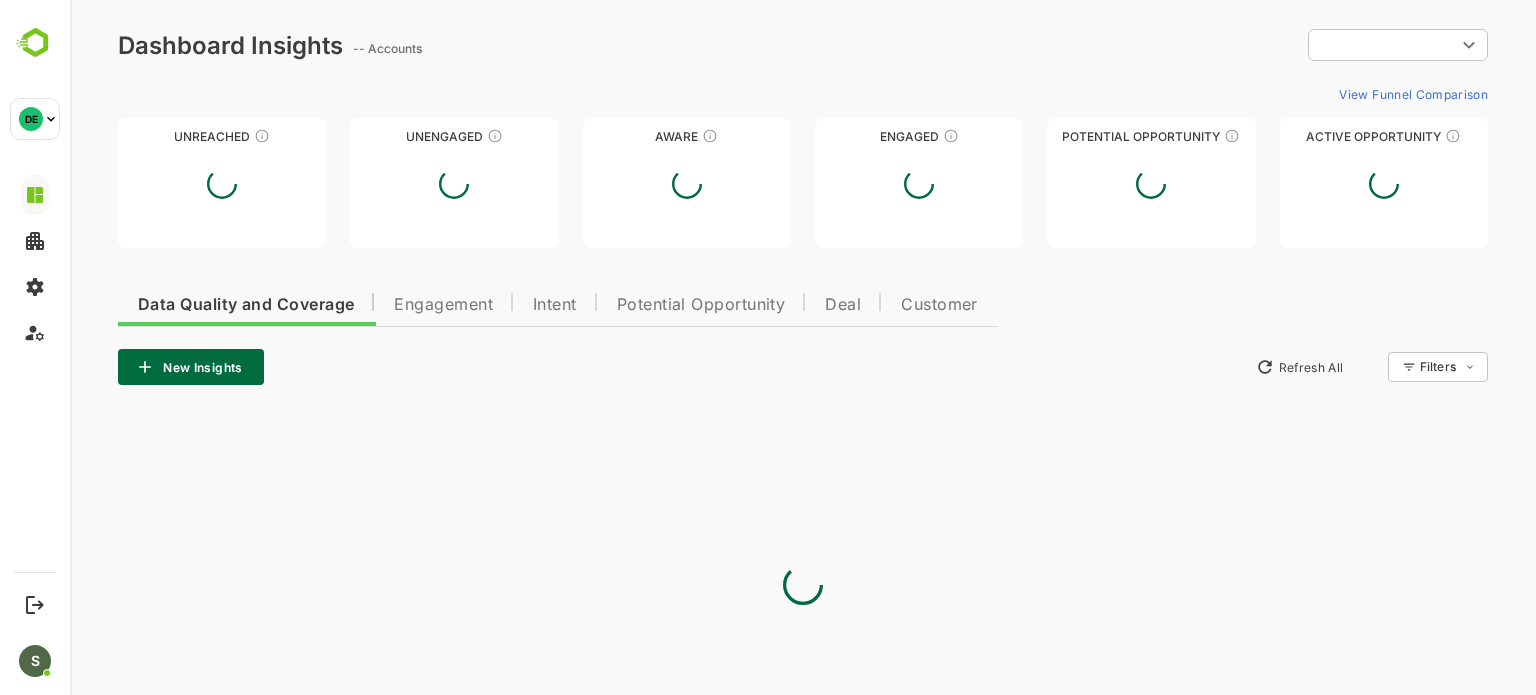 type on "**********" 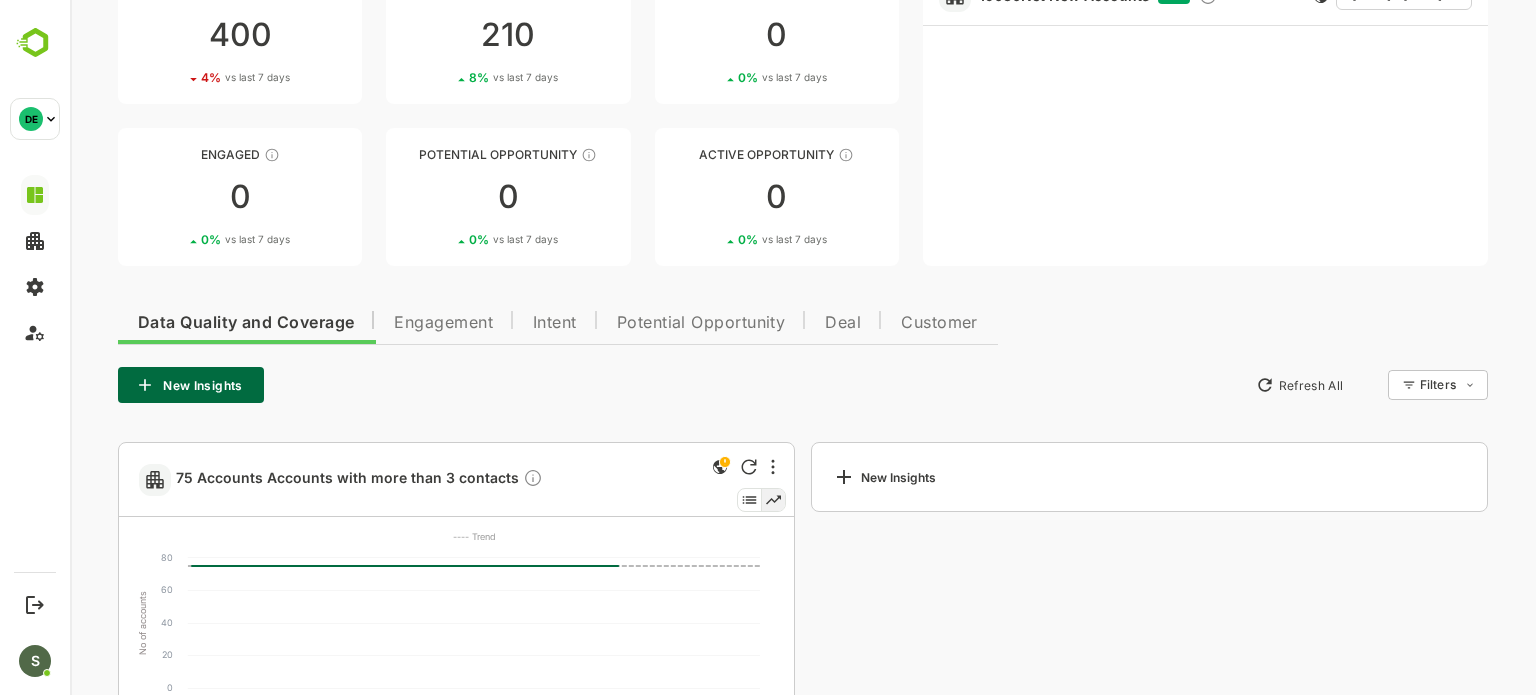 scroll, scrollTop: 180, scrollLeft: 0, axis: vertical 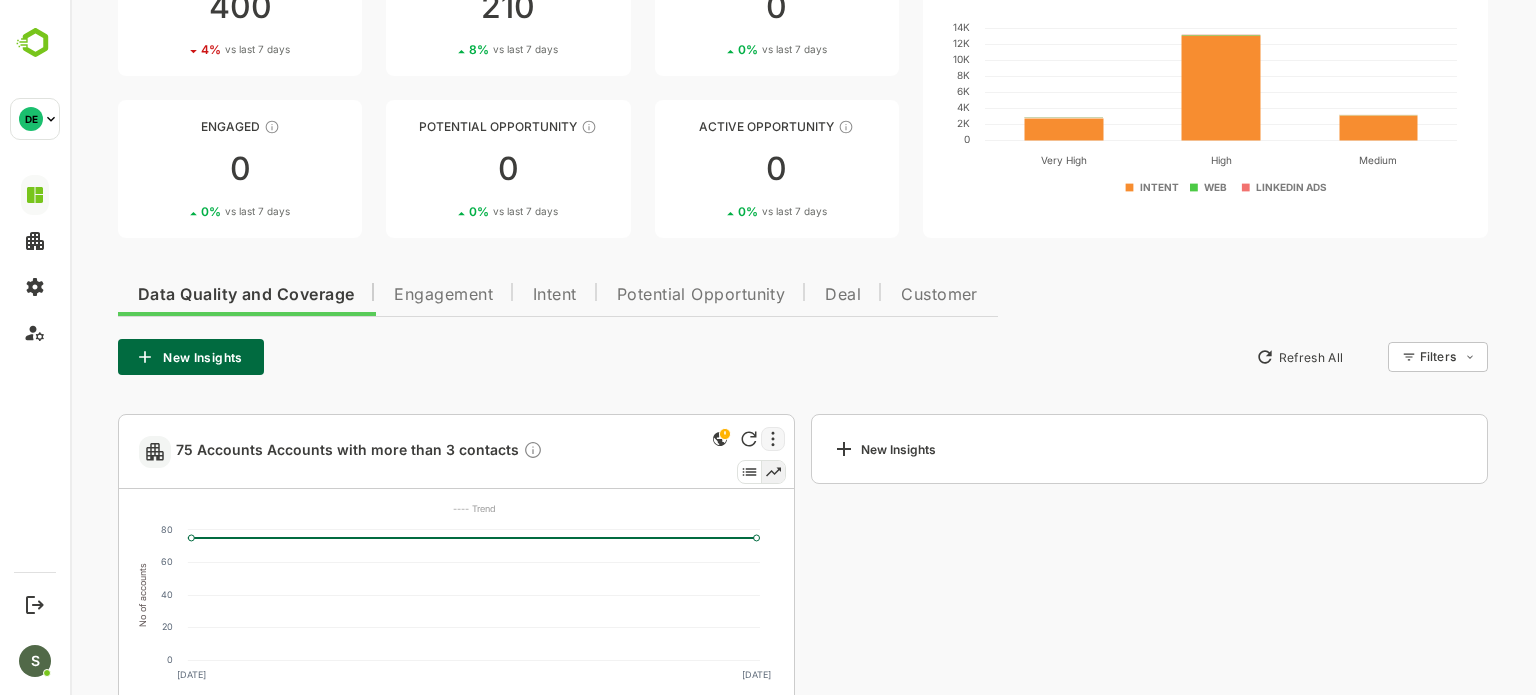 click at bounding box center [773, 439] 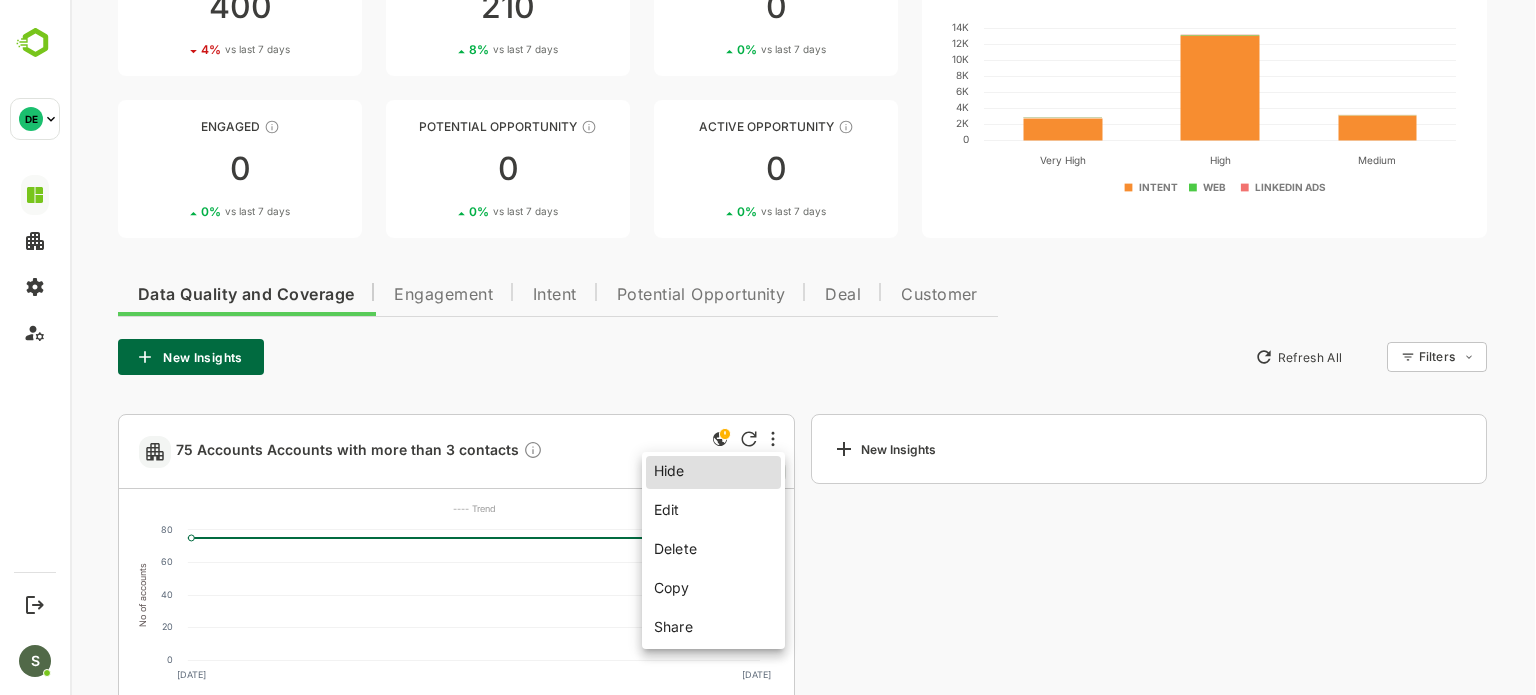 click on "Share" at bounding box center (713, 624) 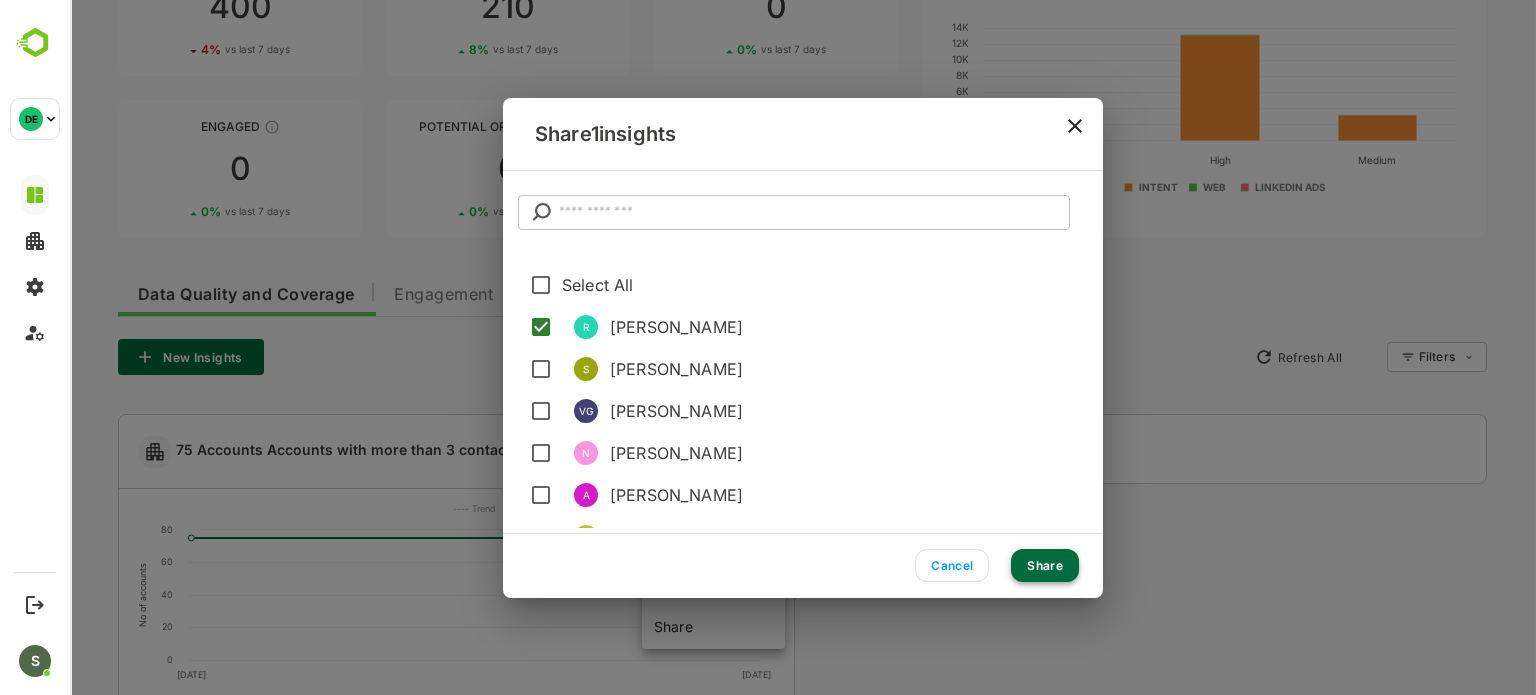 click on "Share" at bounding box center (1045, 565) 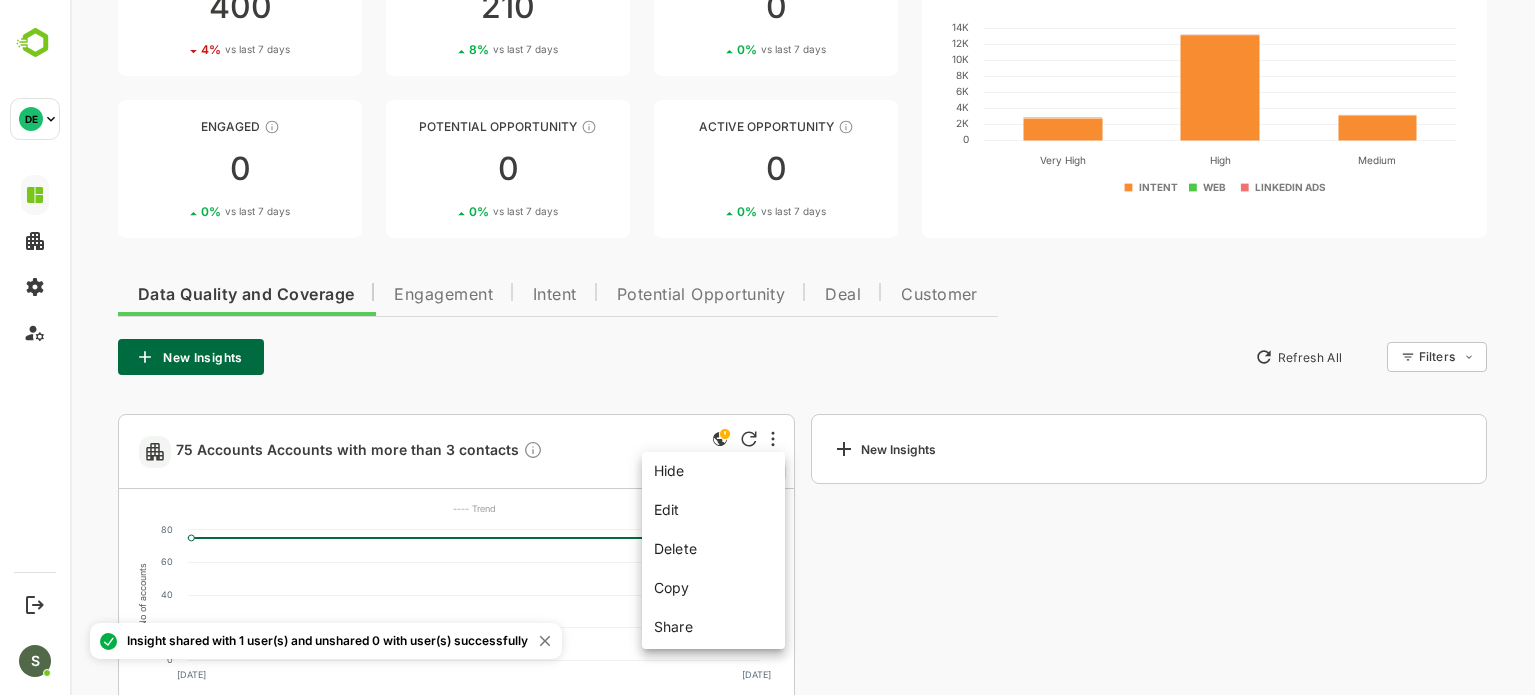 click at bounding box center (803, 347) 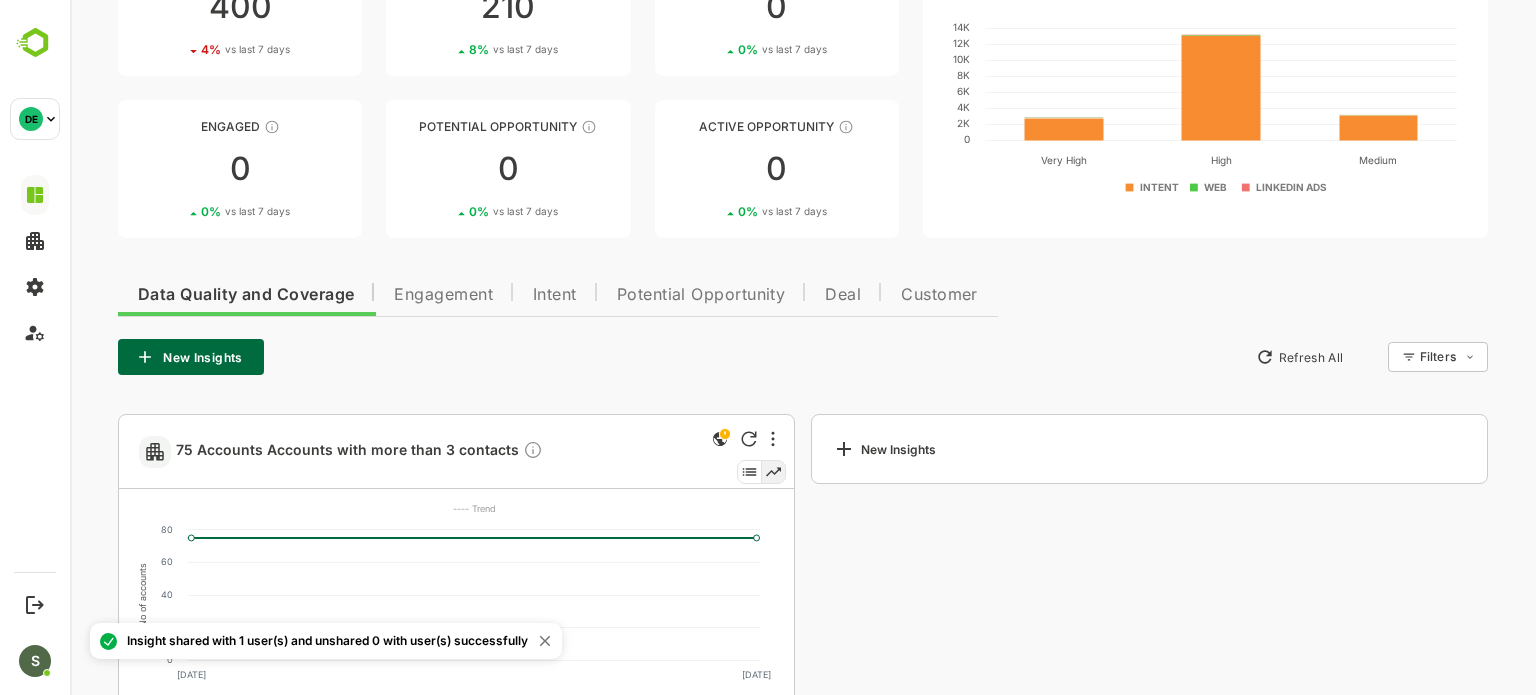 click on "Engagement" at bounding box center [443, 295] 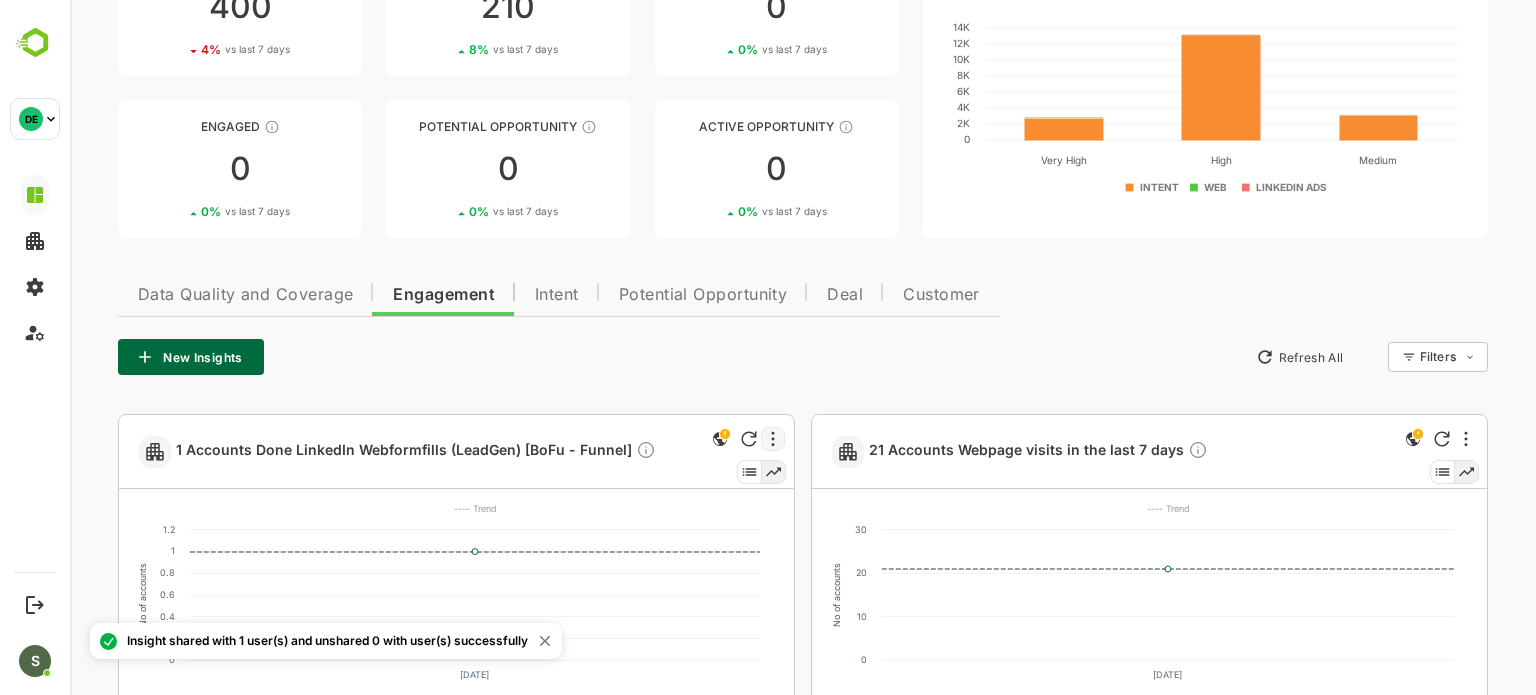 click at bounding box center (773, 439) 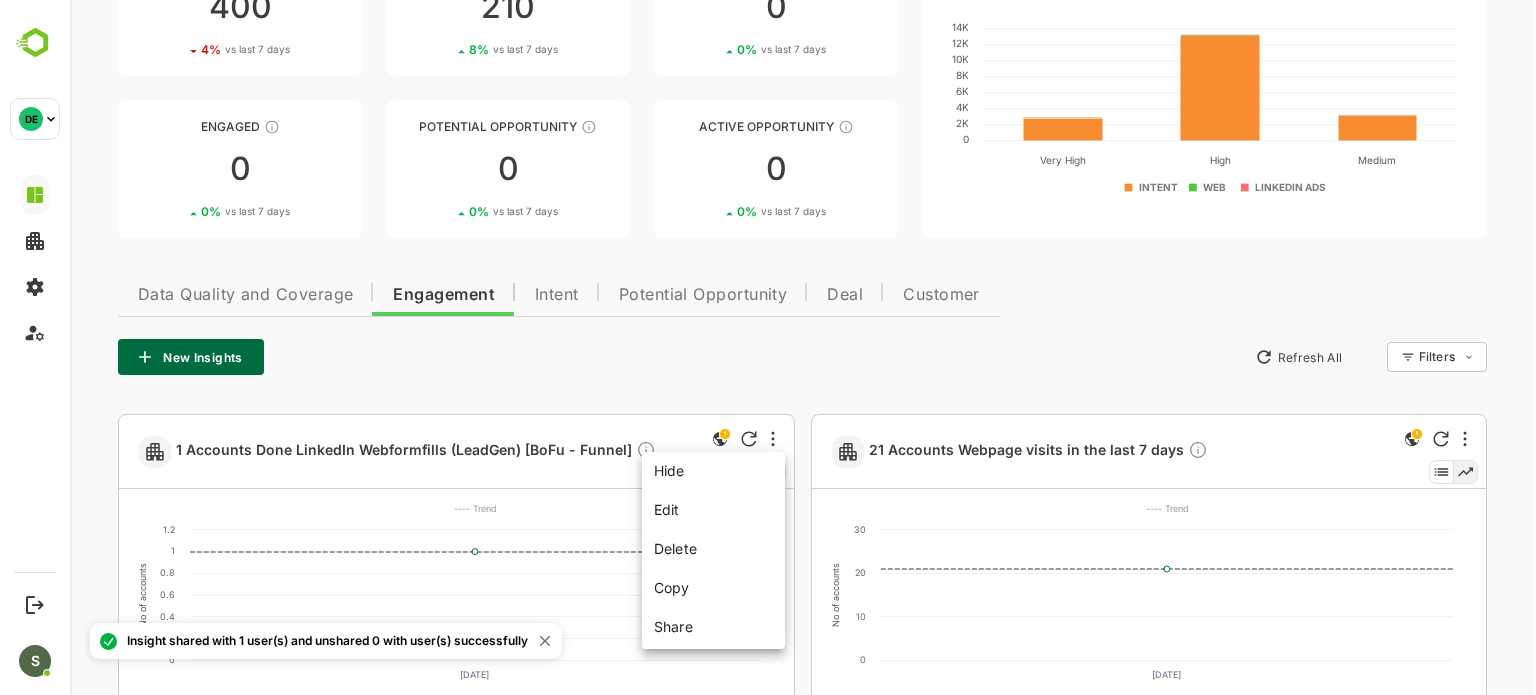 click on "Share" at bounding box center (713, 624) 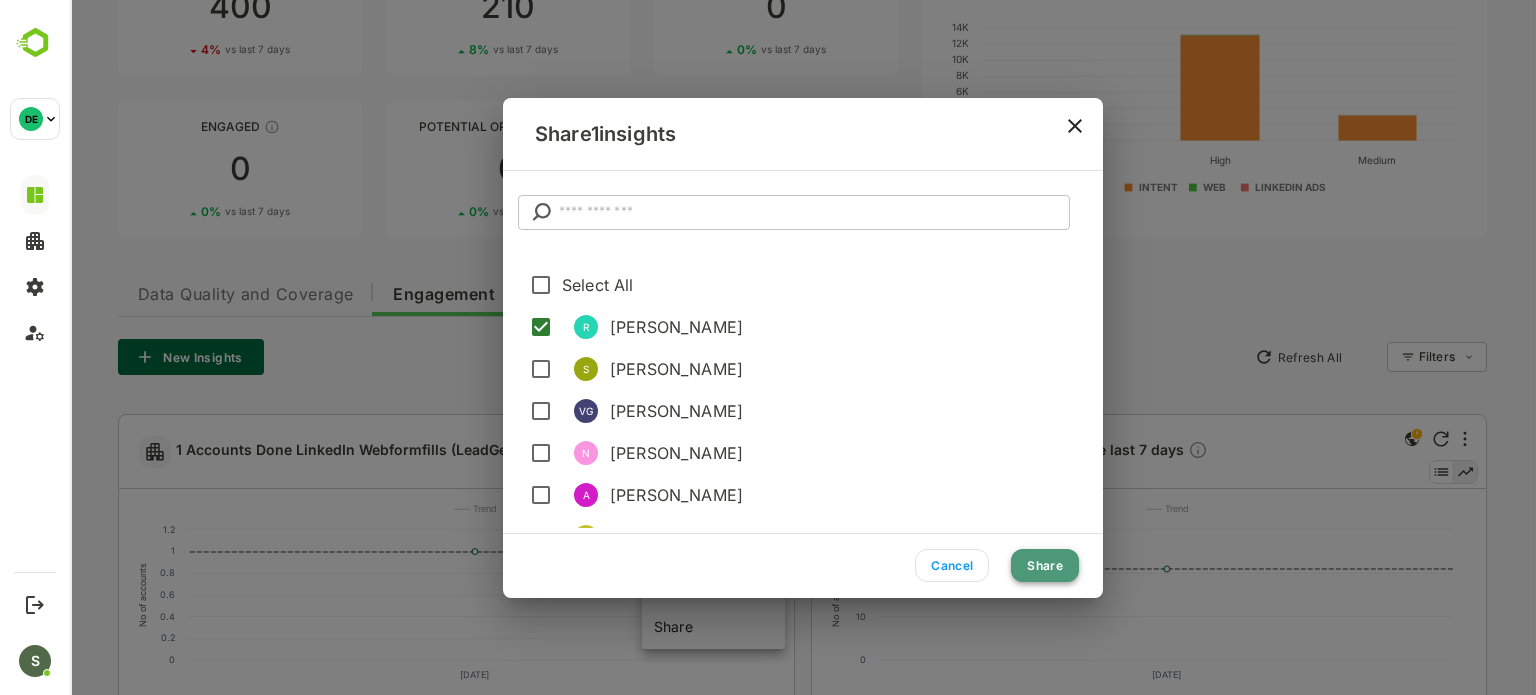 click on "Share" at bounding box center (1045, 565) 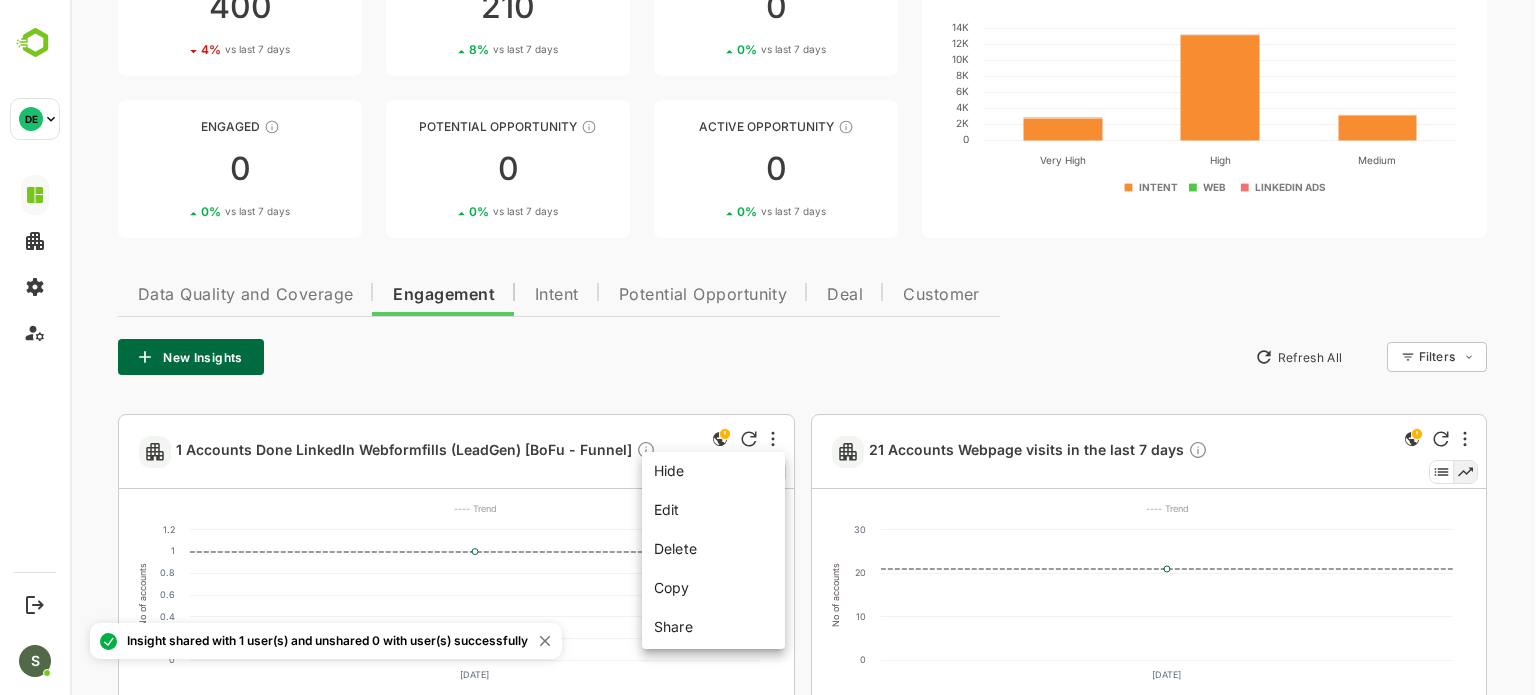 click at bounding box center [803, 347] 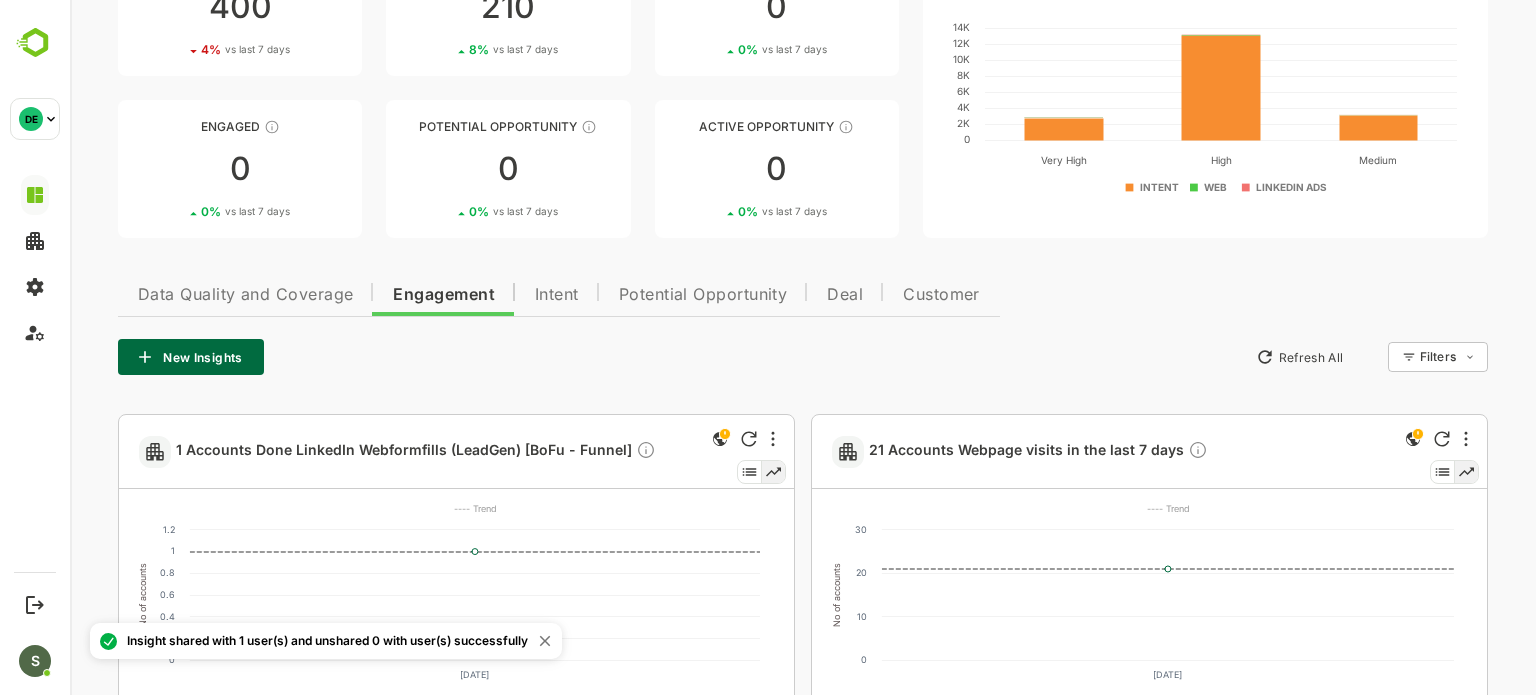 click 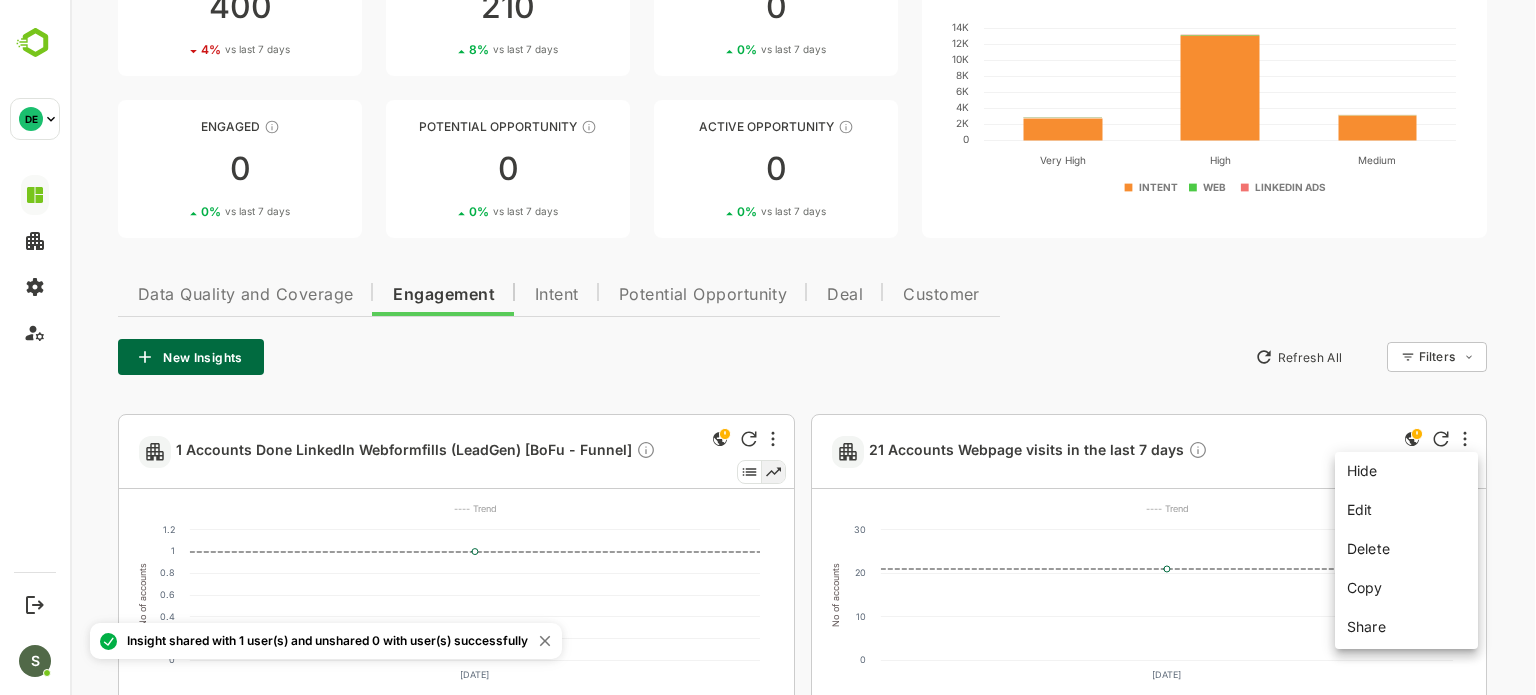 click on "Share" at bounding box center (1406, 624) 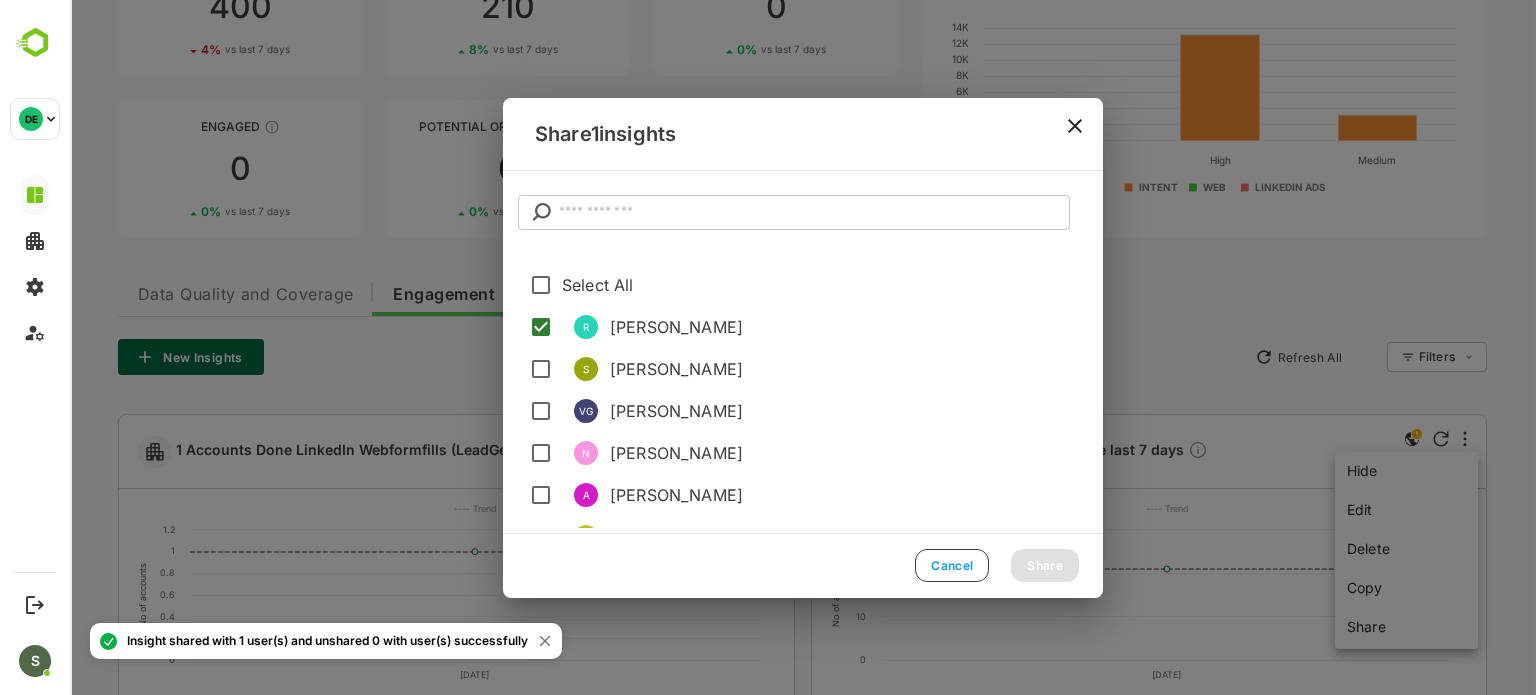 click on "Cancel" at bounding box center (952, 565) 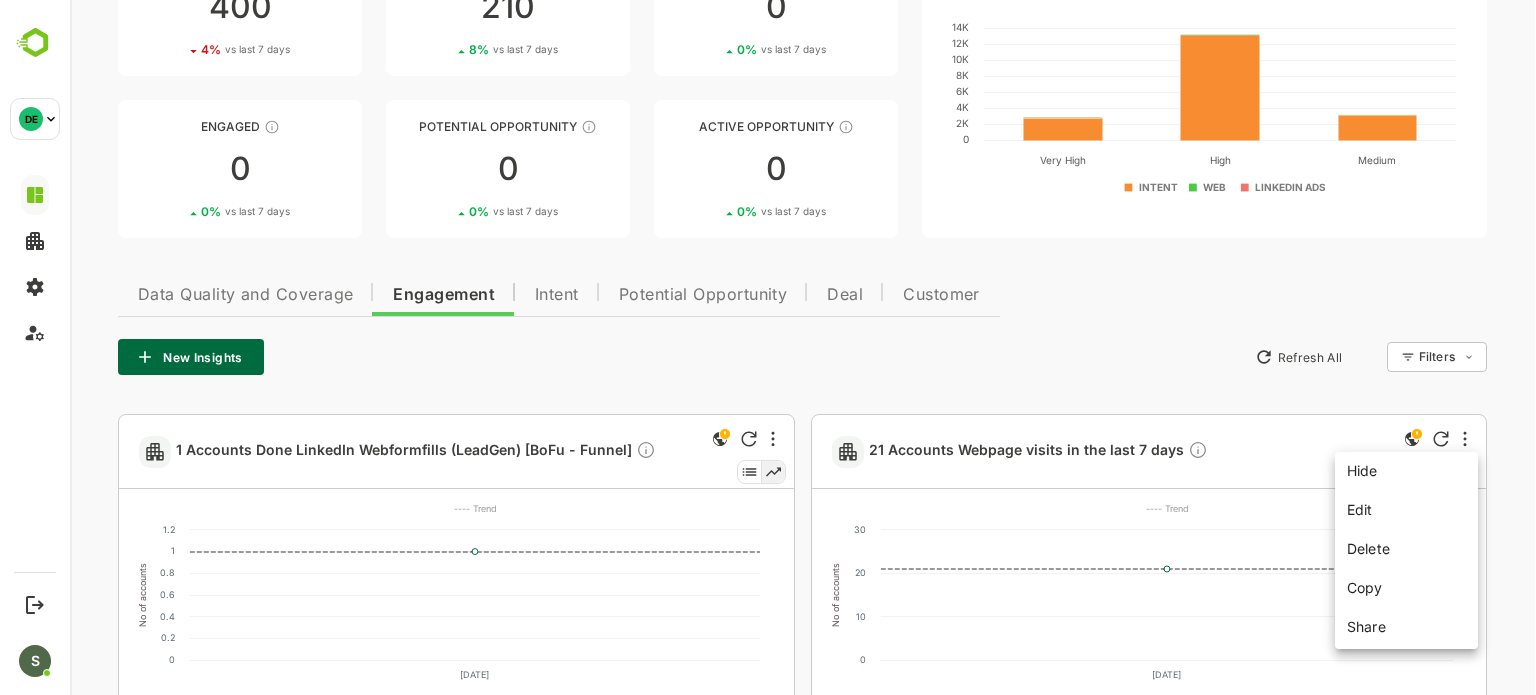 click at bounding box center [803, 347] 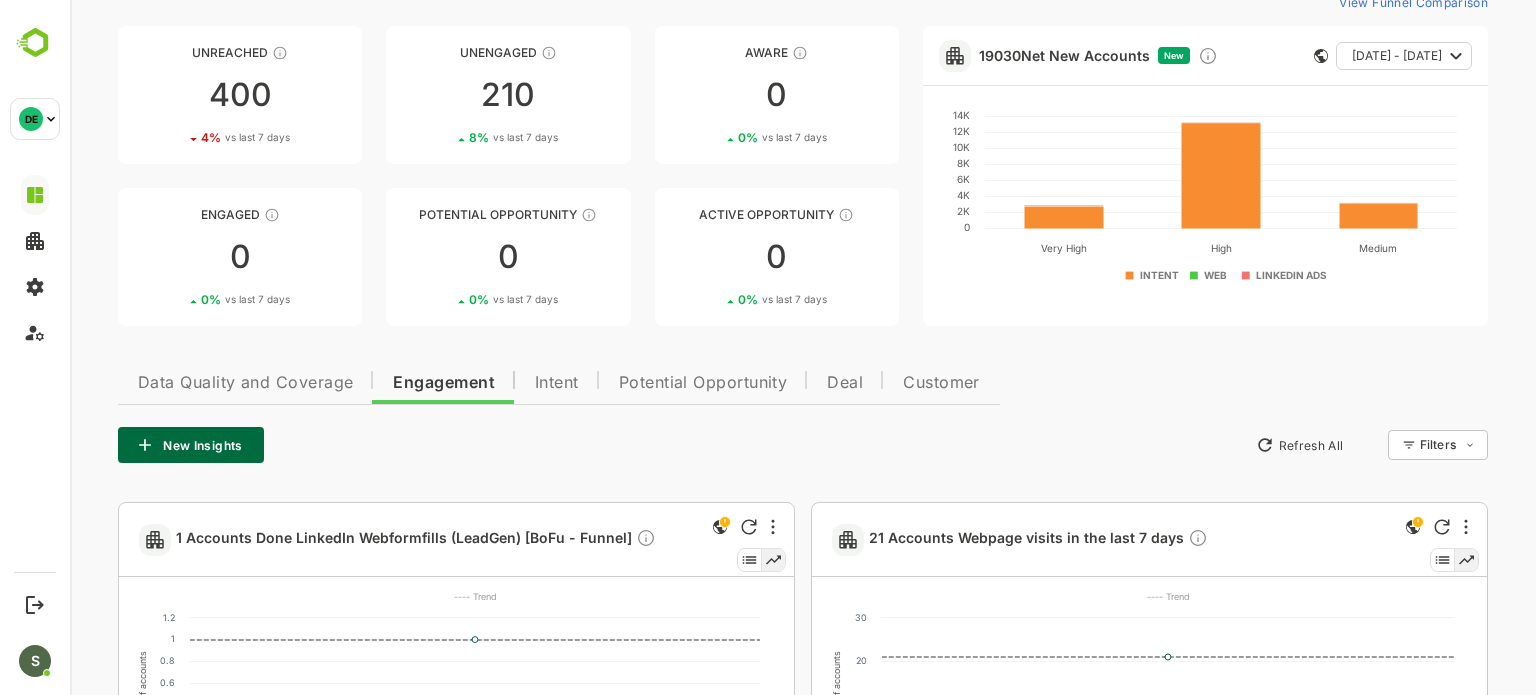 scroll, scrollTop: 0, scrollLeft: 0, axis: both 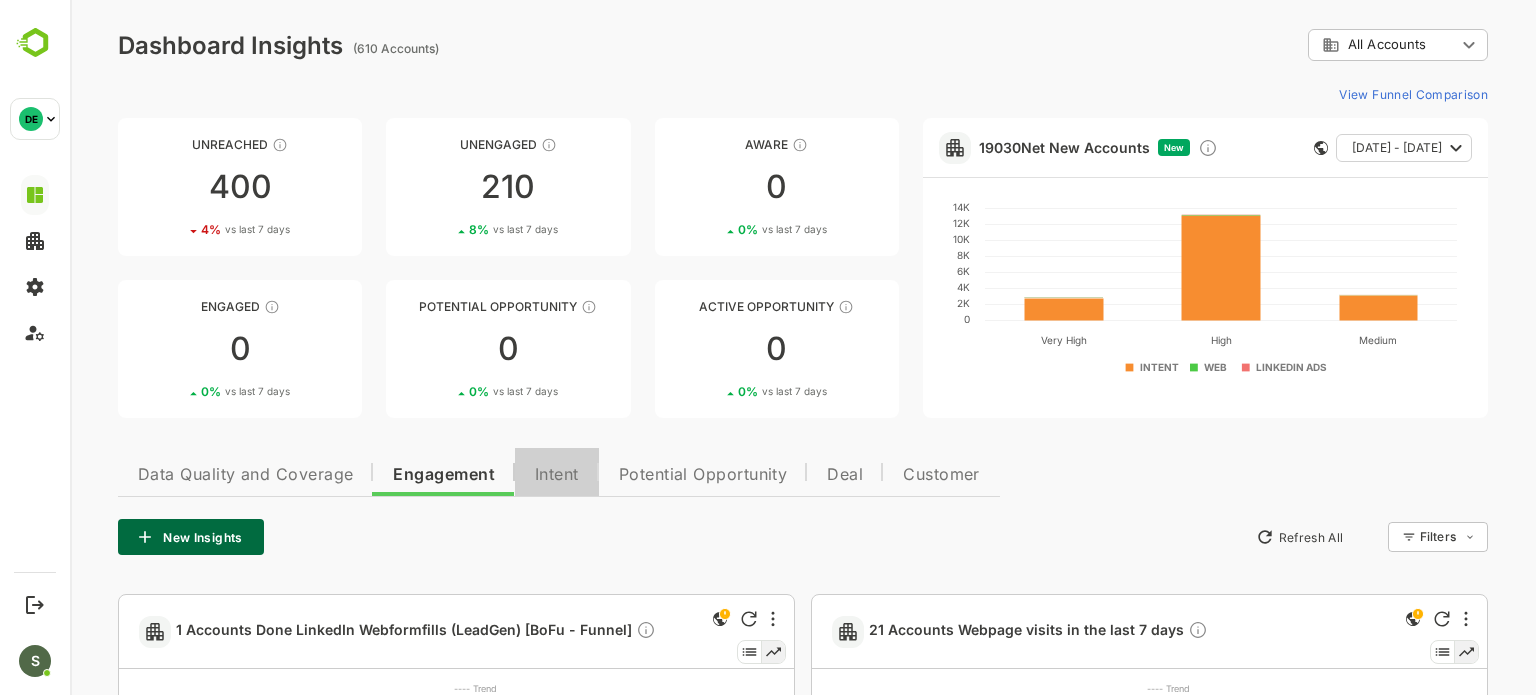click on "Intent" at bounding box center [557, 475] 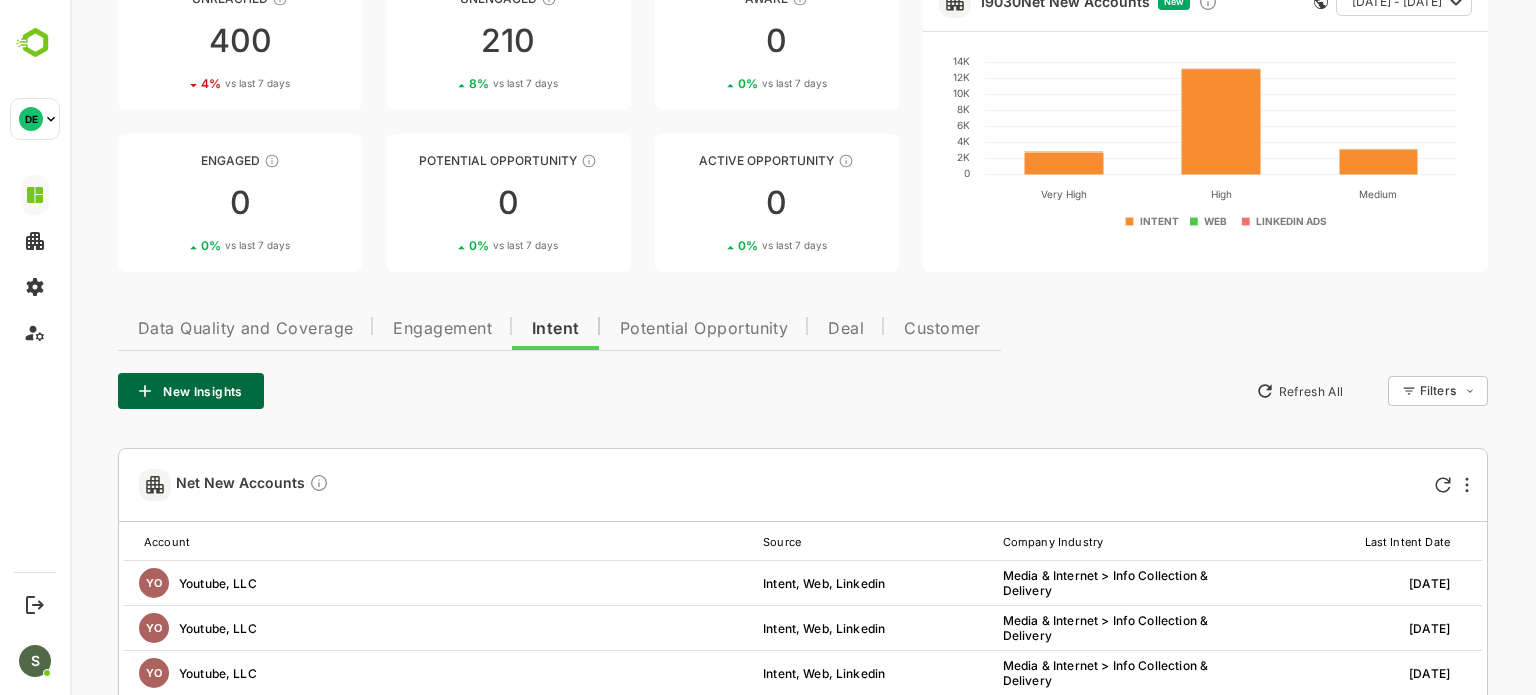 scroll, scrollTop: 132, scrollLeft: 0, axis: vertical 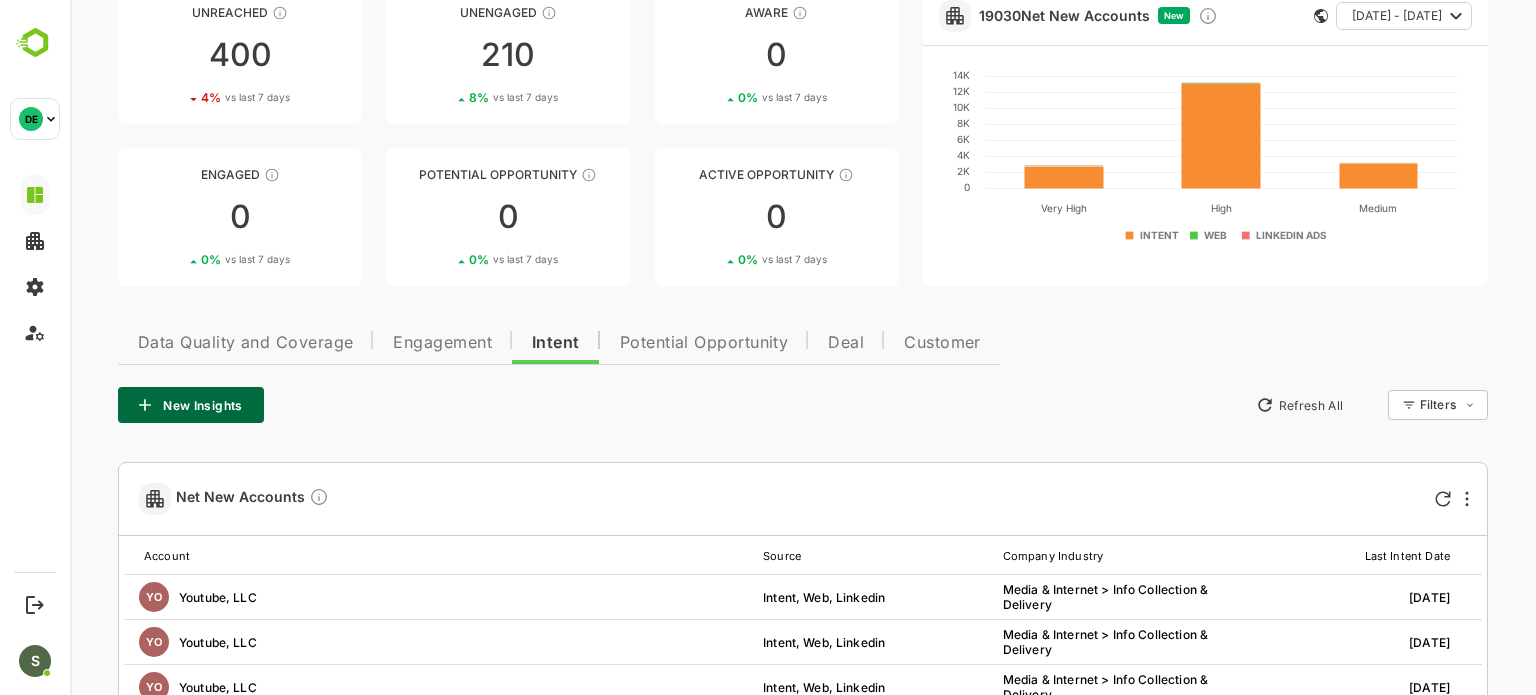 click on "Engagement" at bounding box center (442, 343) 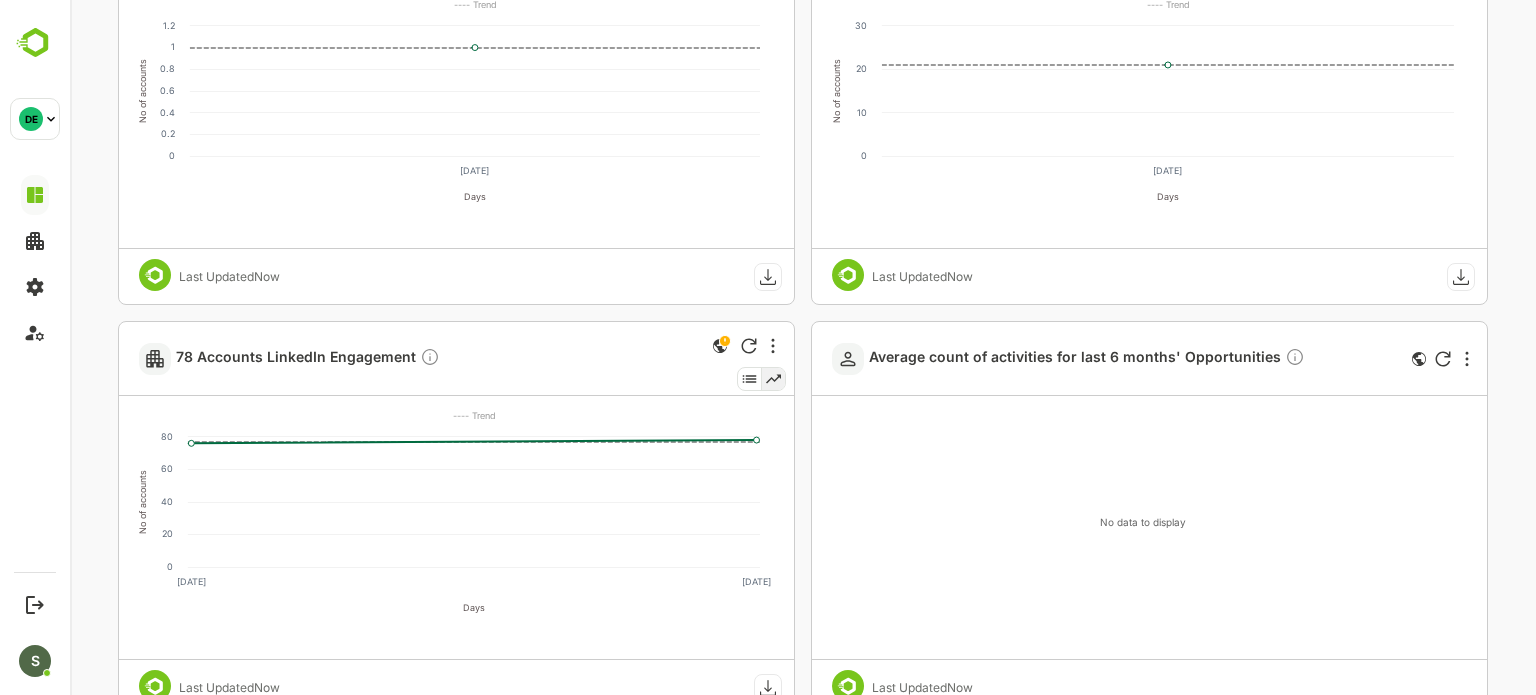 scroll, scrollTop: 535, scrollLeft: 0, axis: vertical 